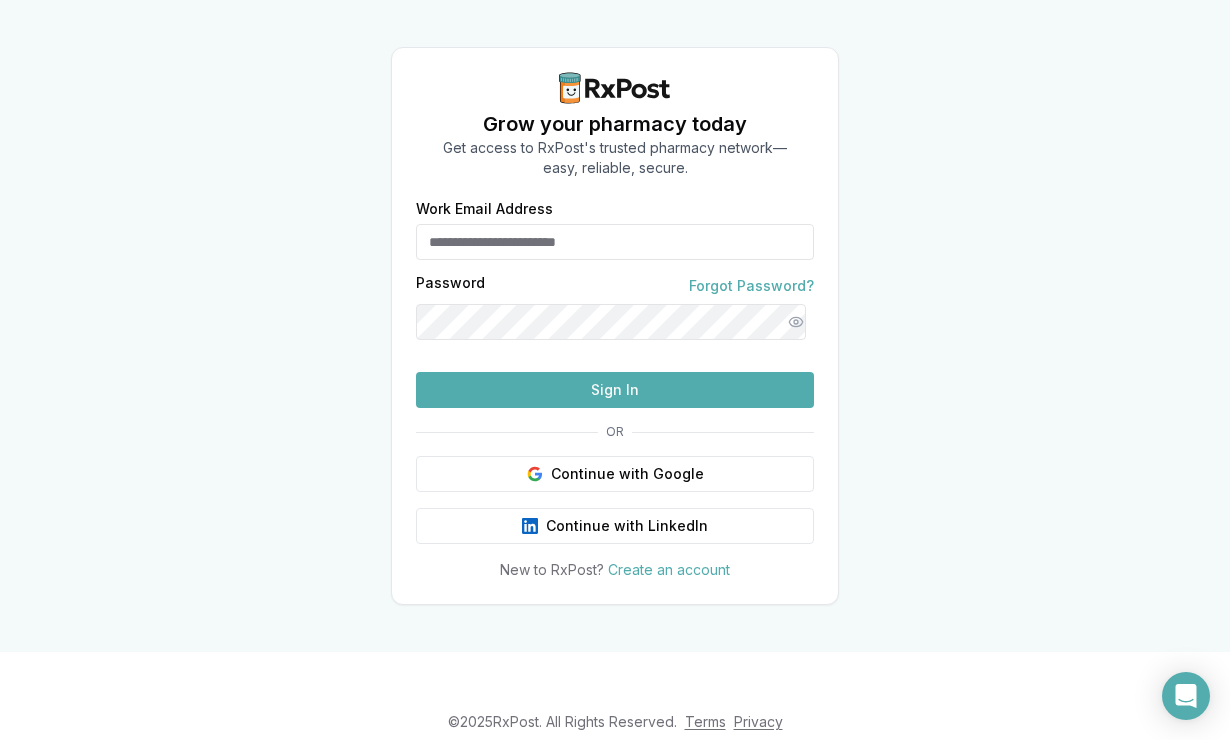 scroll, scrollTop: 0, scrollLeft: 0, axis: both 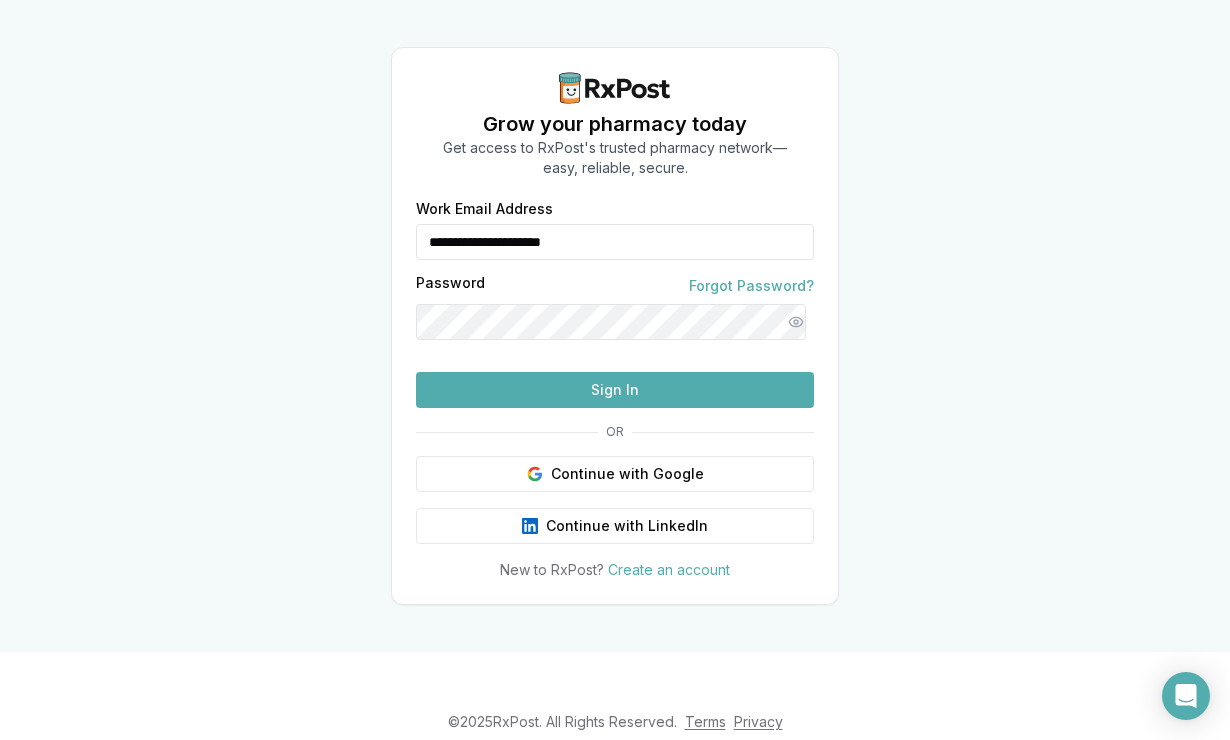 click on "Sign In" at bounding box center [615, 390] 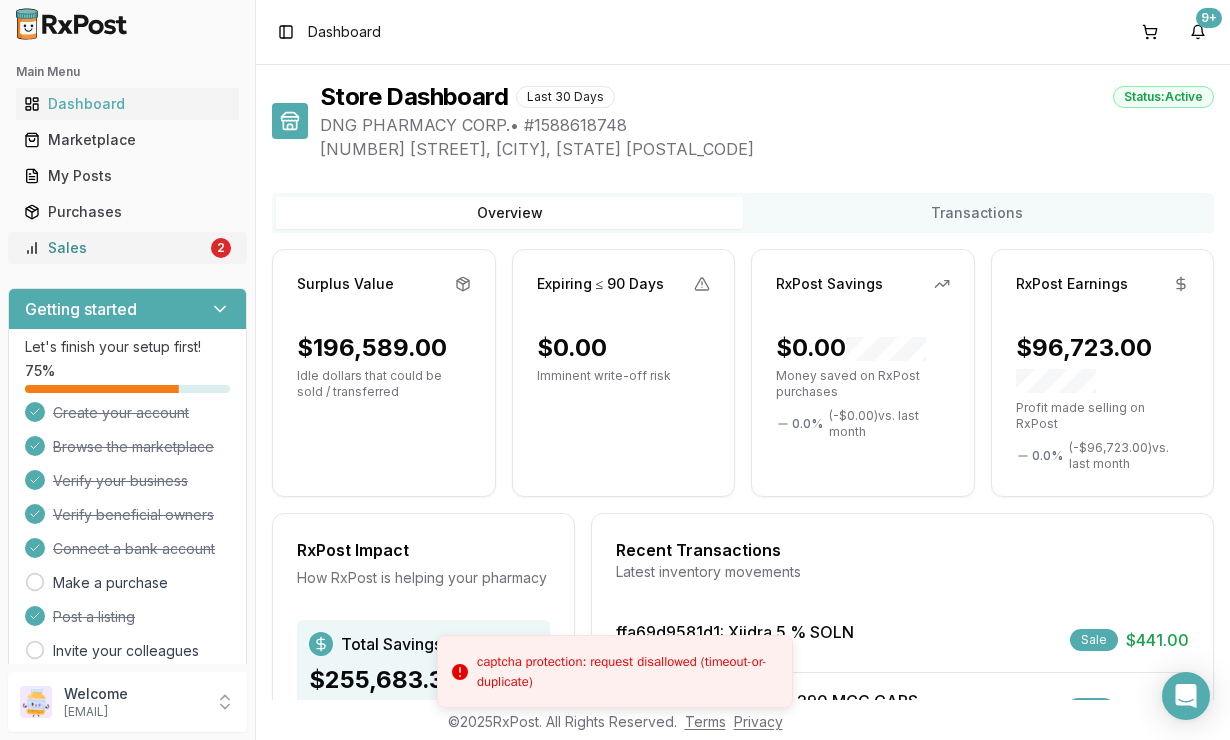 click on "Sales" at bounding box center (115, 248) 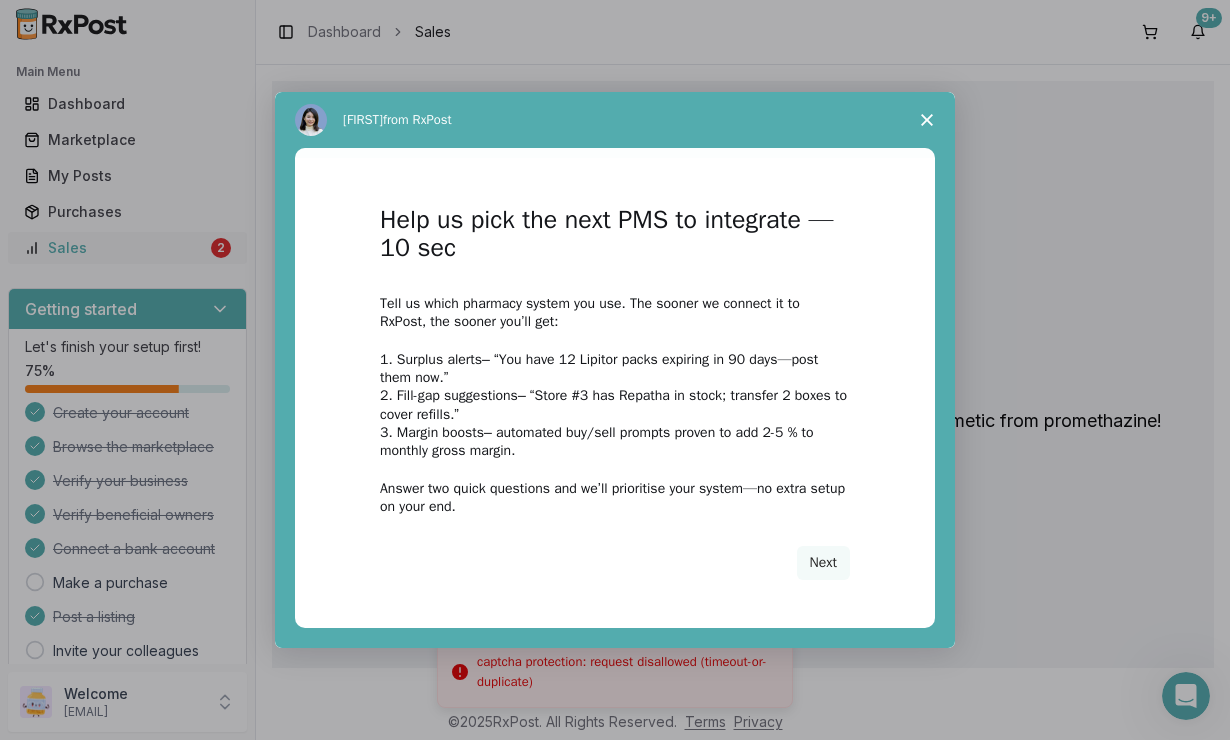 scroll, scrollTop: 0, scrollLeft: 0, axis: both 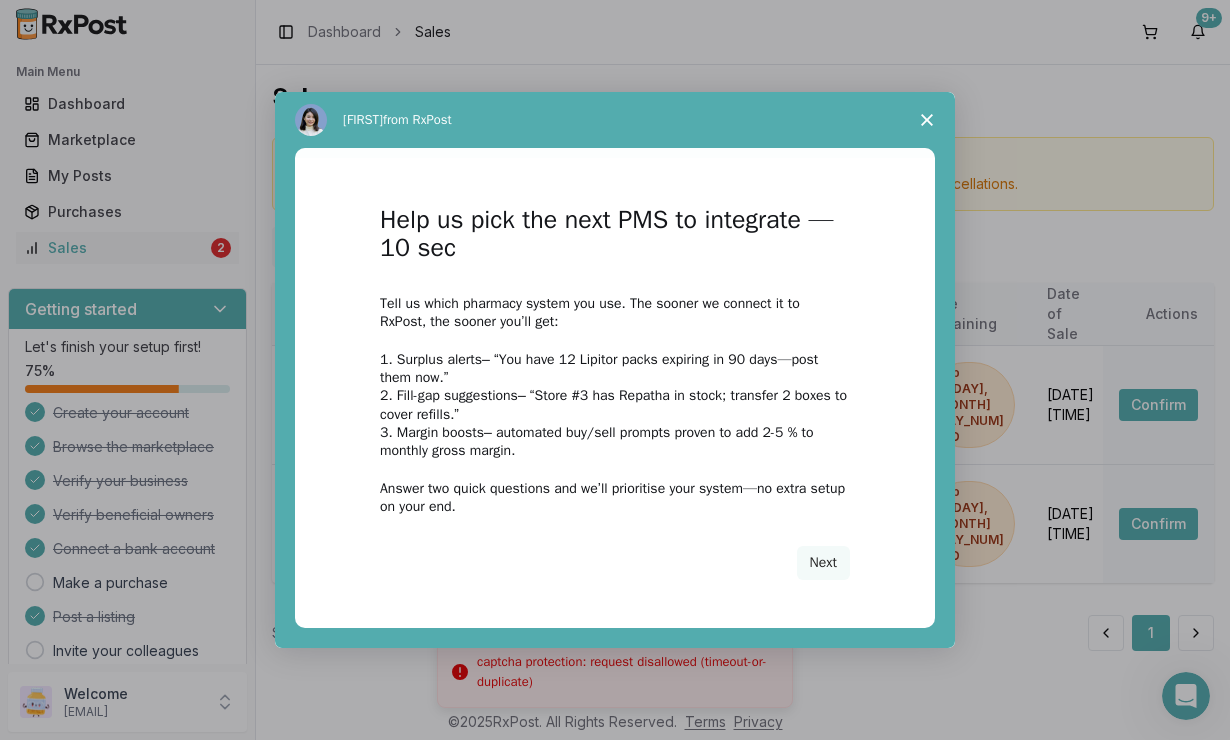 click at bounding box center (927, 120) 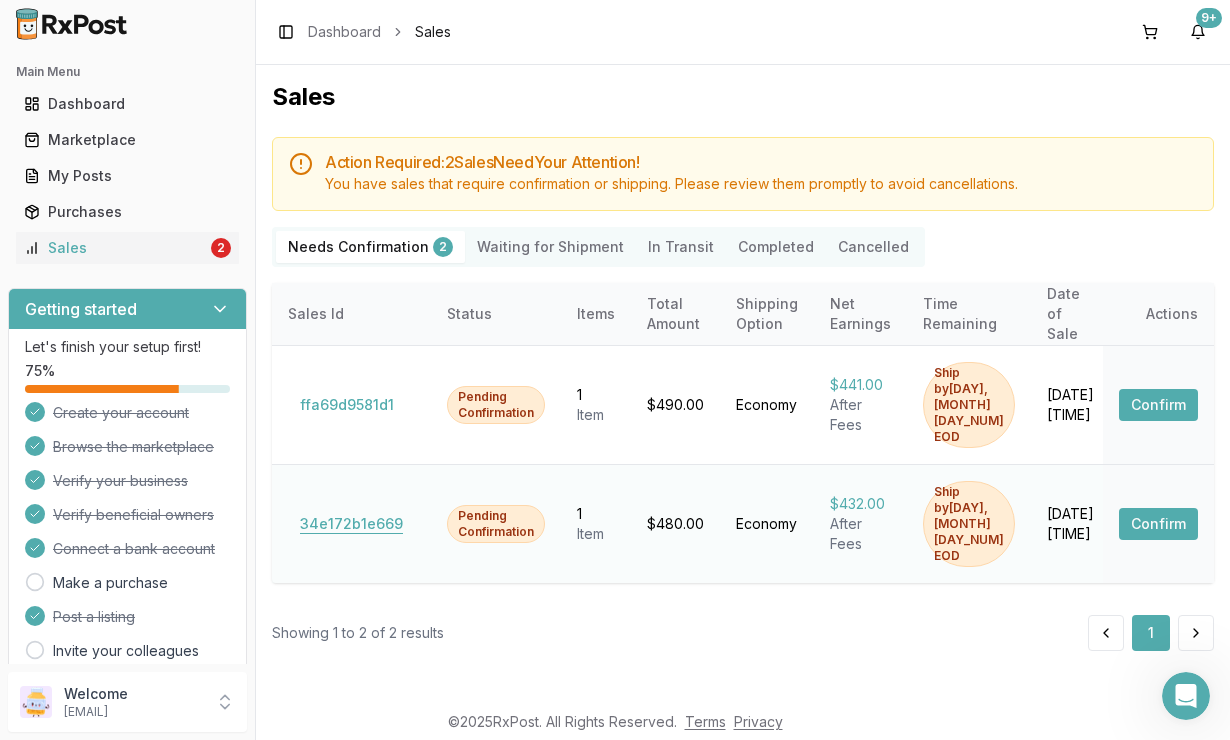 click on "[PRODUCT_CODE]" at bounding box center [351, 524] 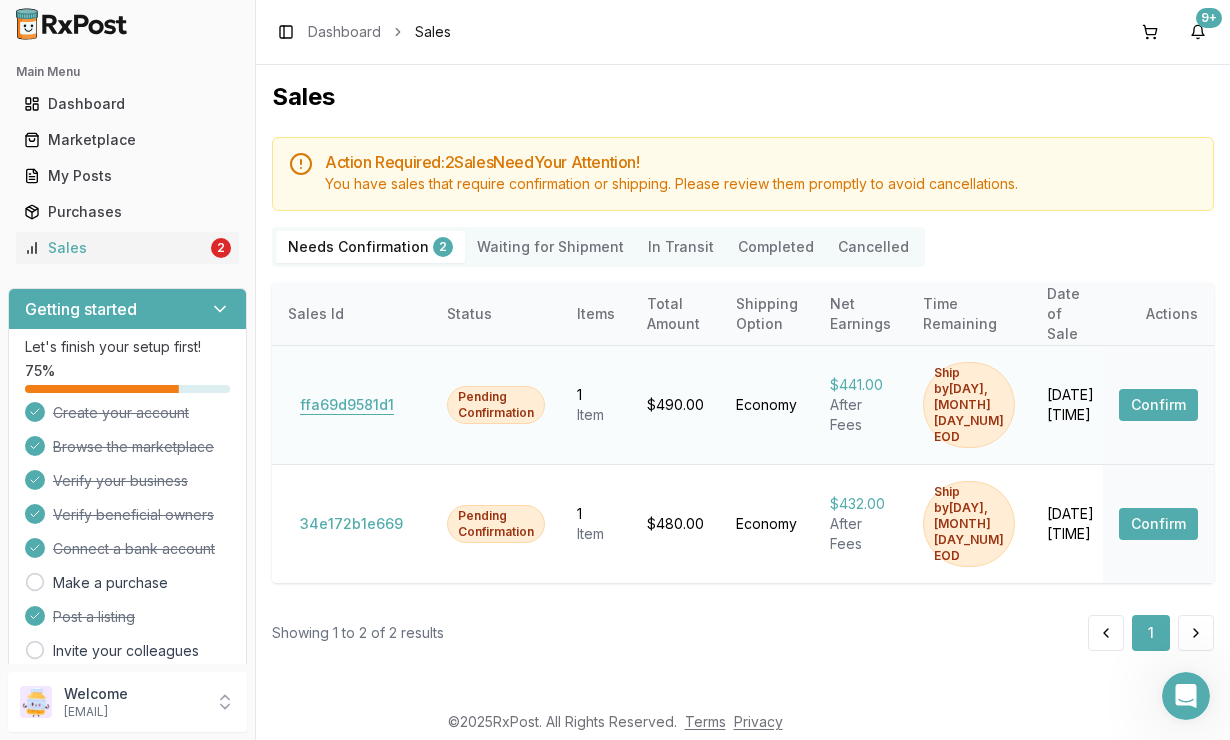 click on "[PRODUCT_CODE]" at bounding box center (347, 405) 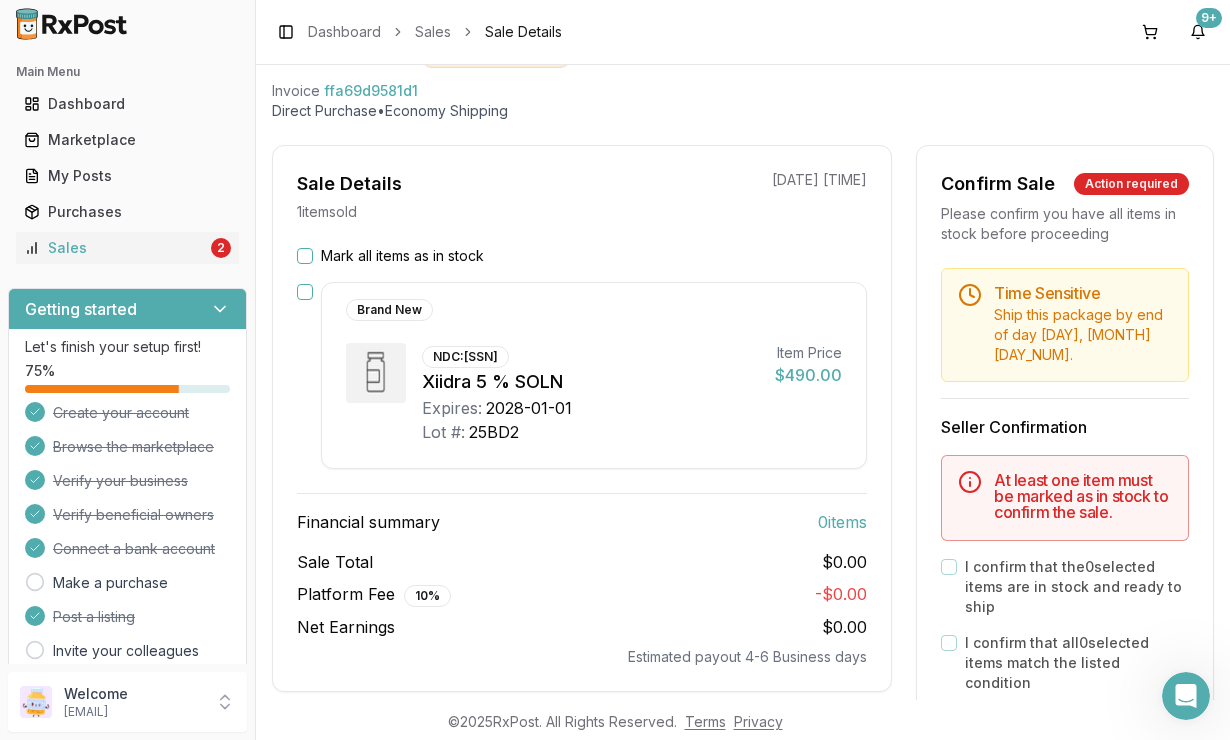 scroll, scrollTop: 112, scrollLeft: 0, axis: vertical 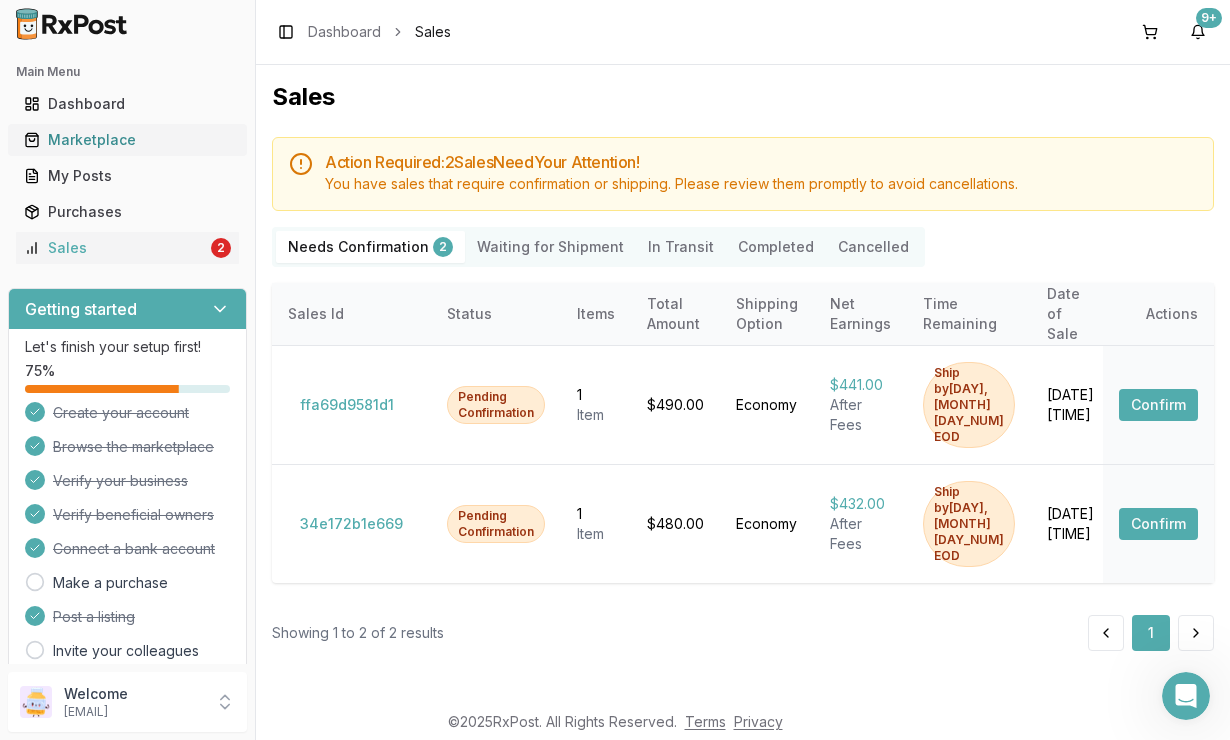 click on "Marketplace" at bounding box center [127, 140] 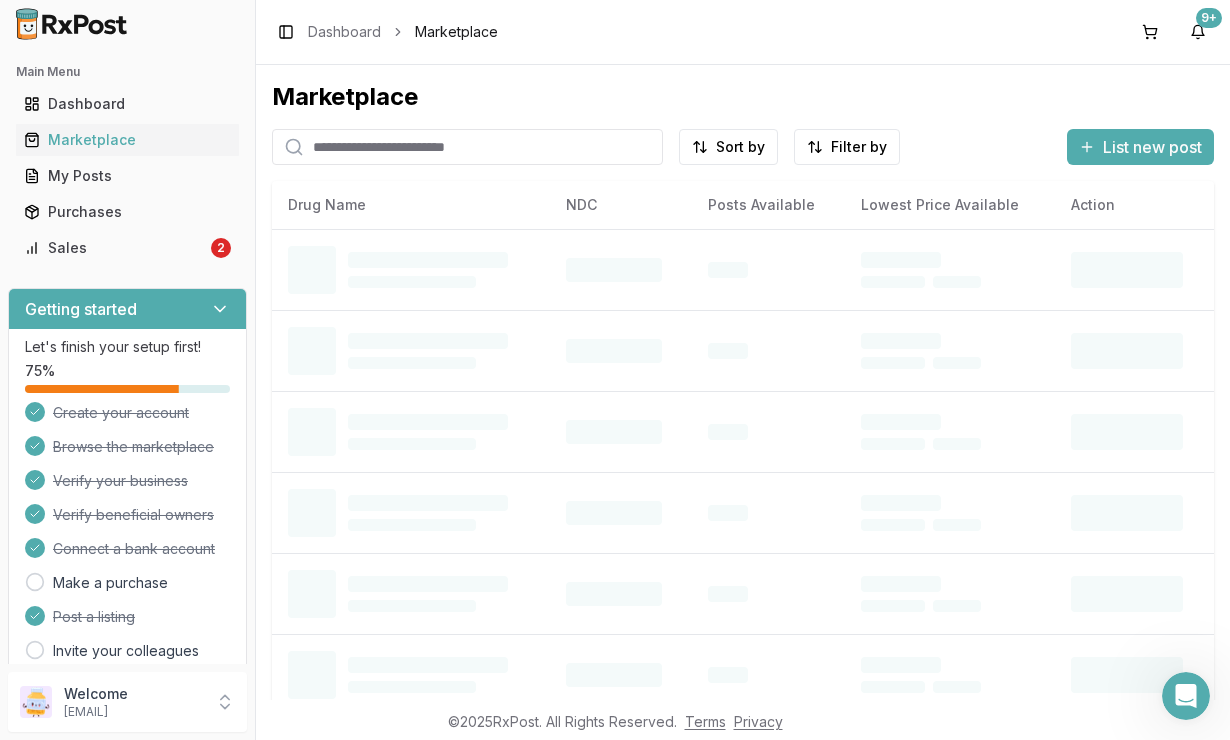 click at bounding box center [467, 147] 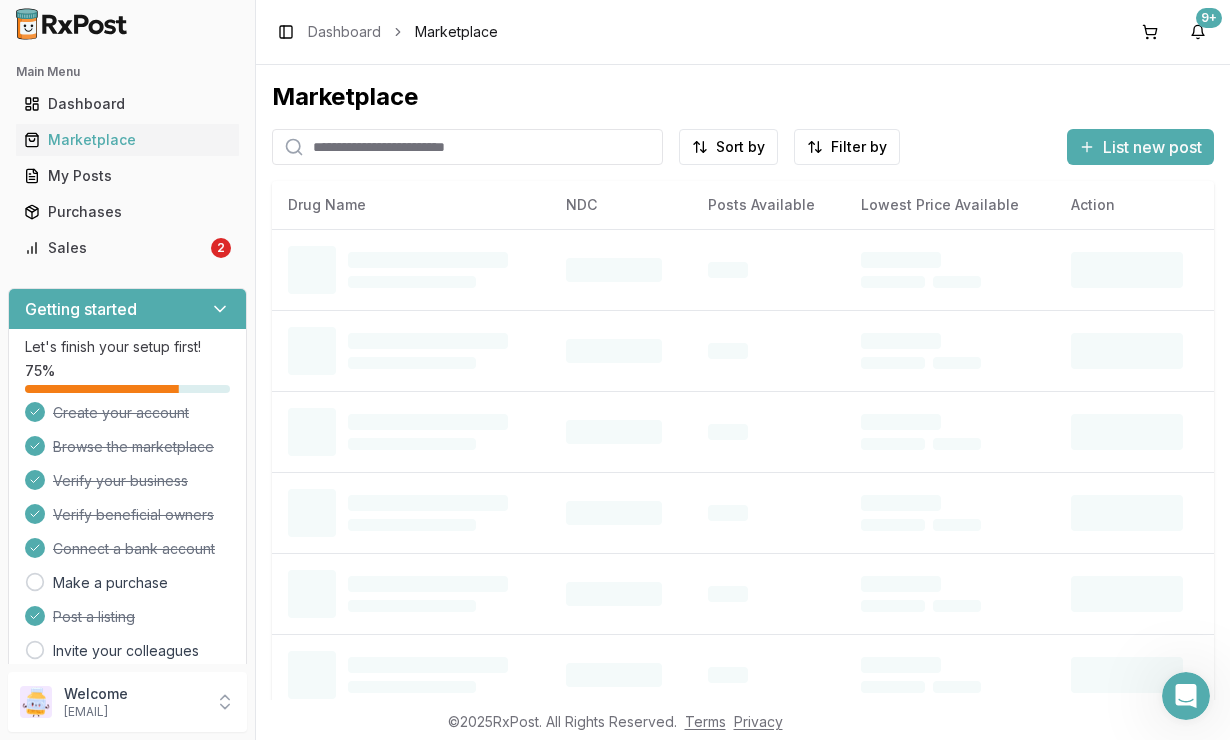 type on "******" 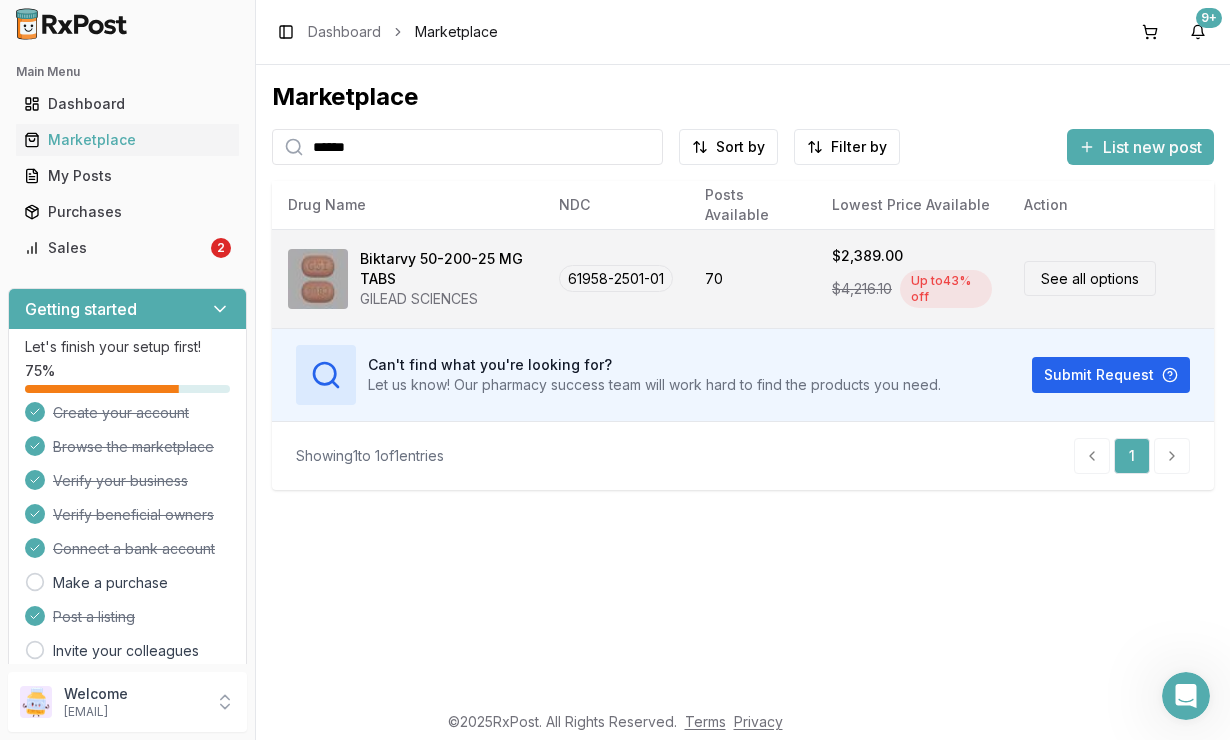 click on "Biktarvy 50-200-25 MG TABS" at bounding box center (443, 269) 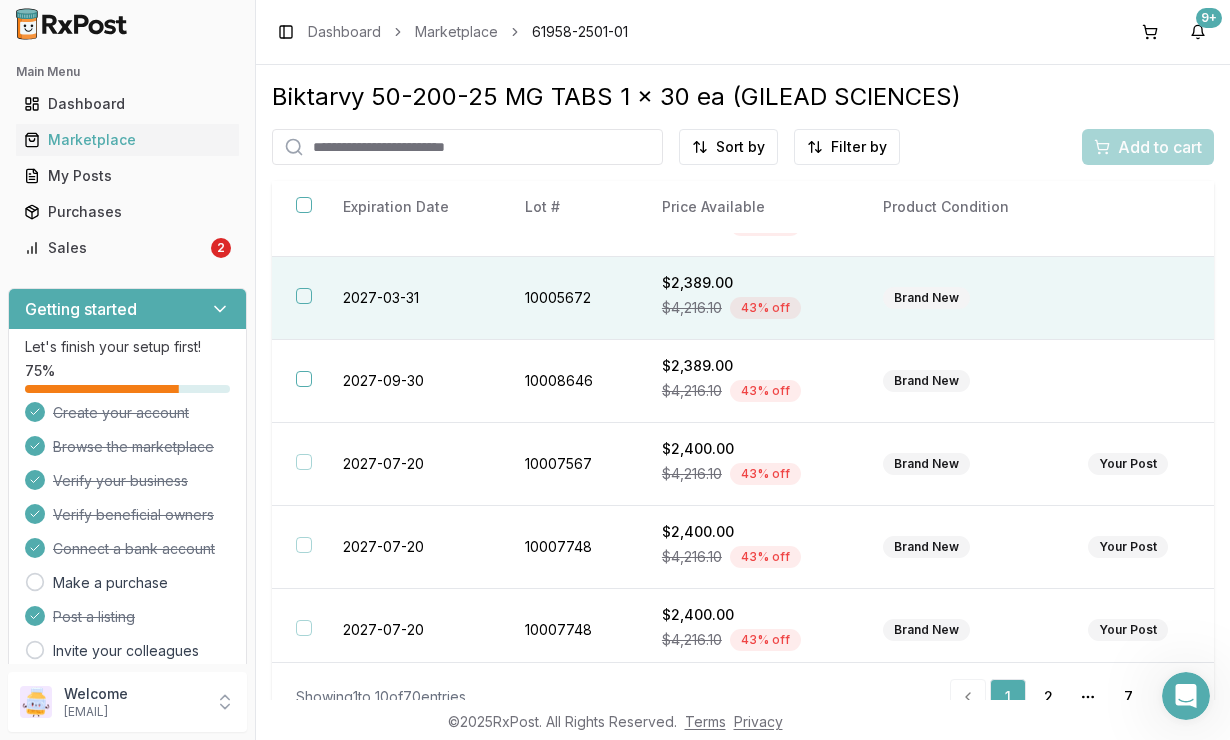 scroll, scrollTop: 0, scrollLeft: 0, axis: both 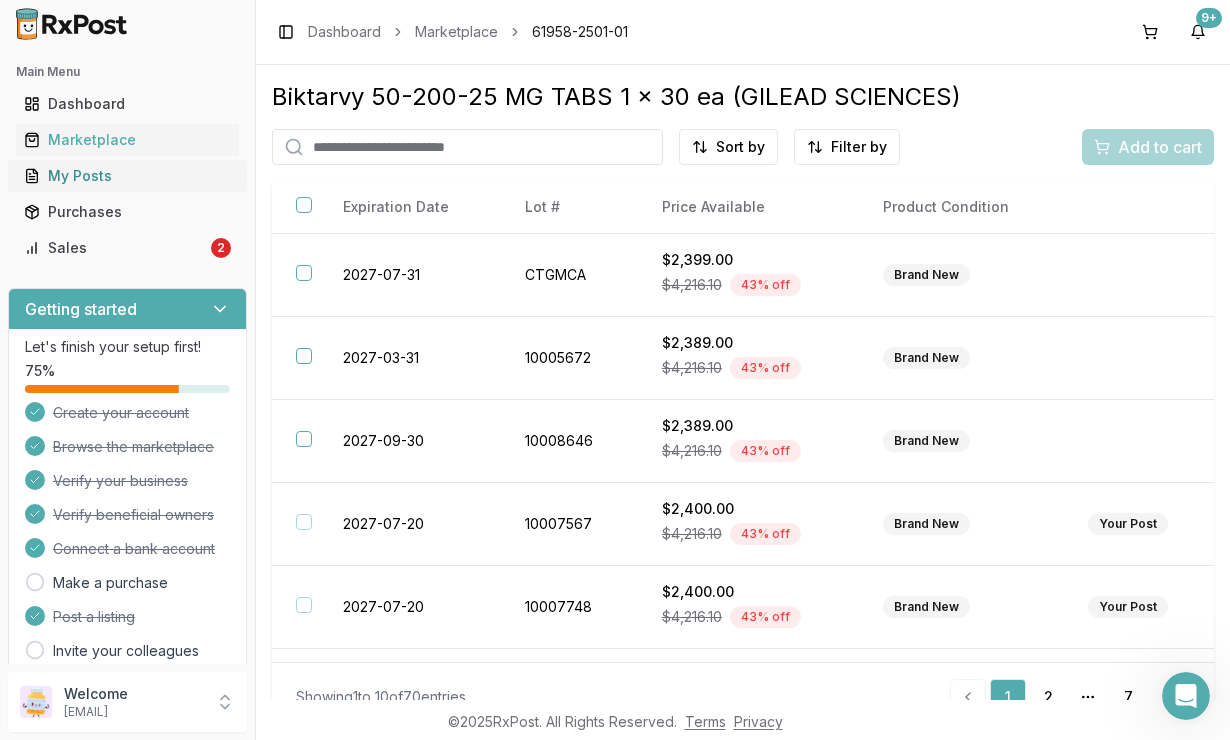 click on "My Posts" at bounding box center (127, 176) 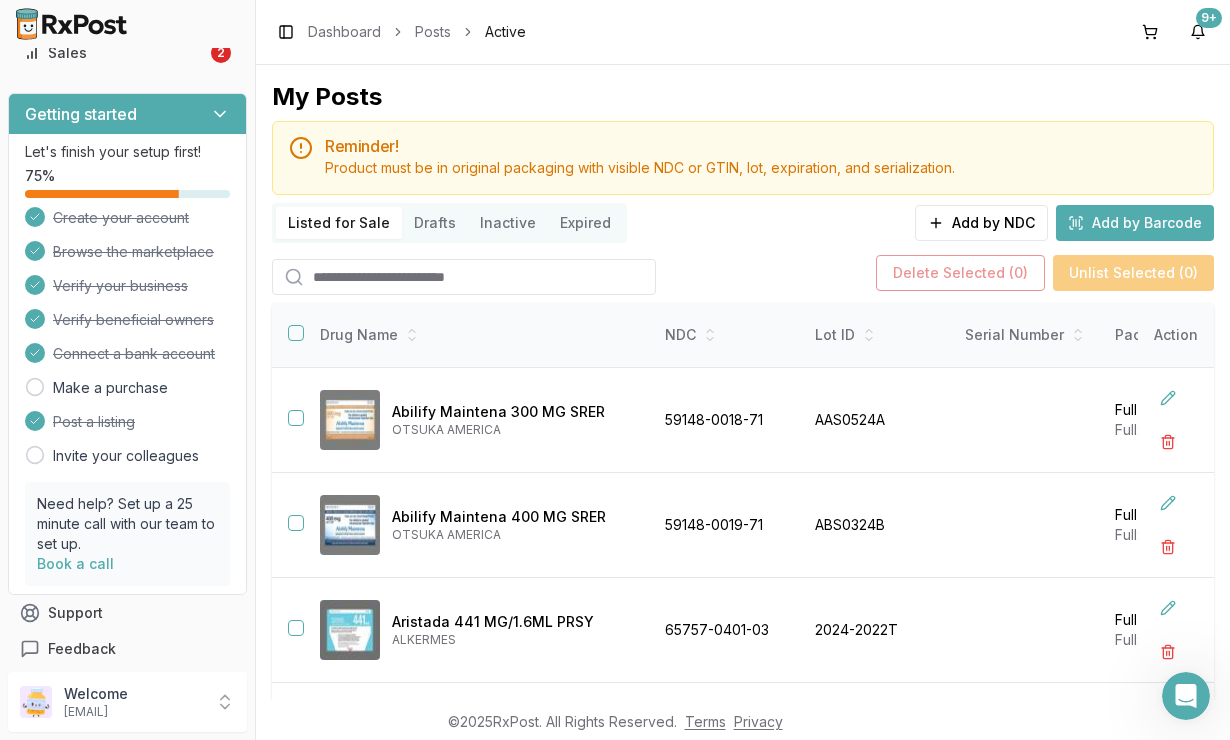 scroll, scrollTop: 206, scrollLeft: 0, axis: vertical 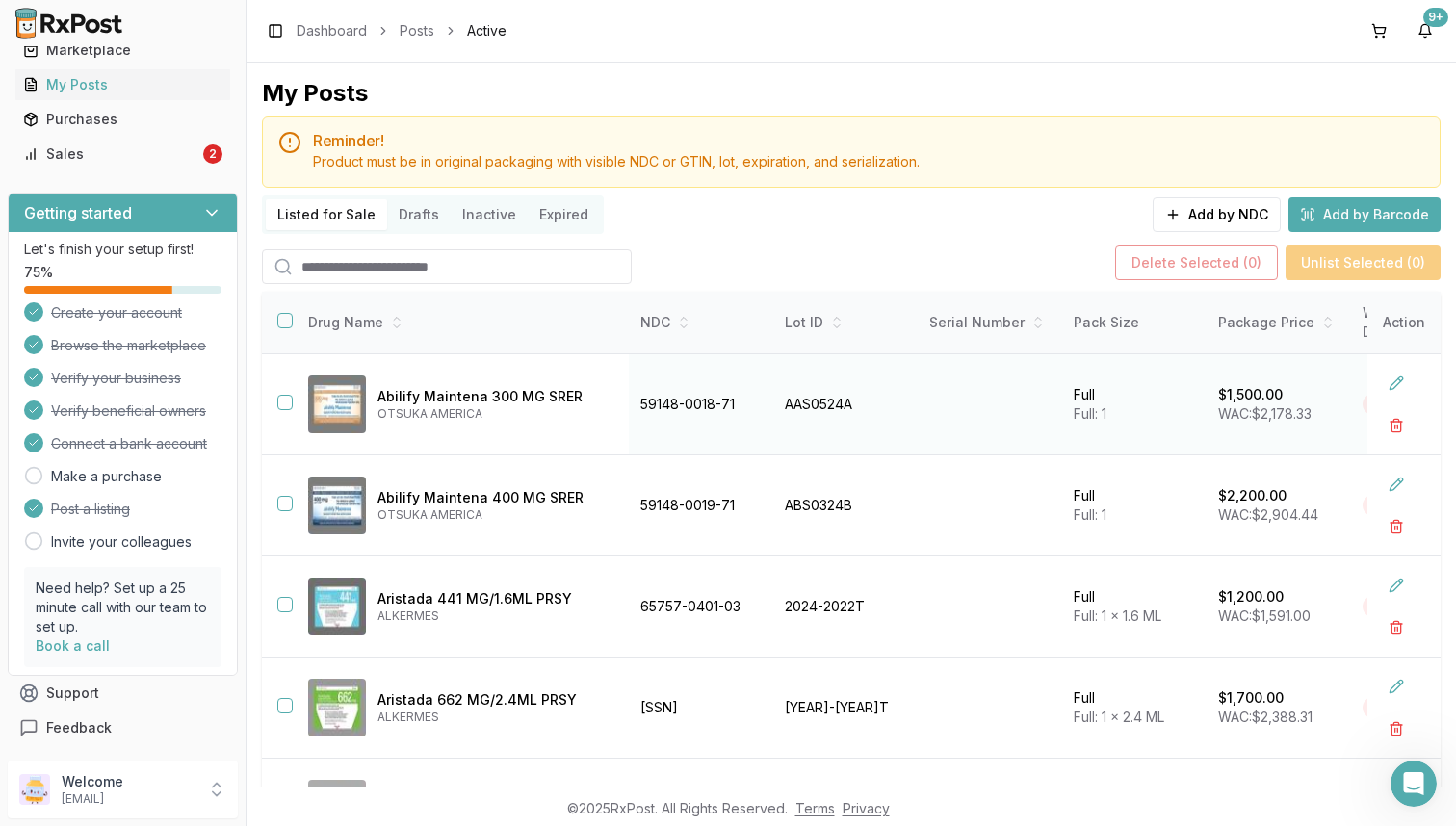 click at bounding box center (285, 402) 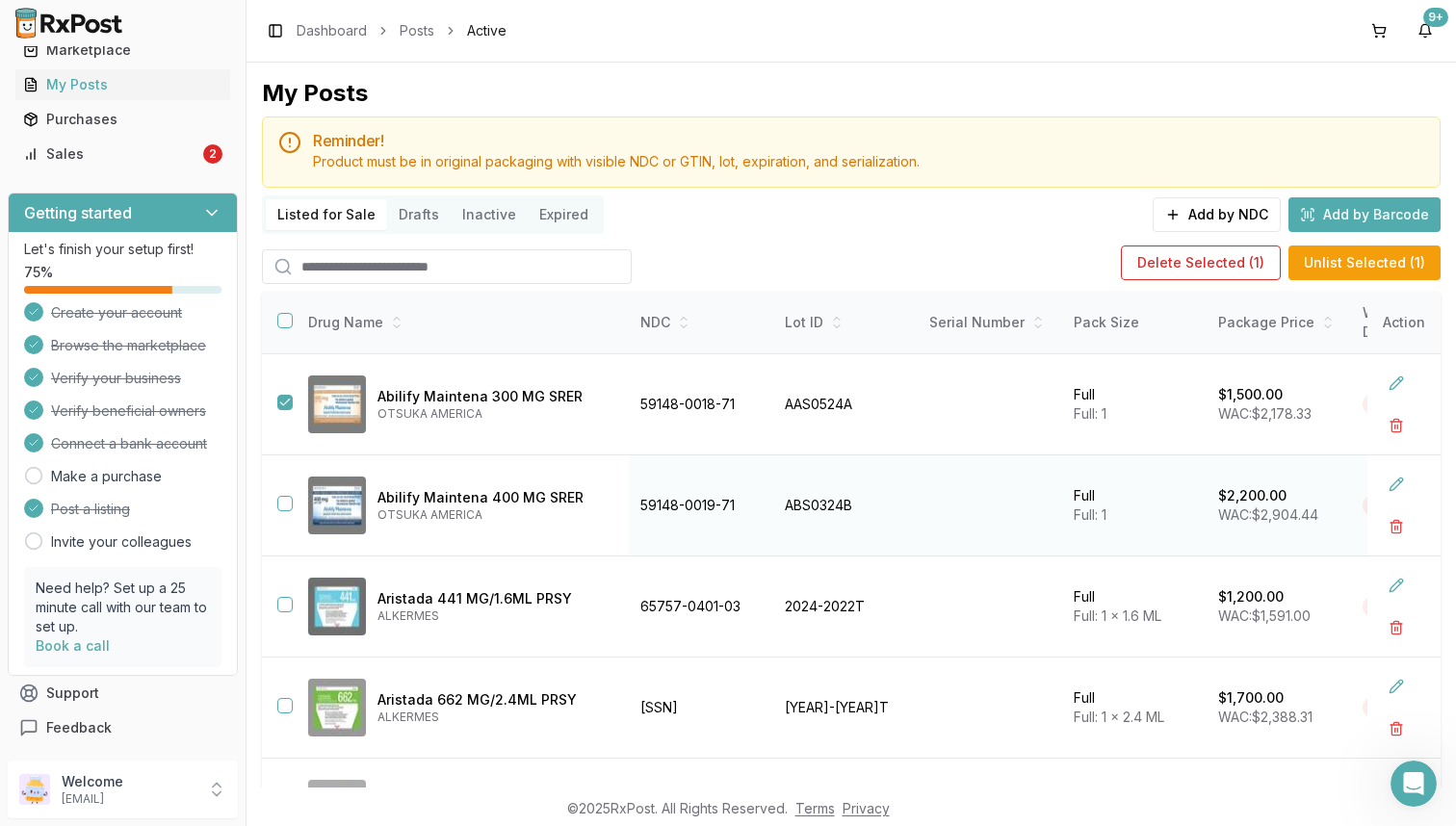 click at bounding box center (285, 503) 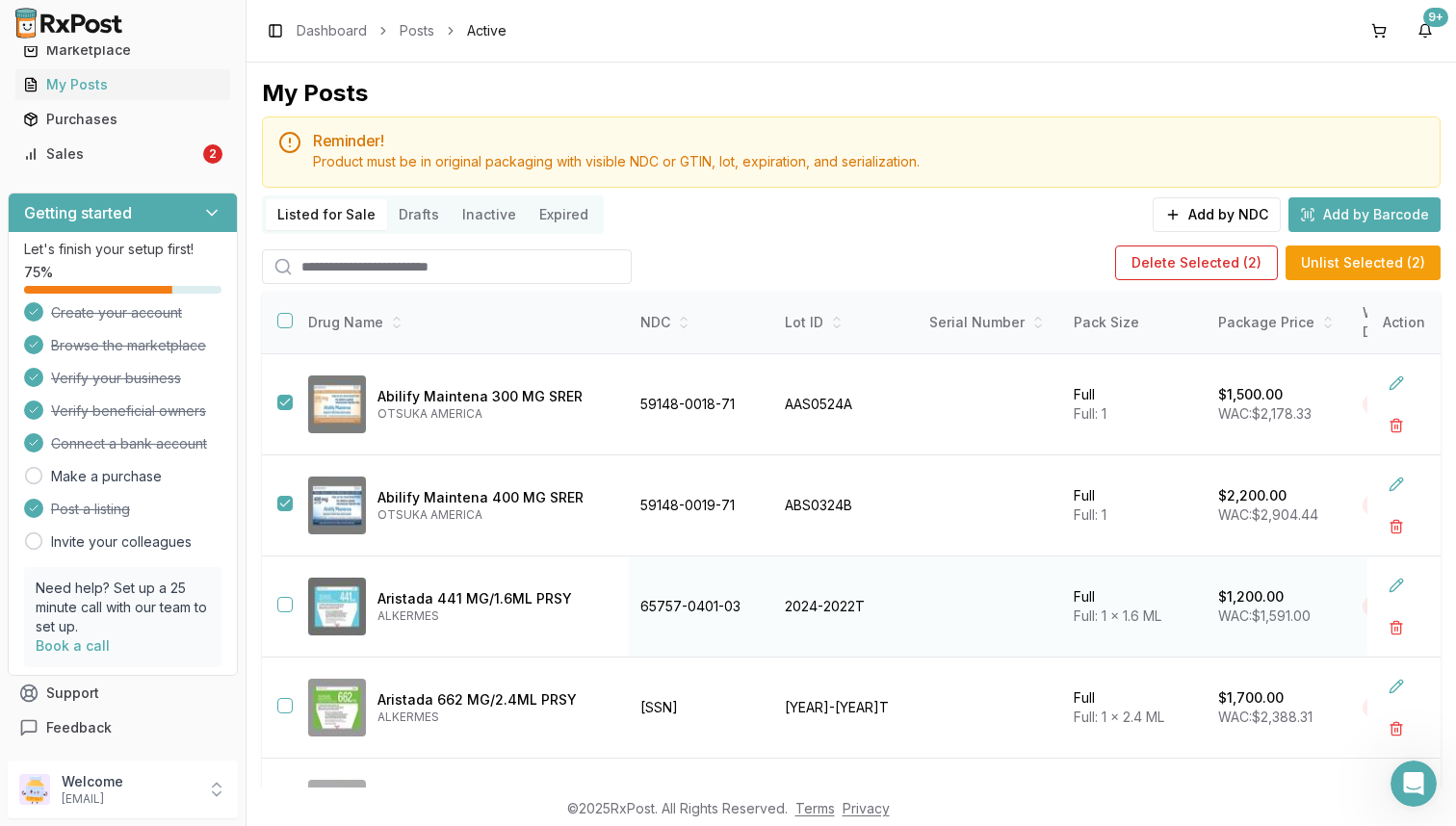 click at bounding box center (285, 605) 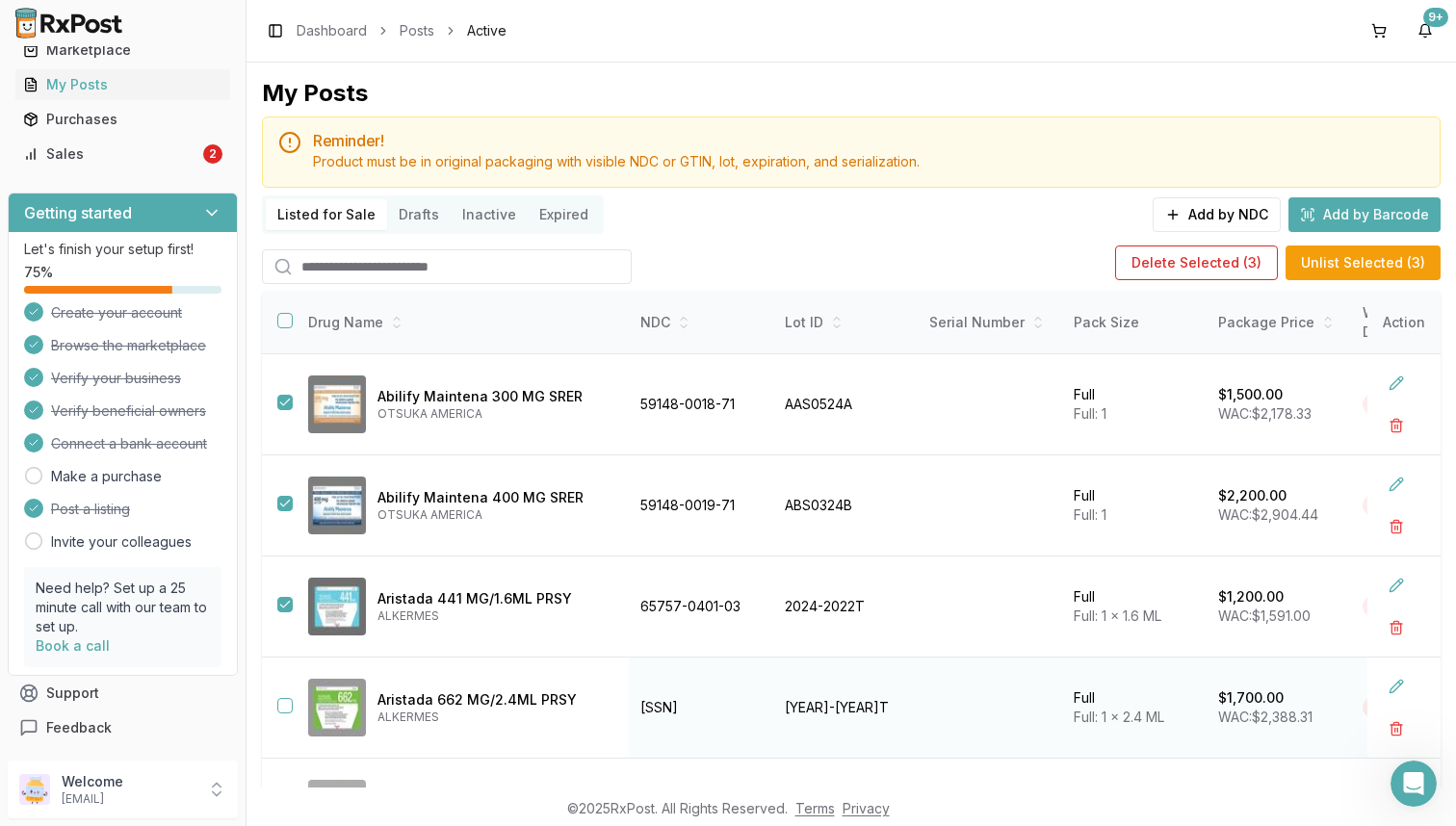 click at bounding box center [285, 706] 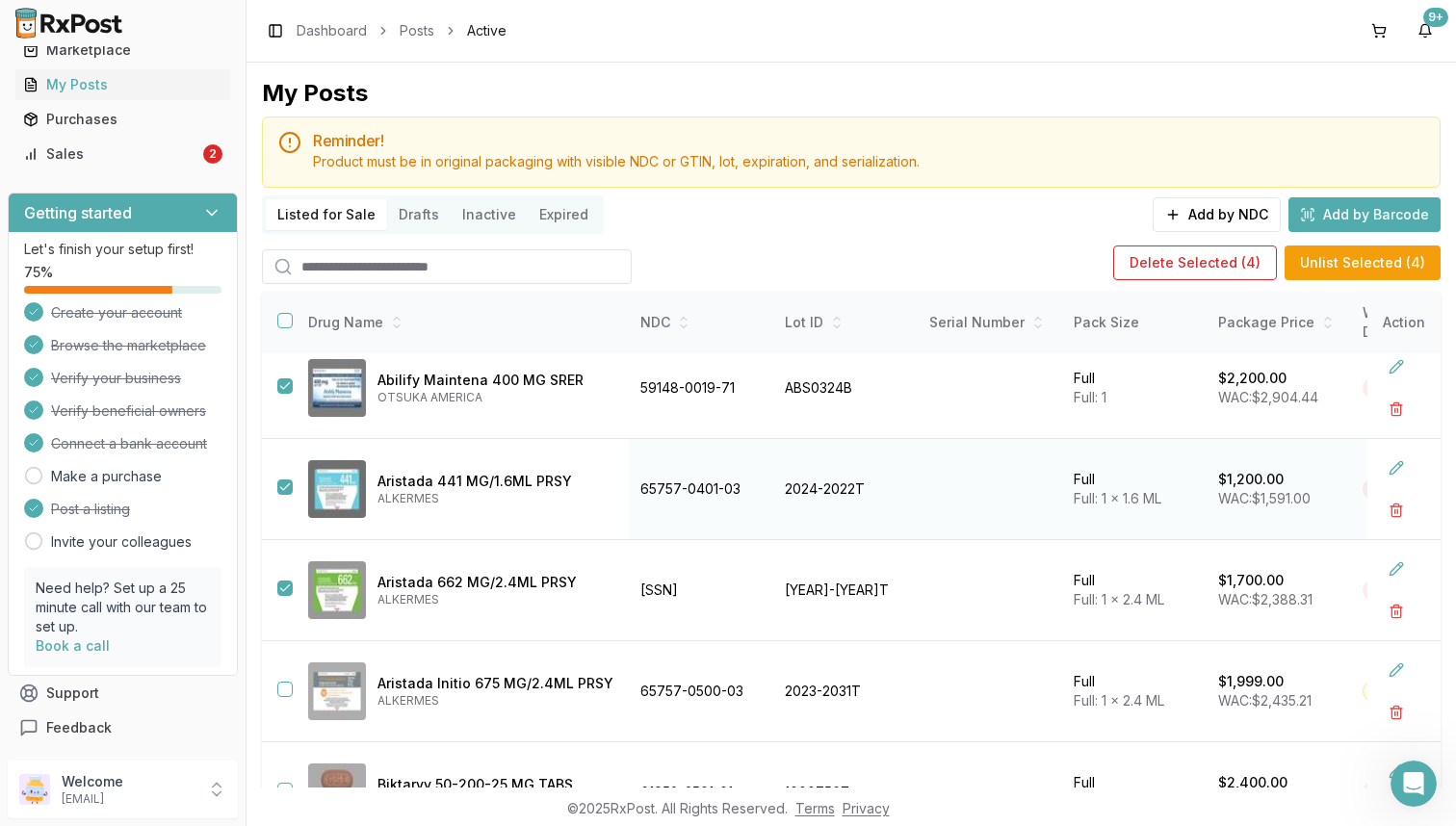 scroll, scrollTop: 114, scrollLeft: 0, axis: vertical 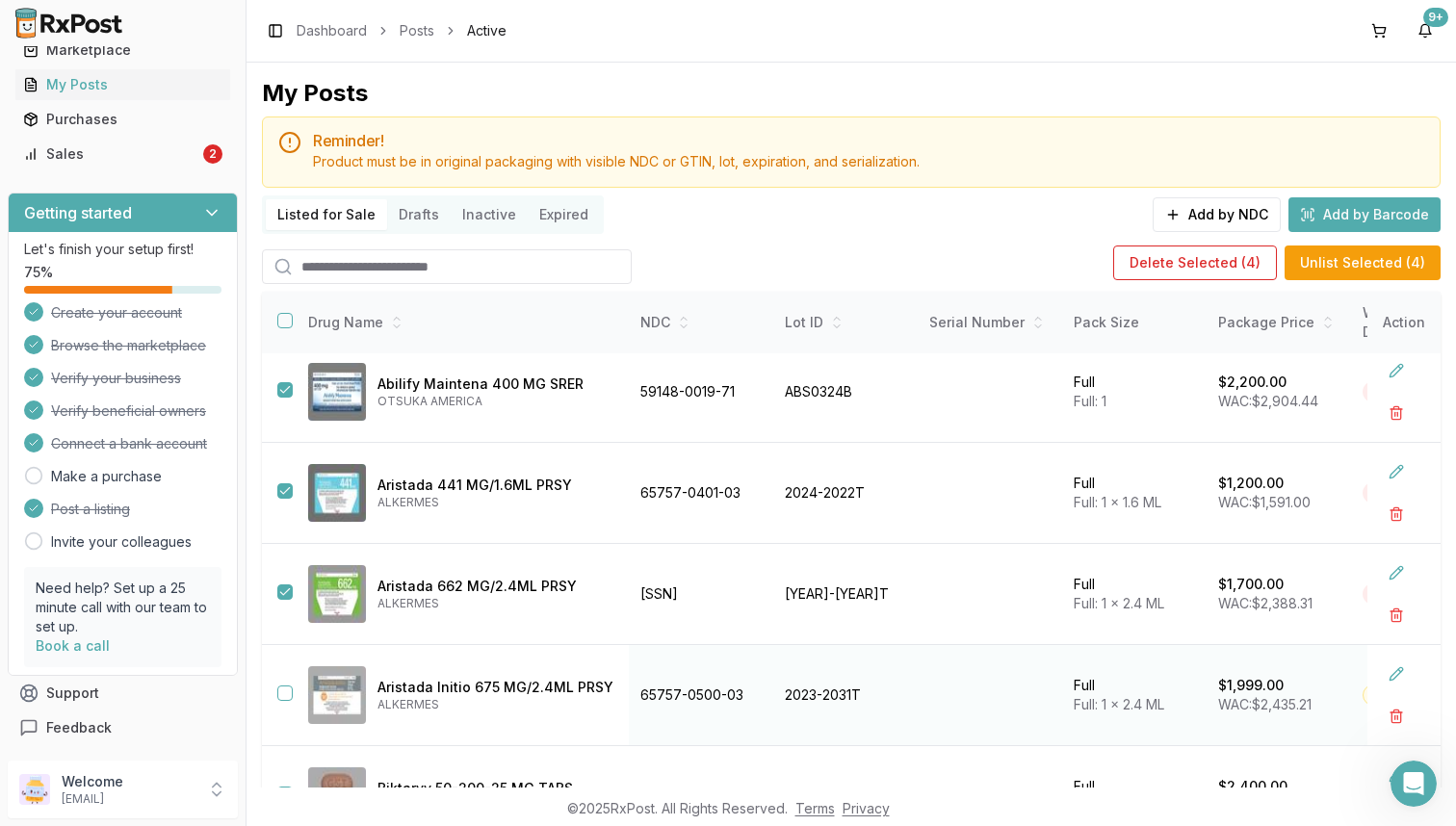 click at bounding box center [285, 693] 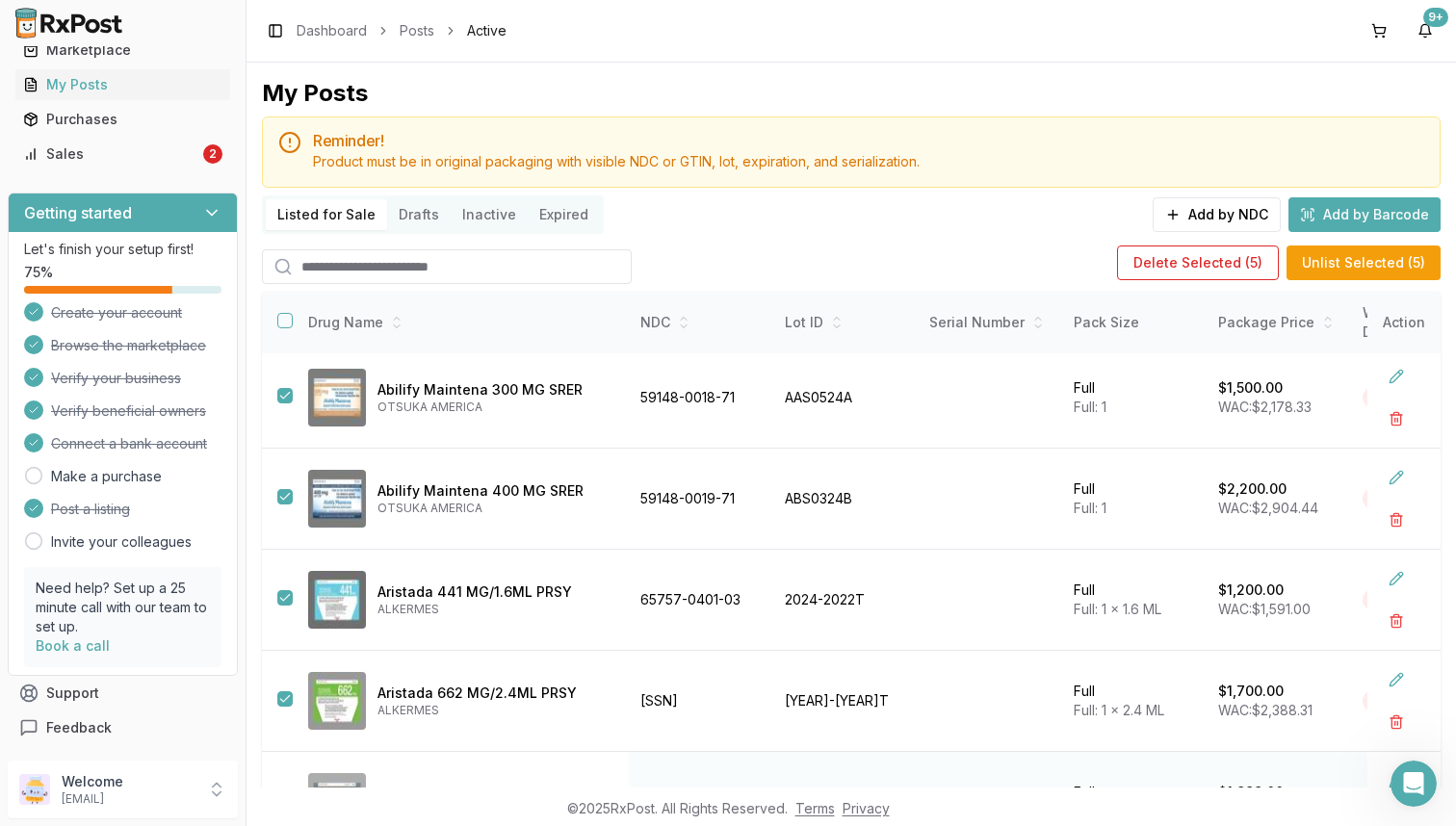 scroll, scrollTop: 0, scrollLeft: 0, axis: both 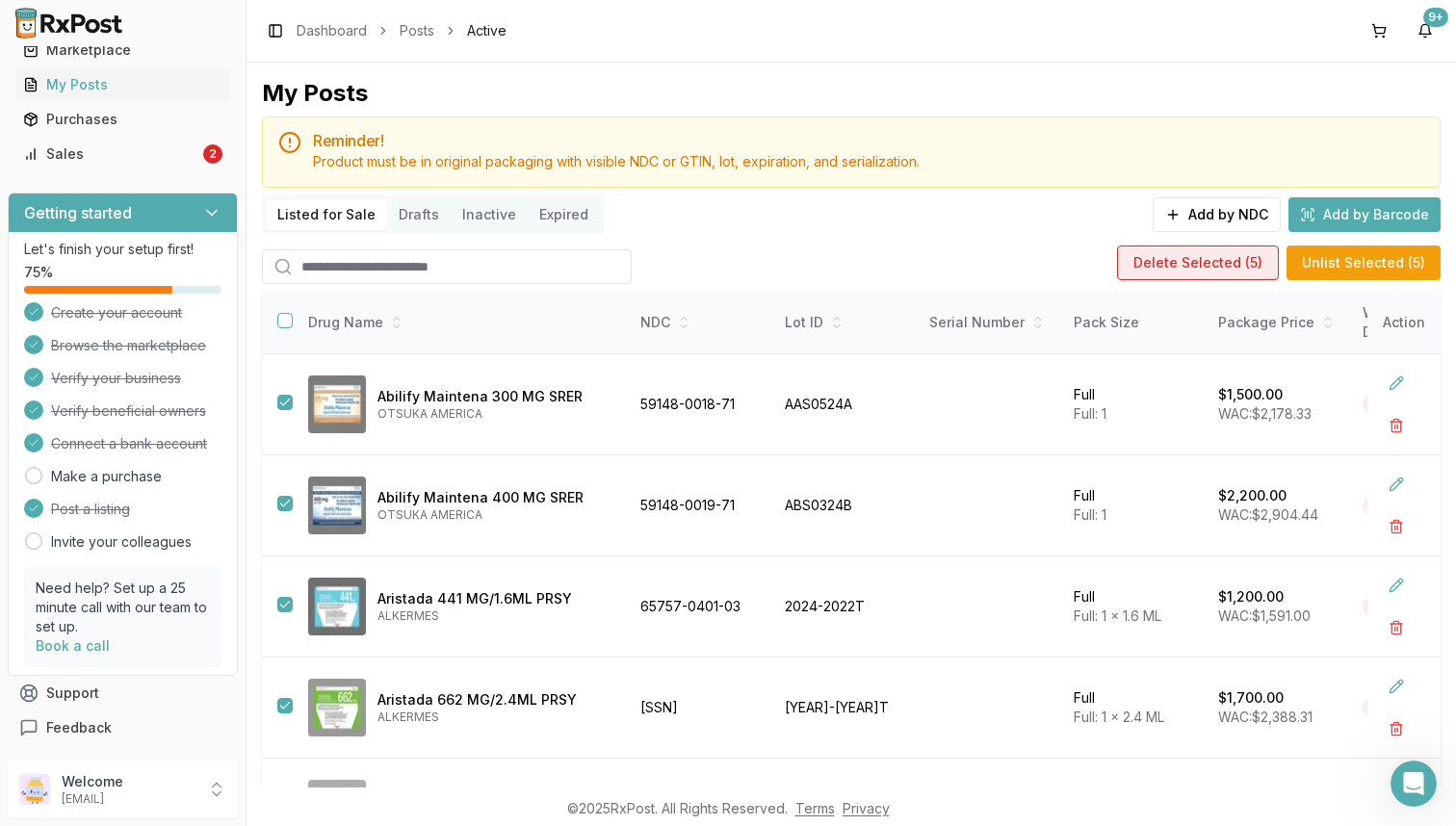 click on "Delete Selected ( 5 )" at bounding box center (1198, 263) 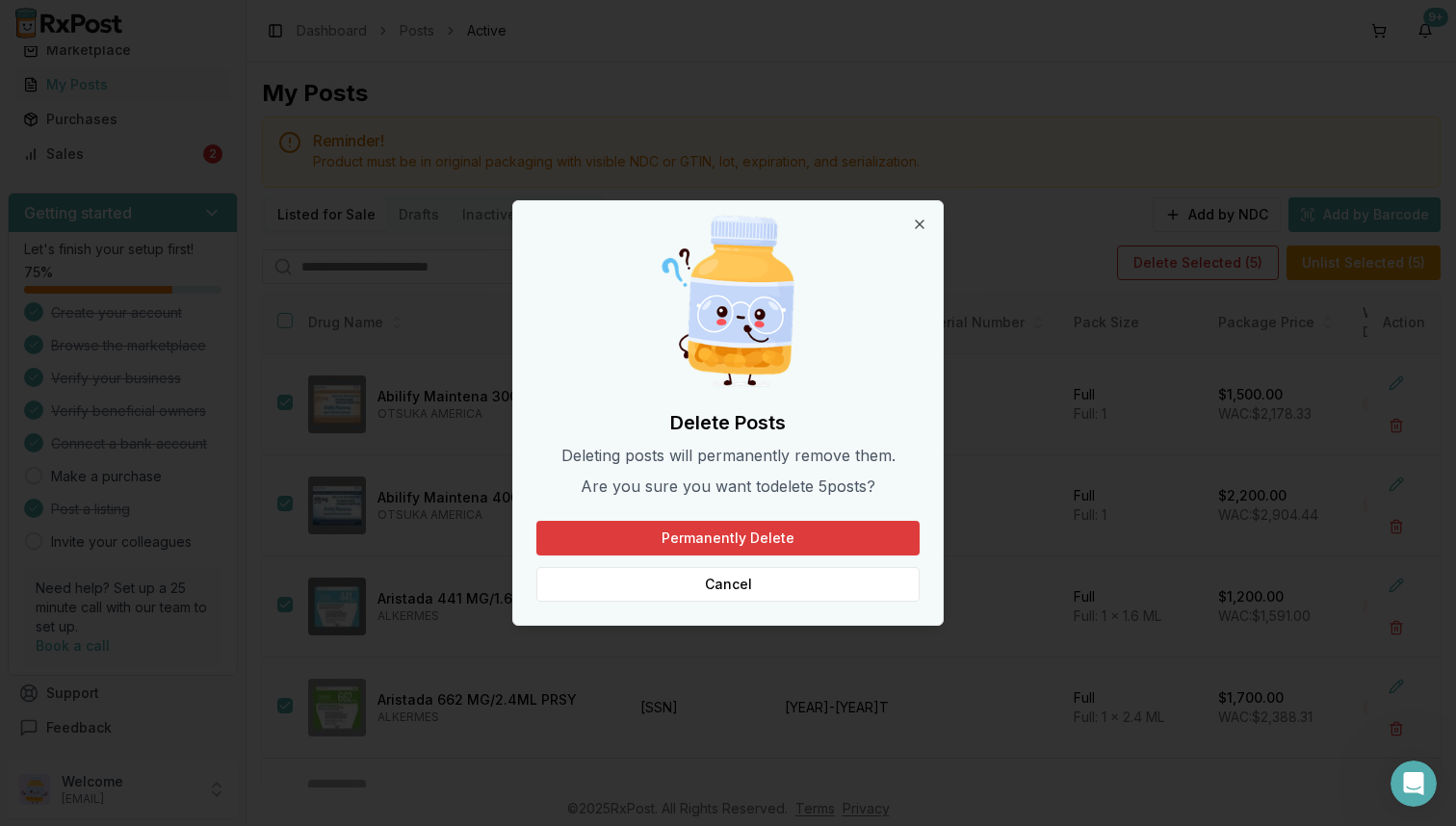 click on "Permanently Delete" at bounding box center (728, 538) 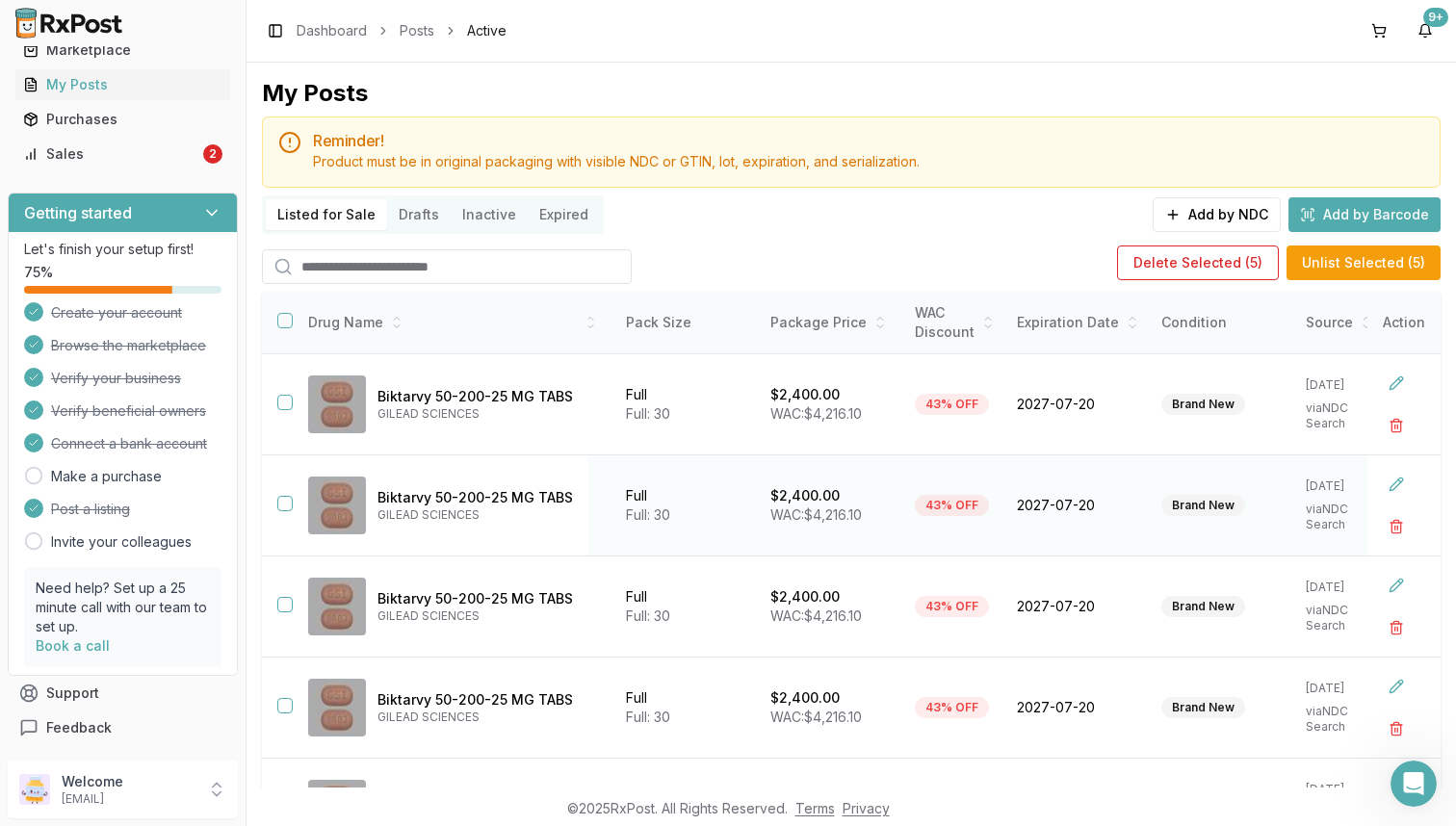 scroll, scrollTop: 0, scrollLeft: 438, axis: horizontal 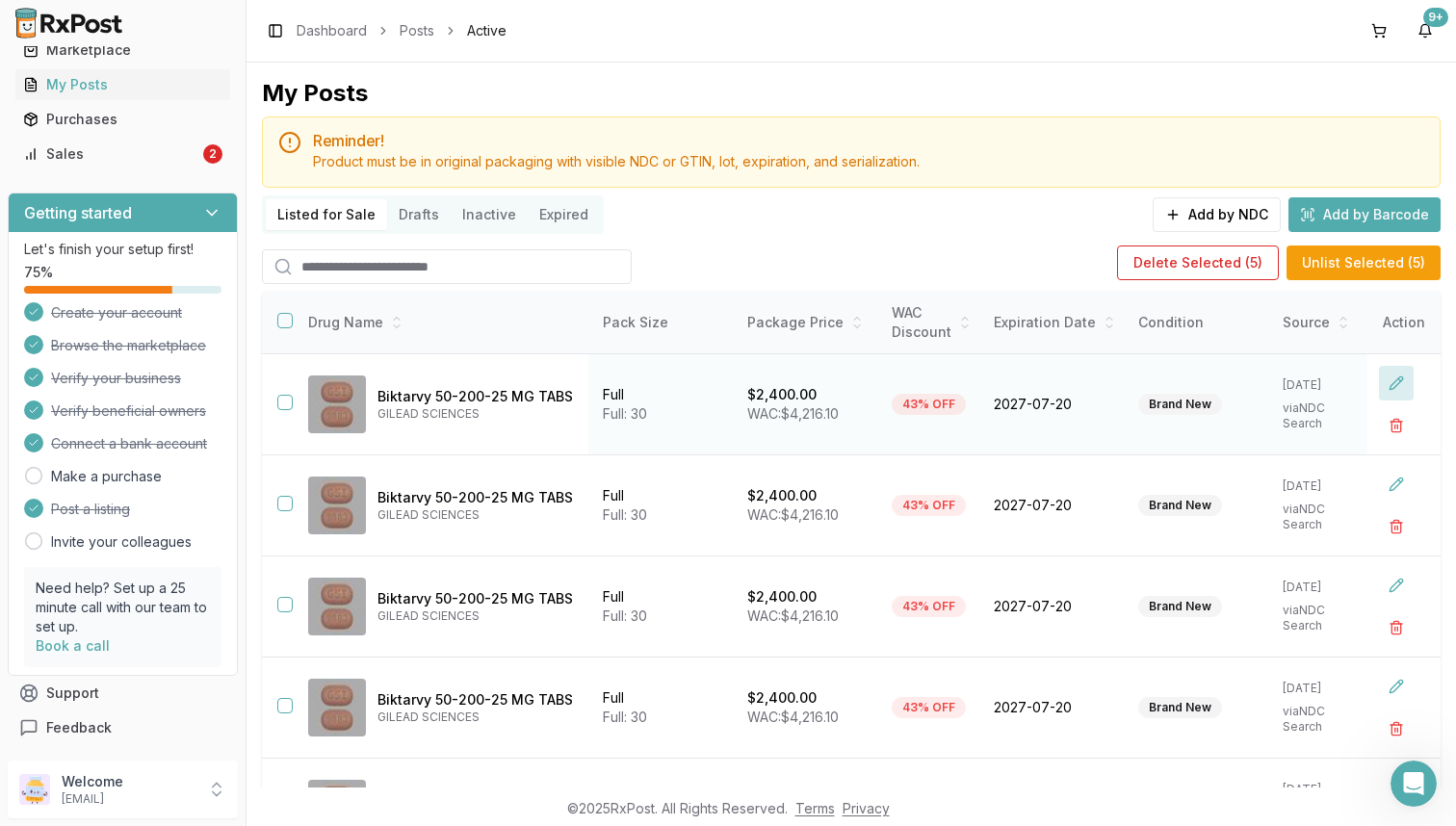click at bounding box center (1396, 383) 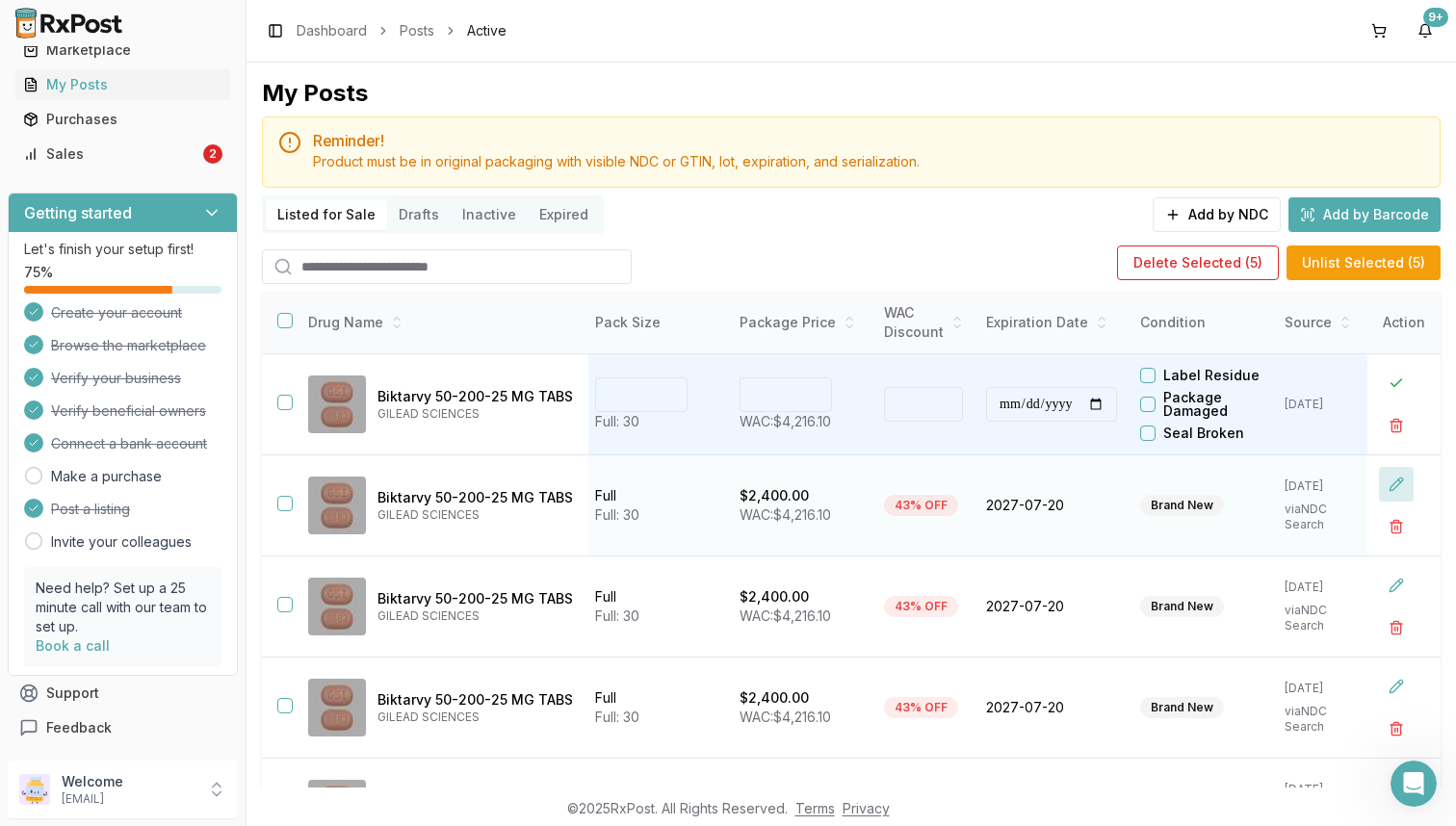 click at bounding box center [1396, 484] 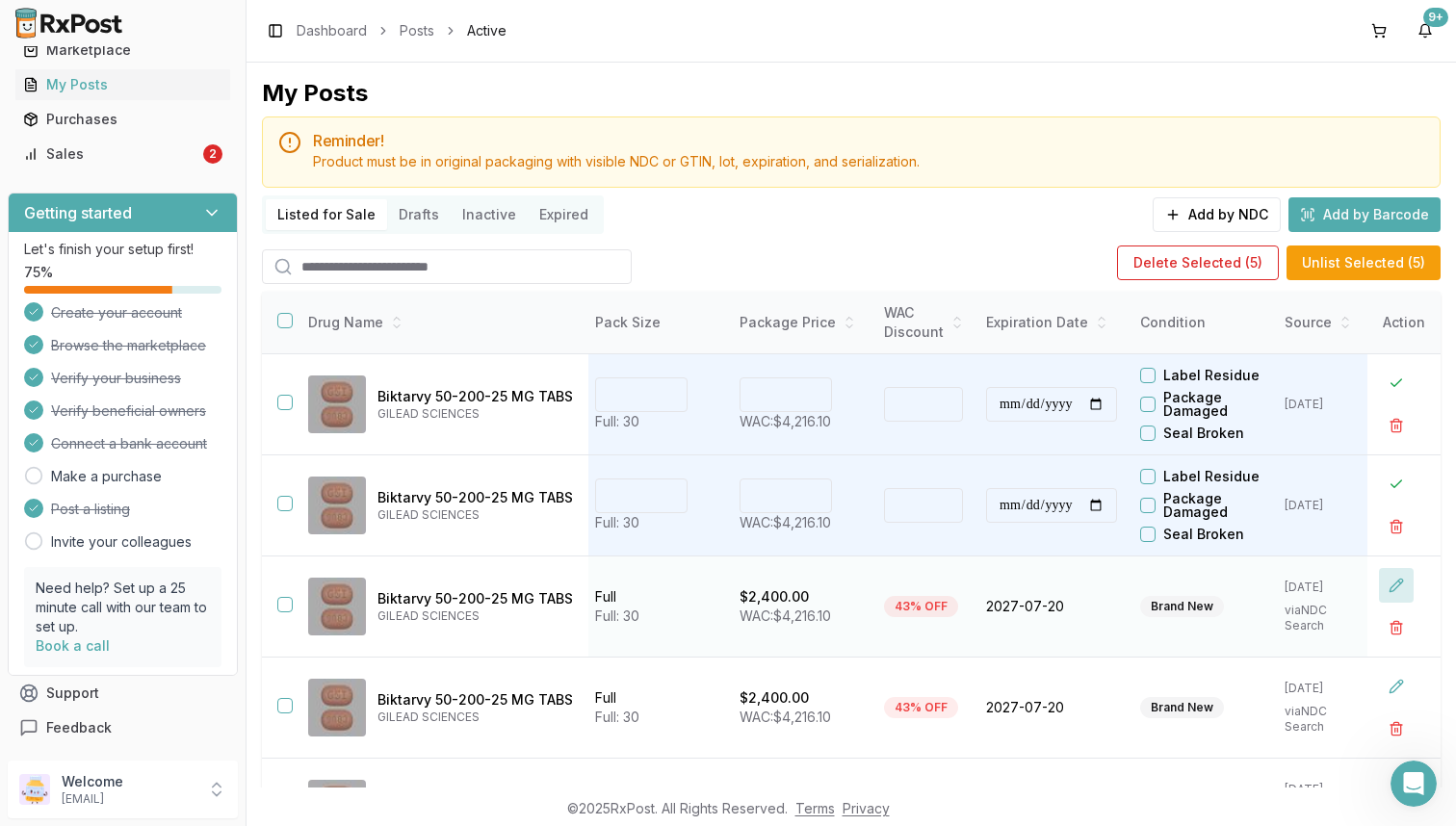 click at bounding box center (1396, 585) 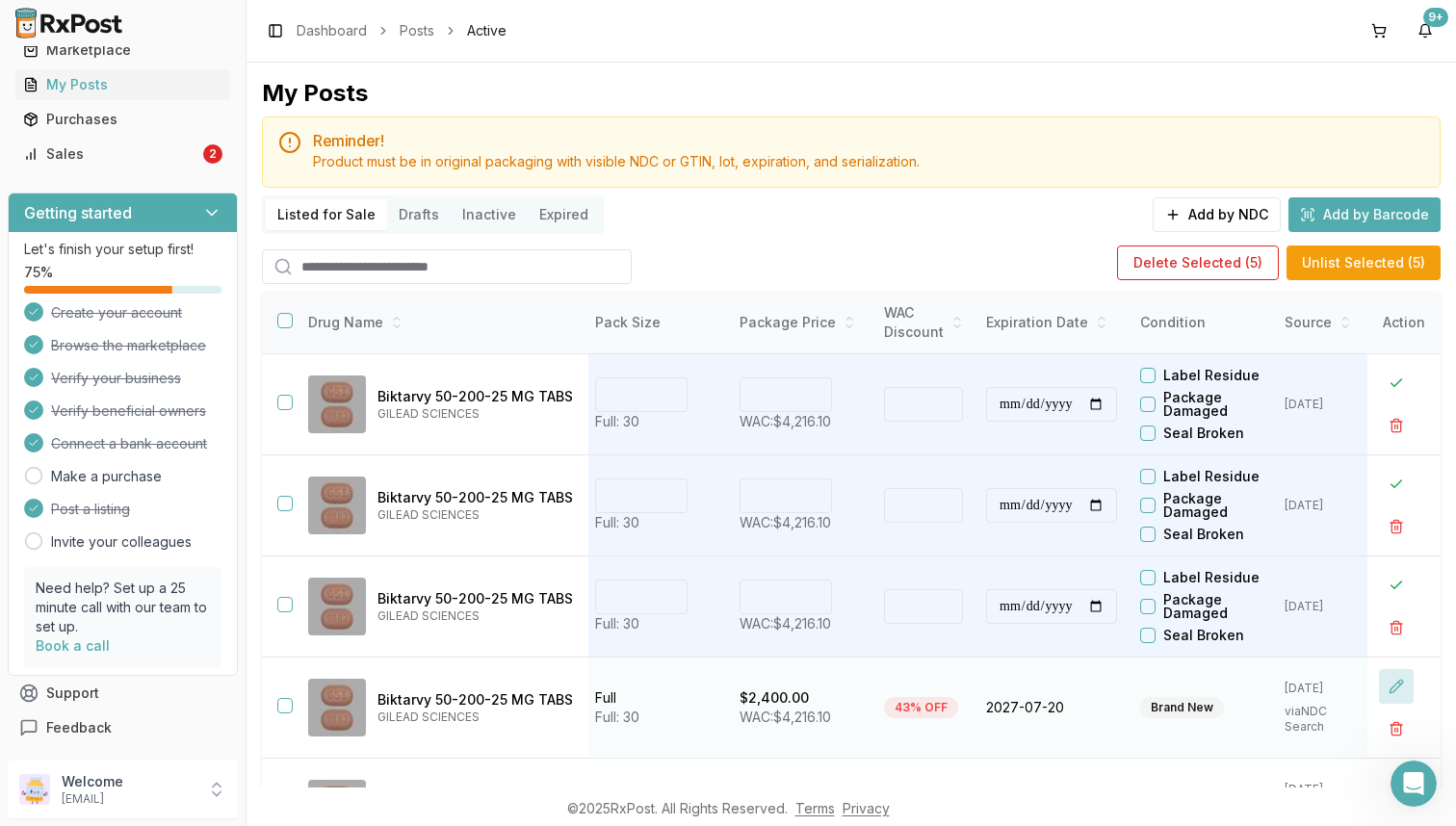 click at bounding box center [1396, 686] 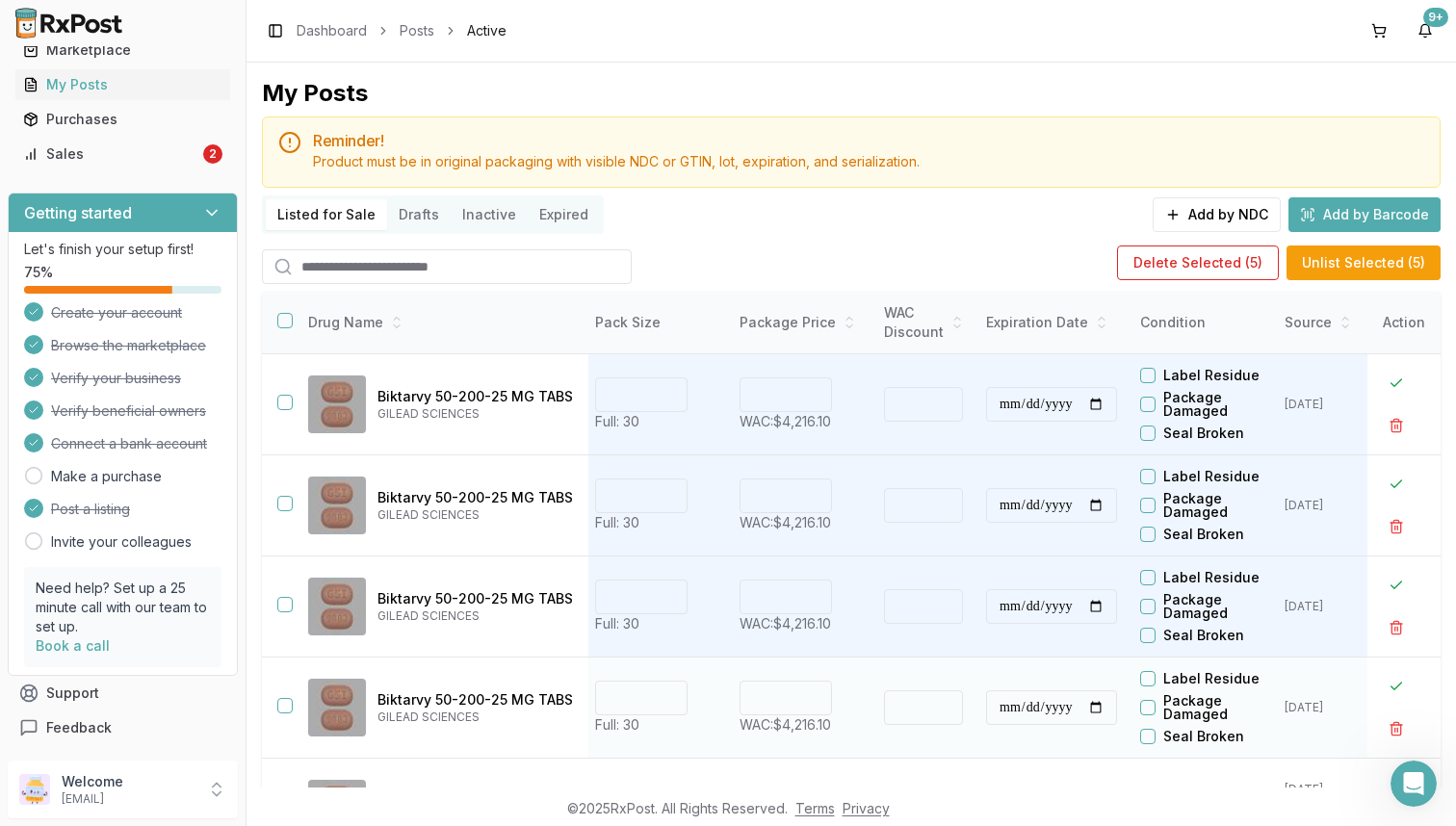 scroll, scrollTop: 38, scrollLeft: 438, axis: both 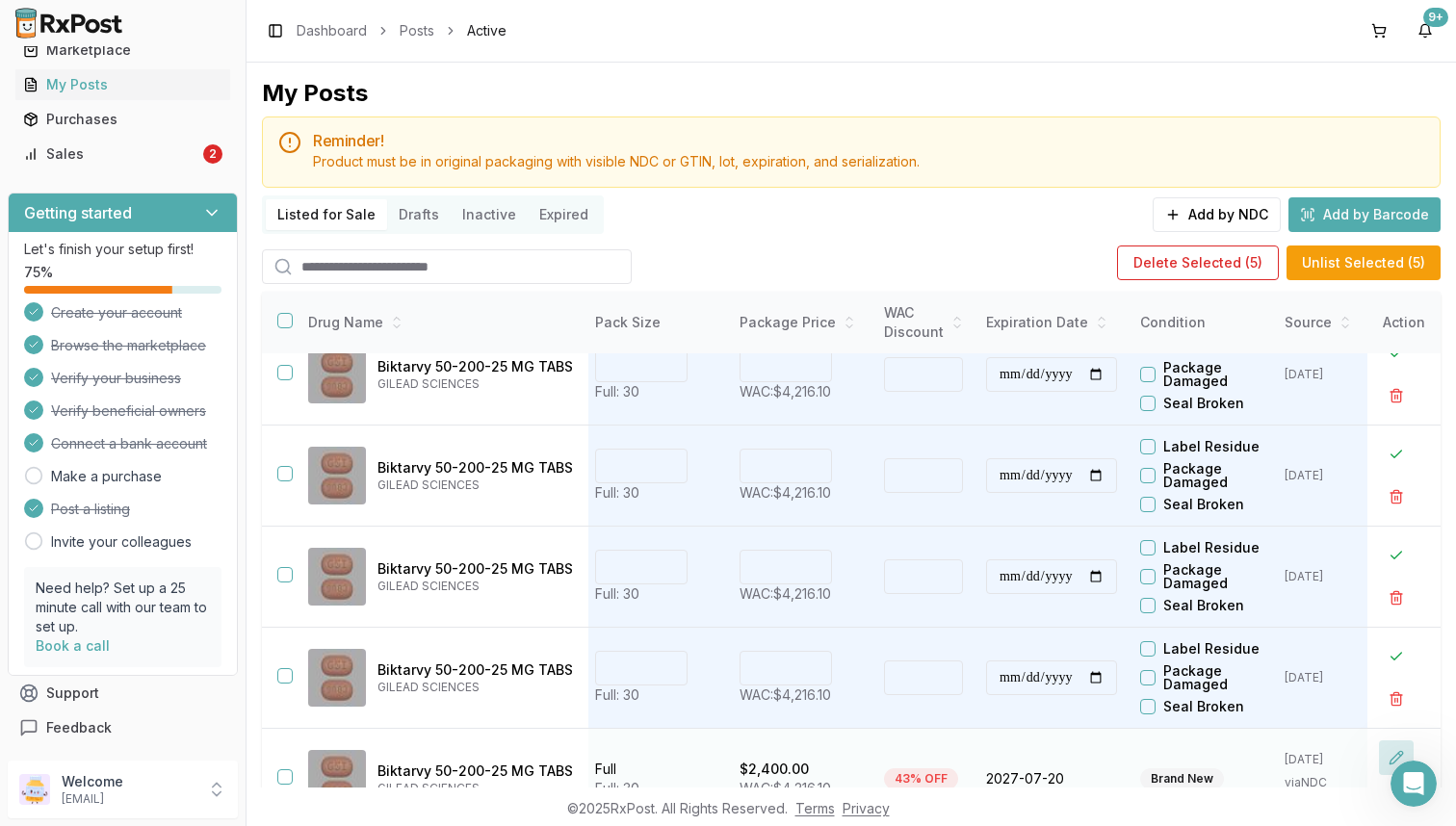 click at bounding box center [1396, 758] 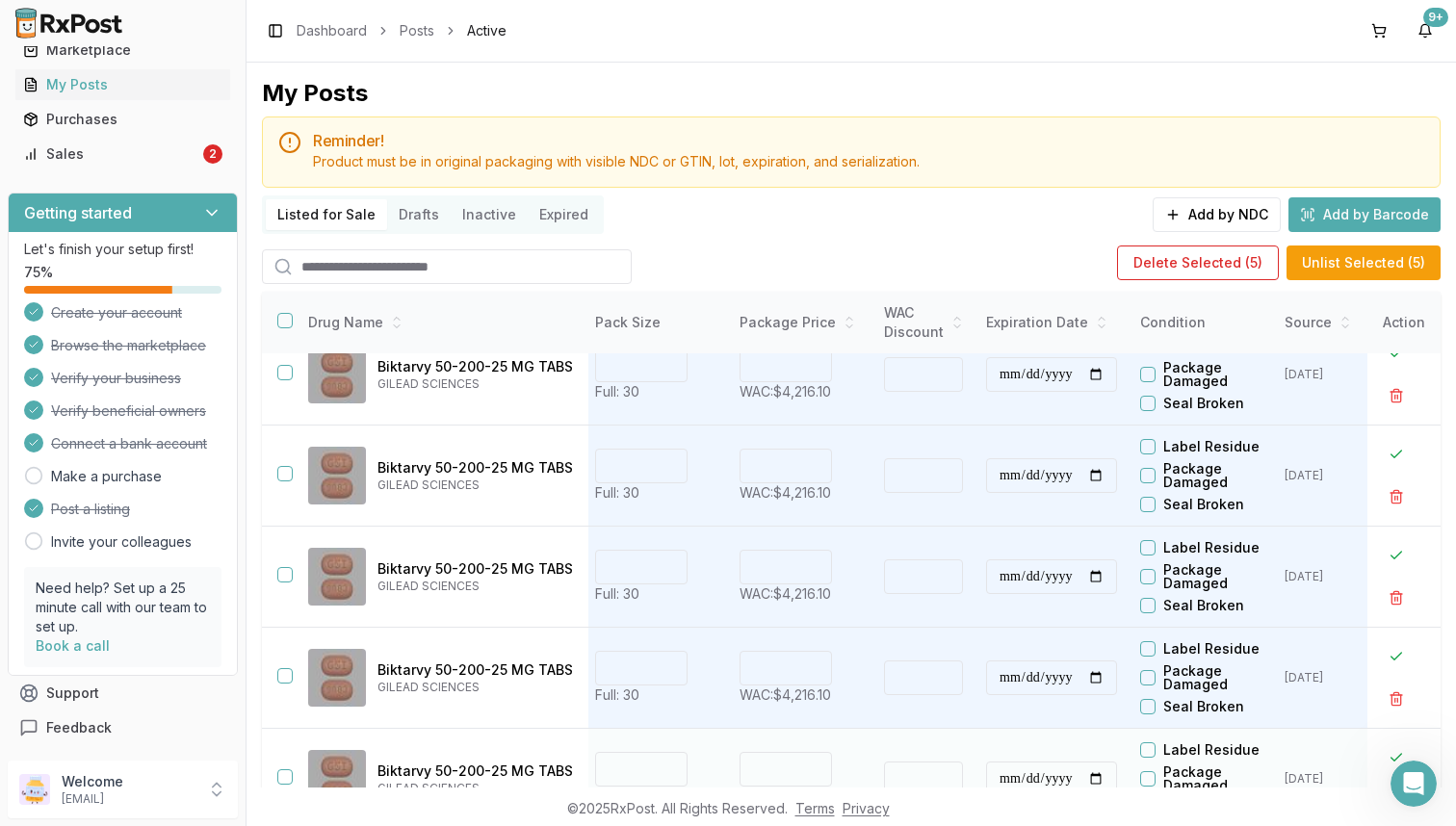 click on "****" at bounding box center [786, 769] 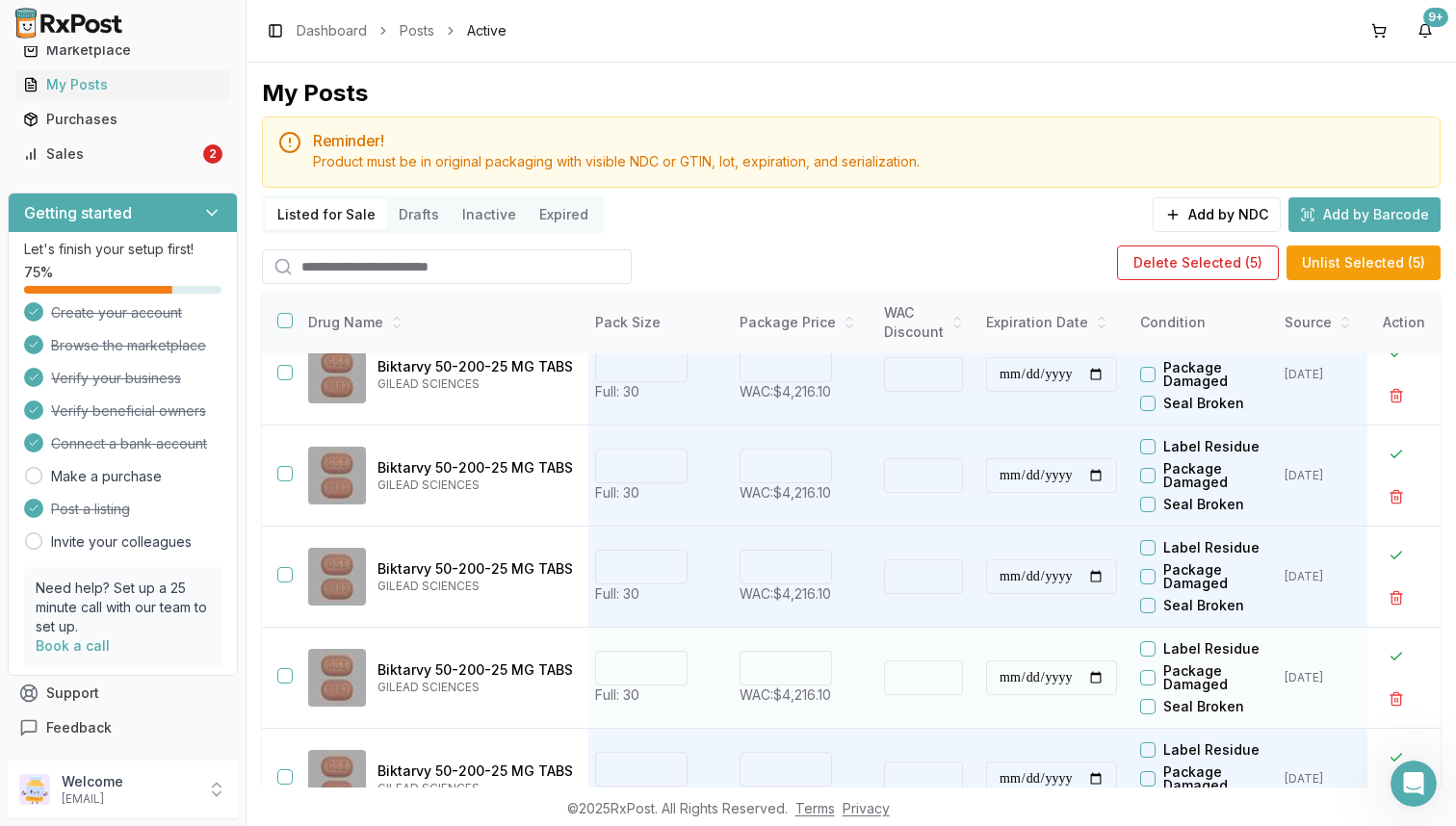 type on "****" 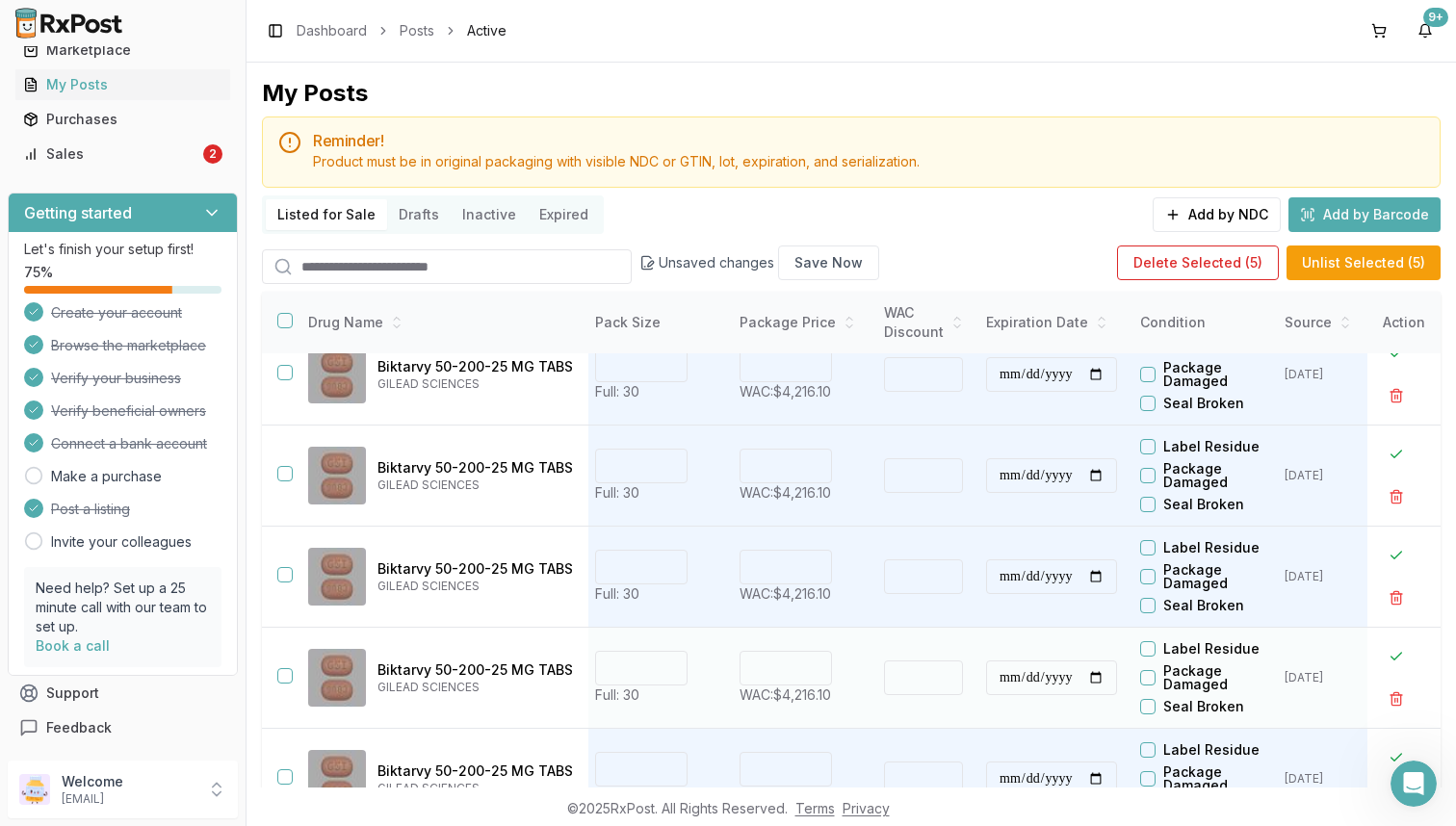 click on "****" at bounding box center [786, 668] 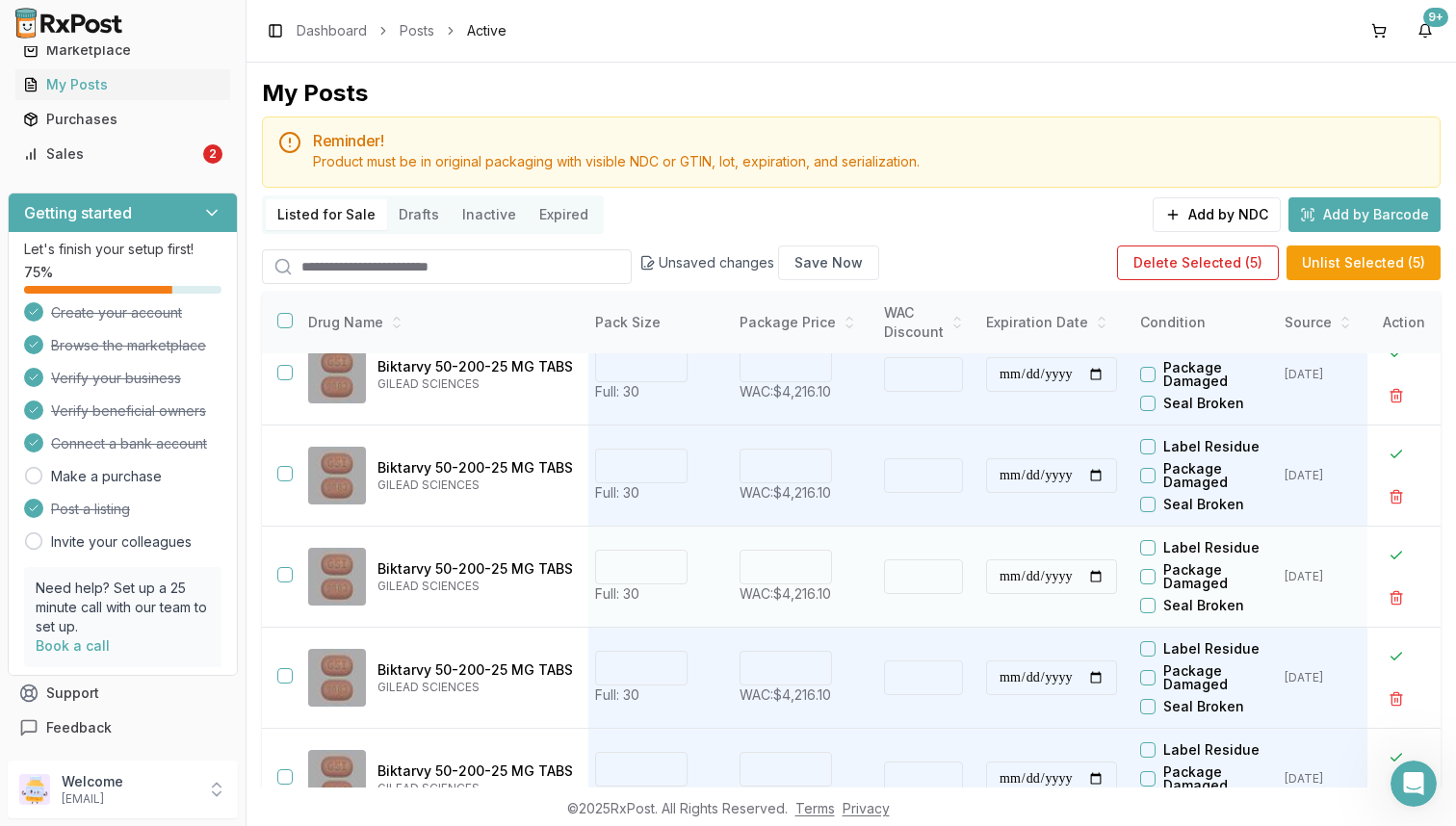 type on "****" 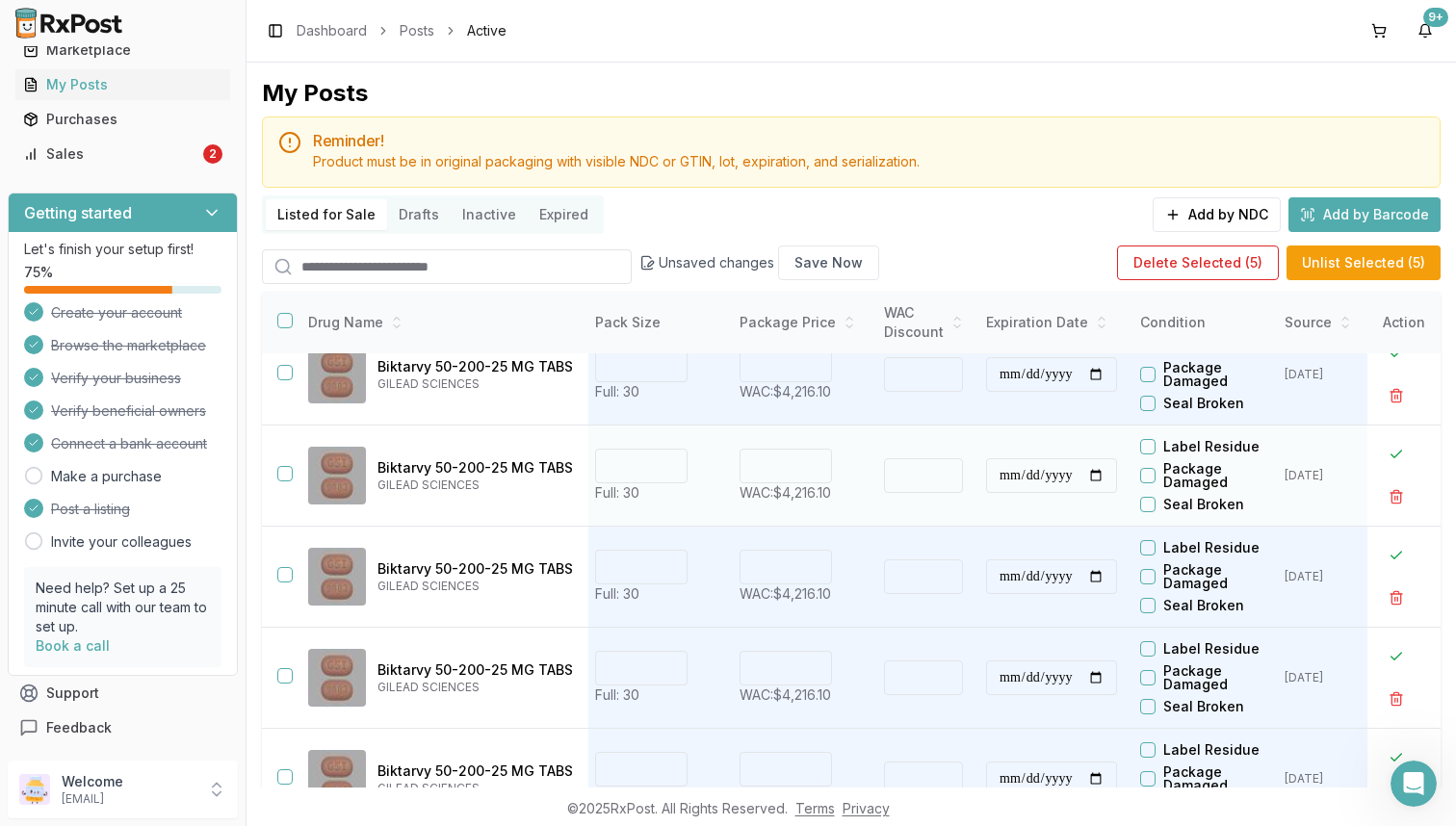 type on "****" 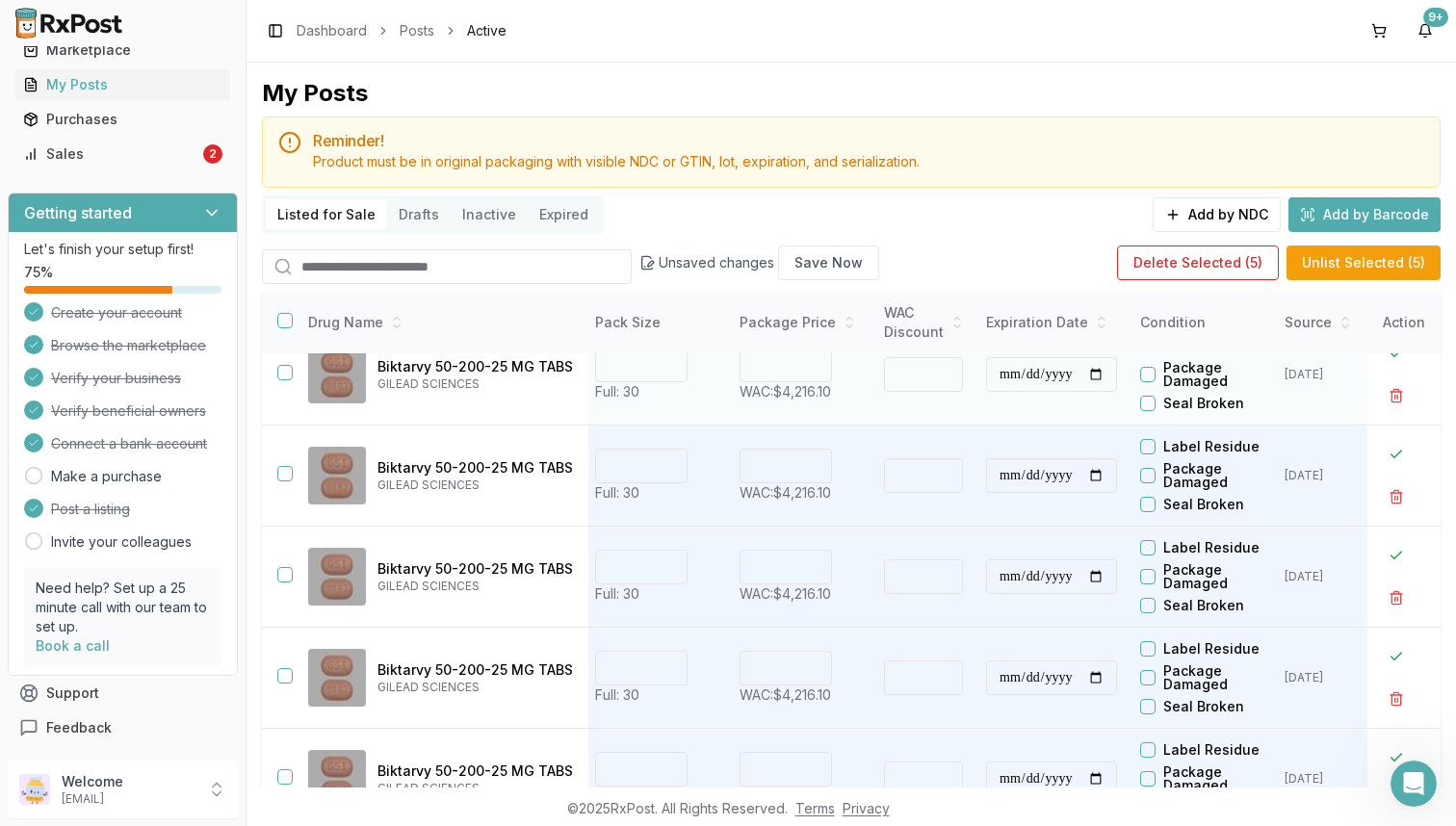 type on "****" 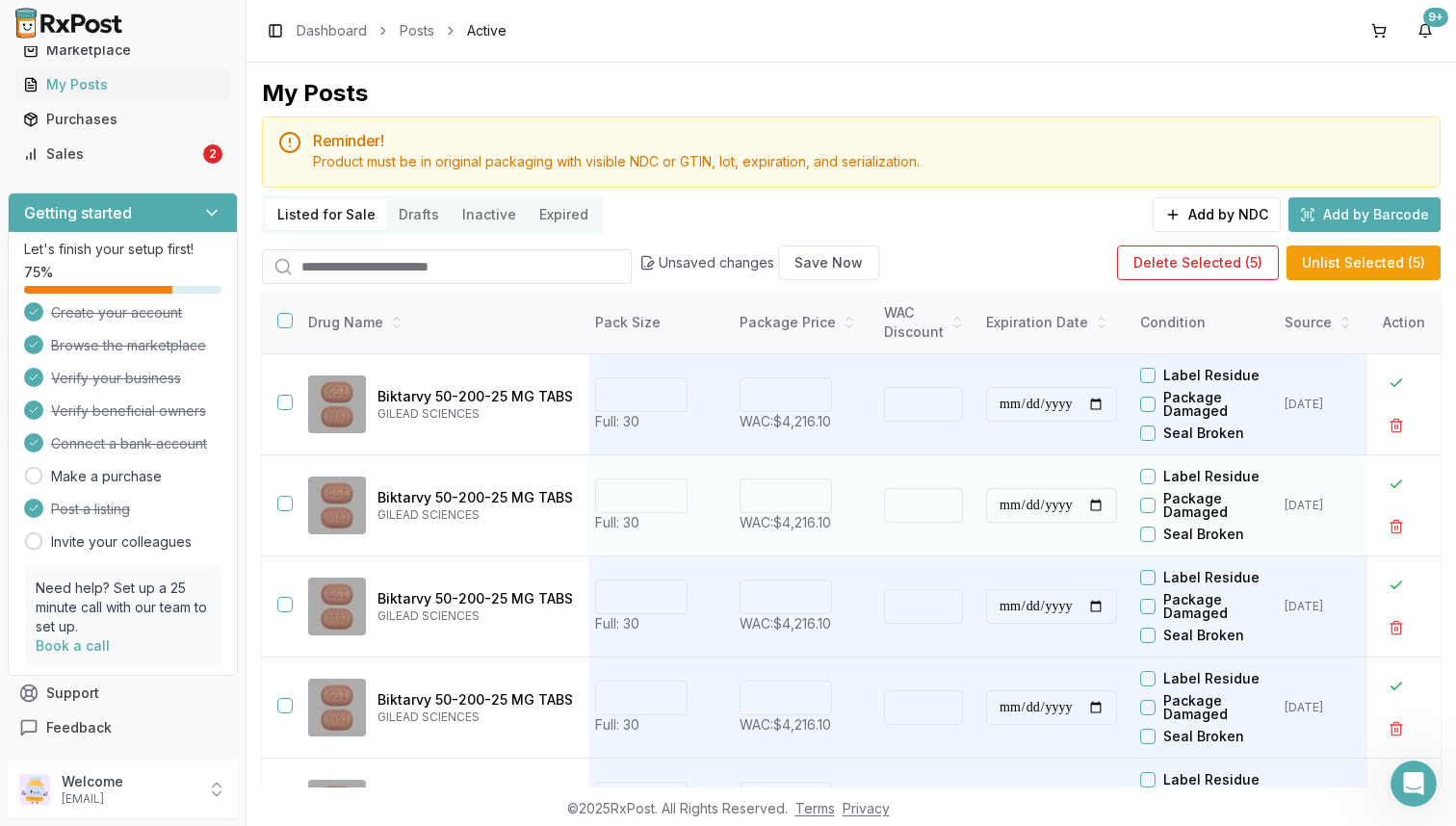 scroll, scrollTop: 0, scrollLeft: 438, axis: horizontal 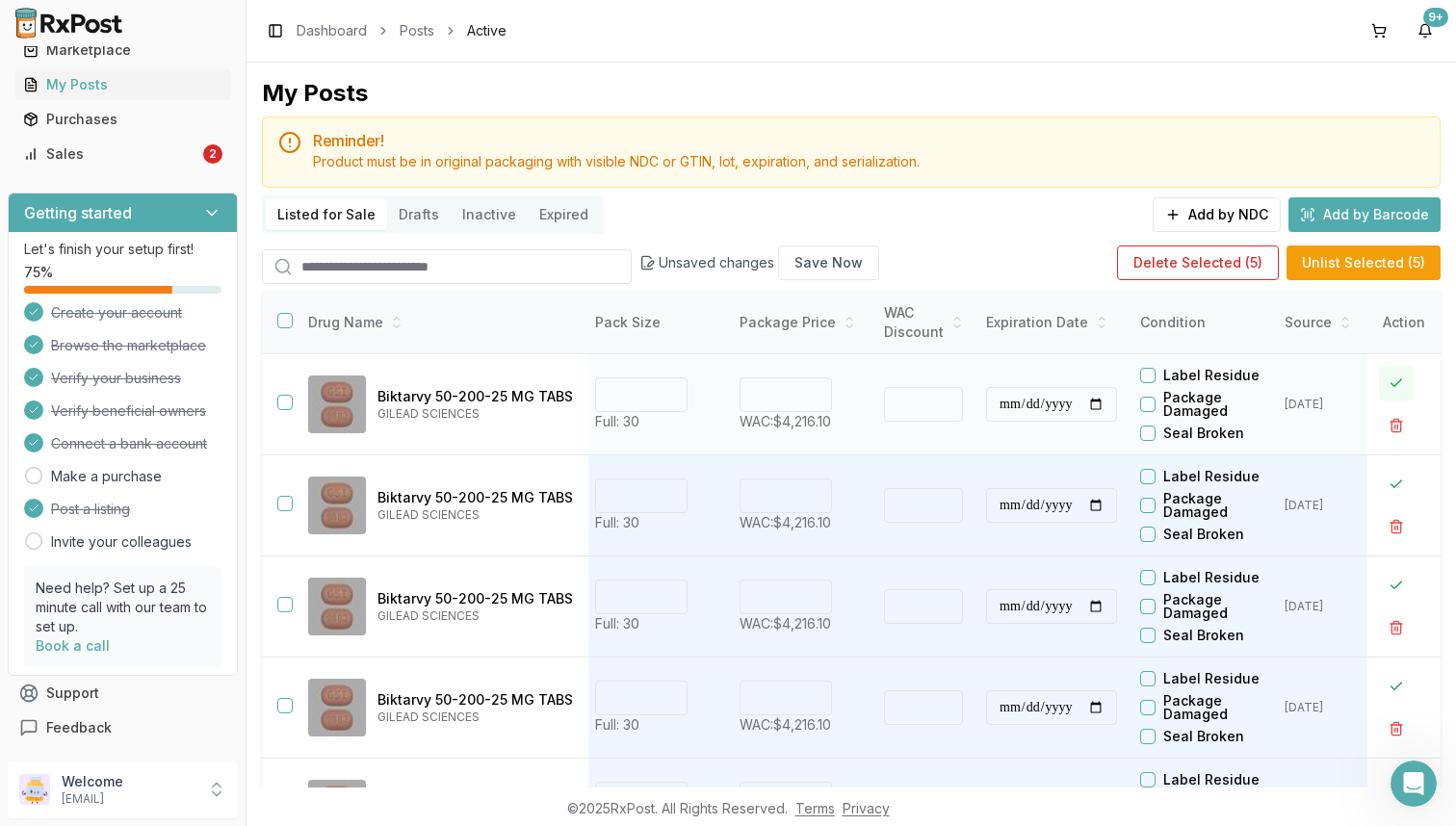 type on "*******" 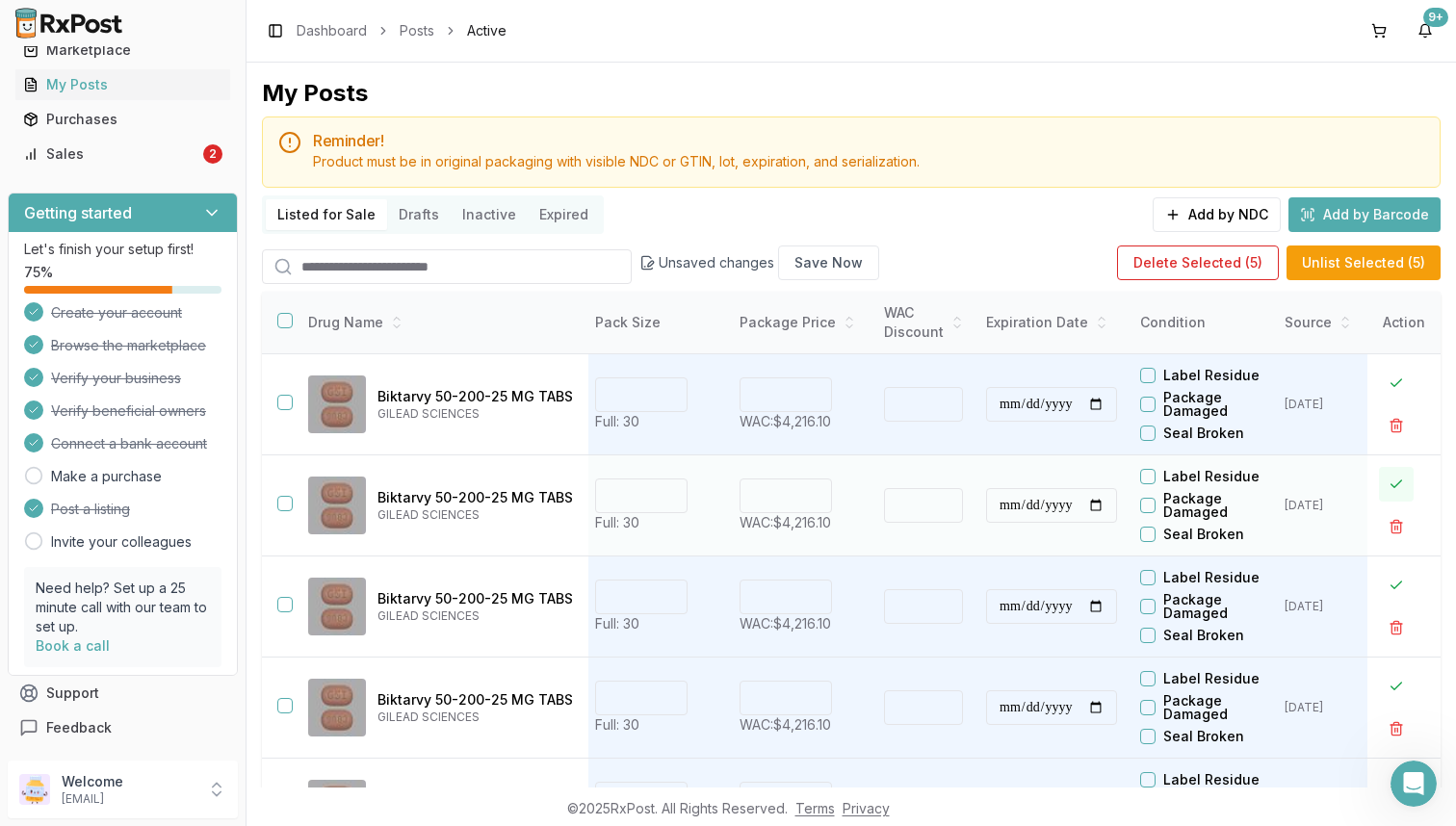 click at bounding box center [1396, 484] 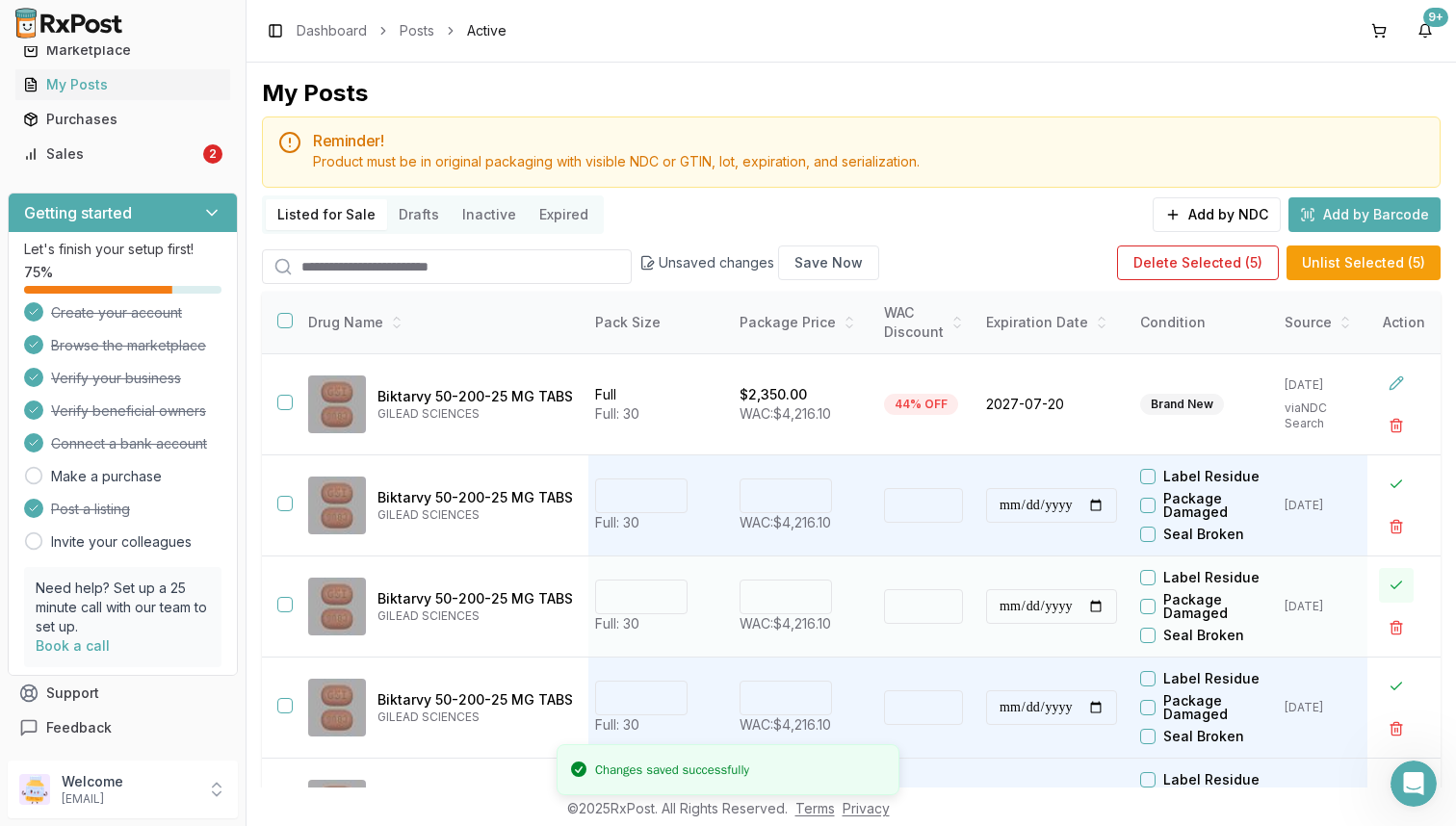 click at bounding box center (1396, 585) 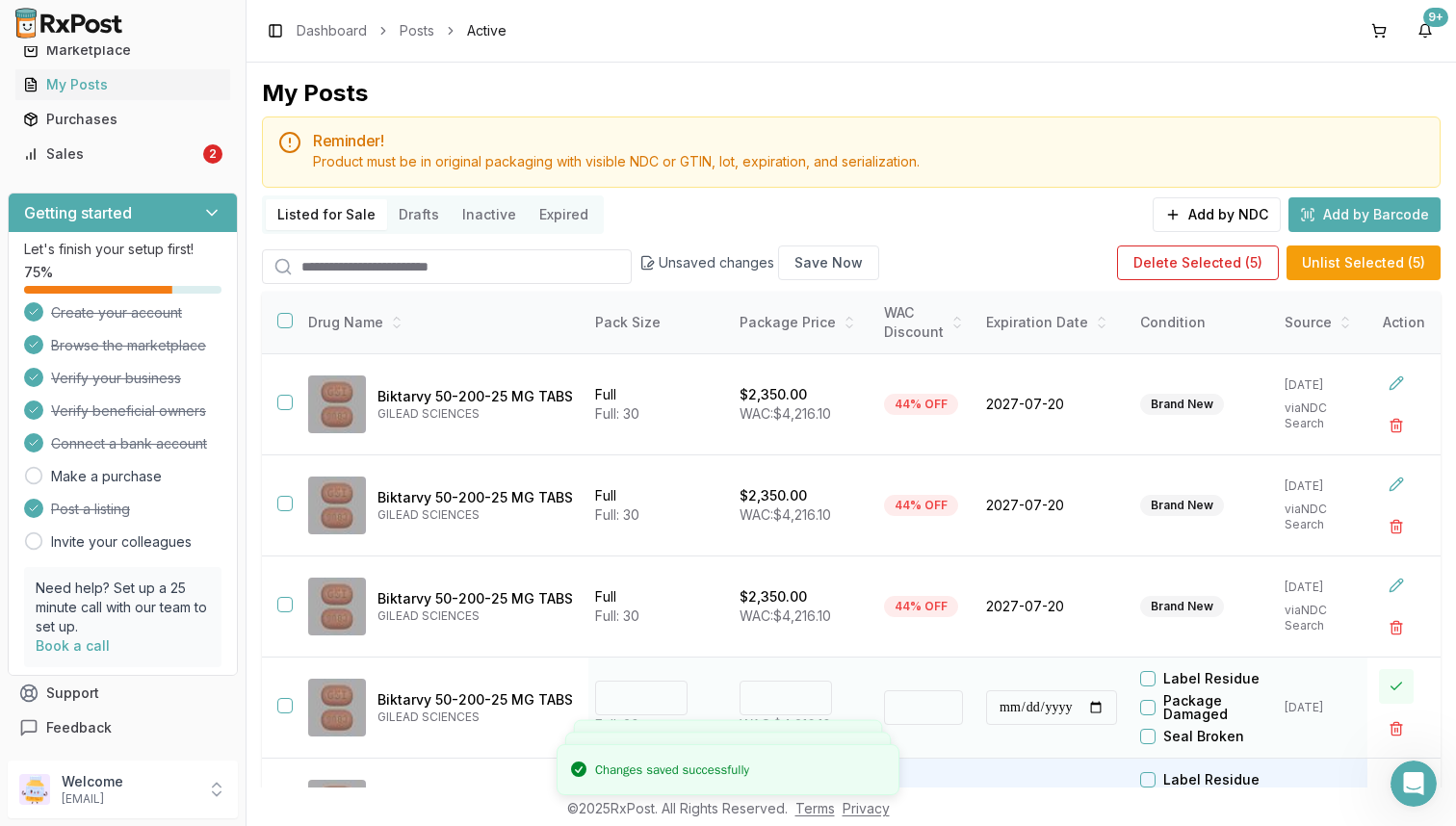 click at bounding box center [1396, 686] 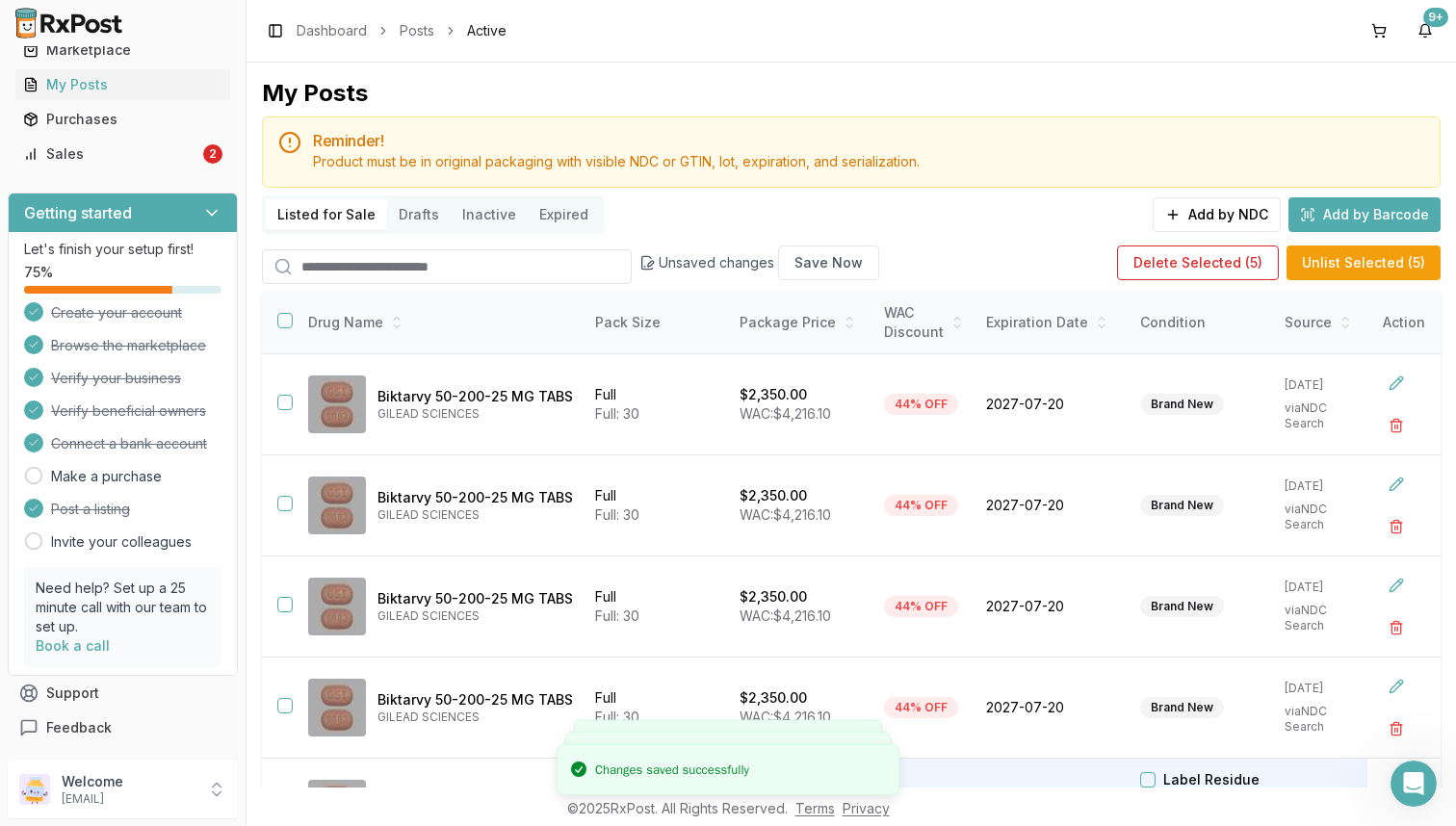 scroll, scrollTop: 38, scrollLeft: 438, axis: both 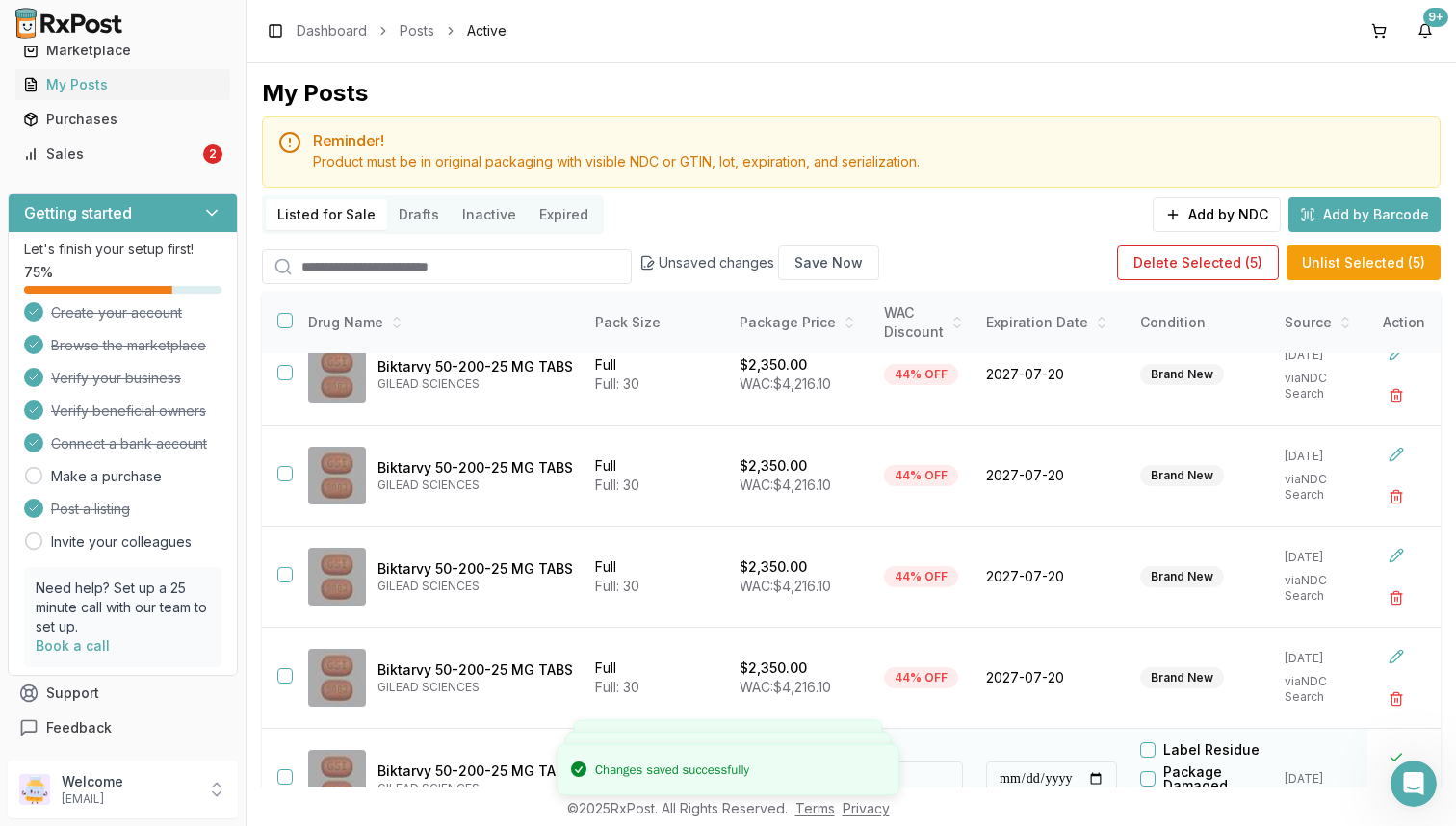 click at bounding box center [1404, 779] 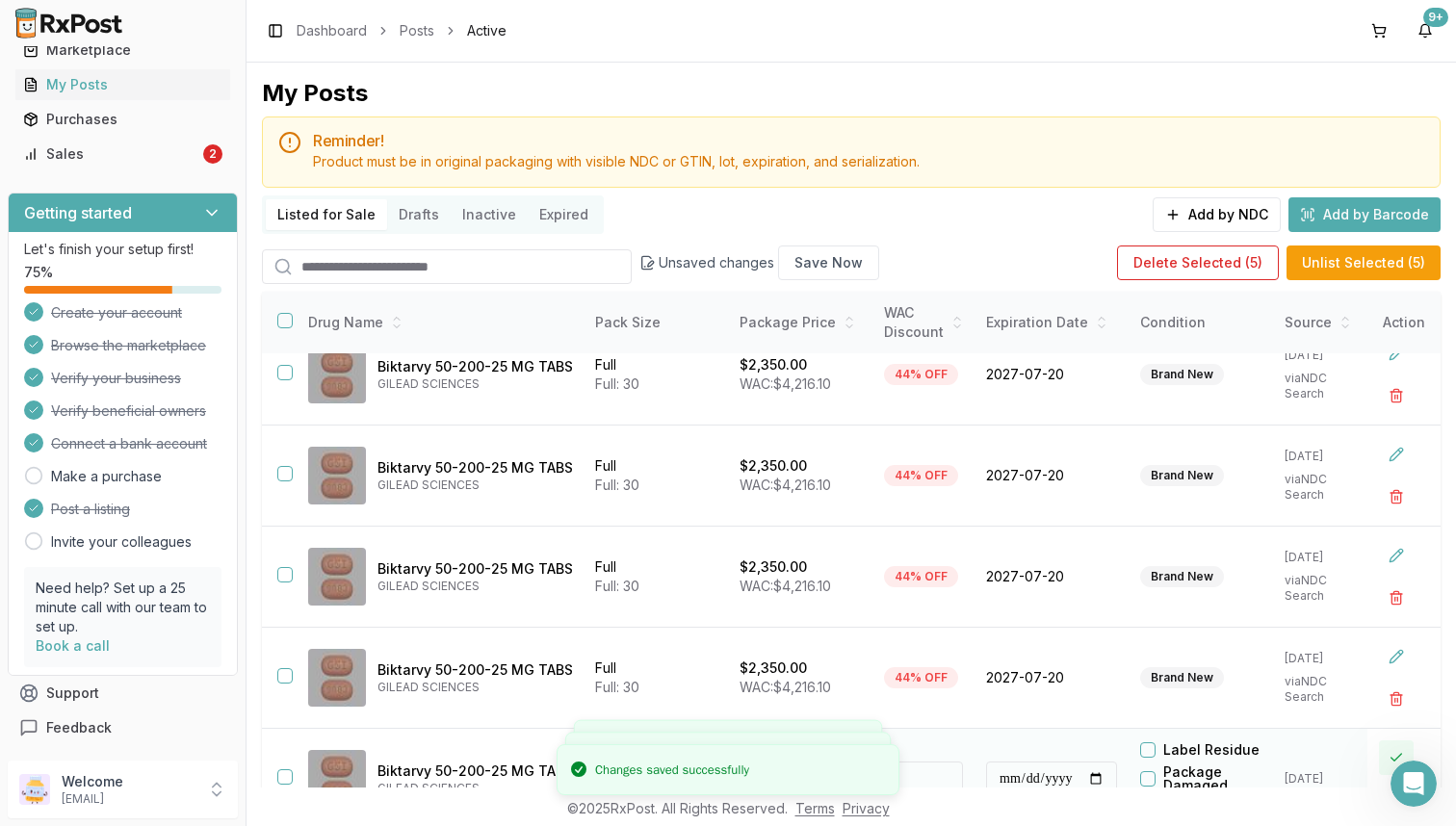 click at bounding box center (1396, 758) 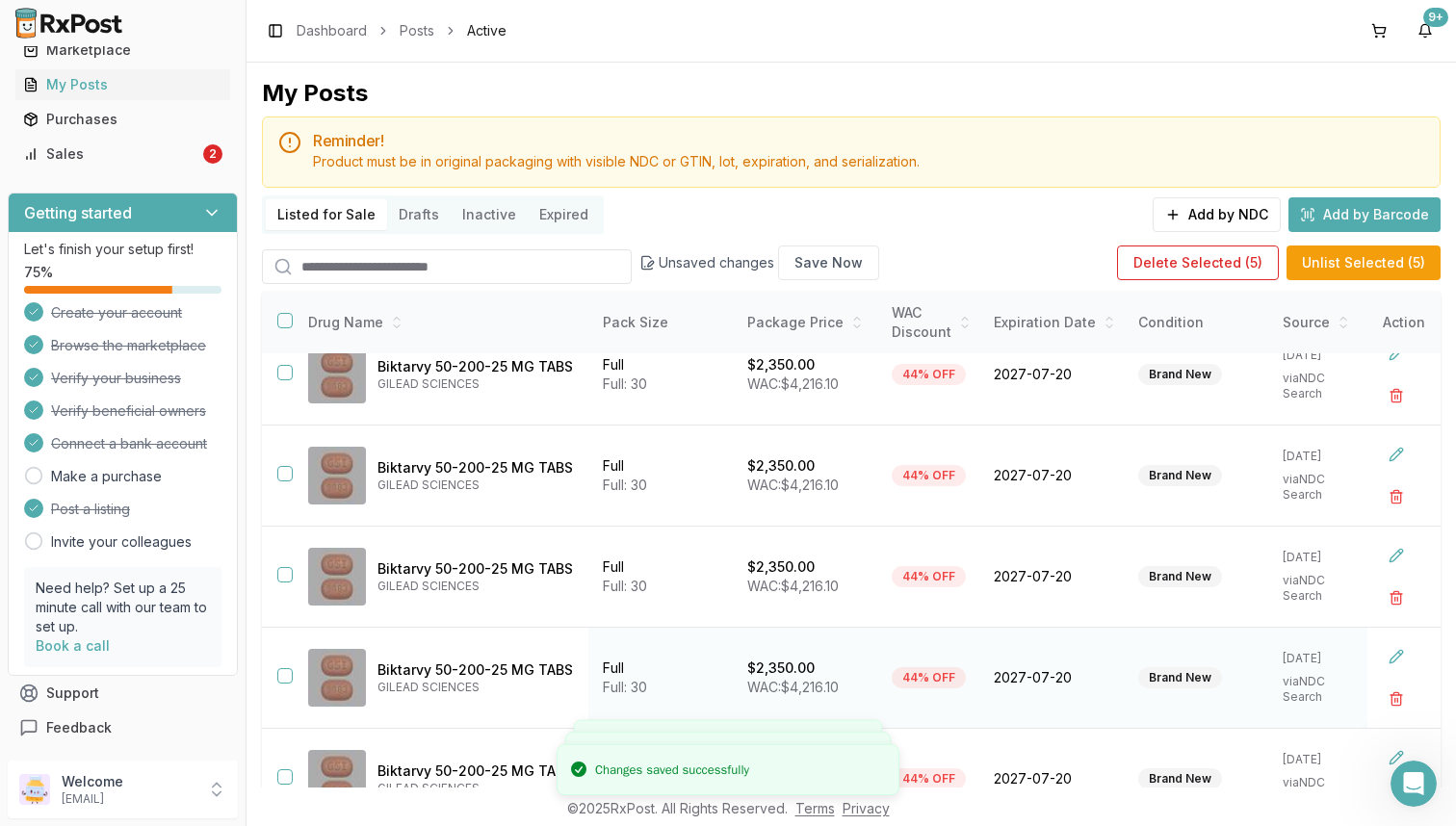 scroll, scrollTop: 153, scrollLeft: 0, axis: vertical 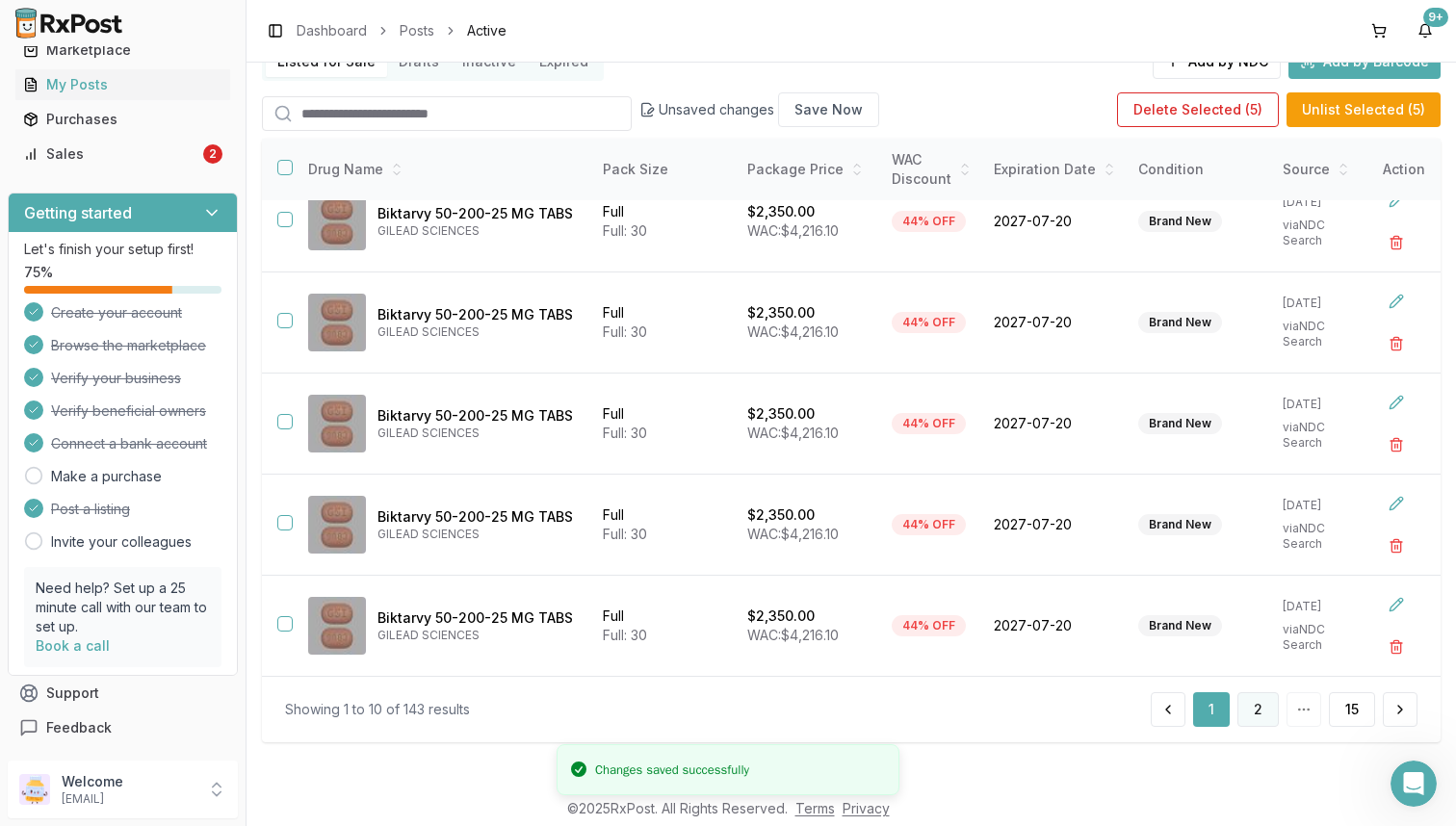 click on "2" at bounding box center [1258, 710] 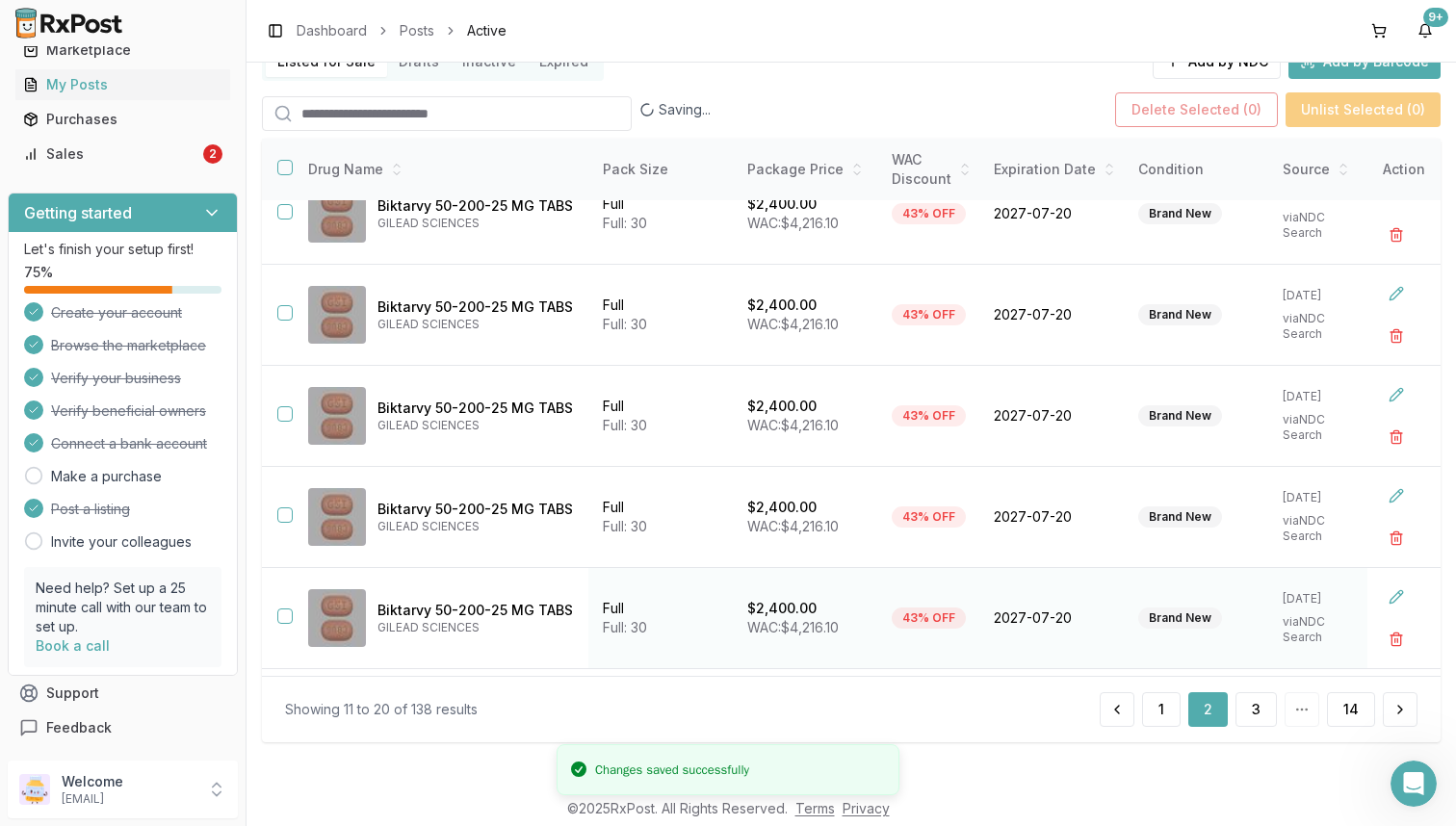 scroll, scrollTop: 0, scrollLeft: 438, axis: horizontal 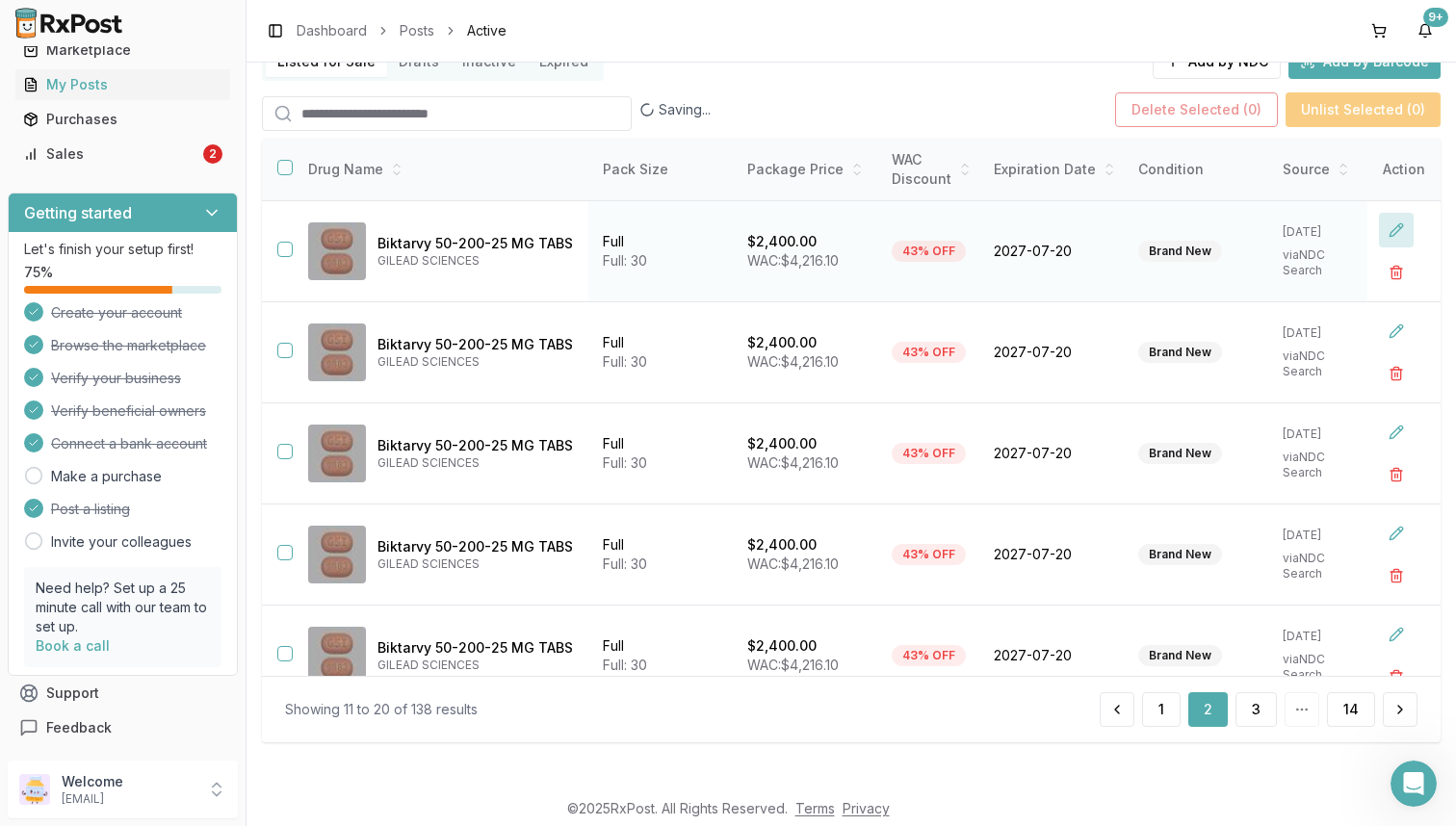 click at bounding box center (1396, 230) 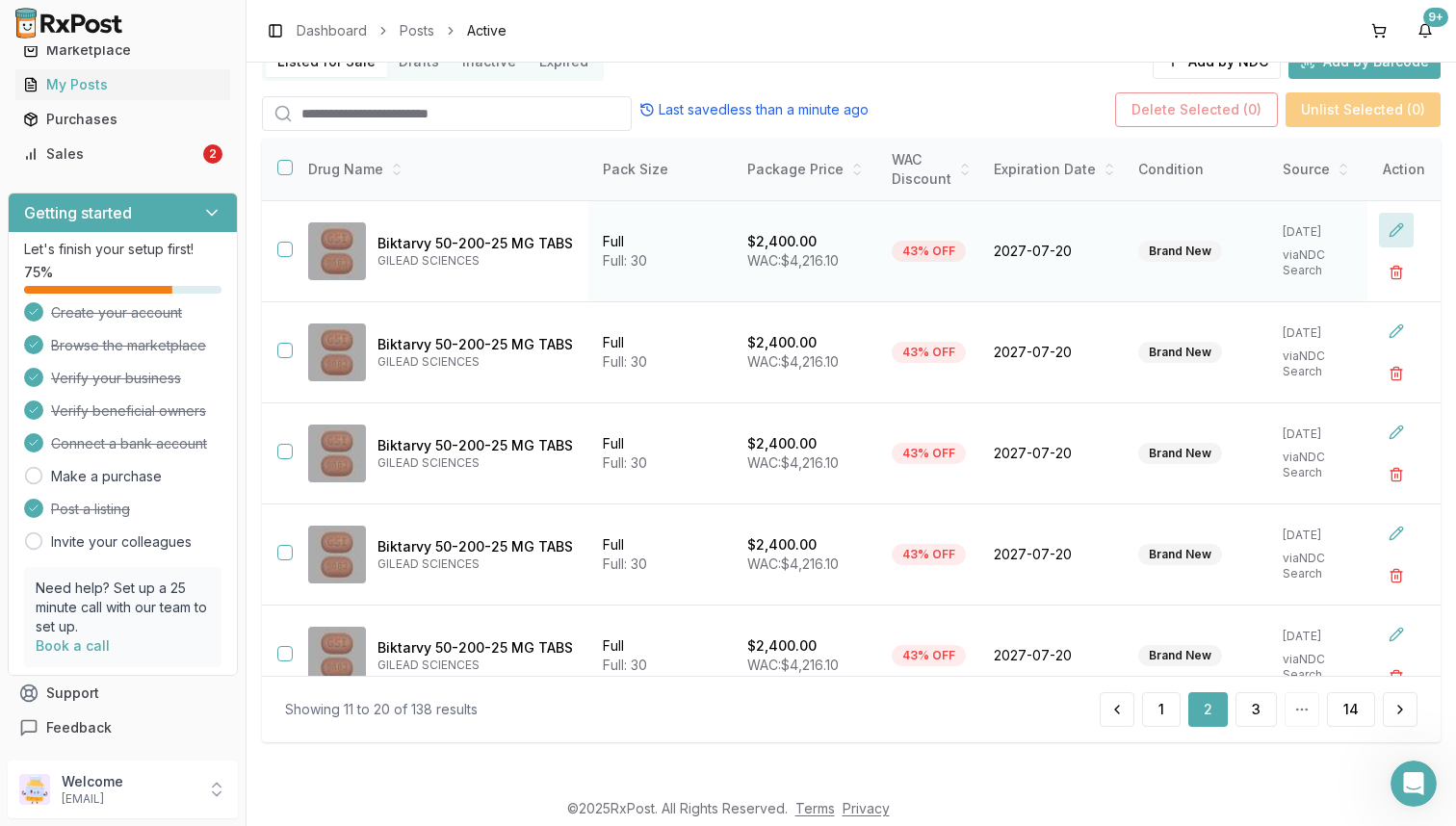 click at bounding box center (1396, 230) 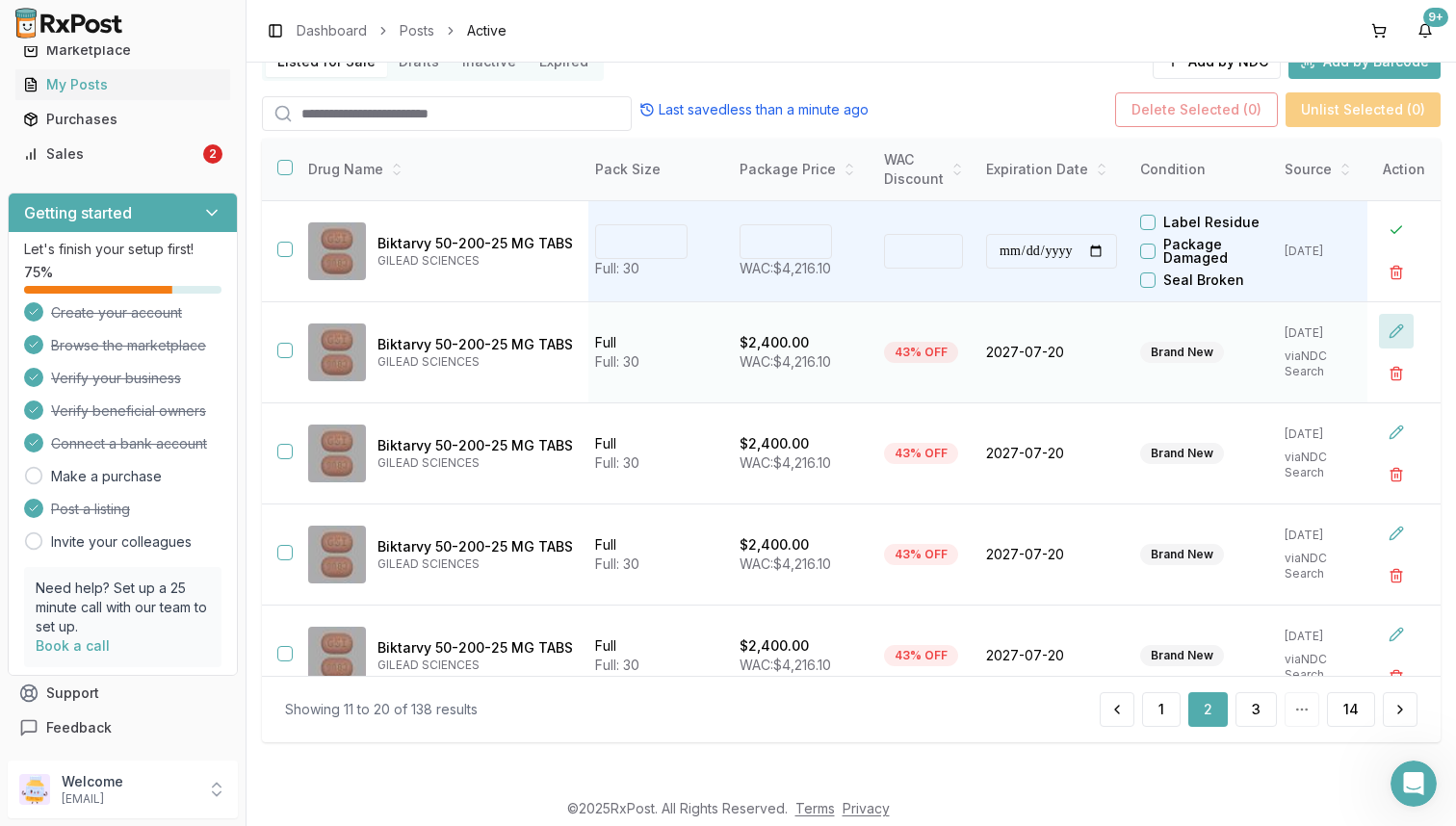 click at bounding box center (1396, 331) 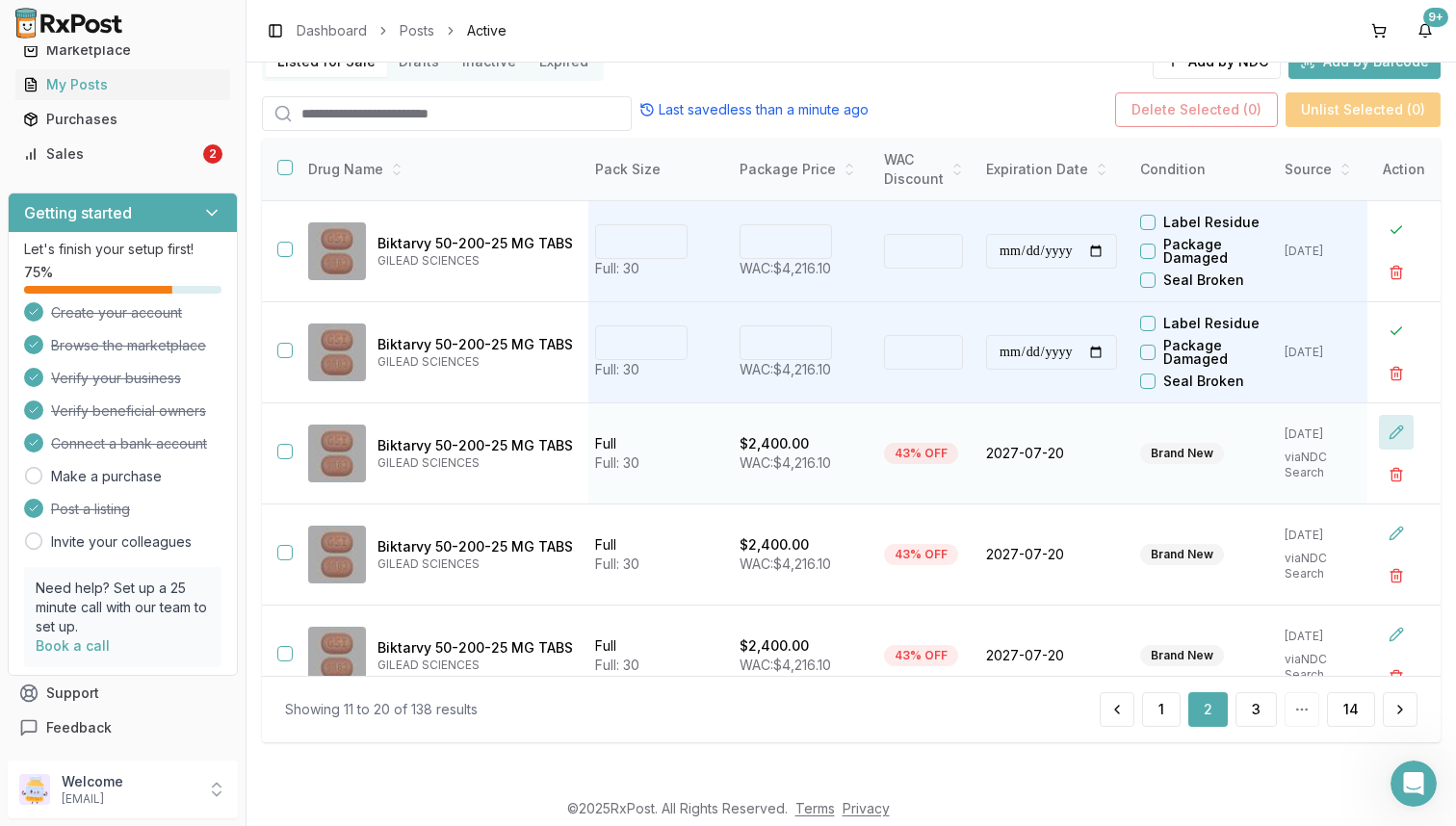 click at bounding box center [1396, 432] 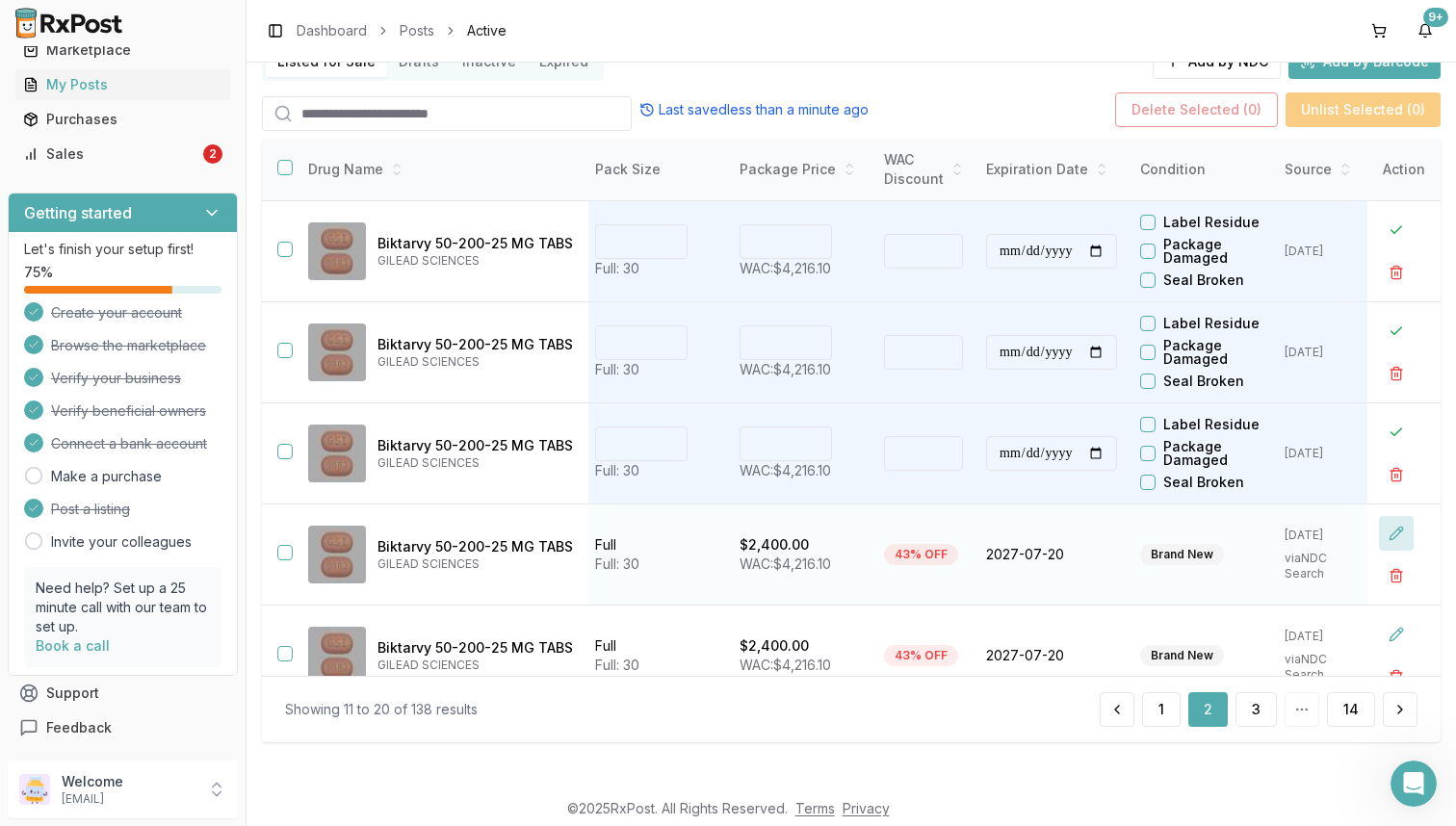click at bounding box center (1396, 533) 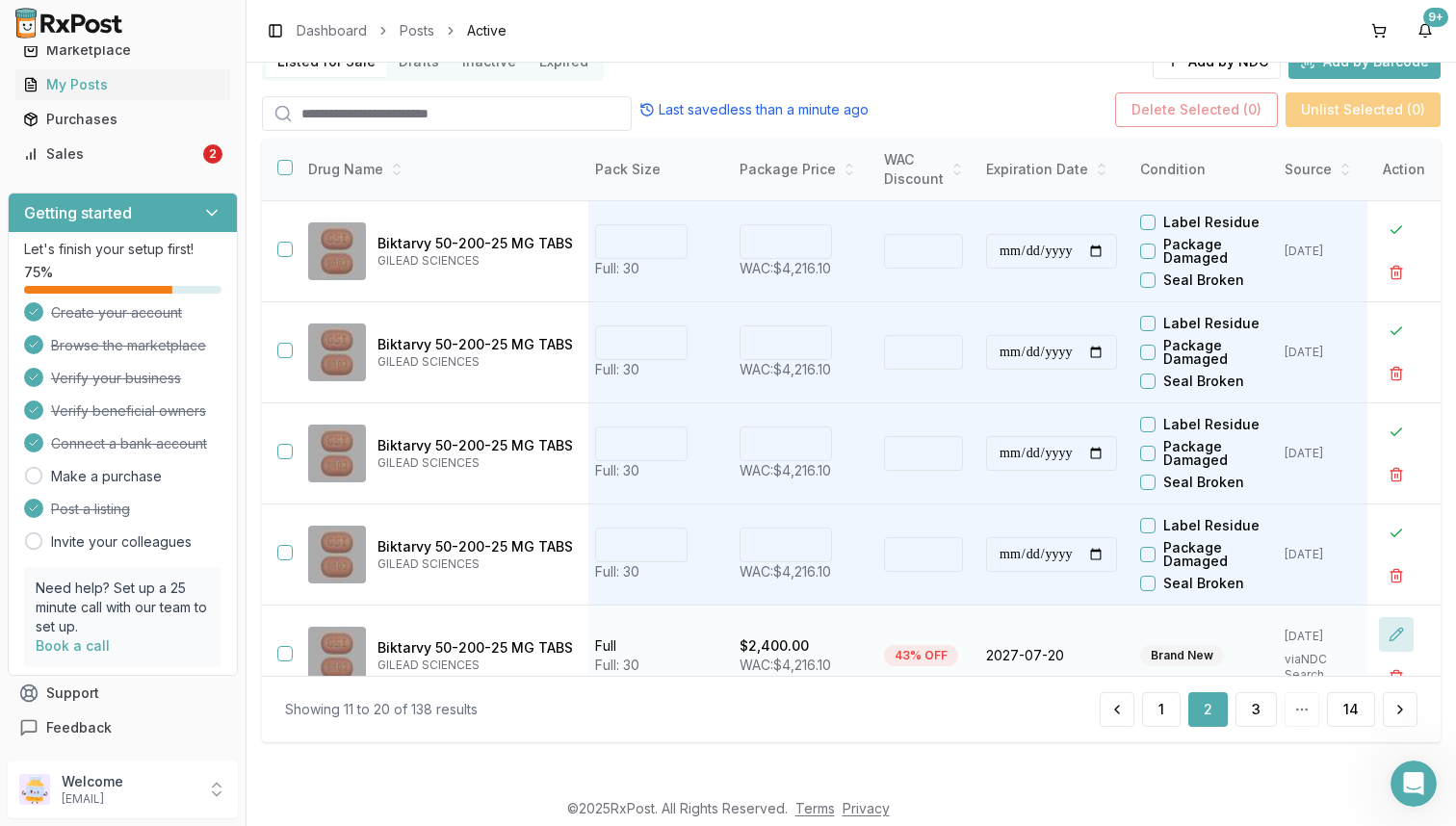 click at bounding box center [1396, 634] 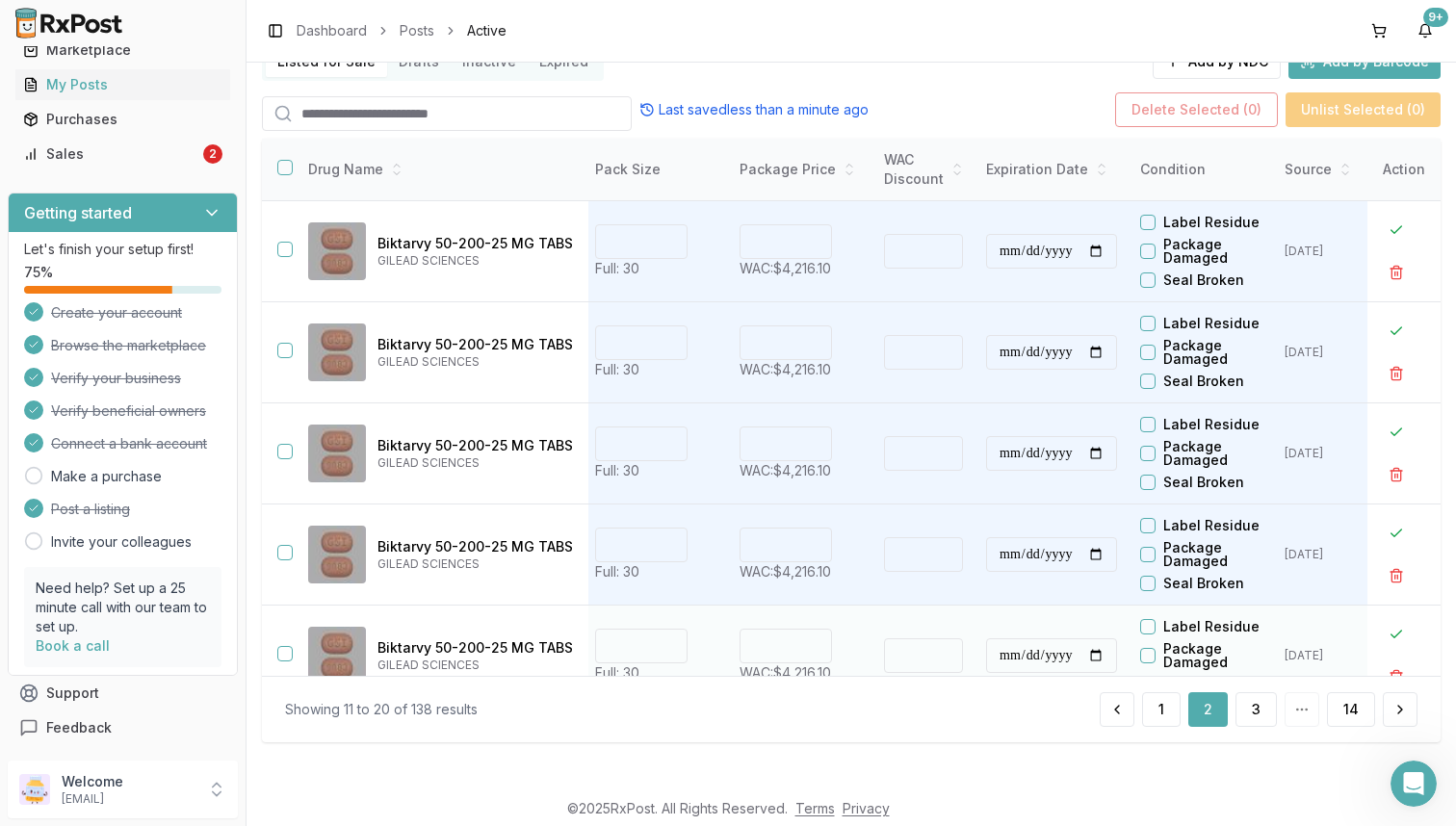 click on "****" at bounding box center (786, 646) 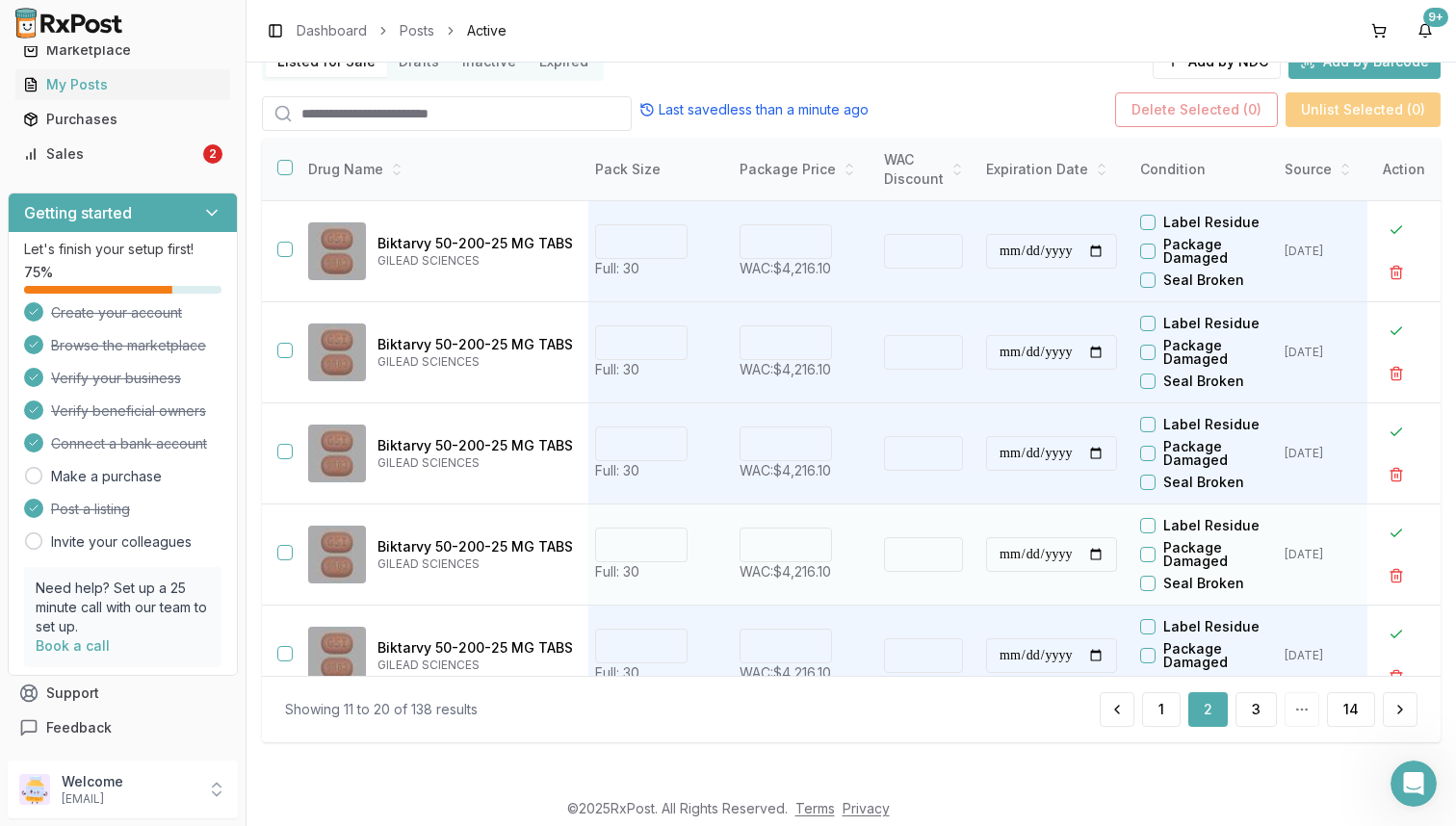 type on "****" 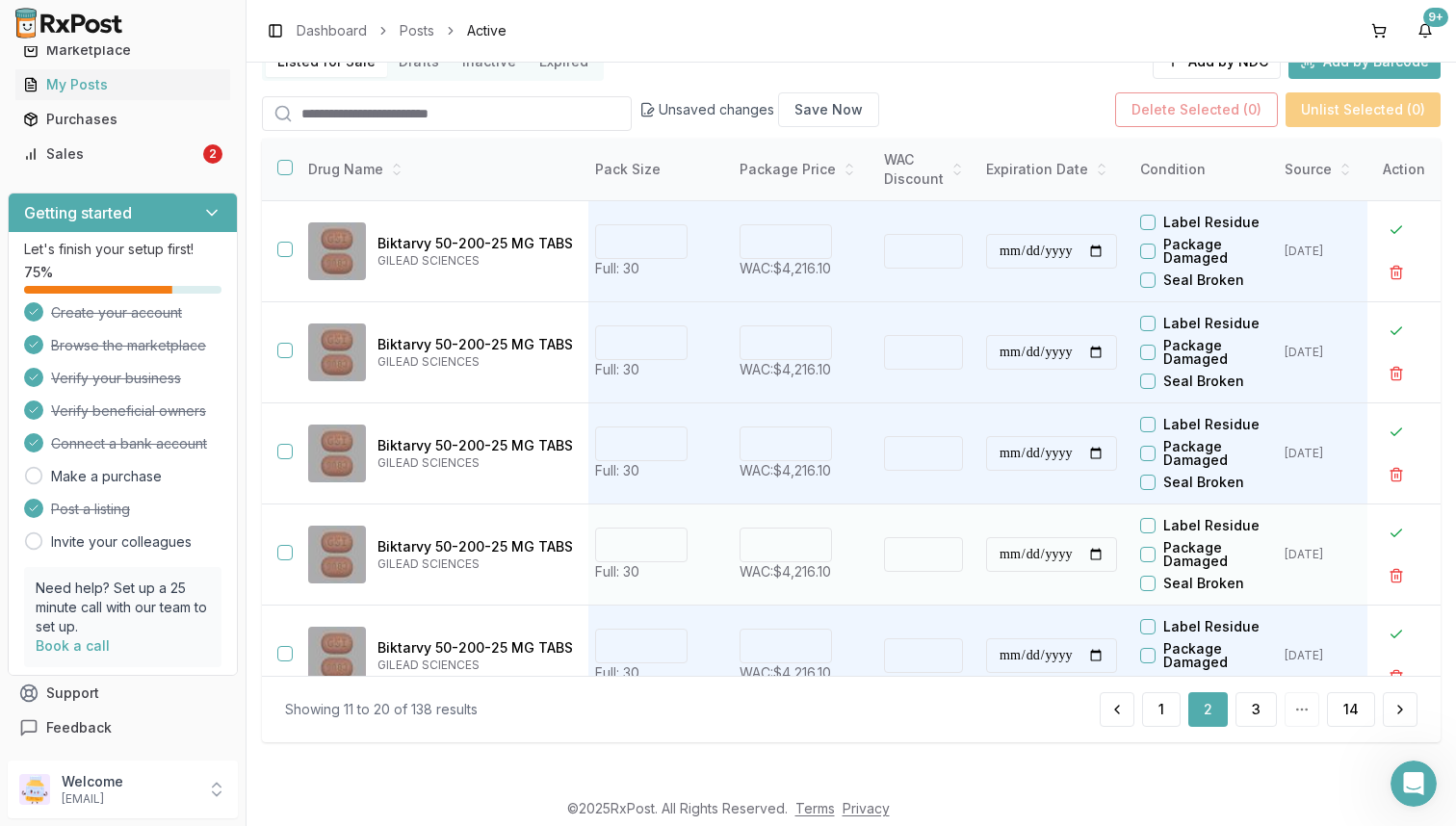 click on "****" at bounding box center [786, 545] 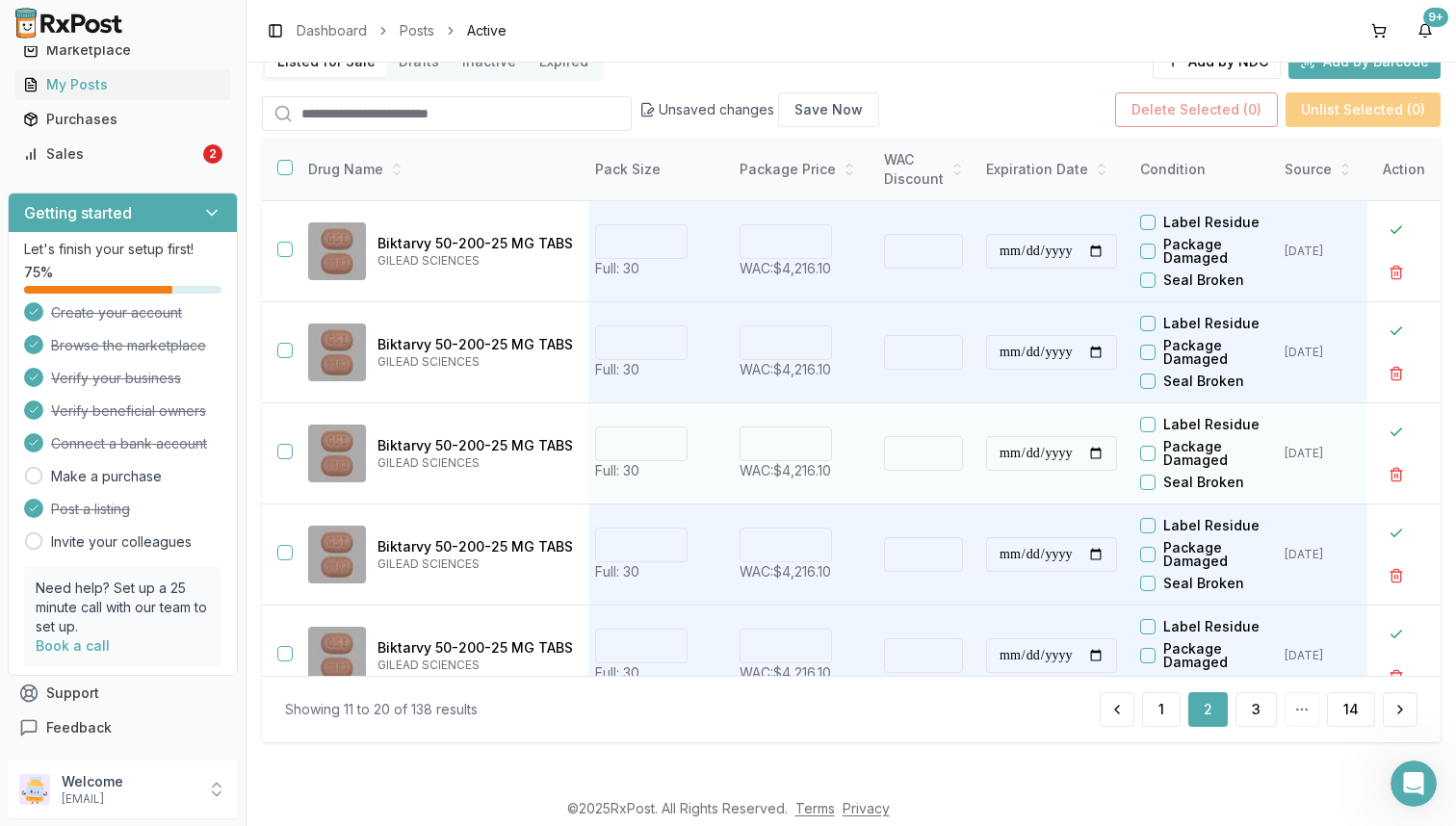 type on "****" 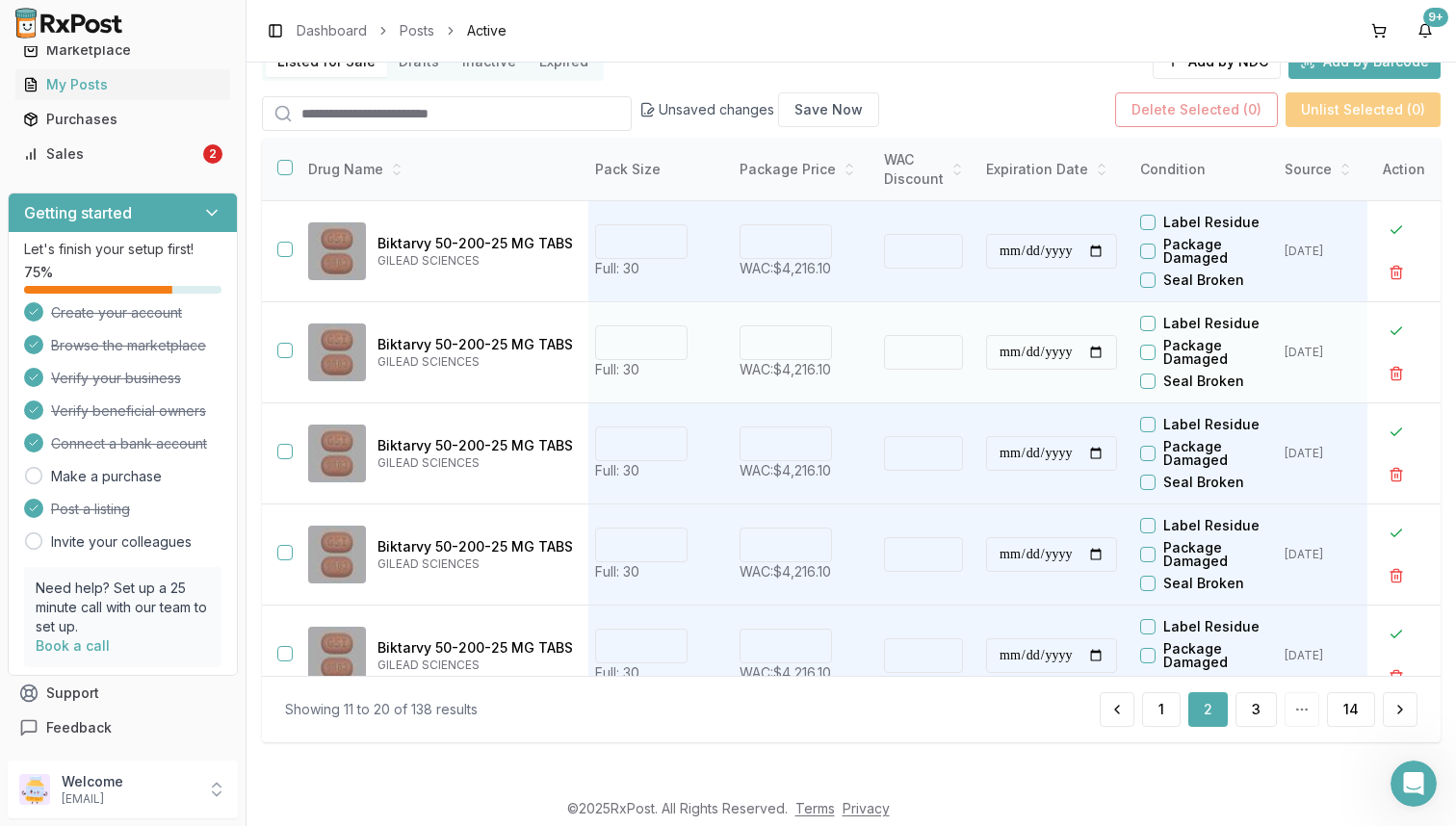 type on "****" 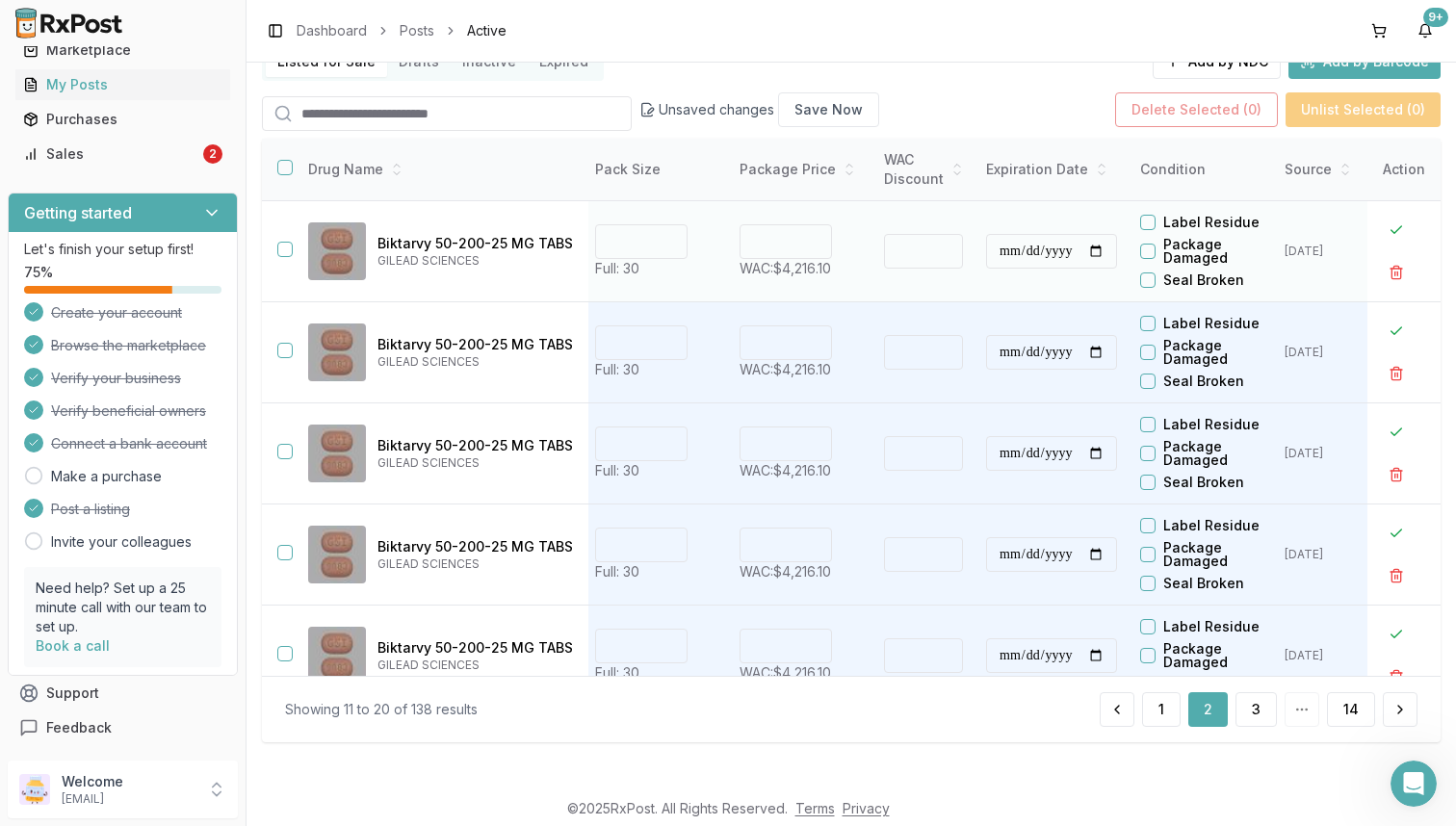 type on "****" 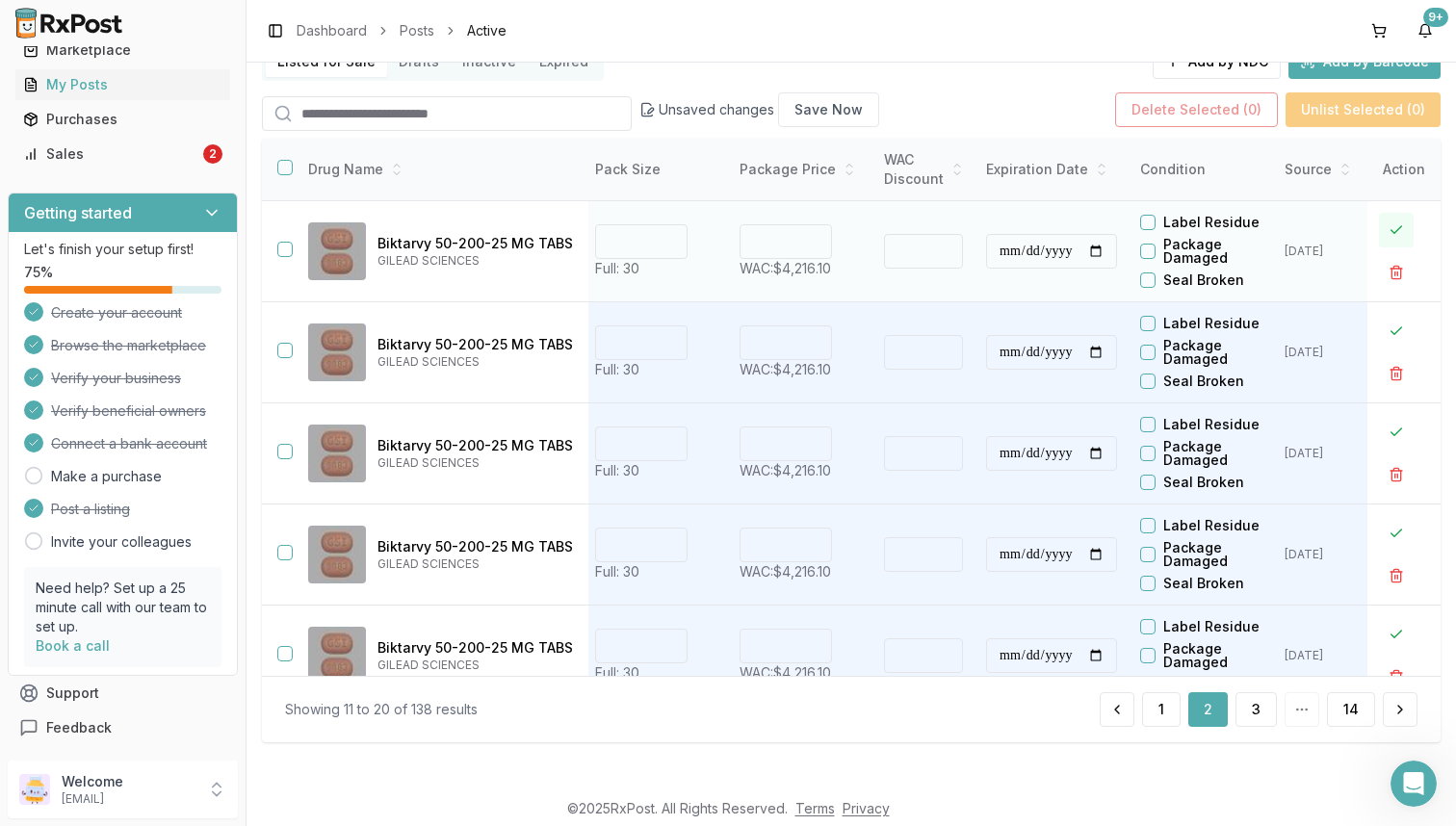 type on "*******" 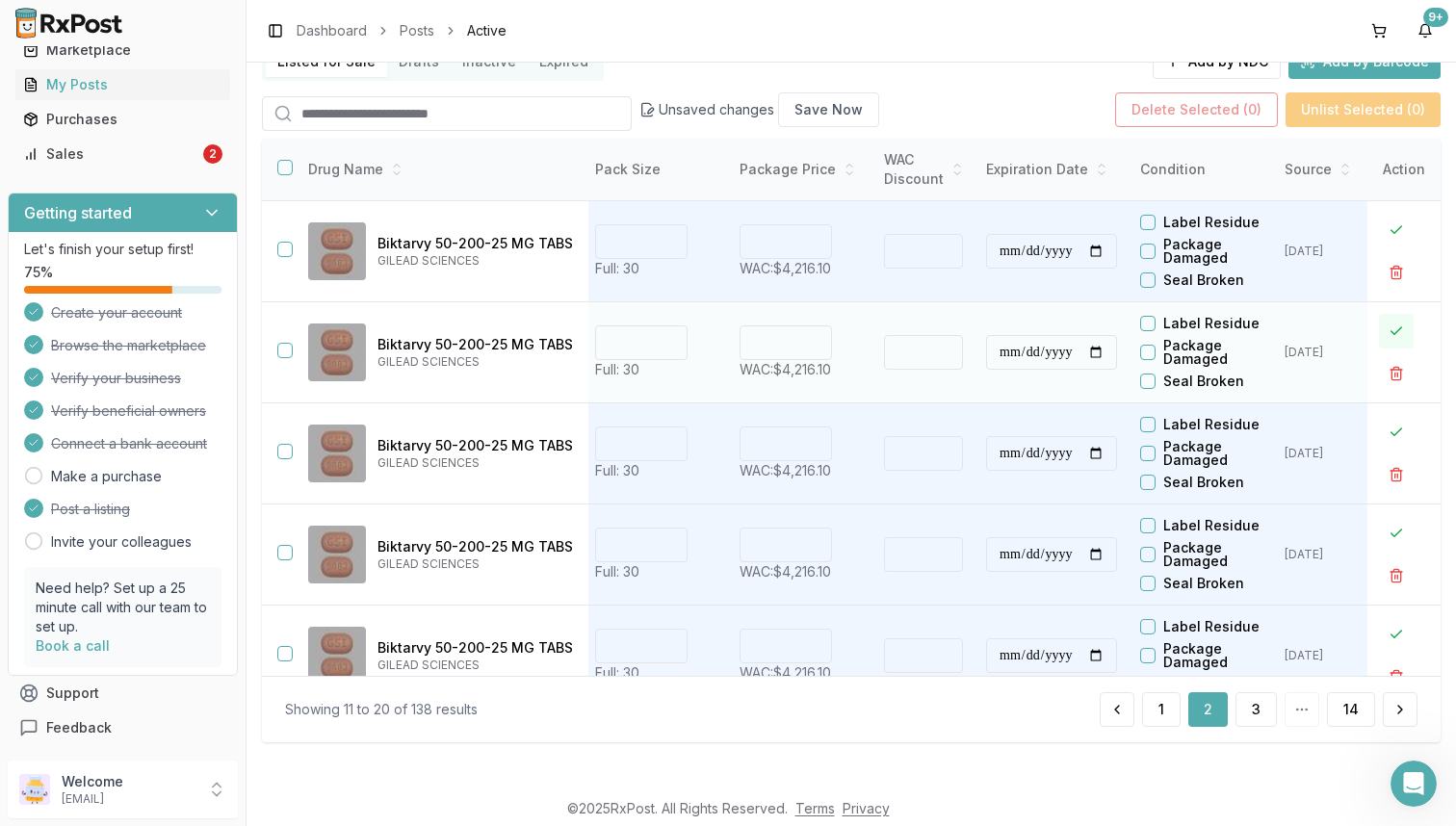 click at bounding box center (1396, 331) 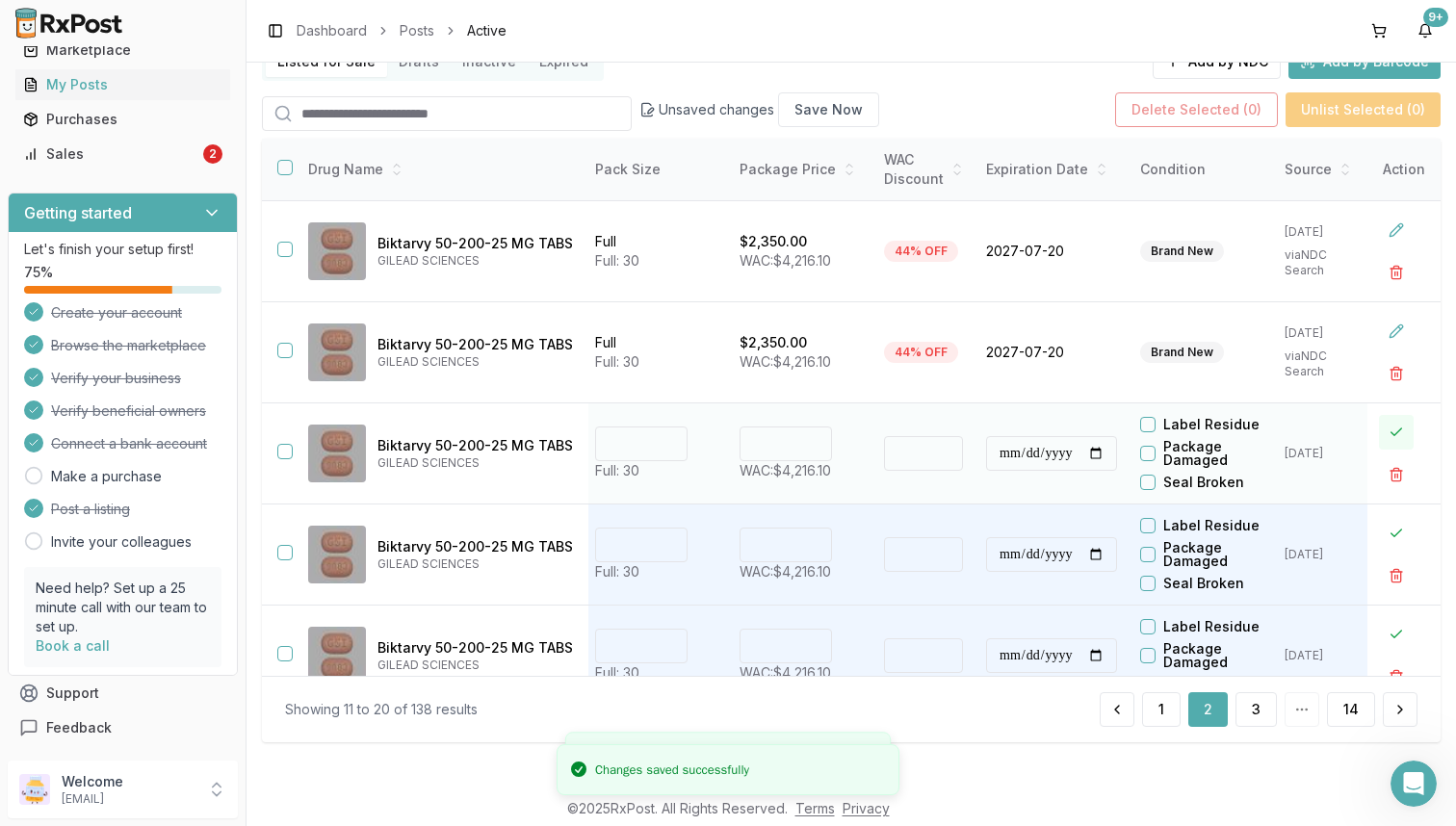click at bounding box center (1396, 432) 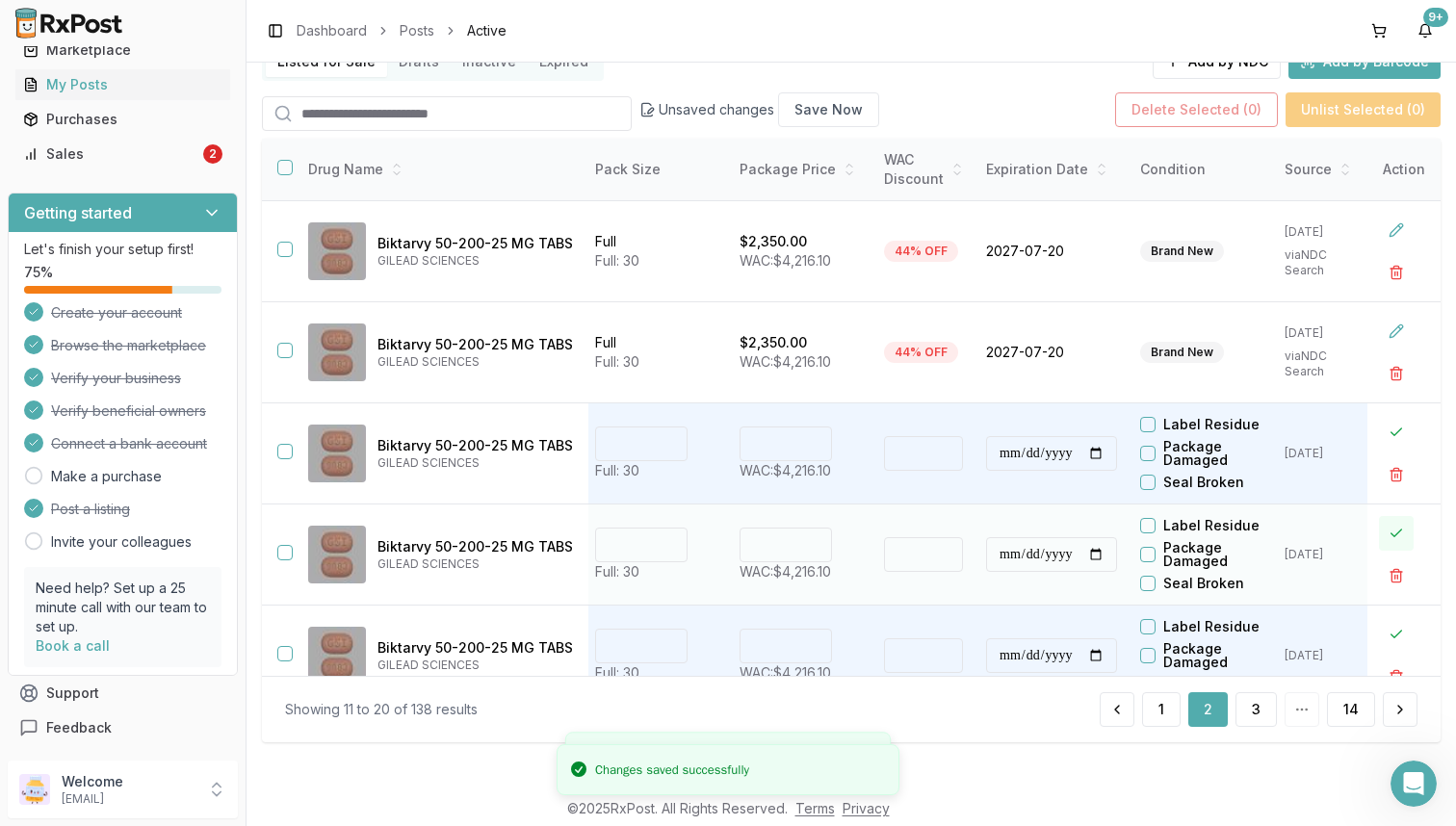 click at bounding box center [1396, 533] 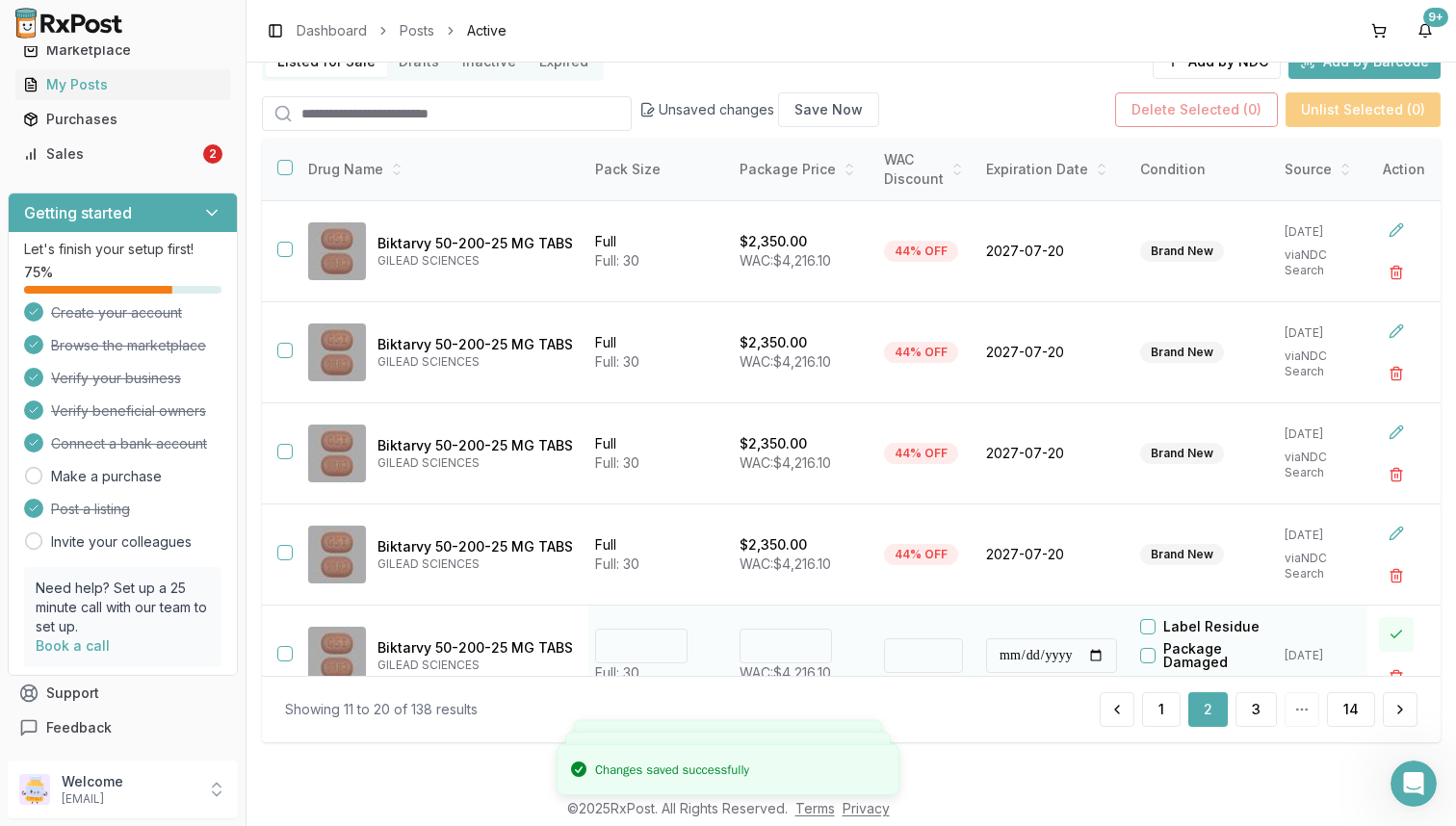 click at bounding box center [1396, 634] 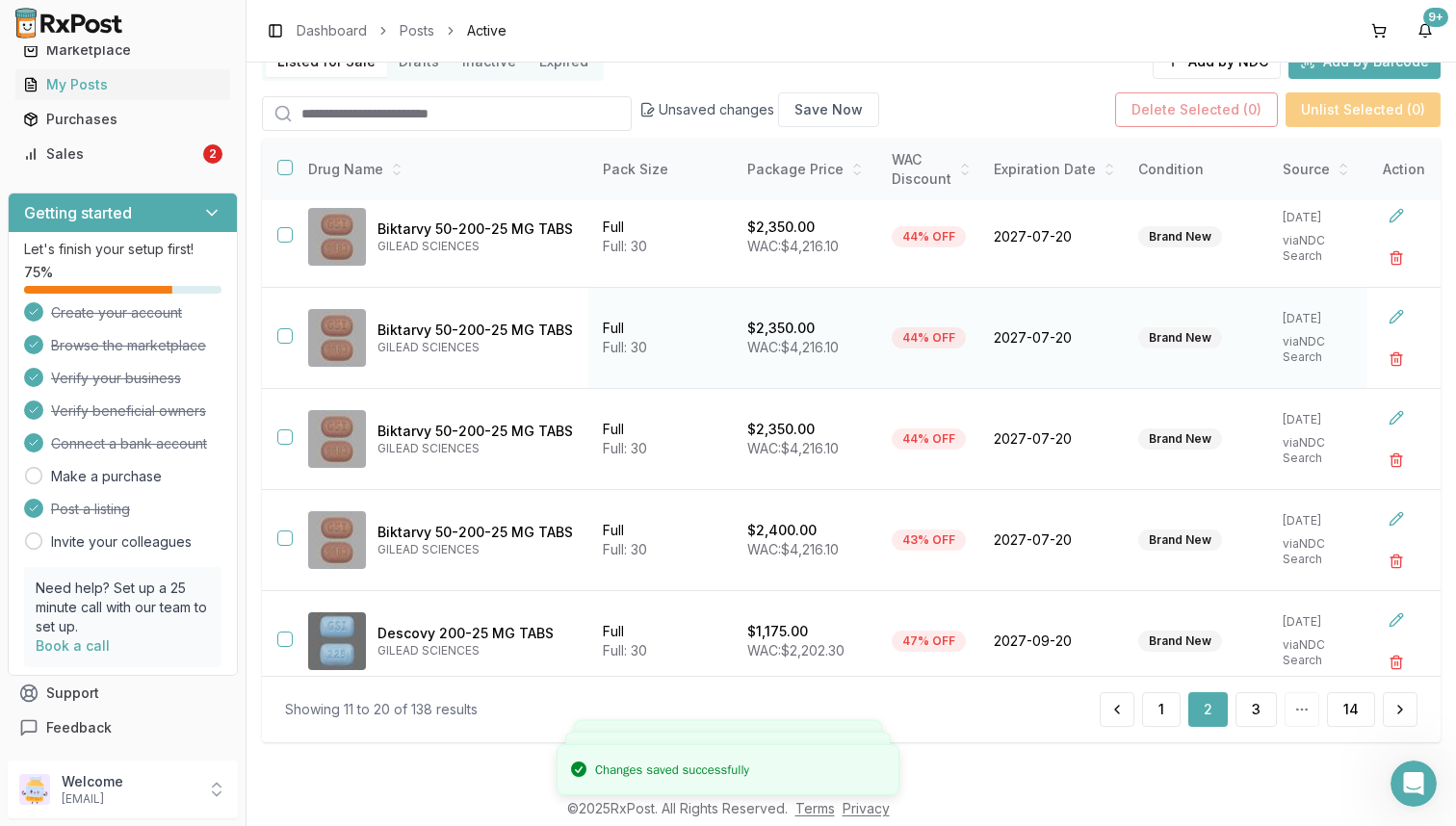 scroll, scrollTop: 289, scrollLeft: 438, axis: both 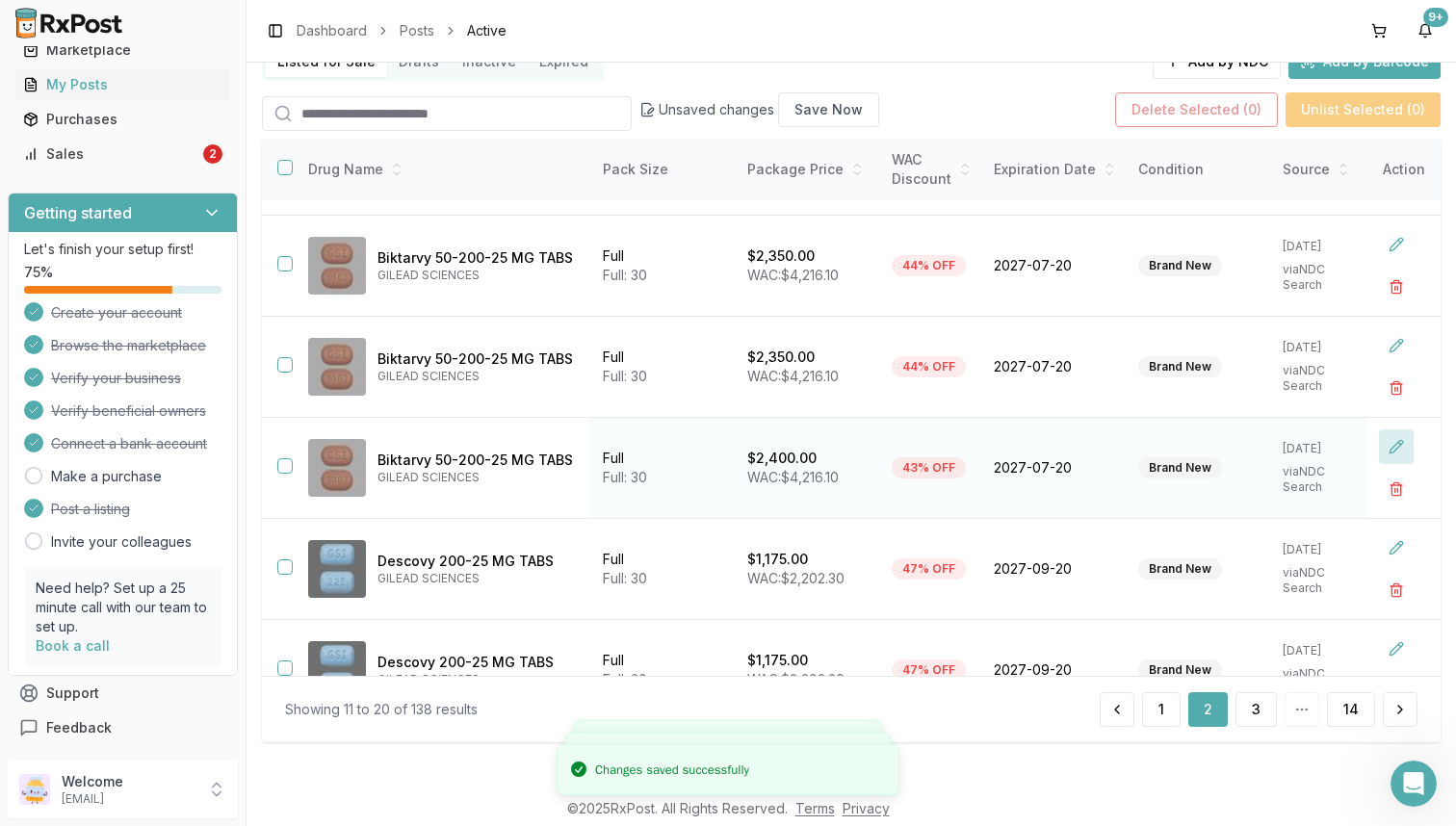 click at bounding box center [1396, 447] 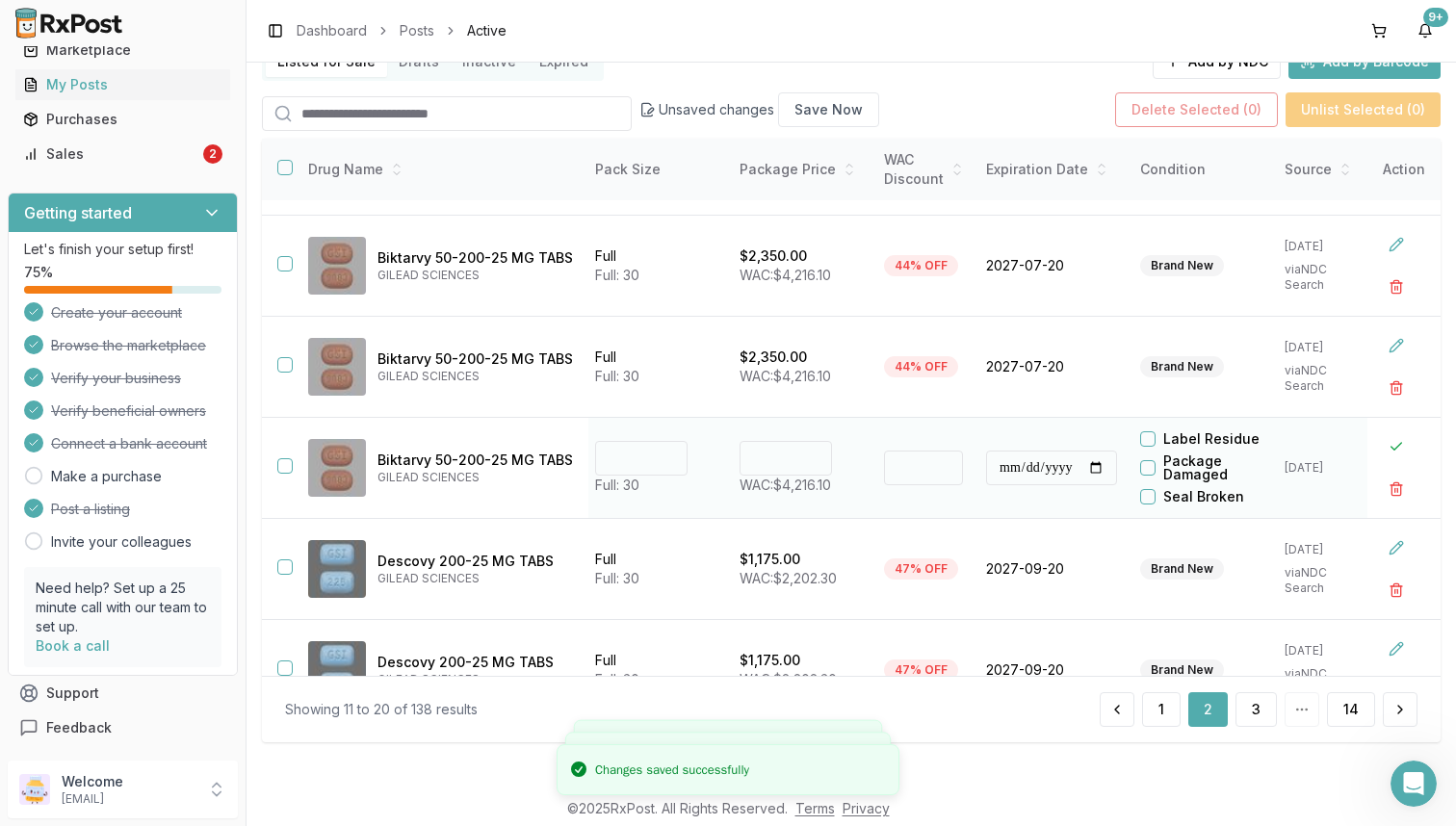 click on "****" at bounding box center [786, 458] 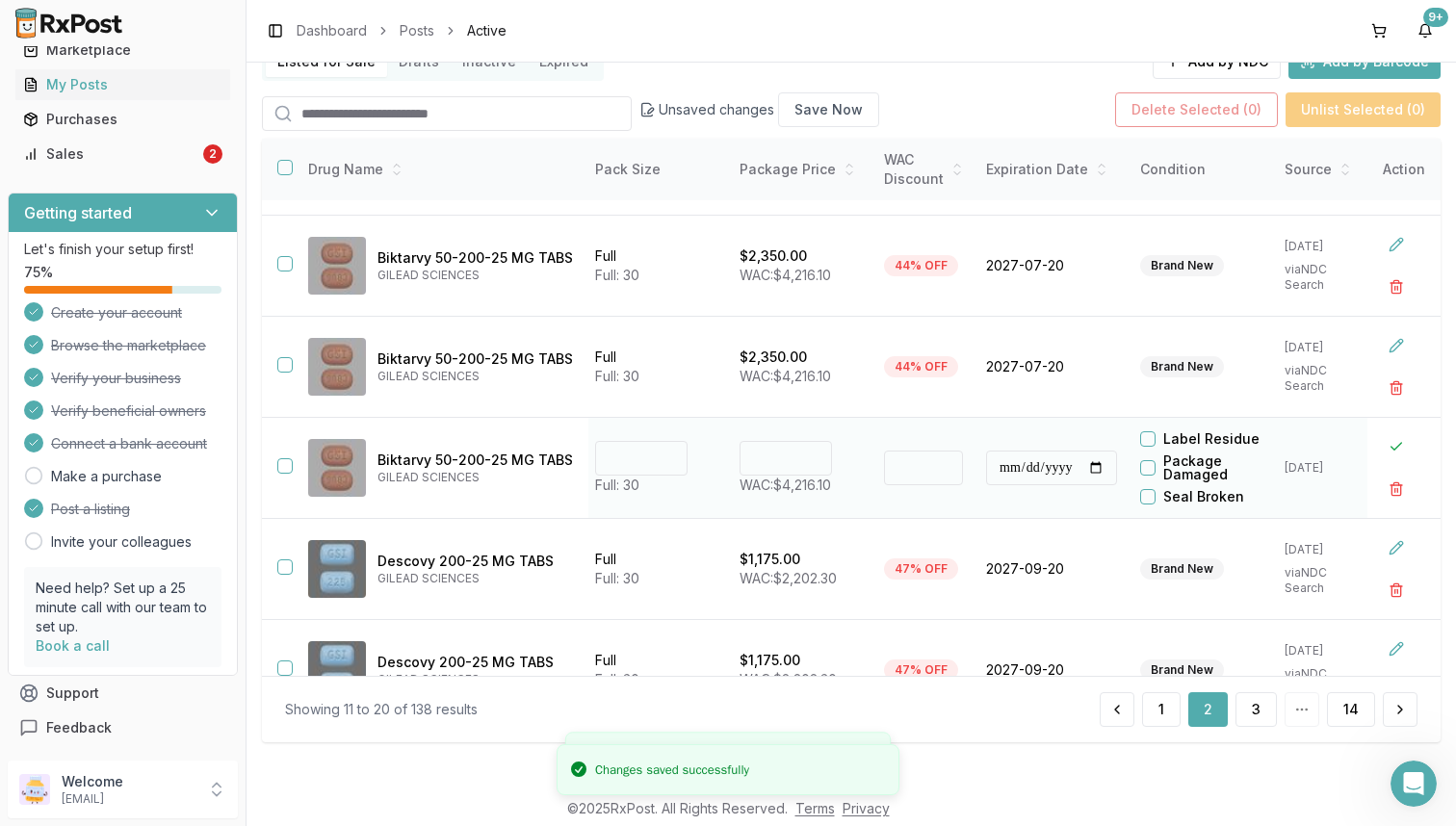 click on "****" at bounding box center [786, 458] 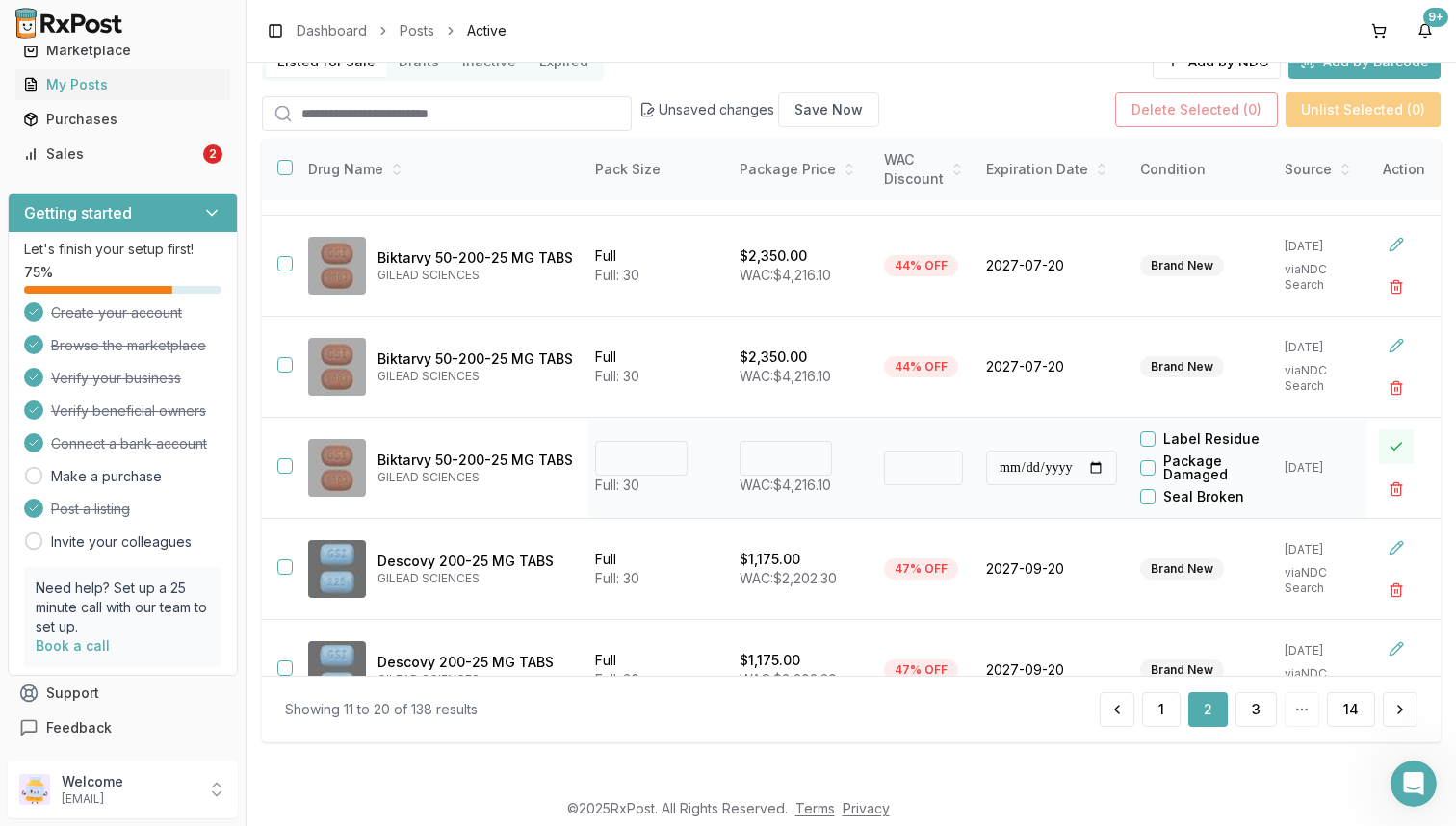 type on "*******" 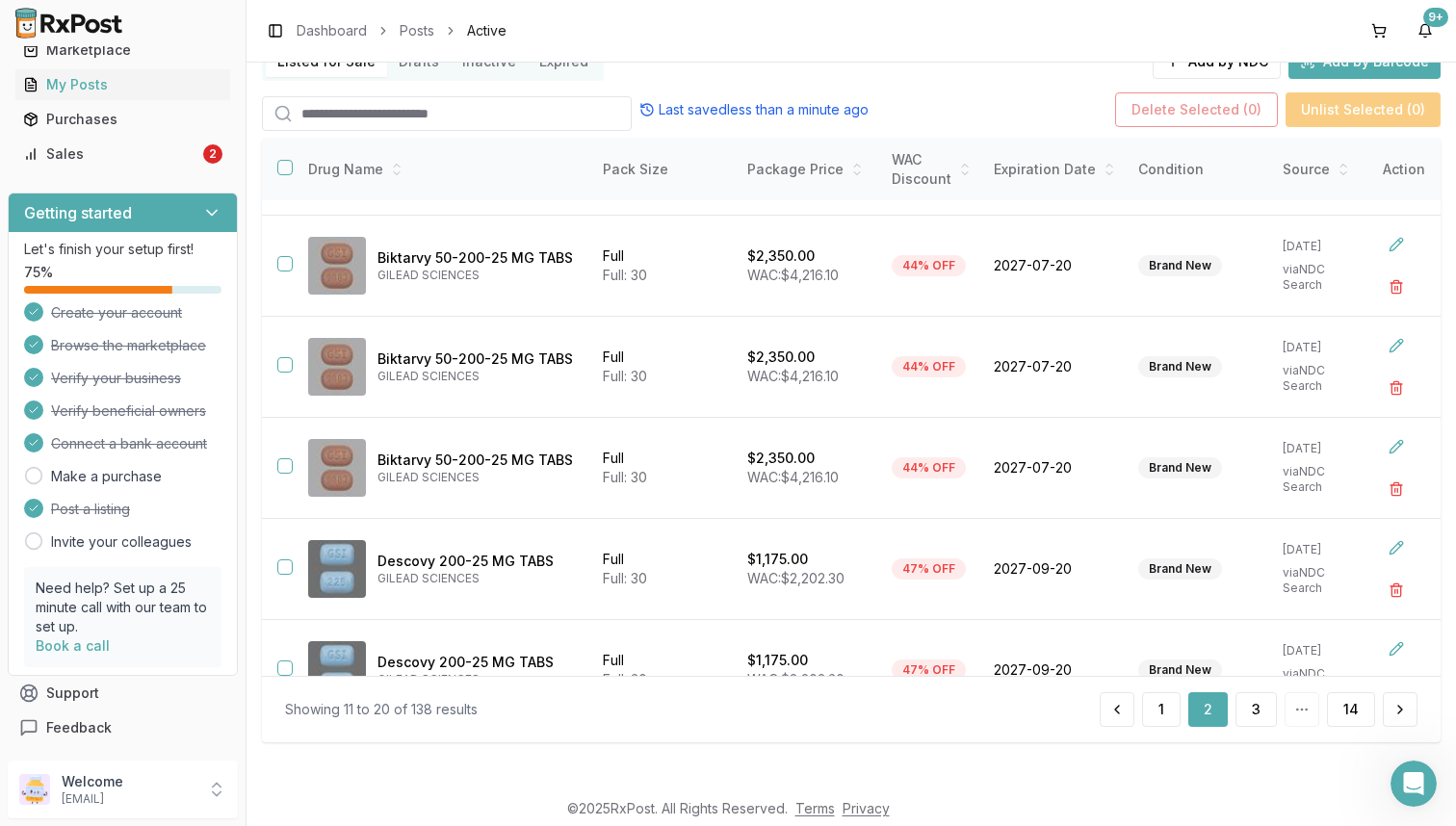 scroll, scrollTop: 0, scrollLeft: 0, axis: both 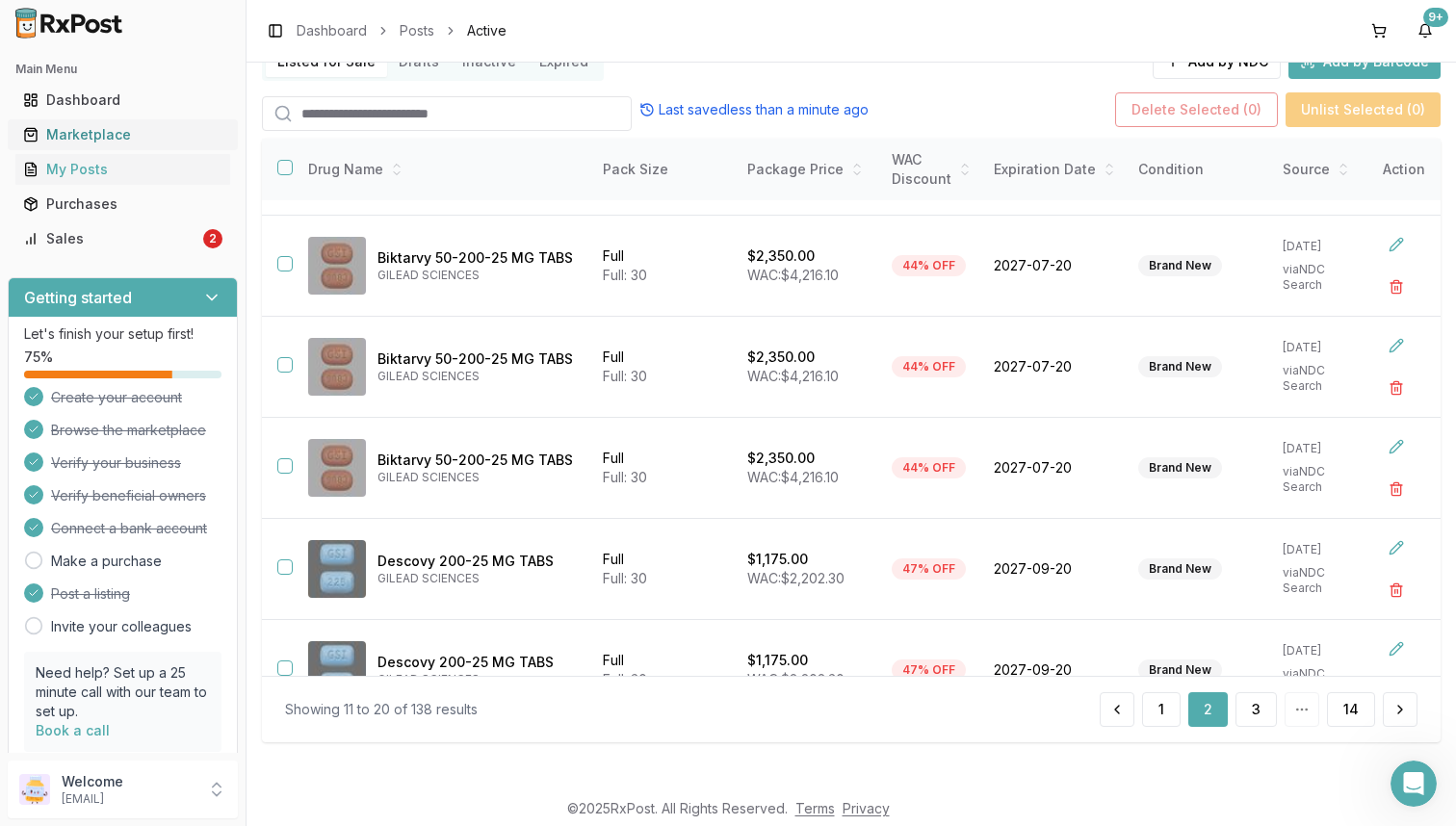 click on "Marketplace" at bounding box center [122, 135] 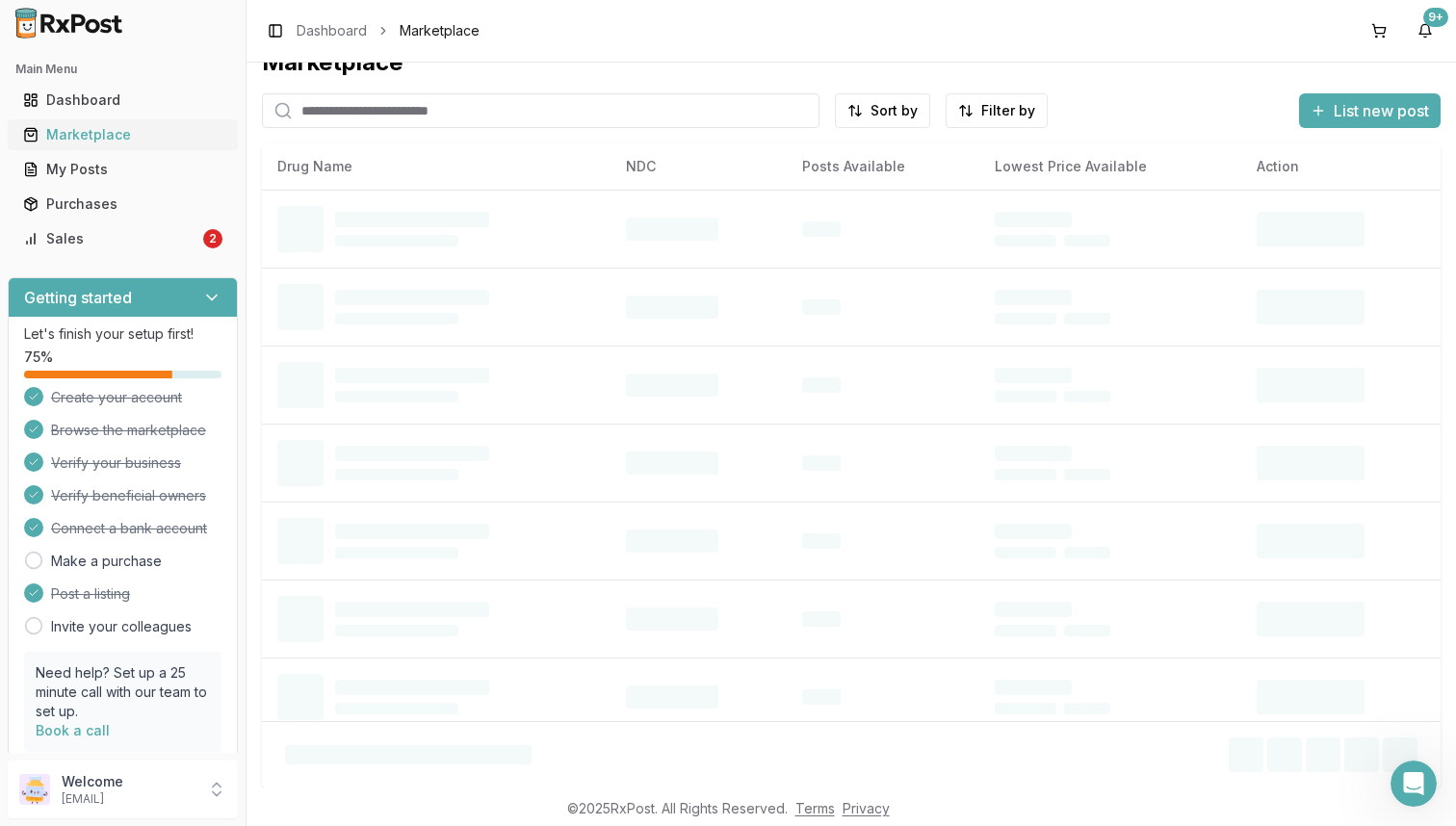 scroll, scrollTop: 31, scrollLeft: 0, axis: vertical 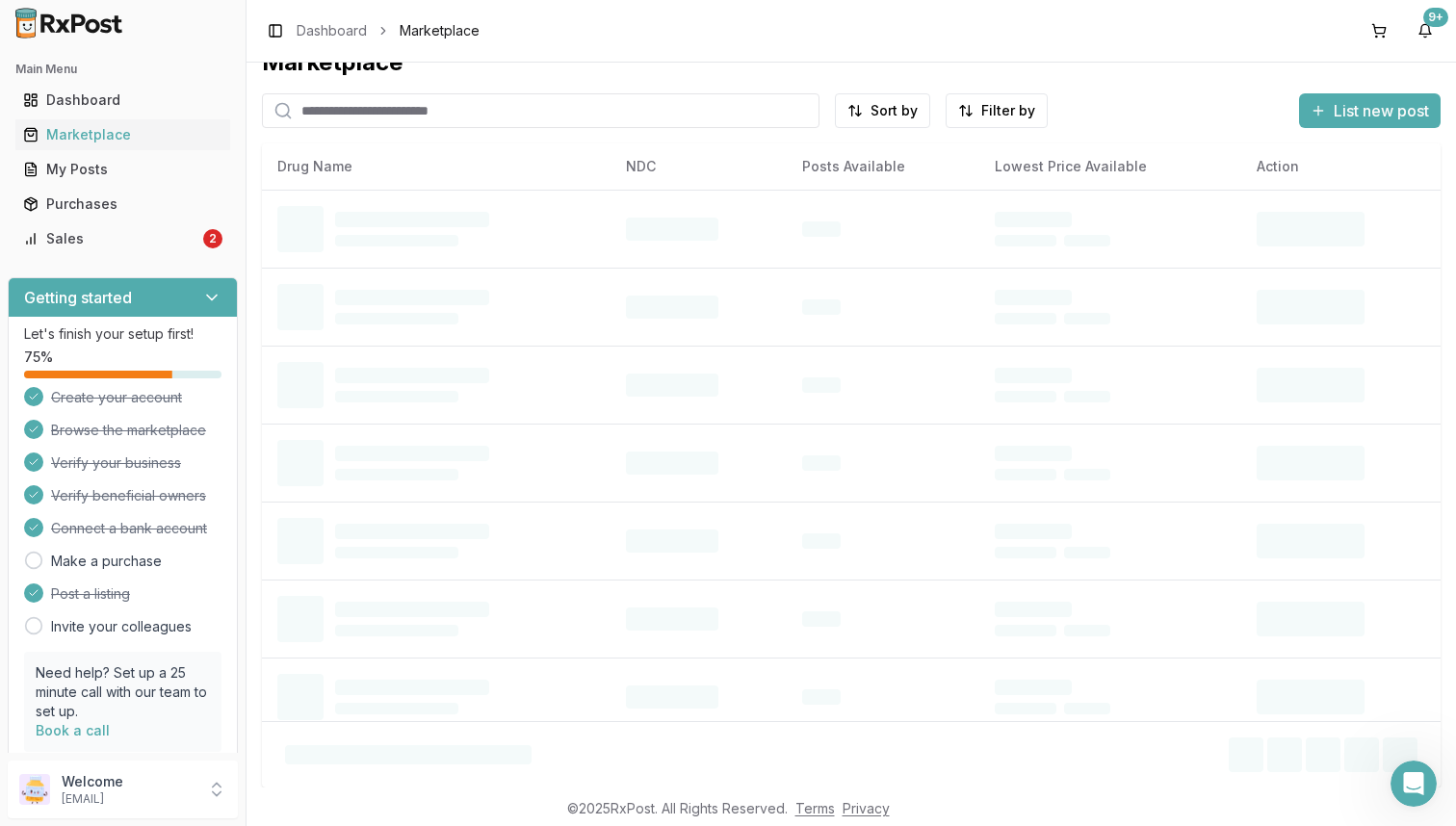 click at bounding box center (540, 111) 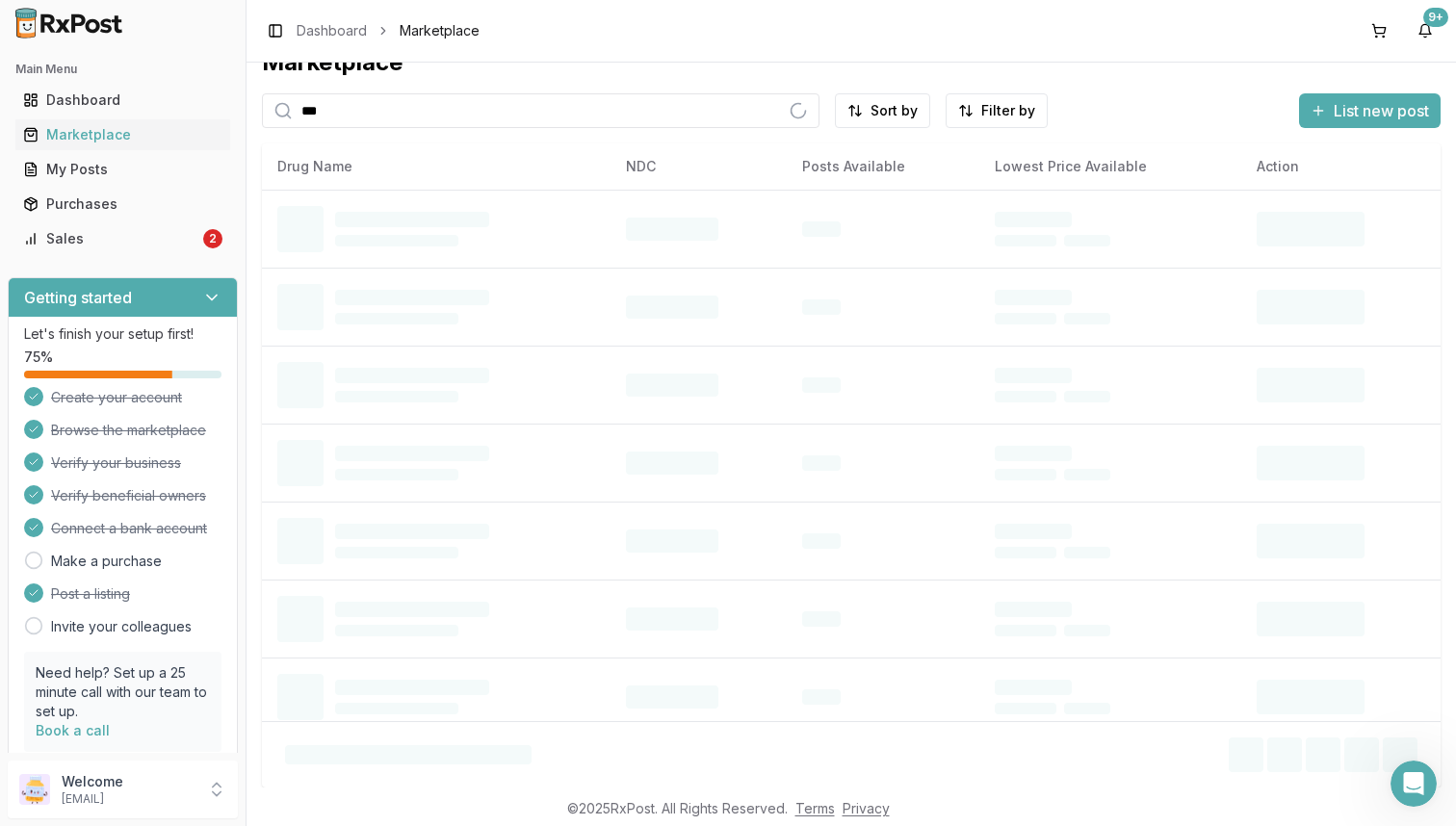 type on "***" 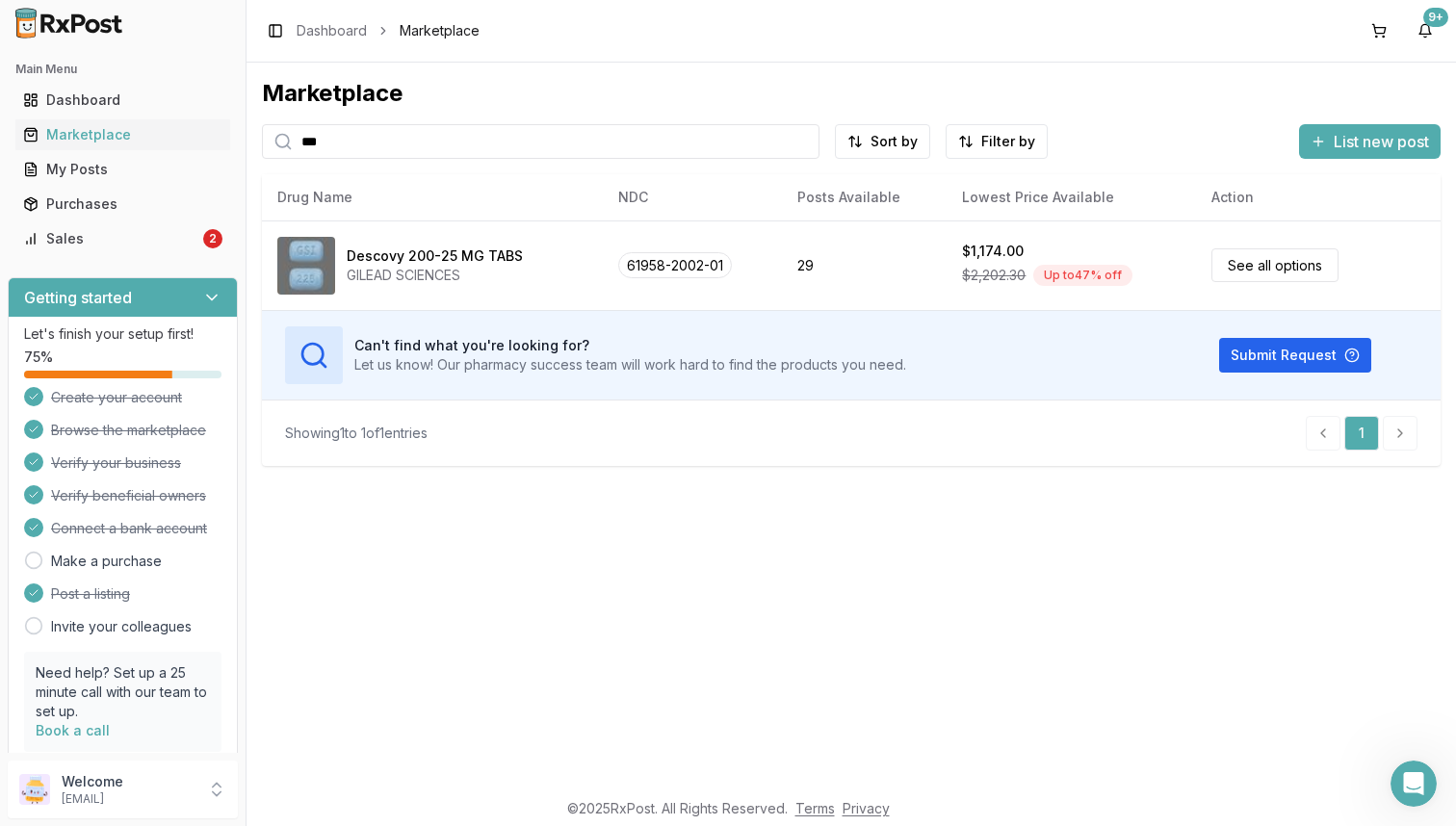 scroll, scrollTop: 0, scrollLeft: 0, axis: both 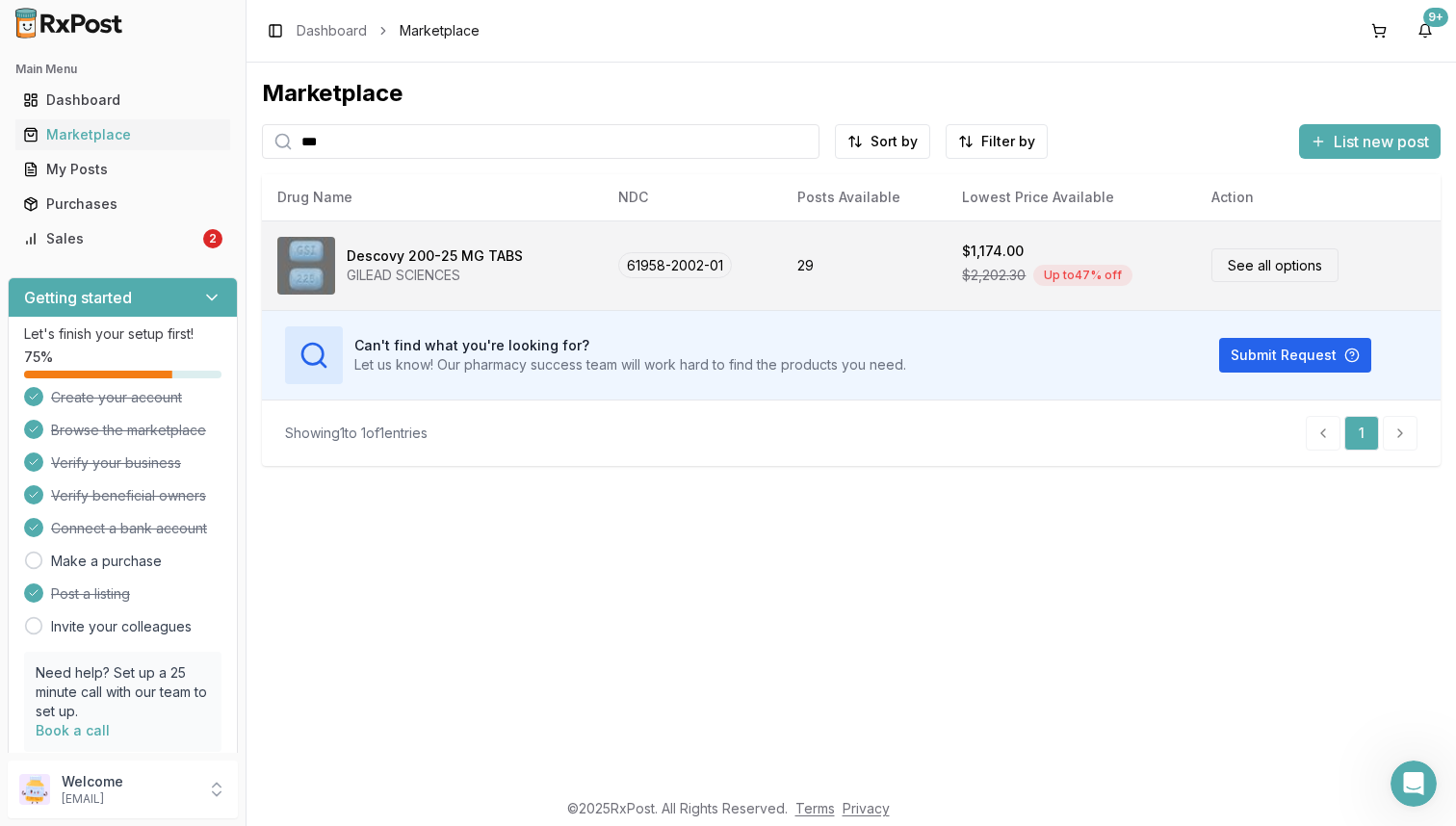 click on "Descovy 200-25 MG TABS GILEAD SCIENCES" at bounding box center [432, 266] 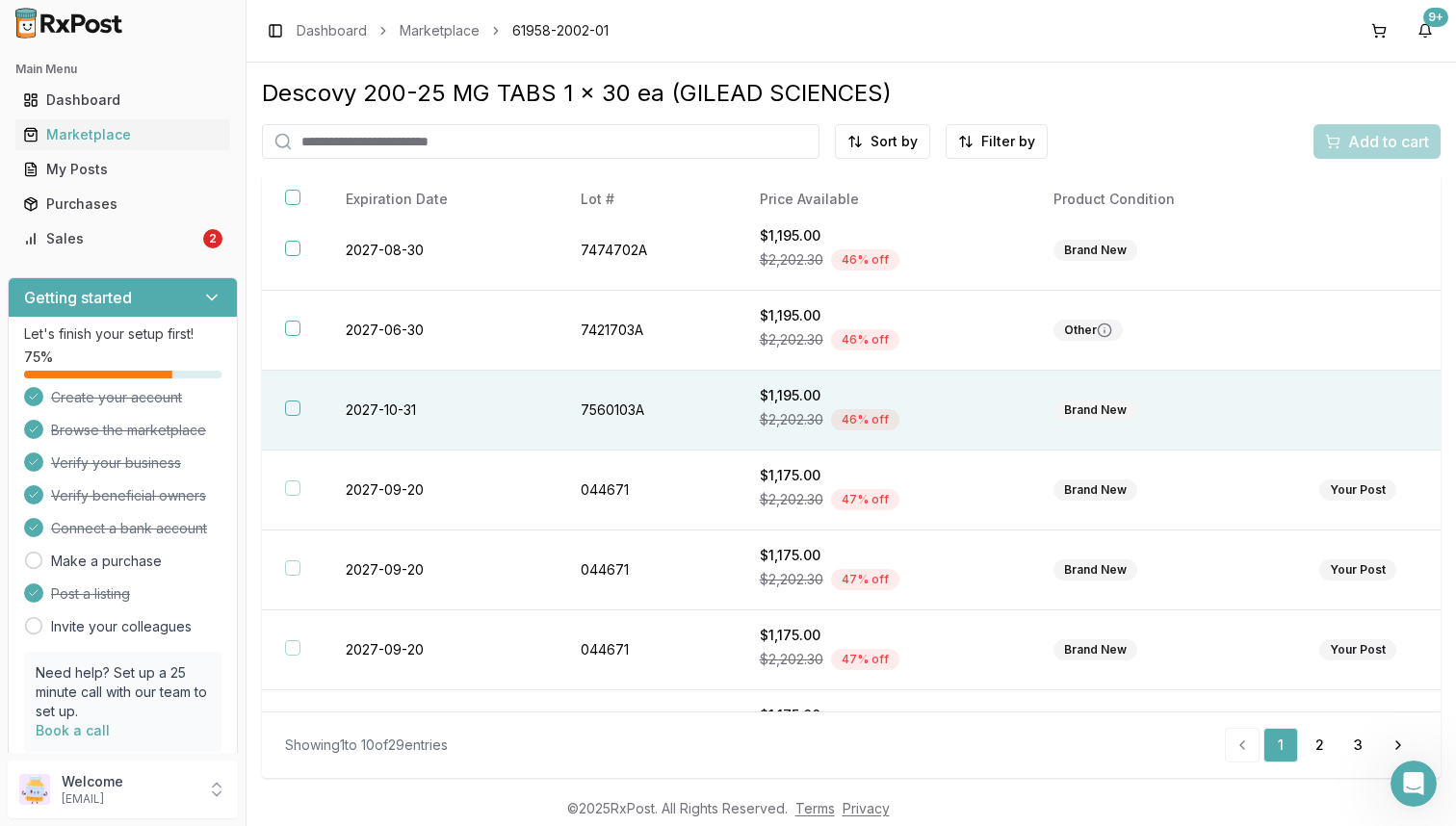 scroll, scrollTop: 312, scrollLeft: 0, axis: vertical 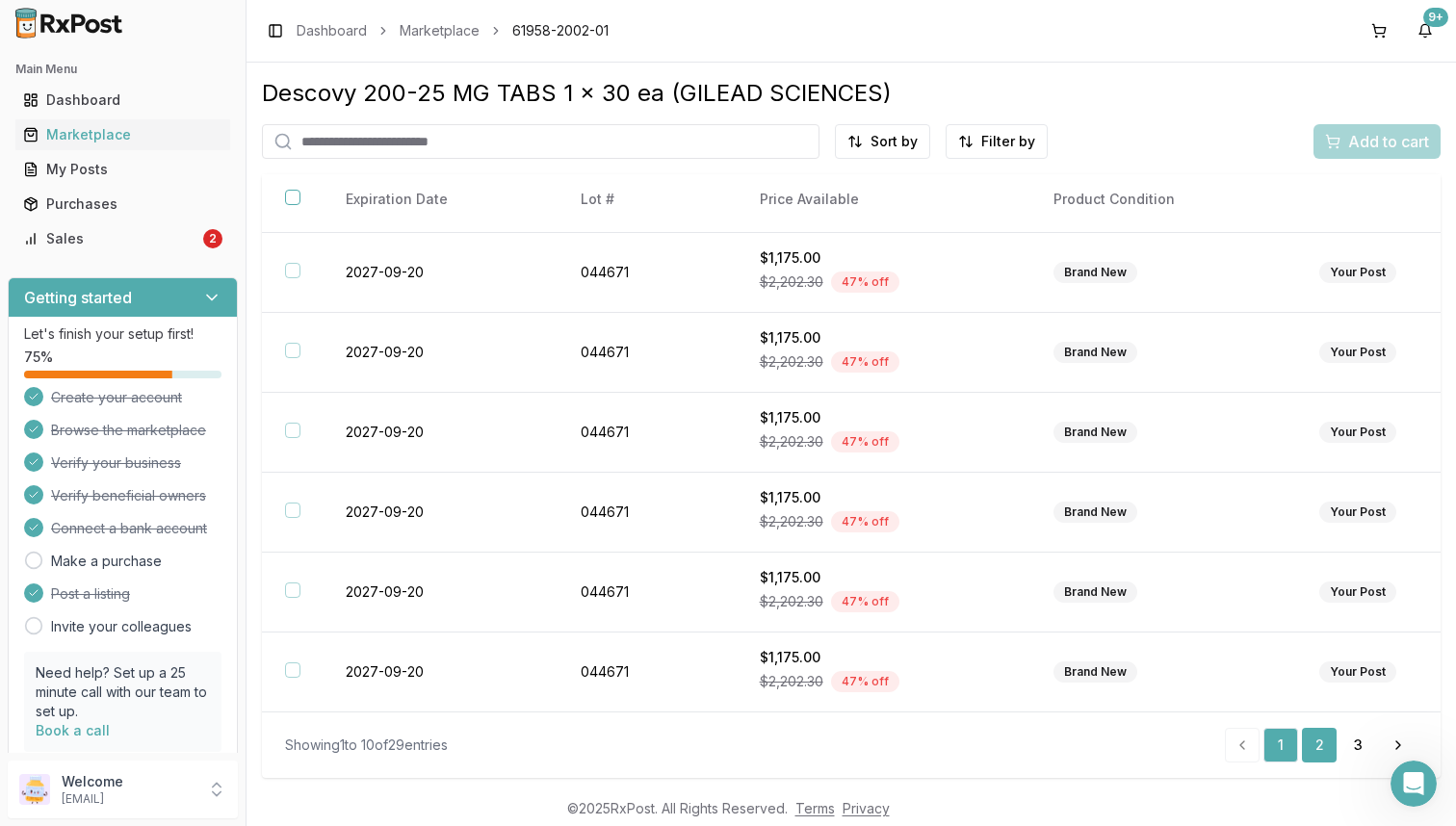 click on "2" at bounding box center (1319, 745) 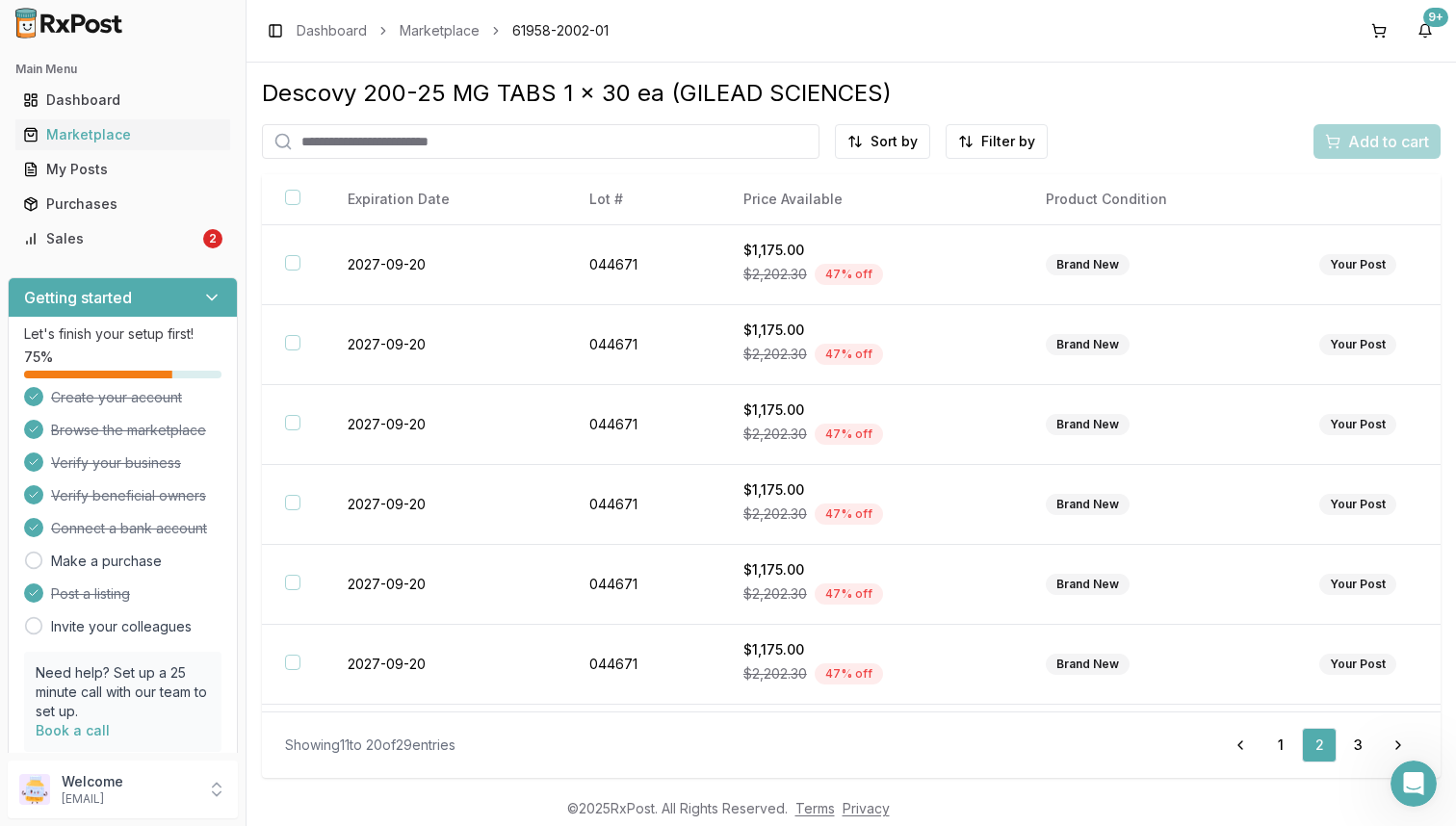 scroll, scrollTop: 312, scrollLeft: 0, axis: vertical 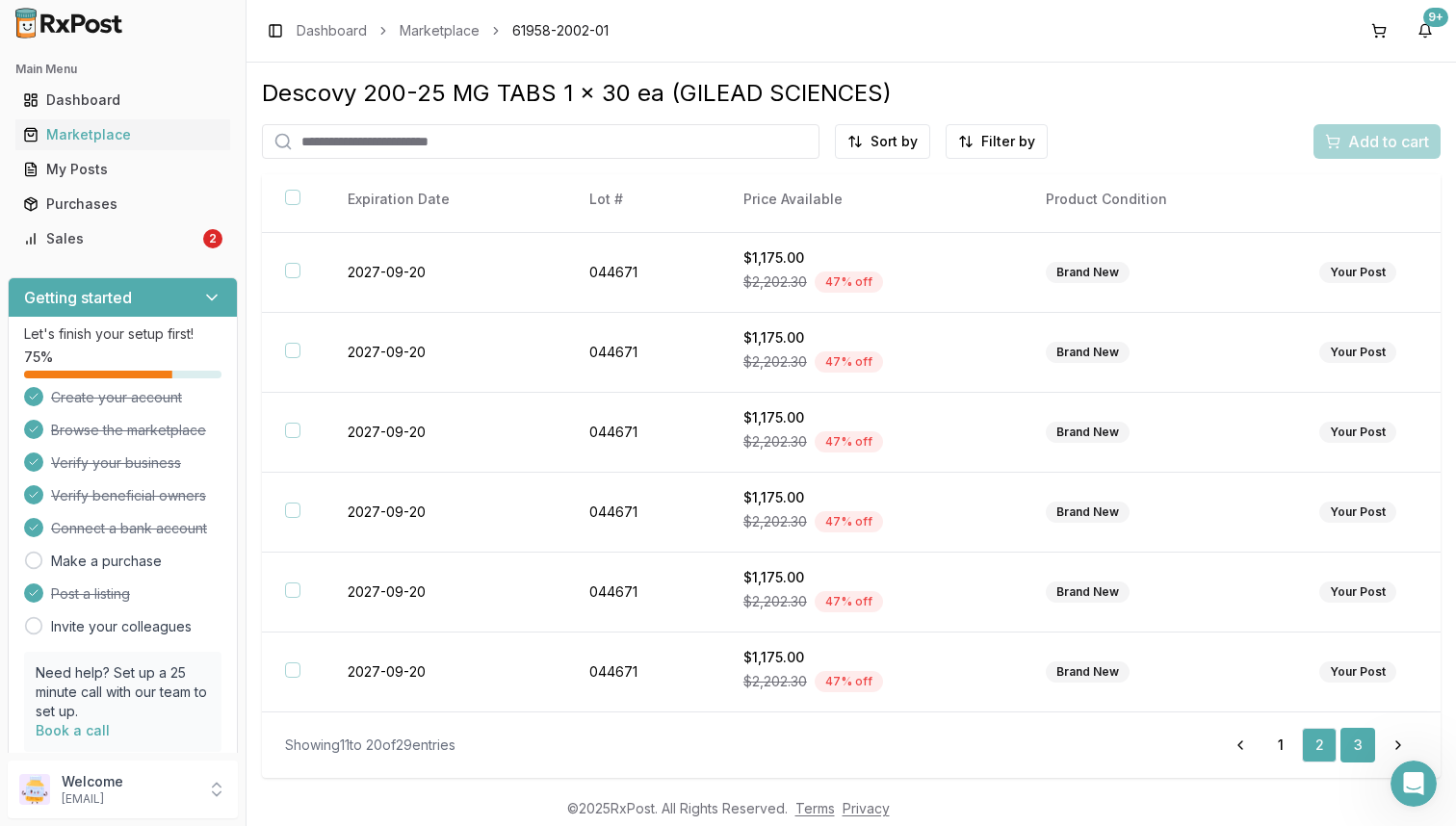 click on "3" at bounding box center (1358, 745) 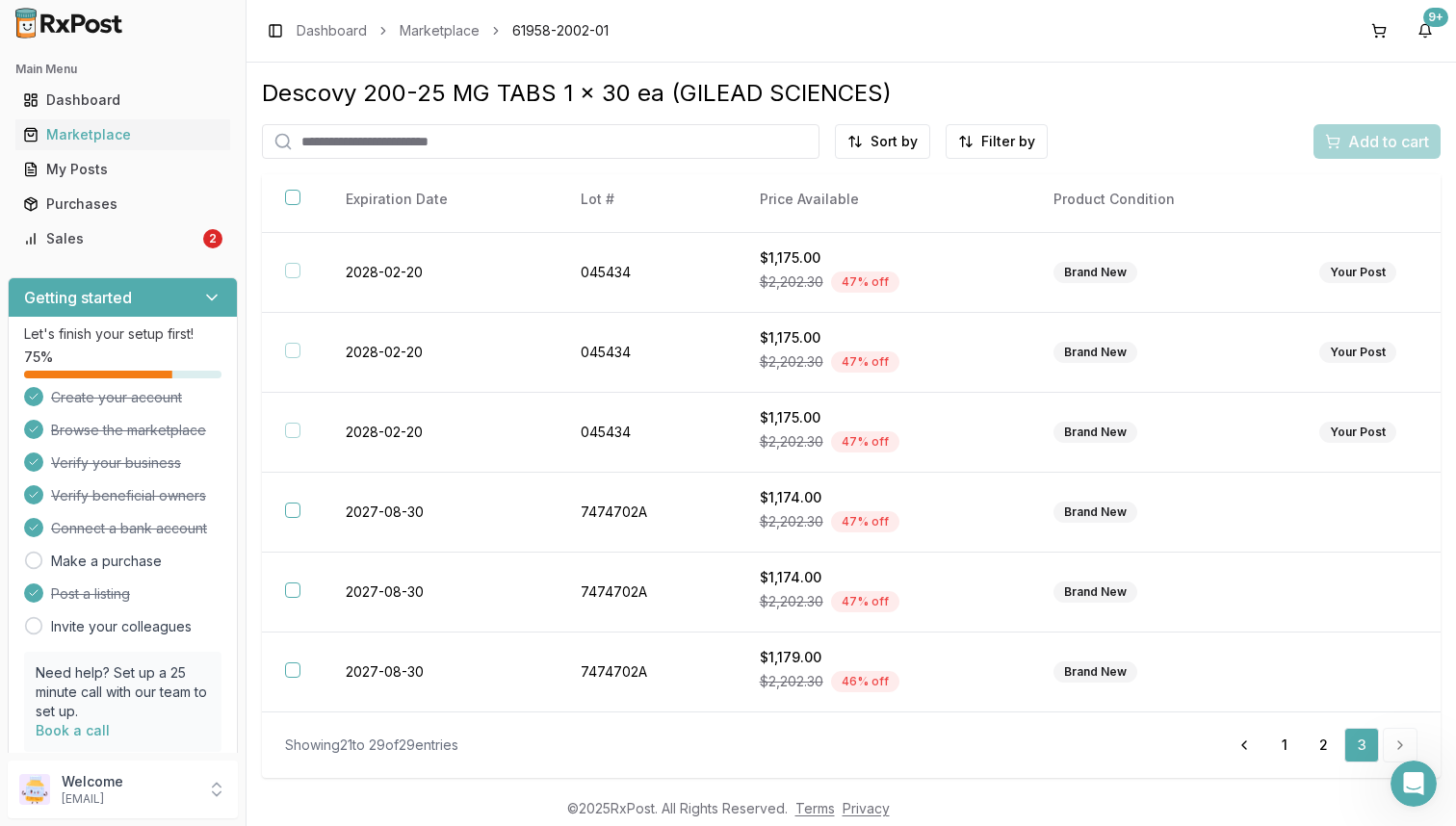 scroll, scrollTop: 232, scrollLeft: 0, axis: vertical 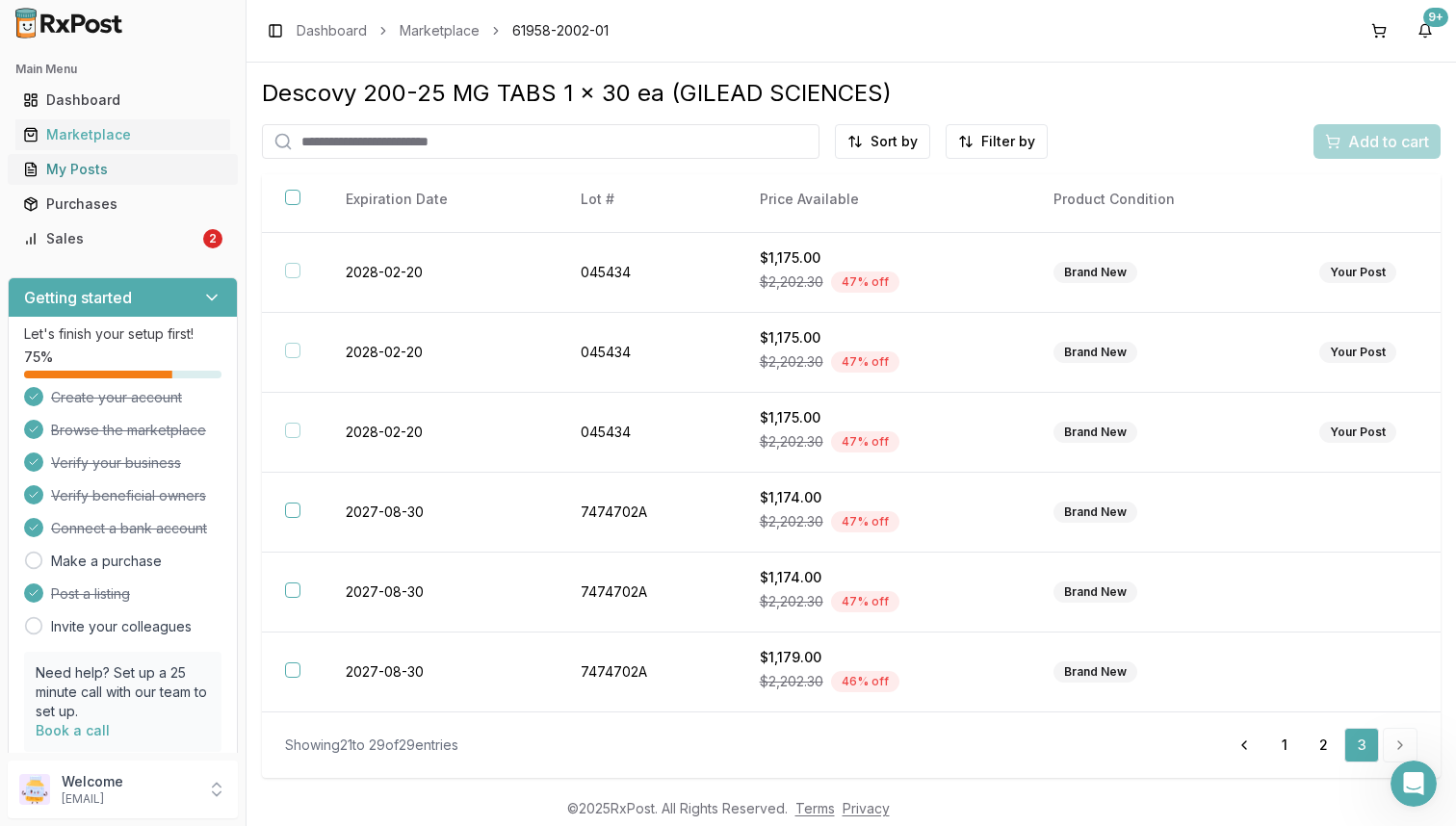 click on "My Posts" at bounding box center (122, 169) 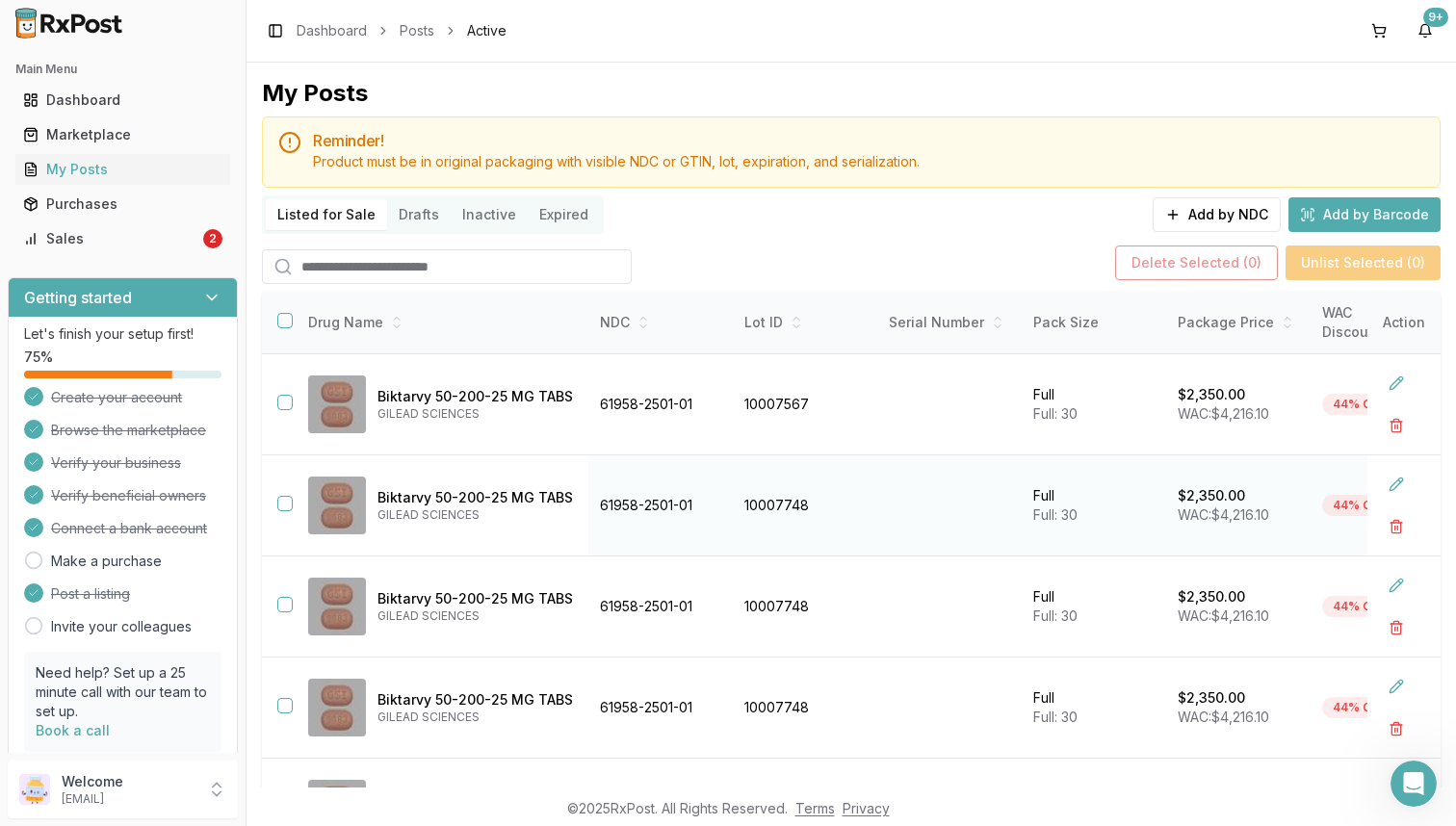 scroll, scrollTop: 543, scrollLeft: 0, axis: vertical 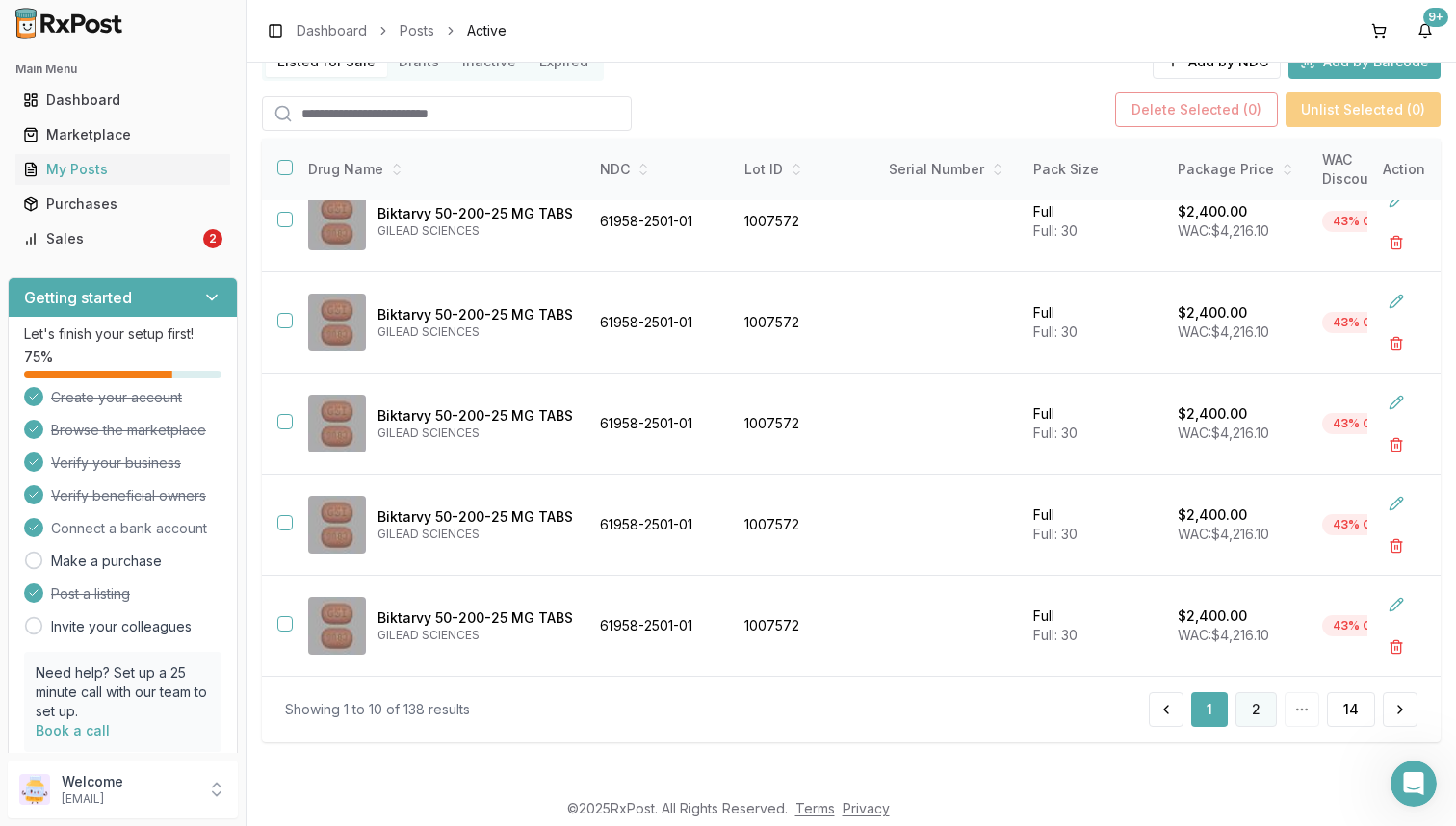 click on "2" at bounding box center (1256, 710) 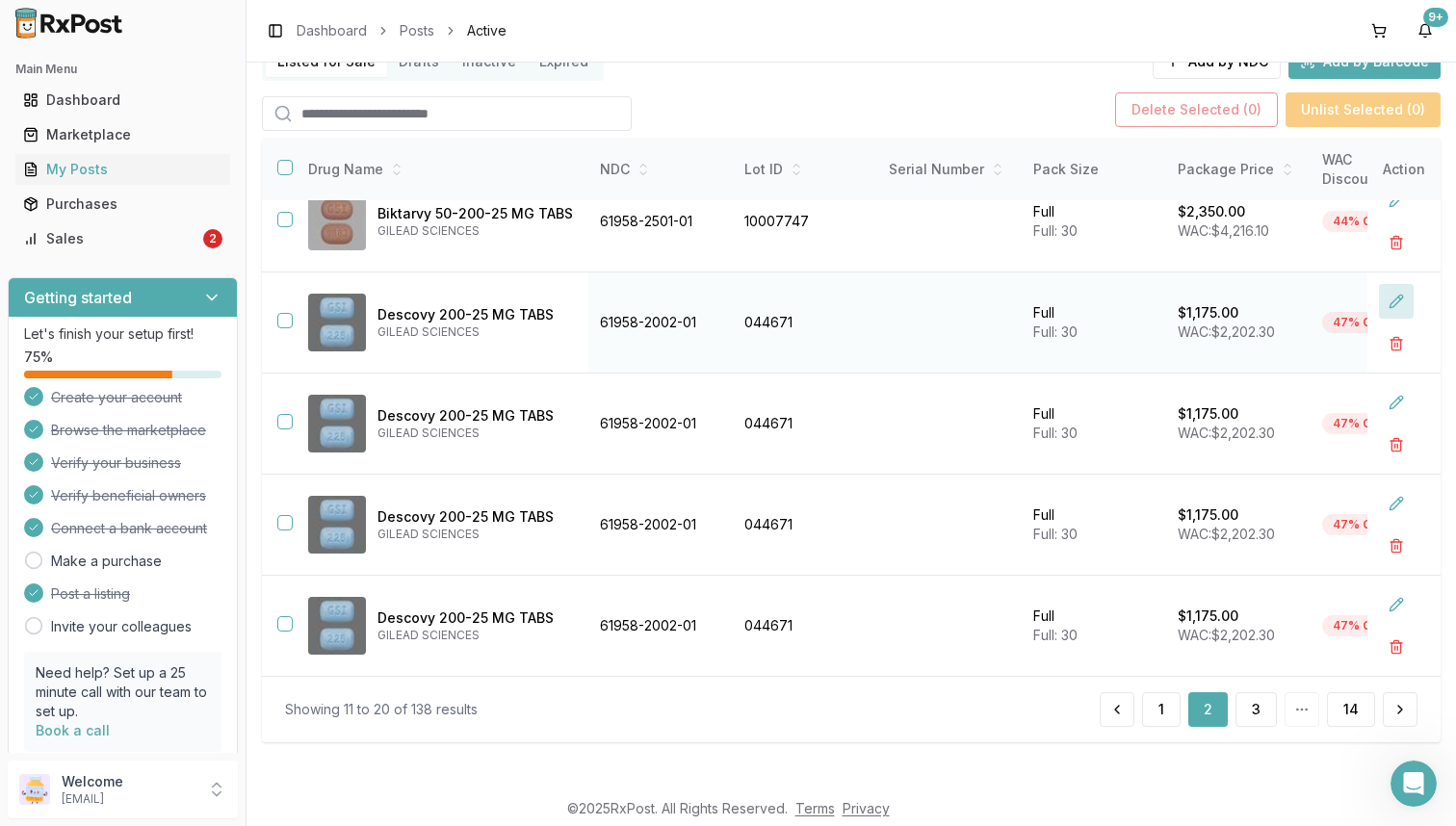 click at bounding box center [1396, 301] 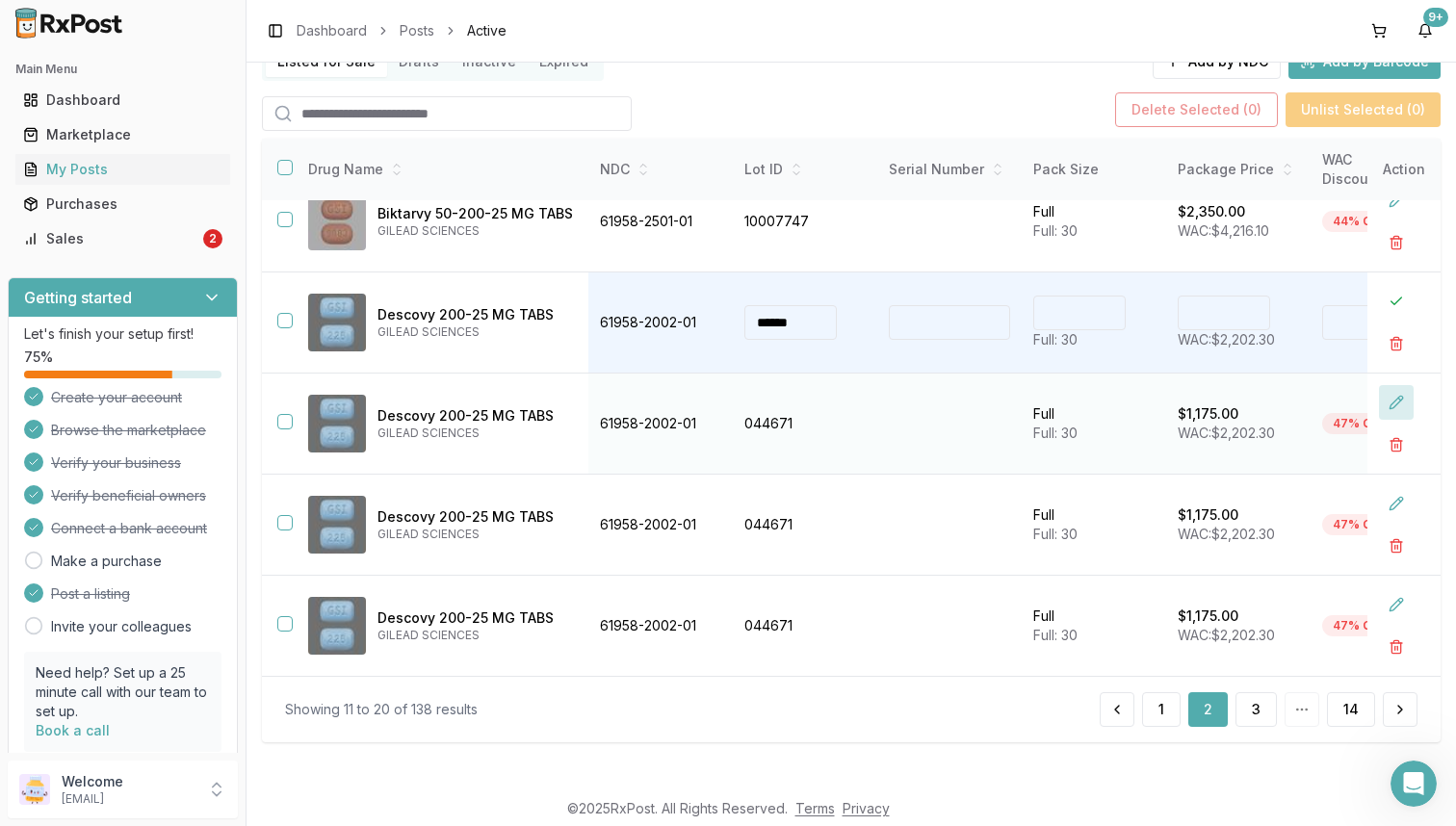 click at bounding box center (1396, 402) 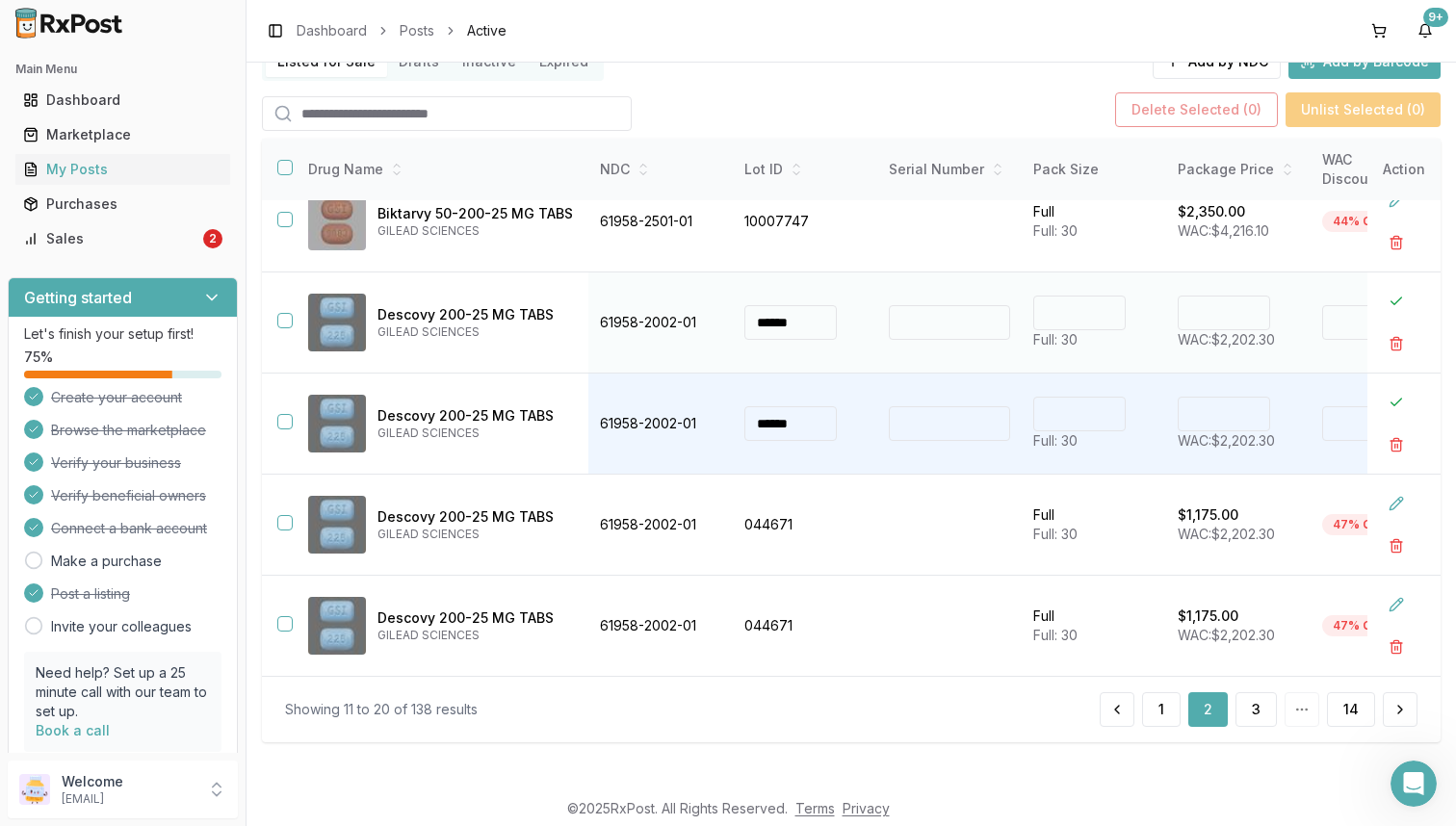 click on "****" at bounding box center (1224, 313) 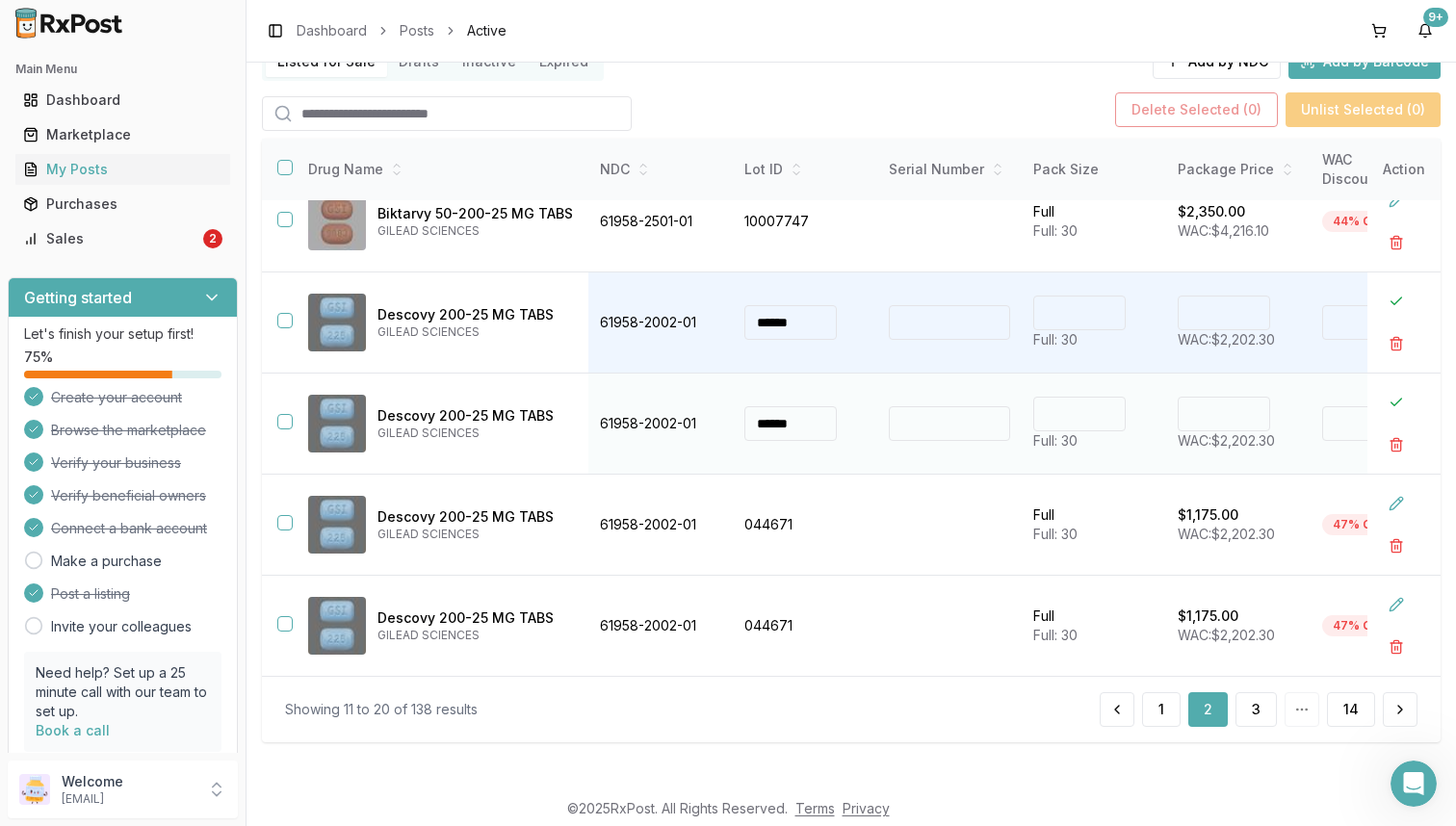 type on "*******" 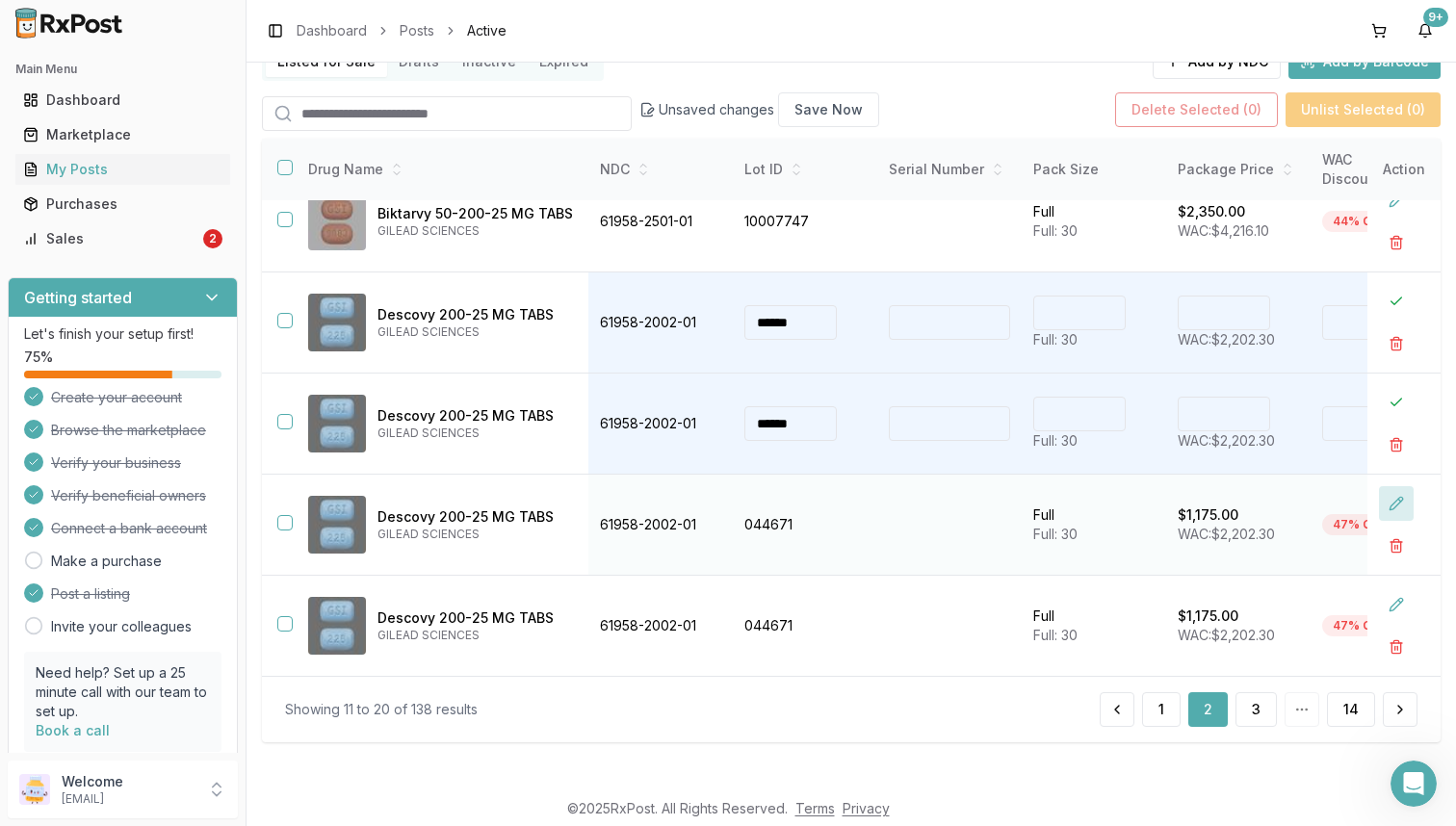 type on "*******" 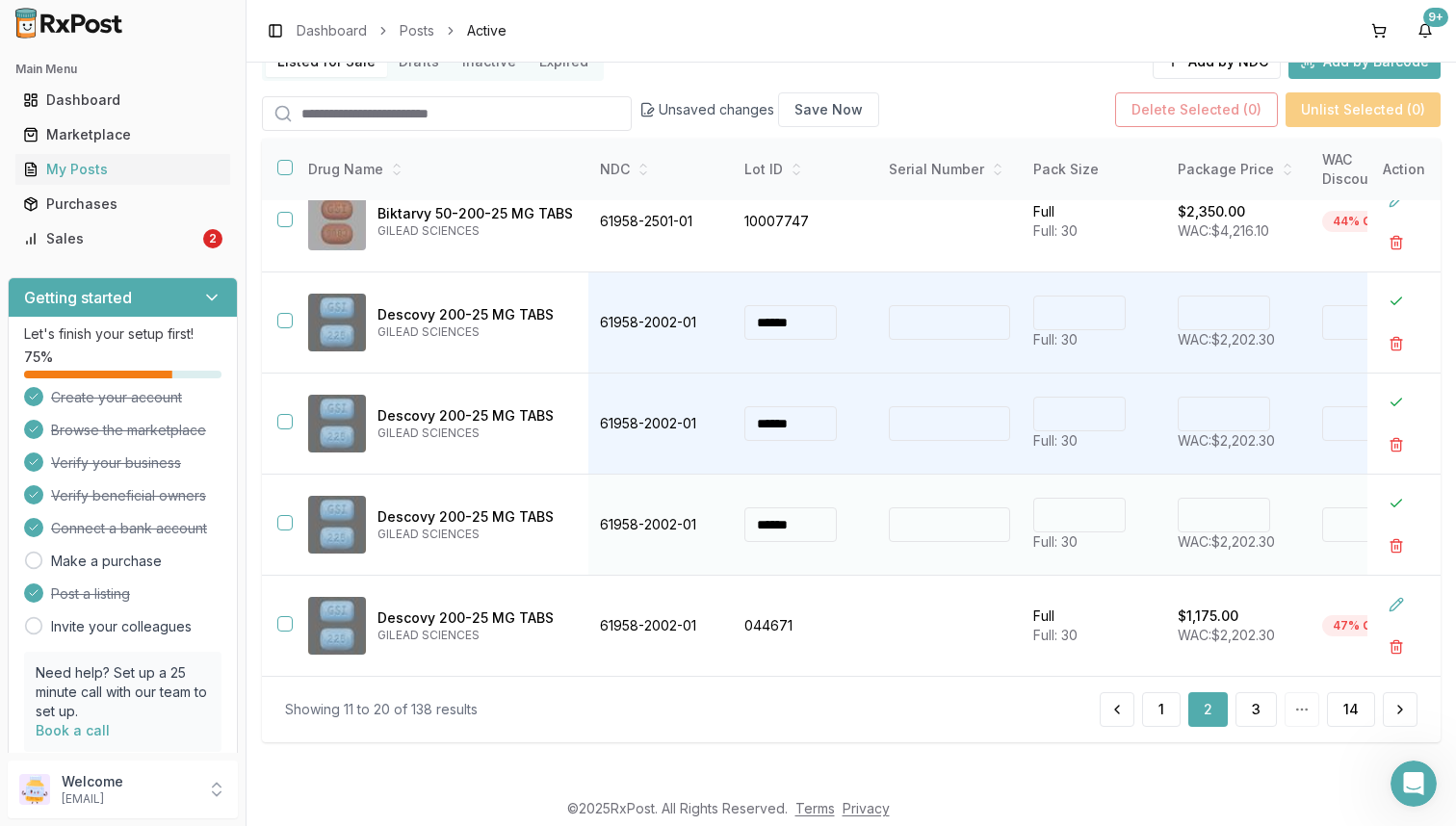click on "****" at bounding box center (1224, 515) 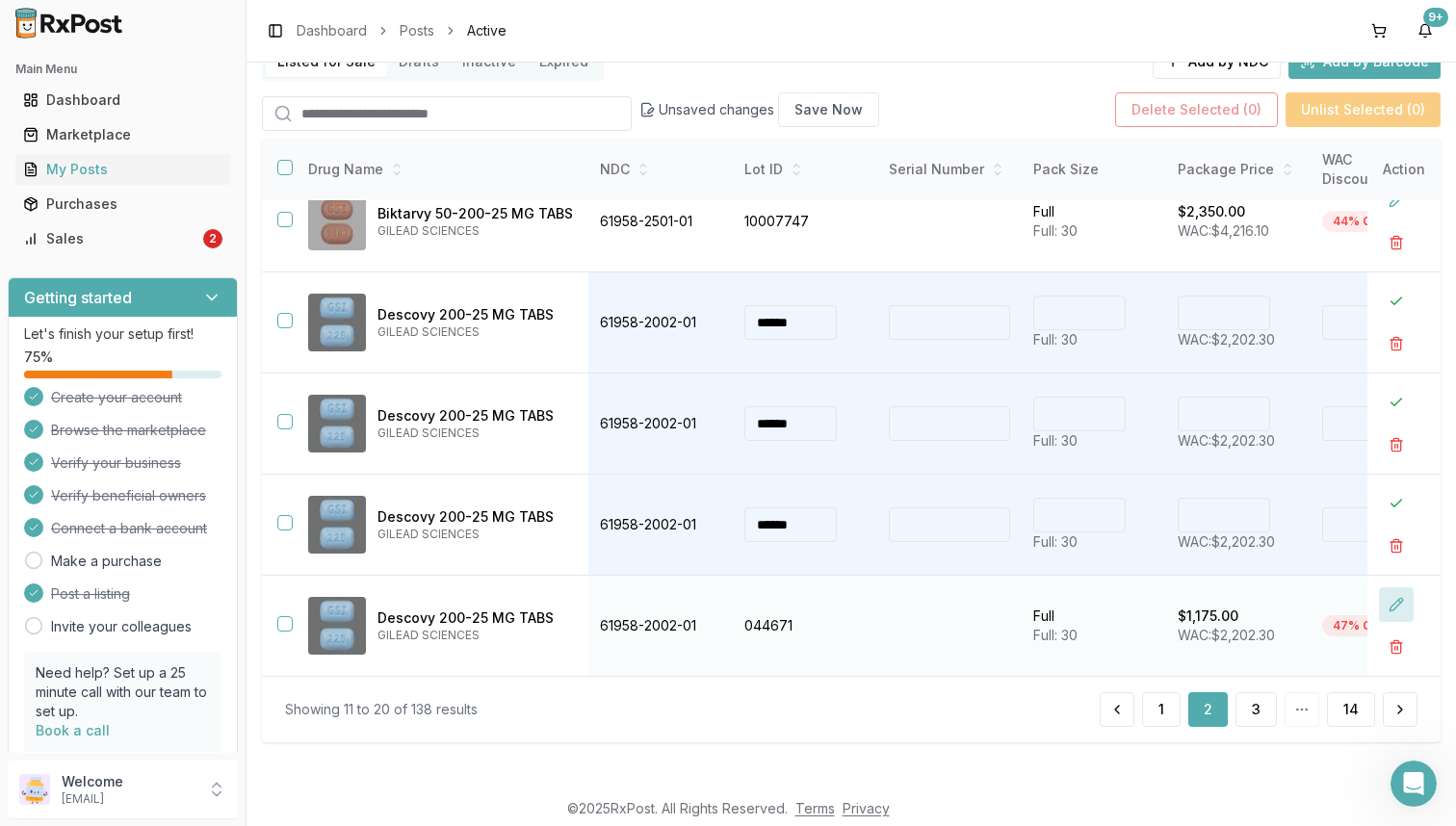 type on "*******" 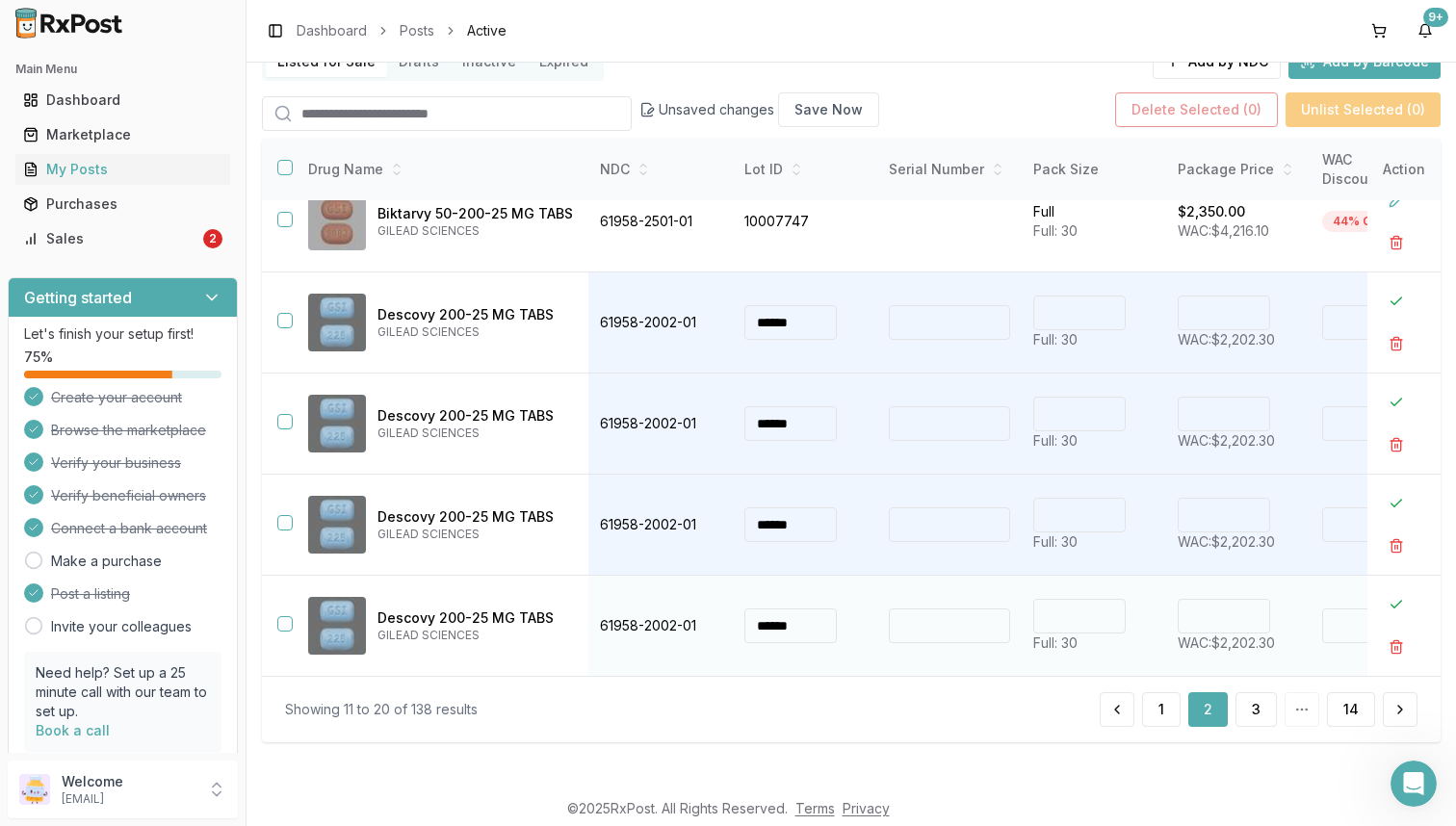 click on "****" at bounding box center (1224, 616) 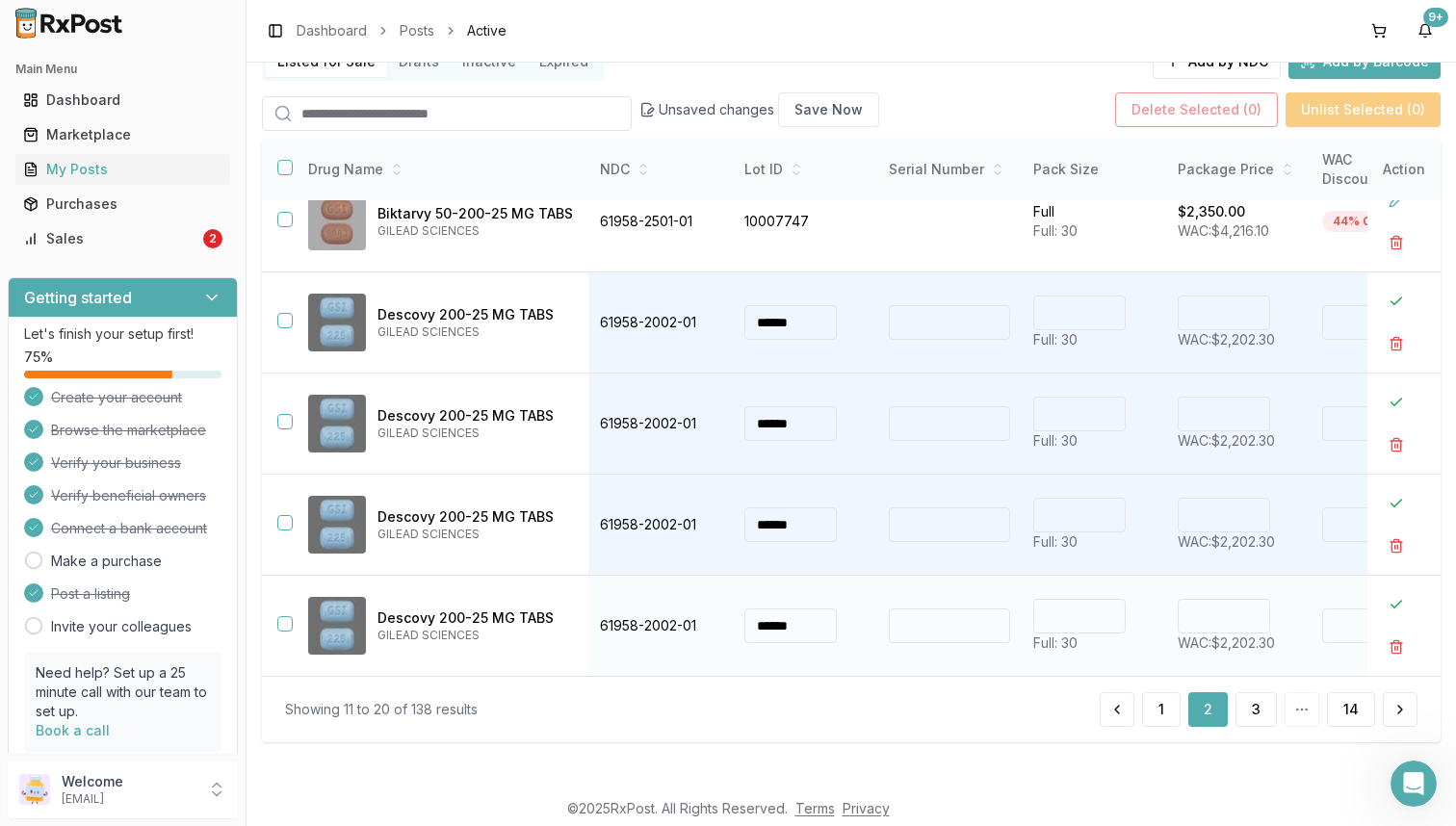 click on "****" at bounding box center (1224, 616) 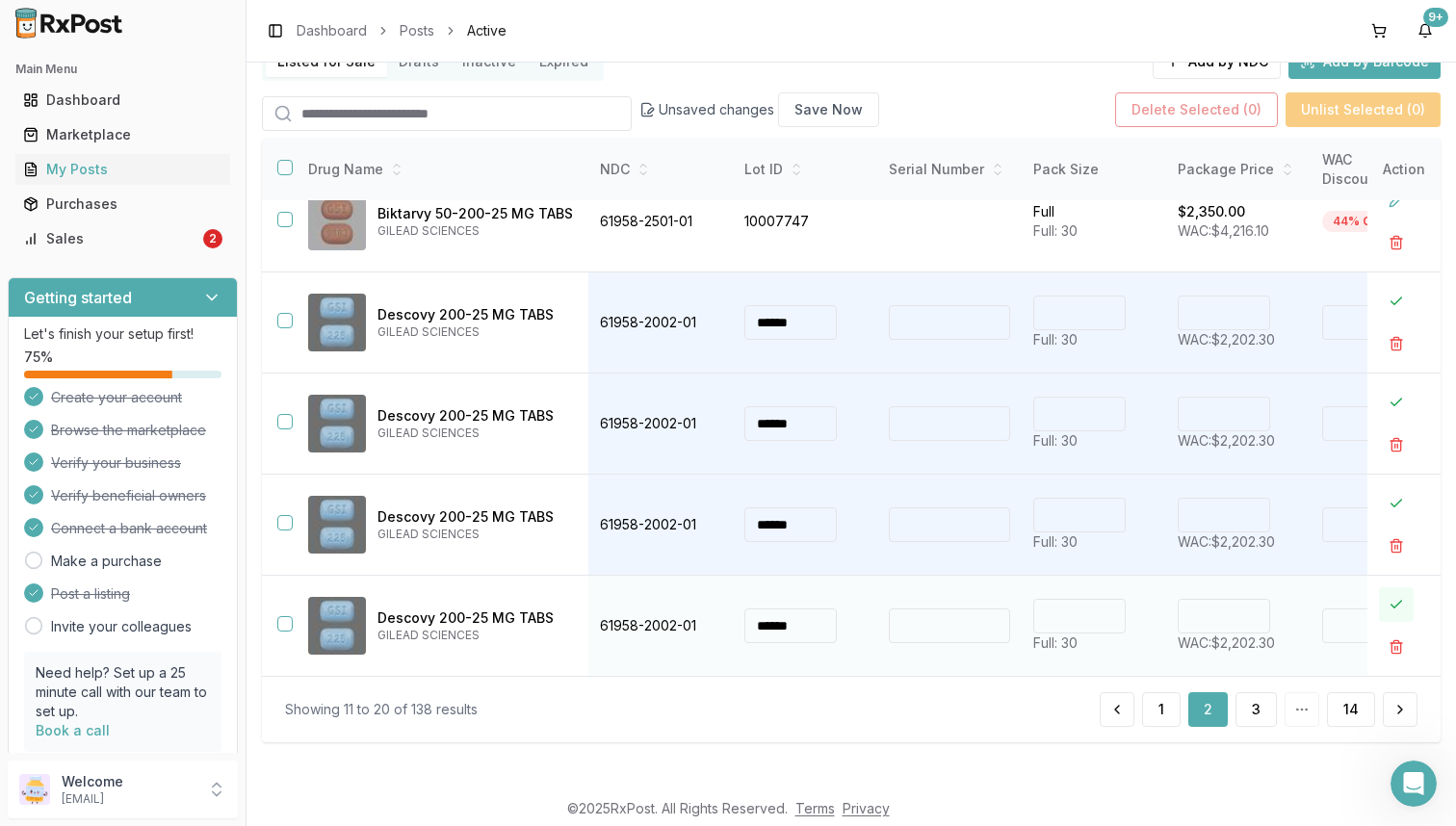 type on "*******" 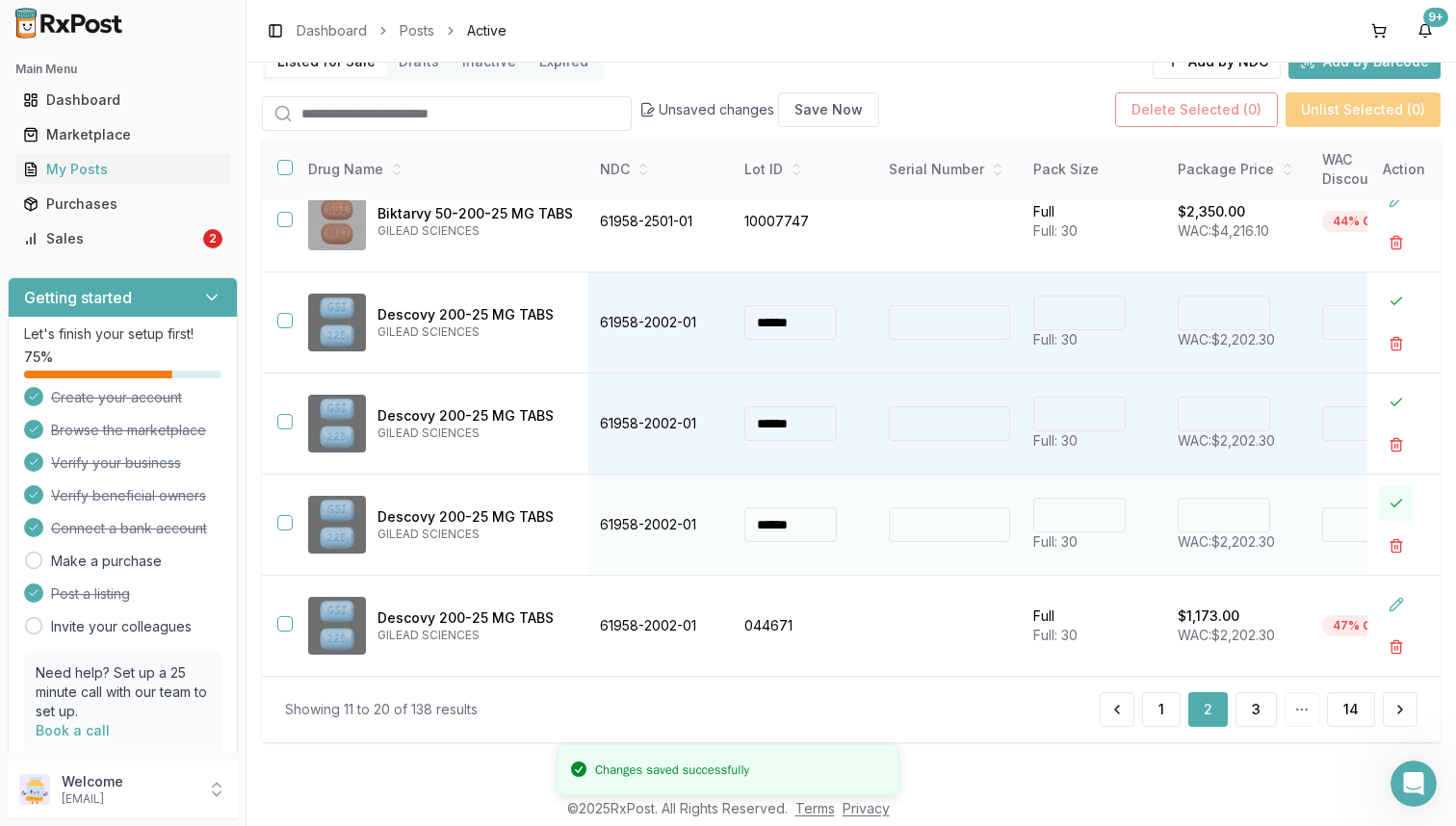 click at bounding box center (1396, 503) 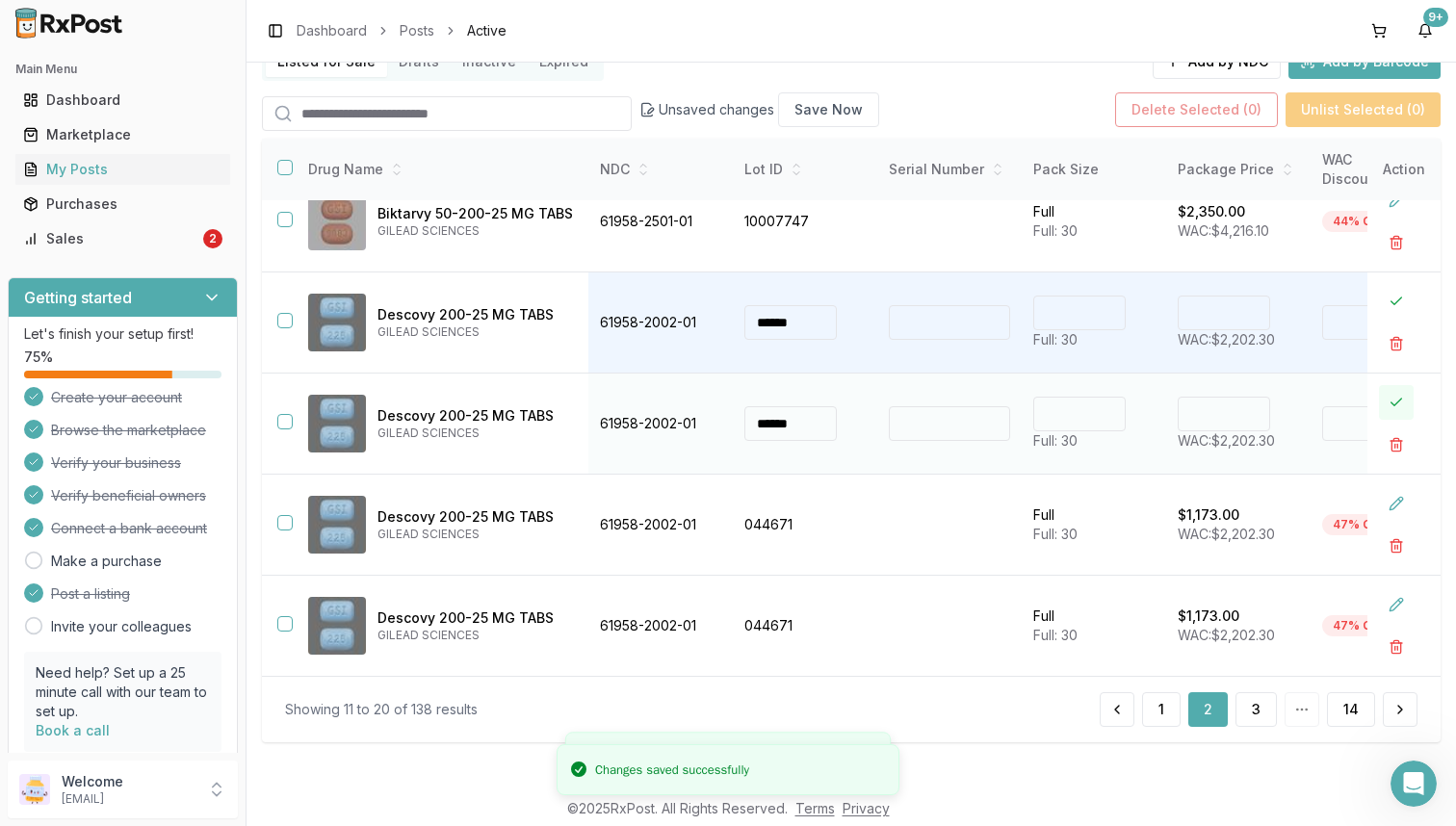 click at bounding box center [1396, 402] 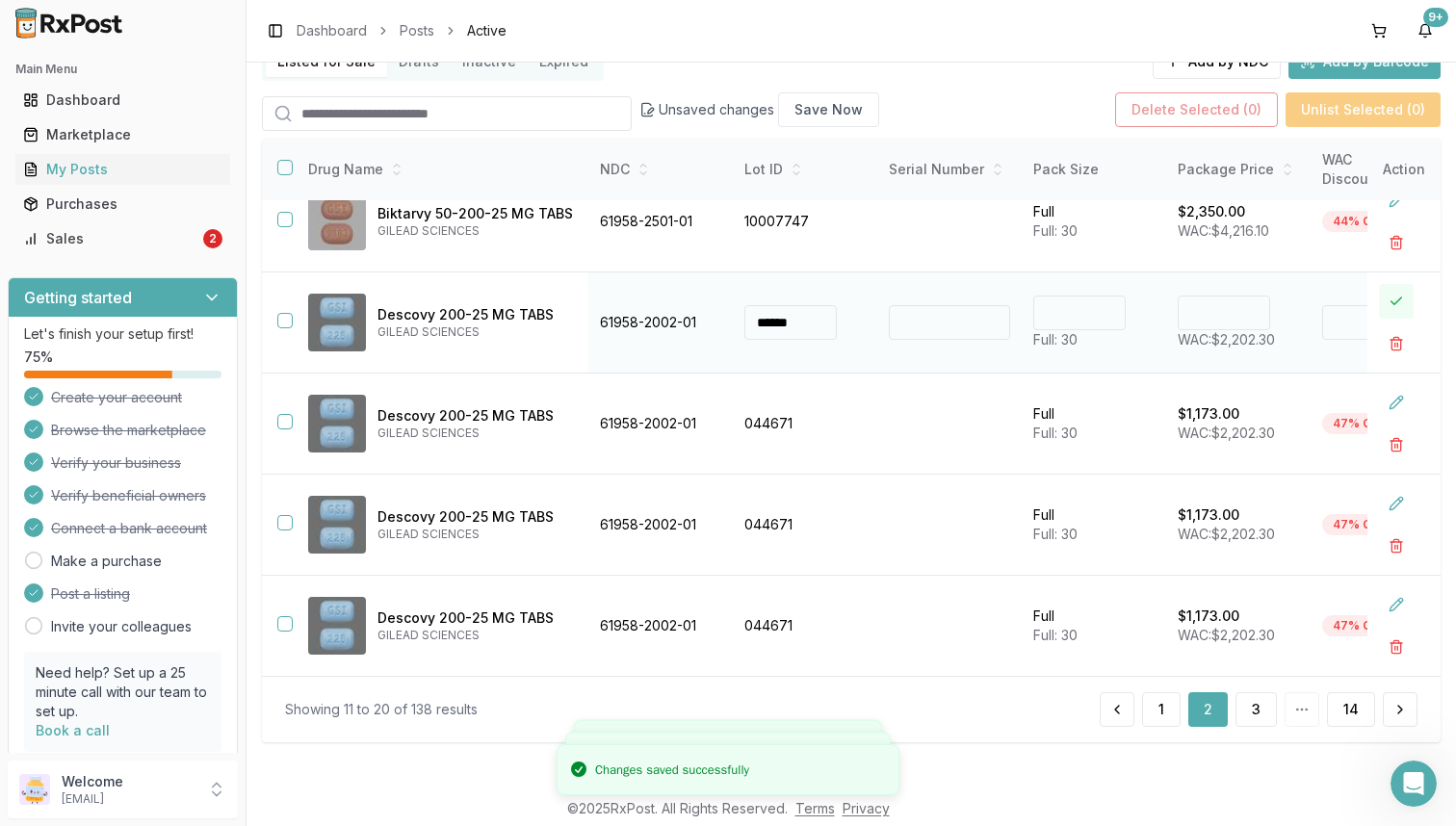 click at bounding box center (1396, 301) 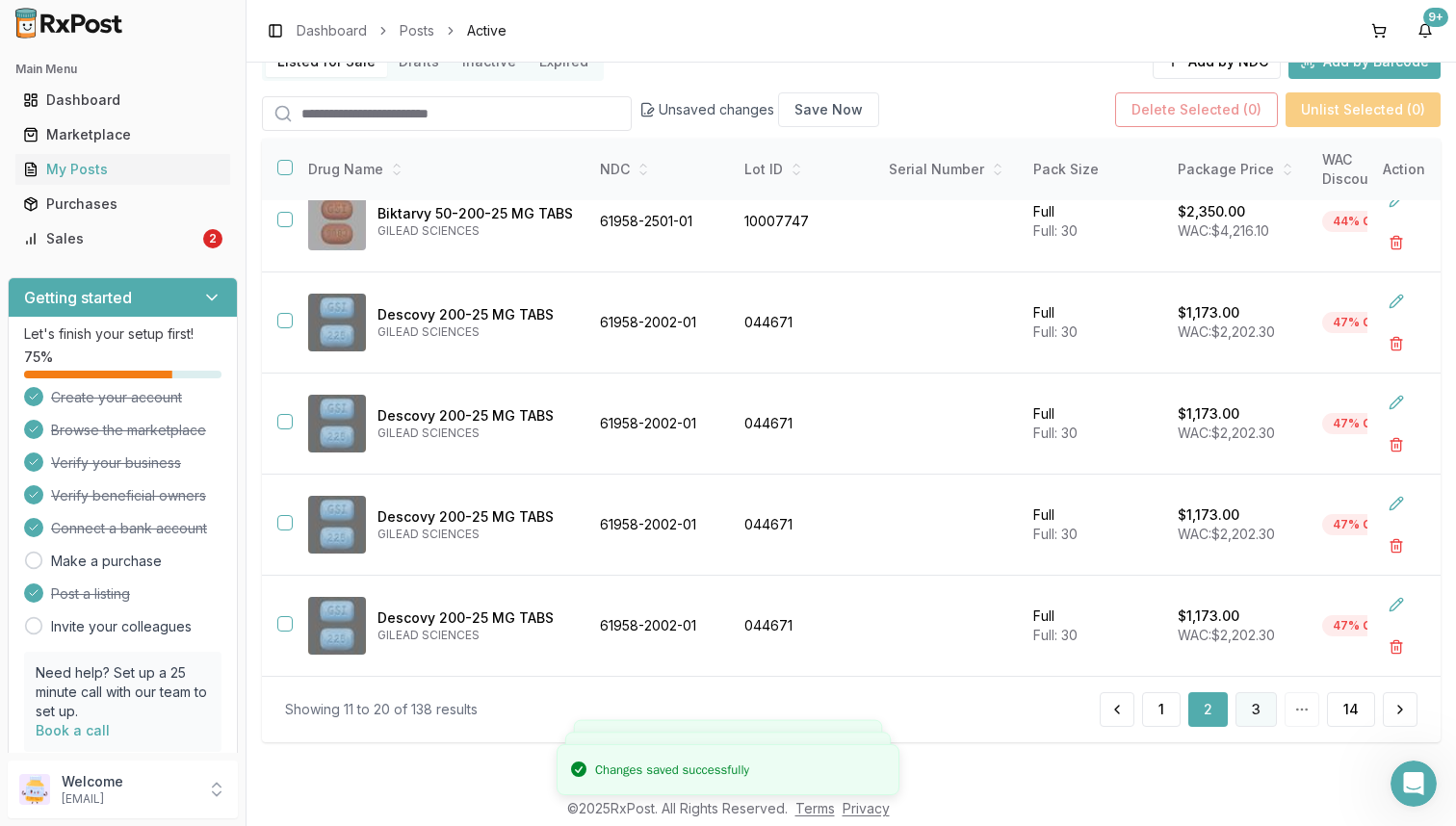 click on "3" at bounding box center (1256, 710) 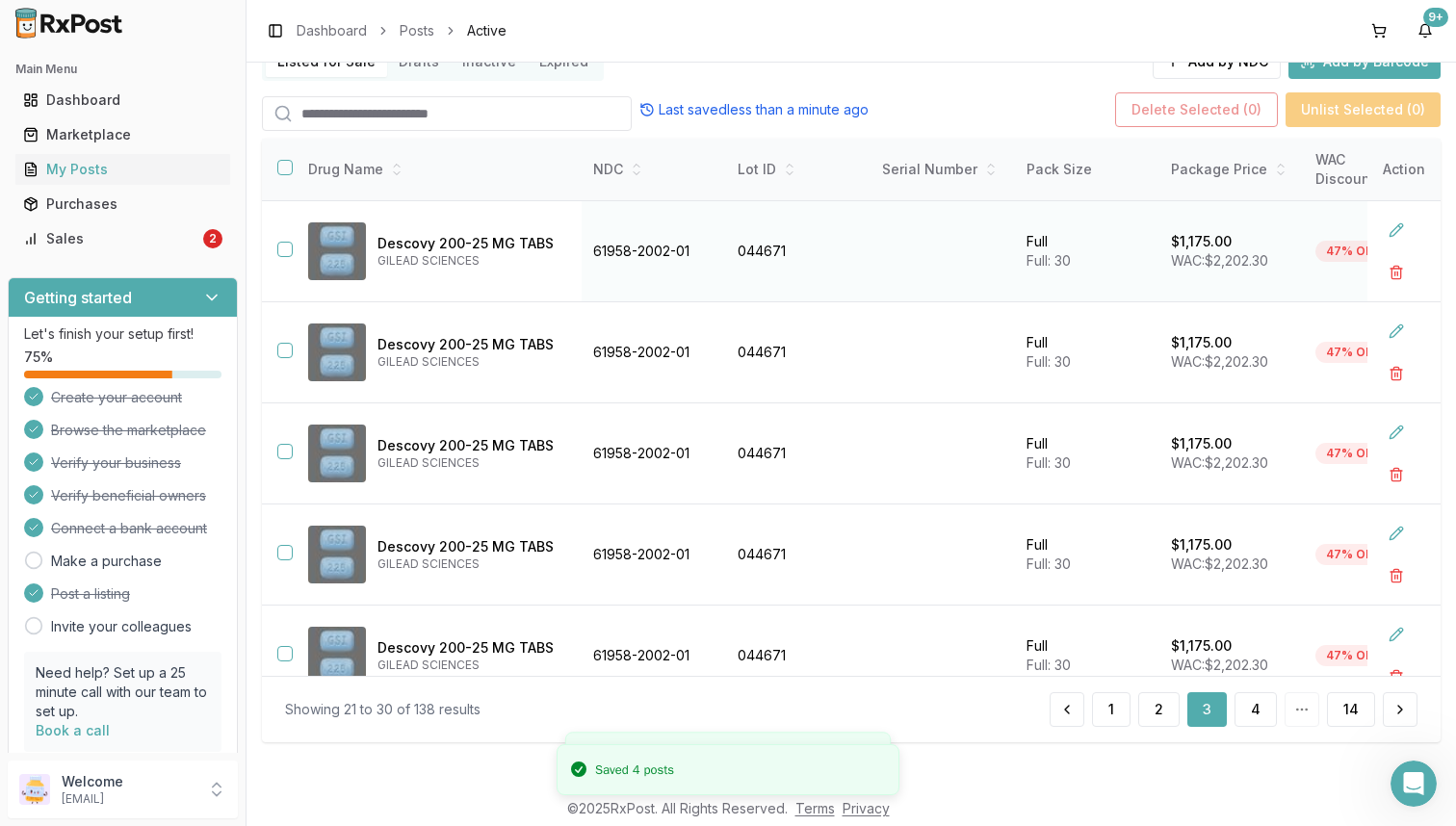 scroll, scrollTop: 543, scrollLeft: 0, axis: vertical 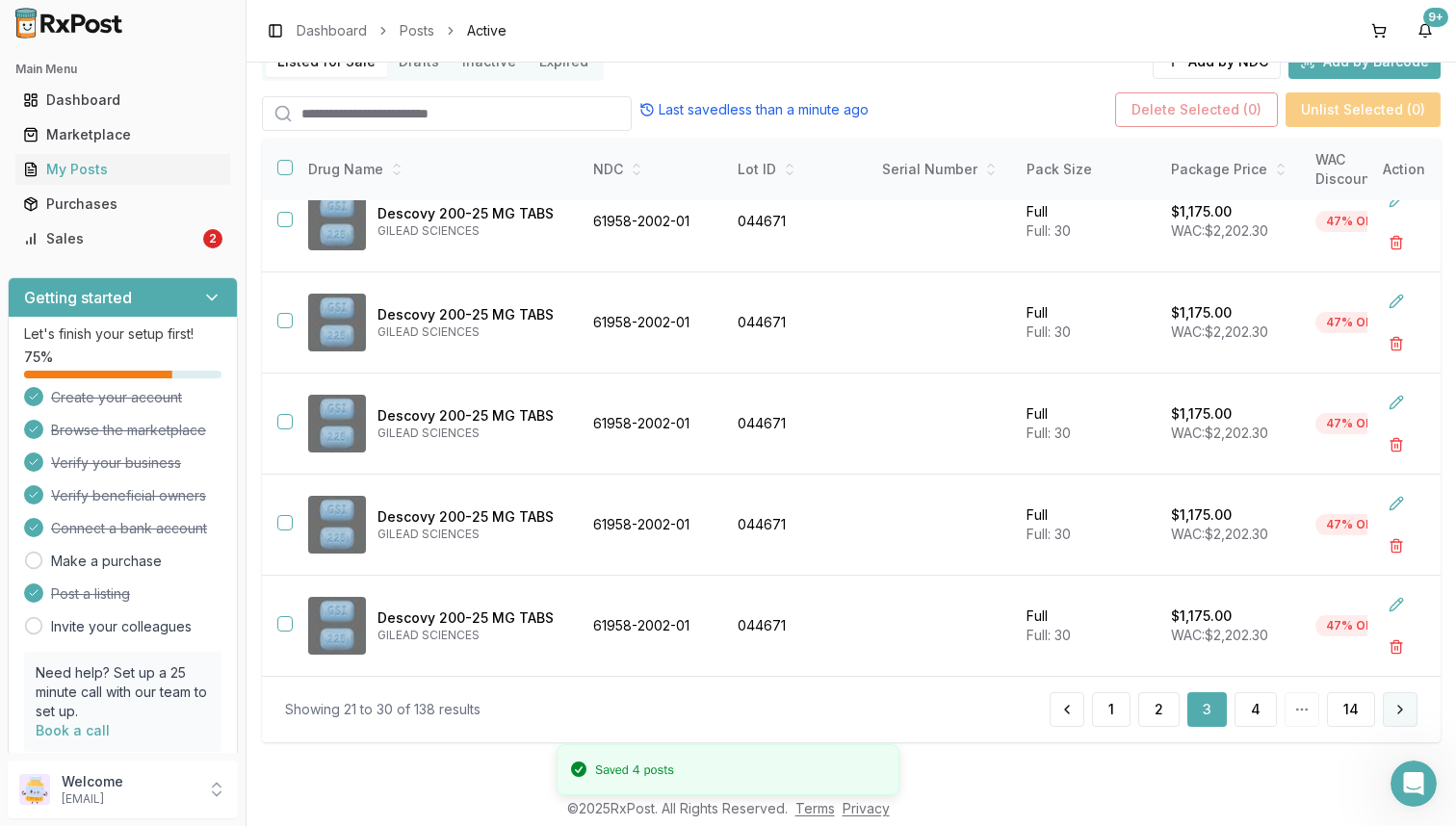 click at bounding box center (1400, 710) 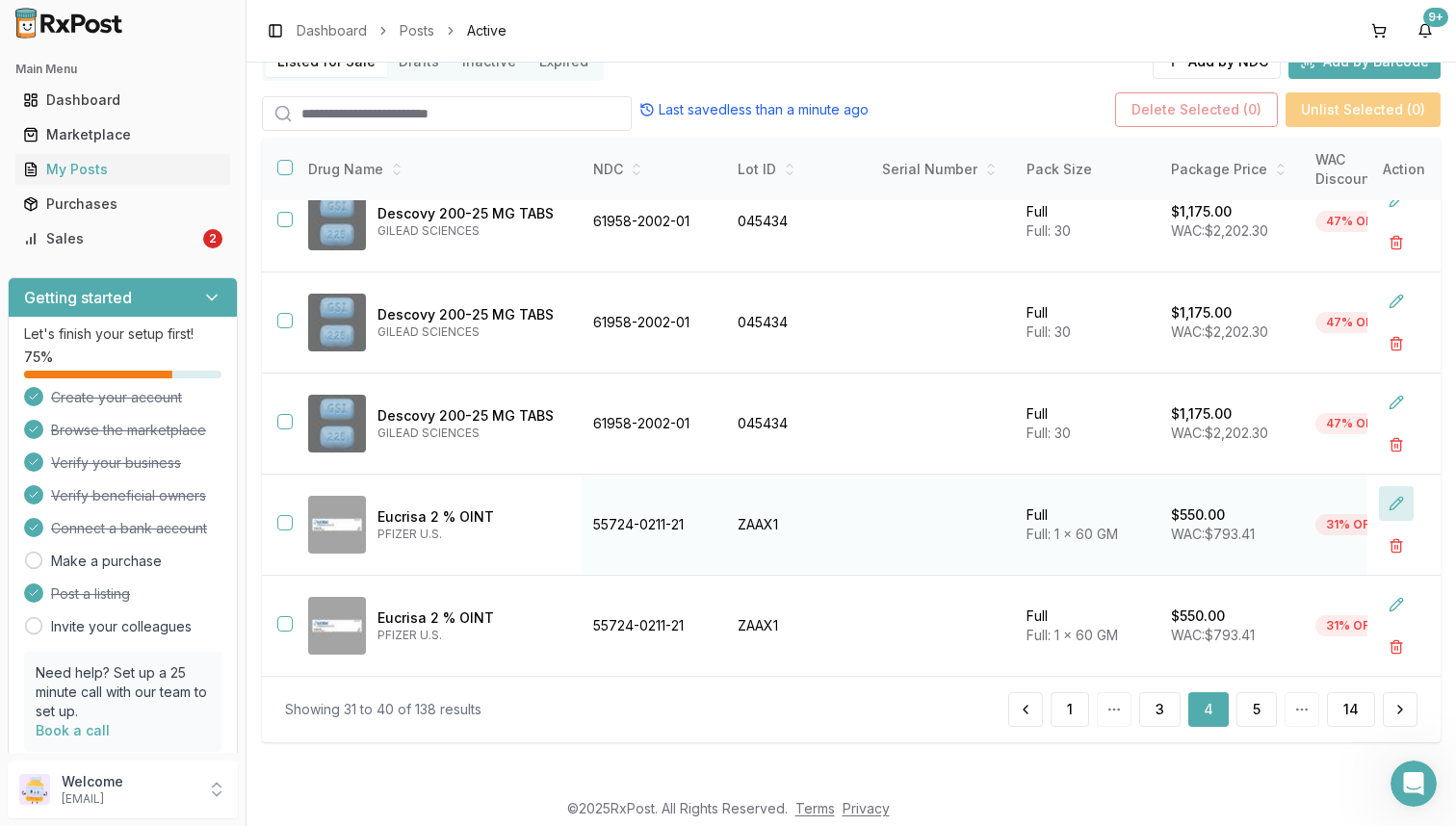click at bounding box center [1396, 503] 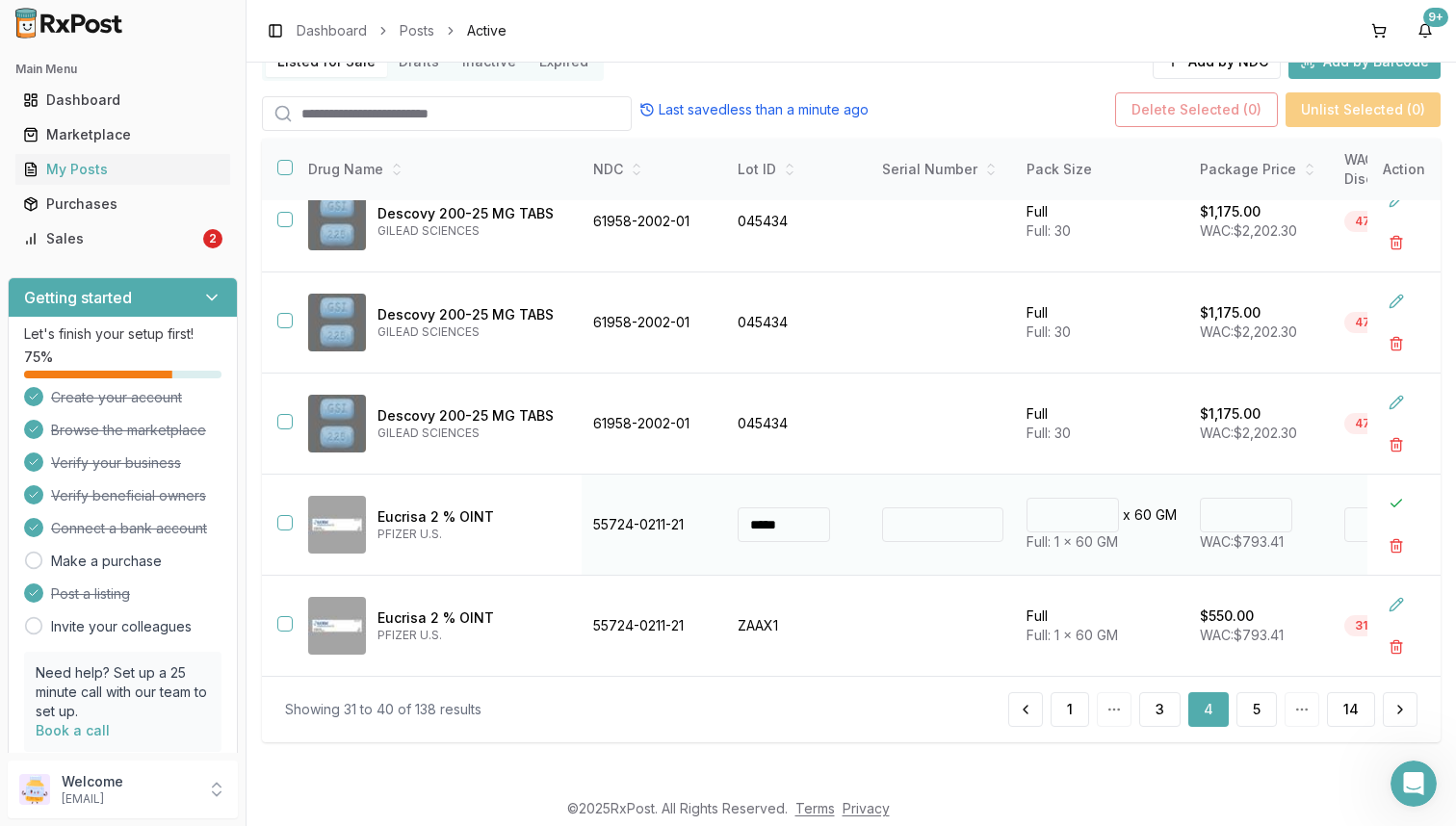 click on "***" at bounding box center [1246, 515] 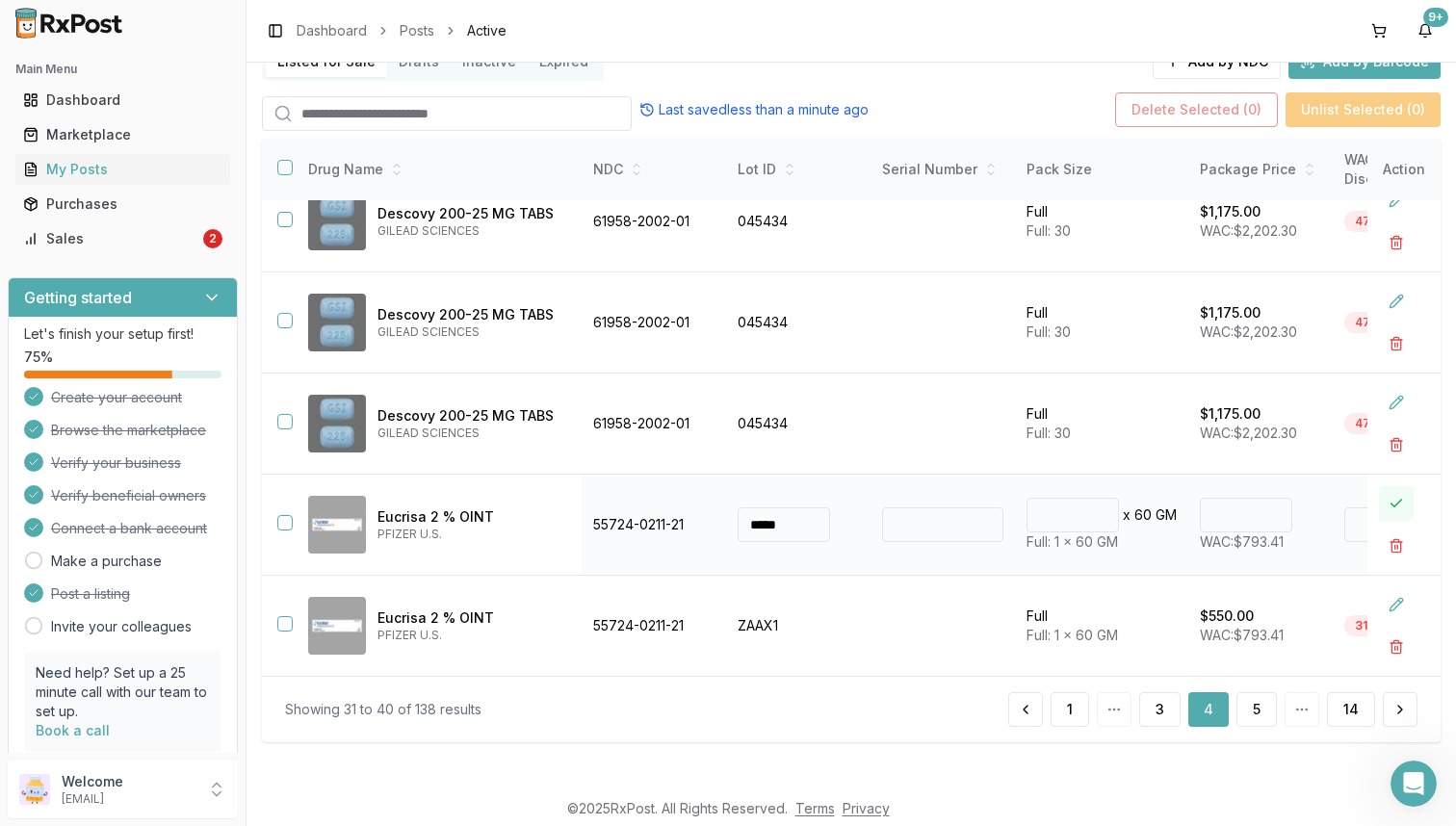 type on "******" 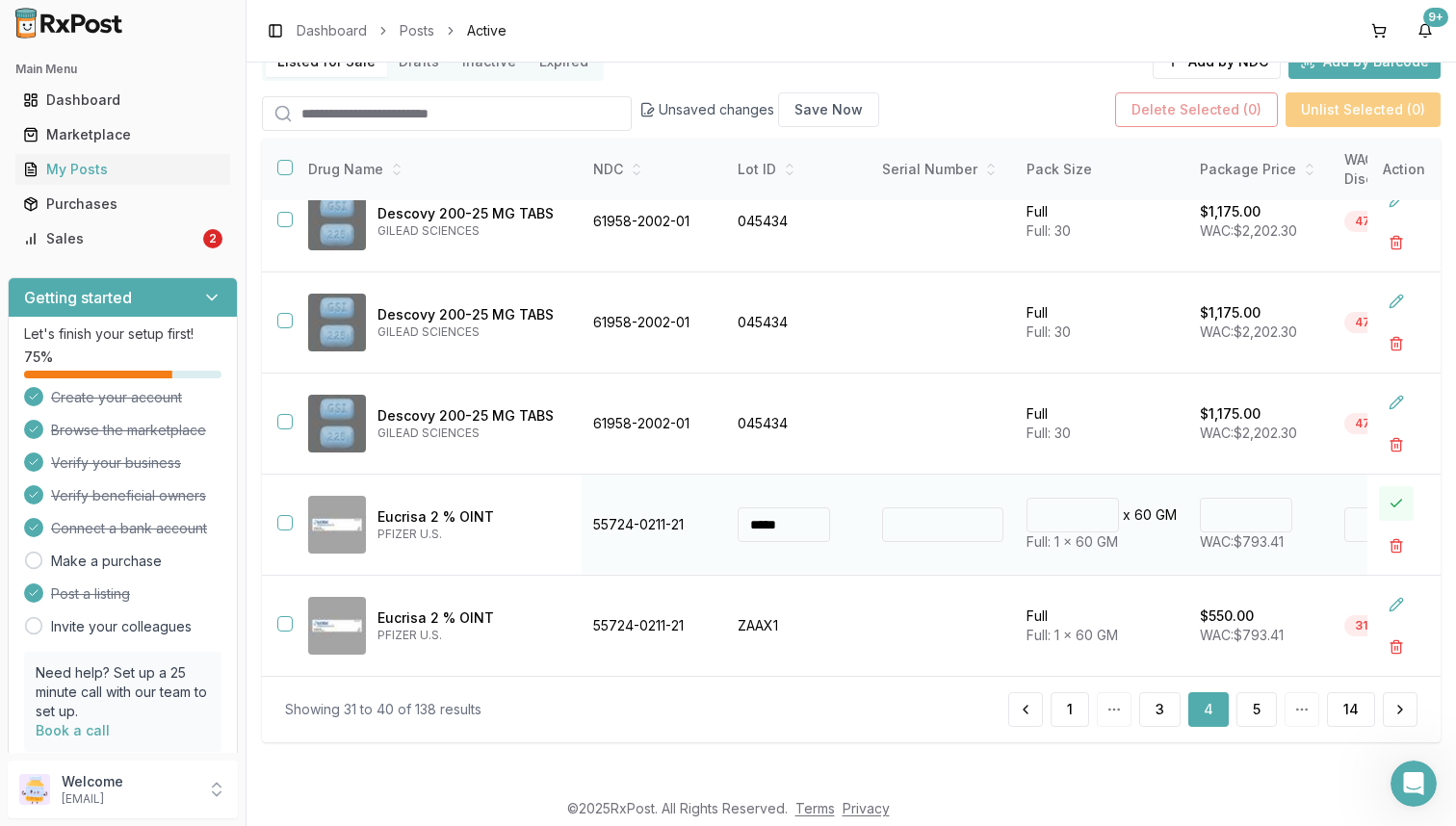 click at bounding box center [1396, 503] 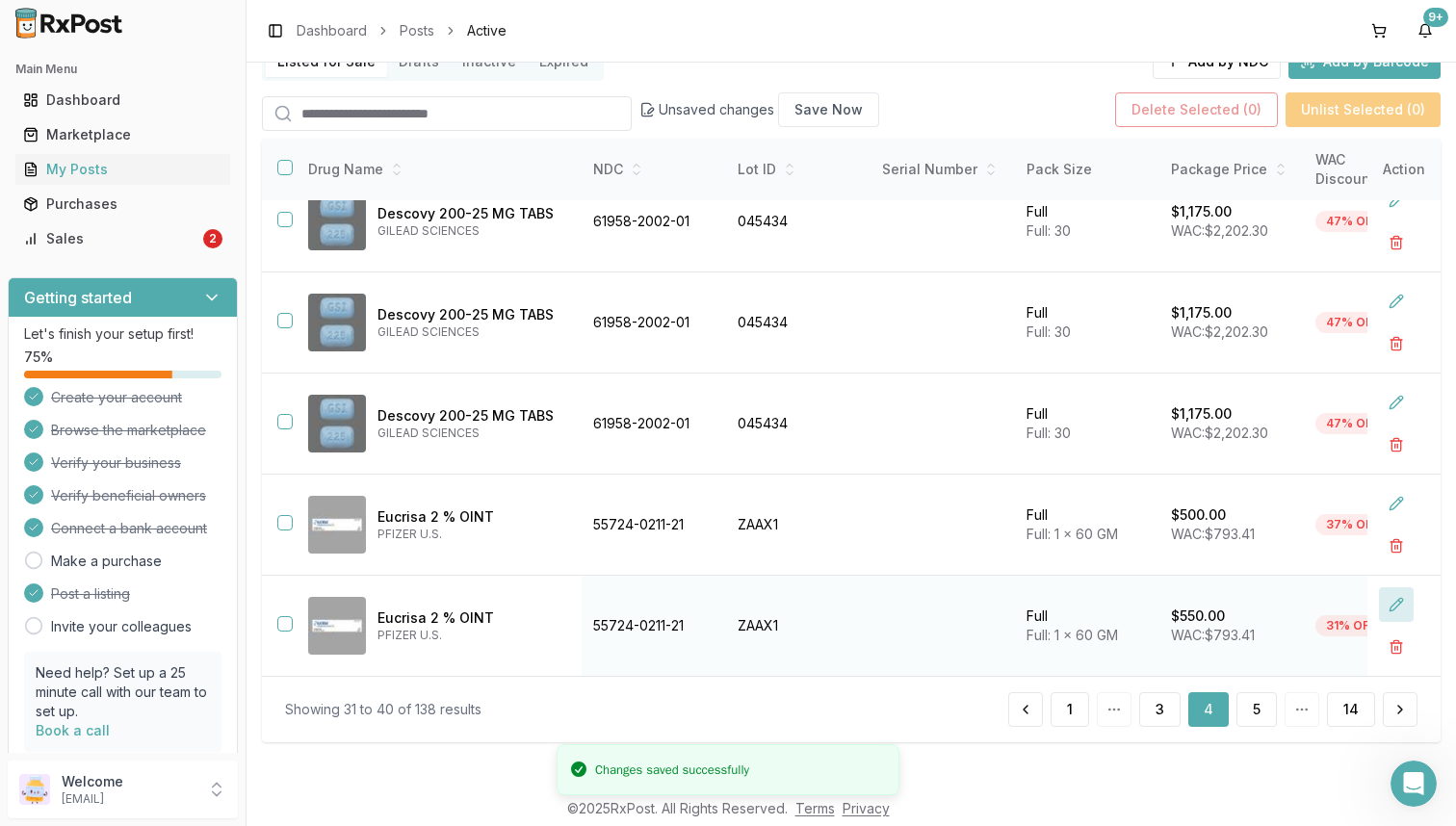 click at bounding box center [1396, 605] 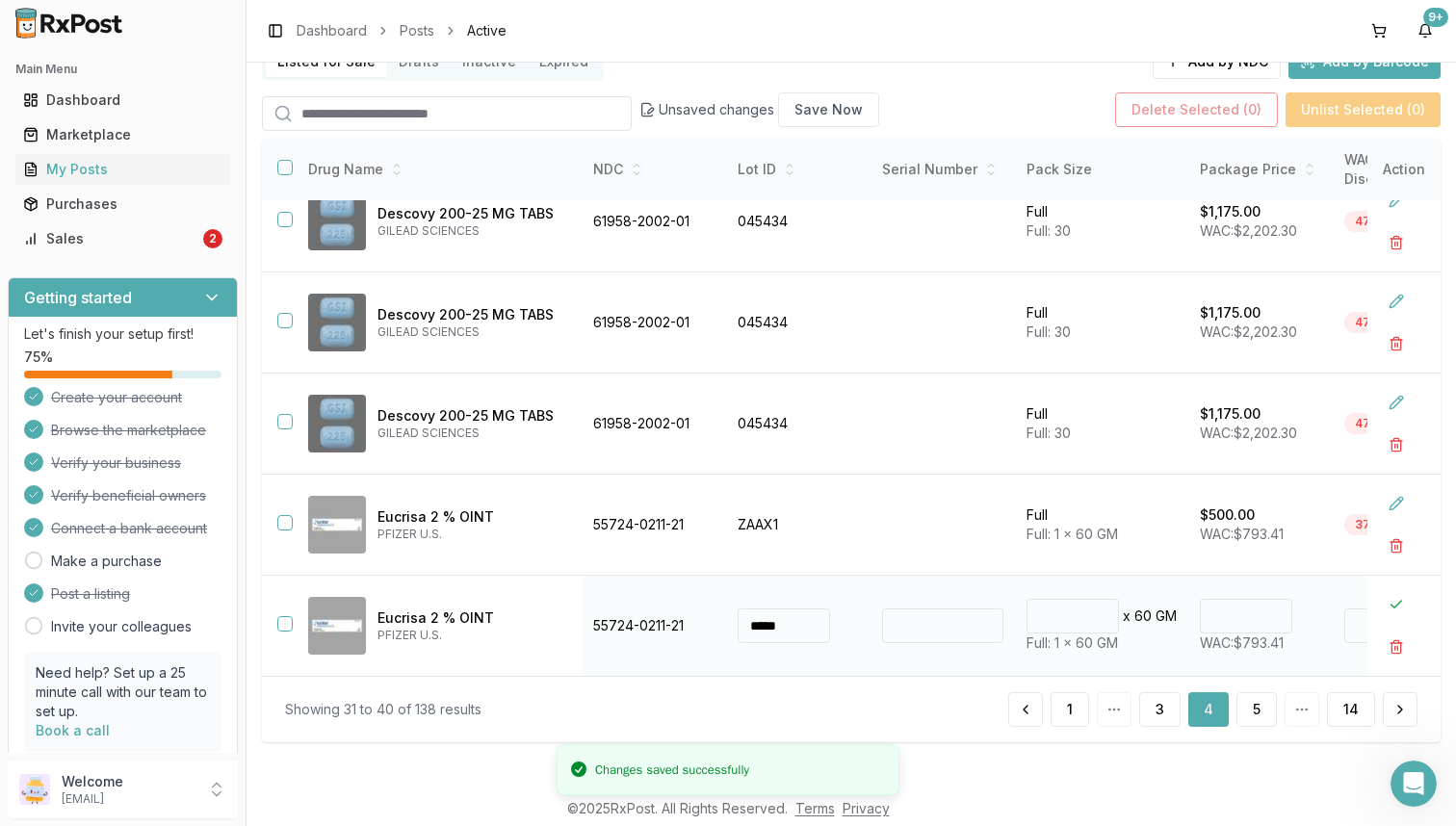 click on "***" at bounding box center [1246, 616] 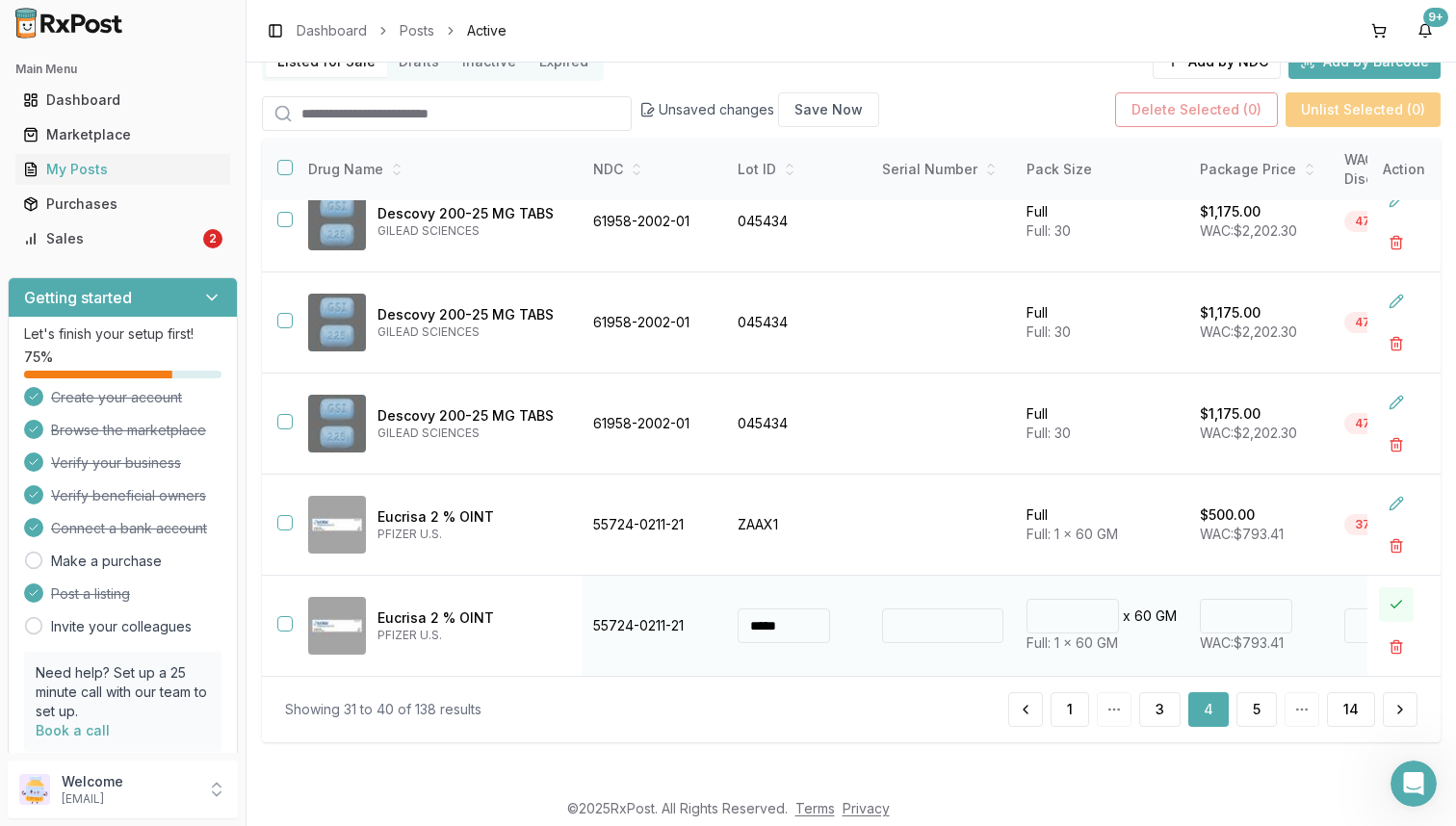 type on "******" 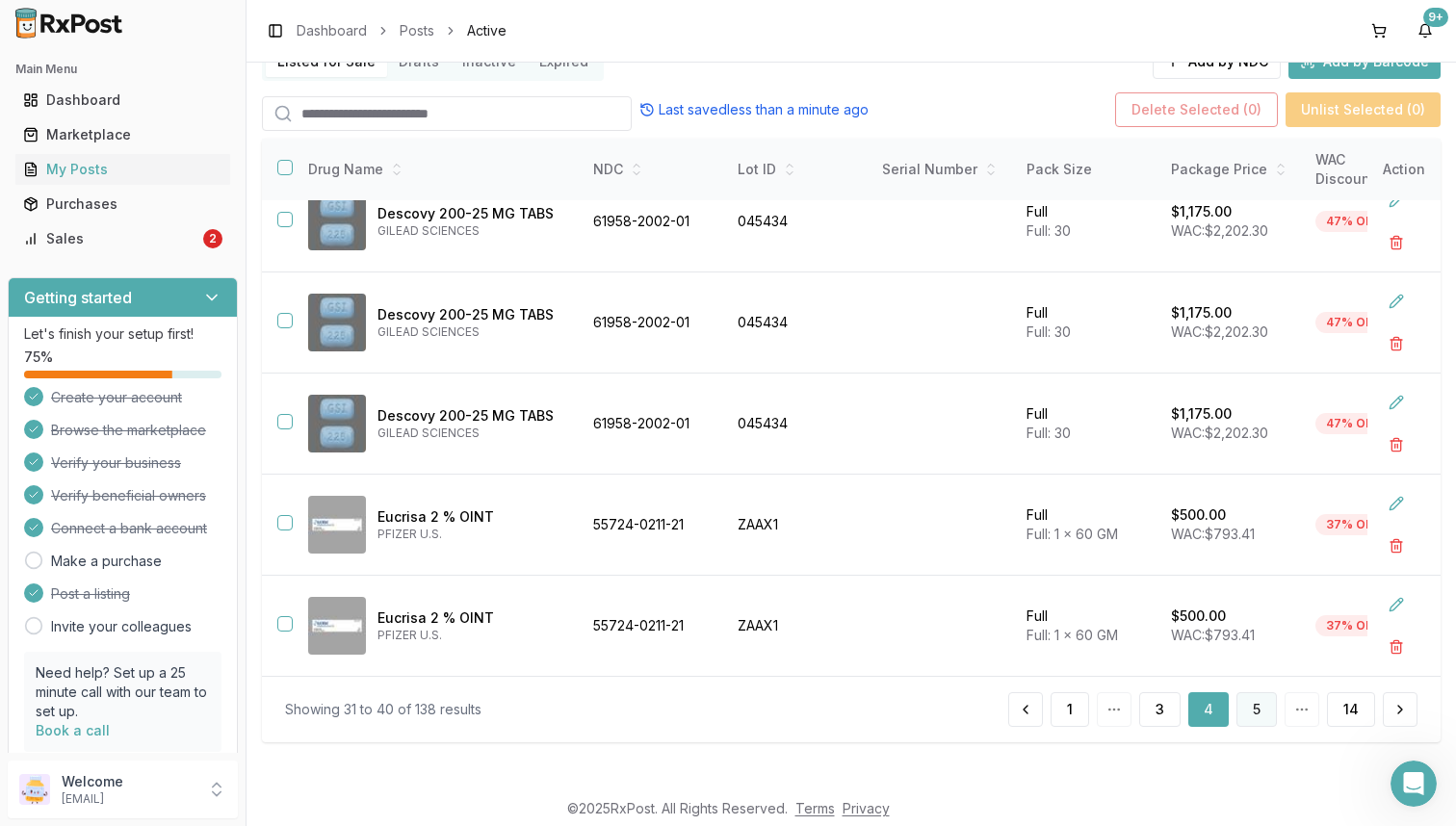 click on "5" at bounding box center (1257, 710) 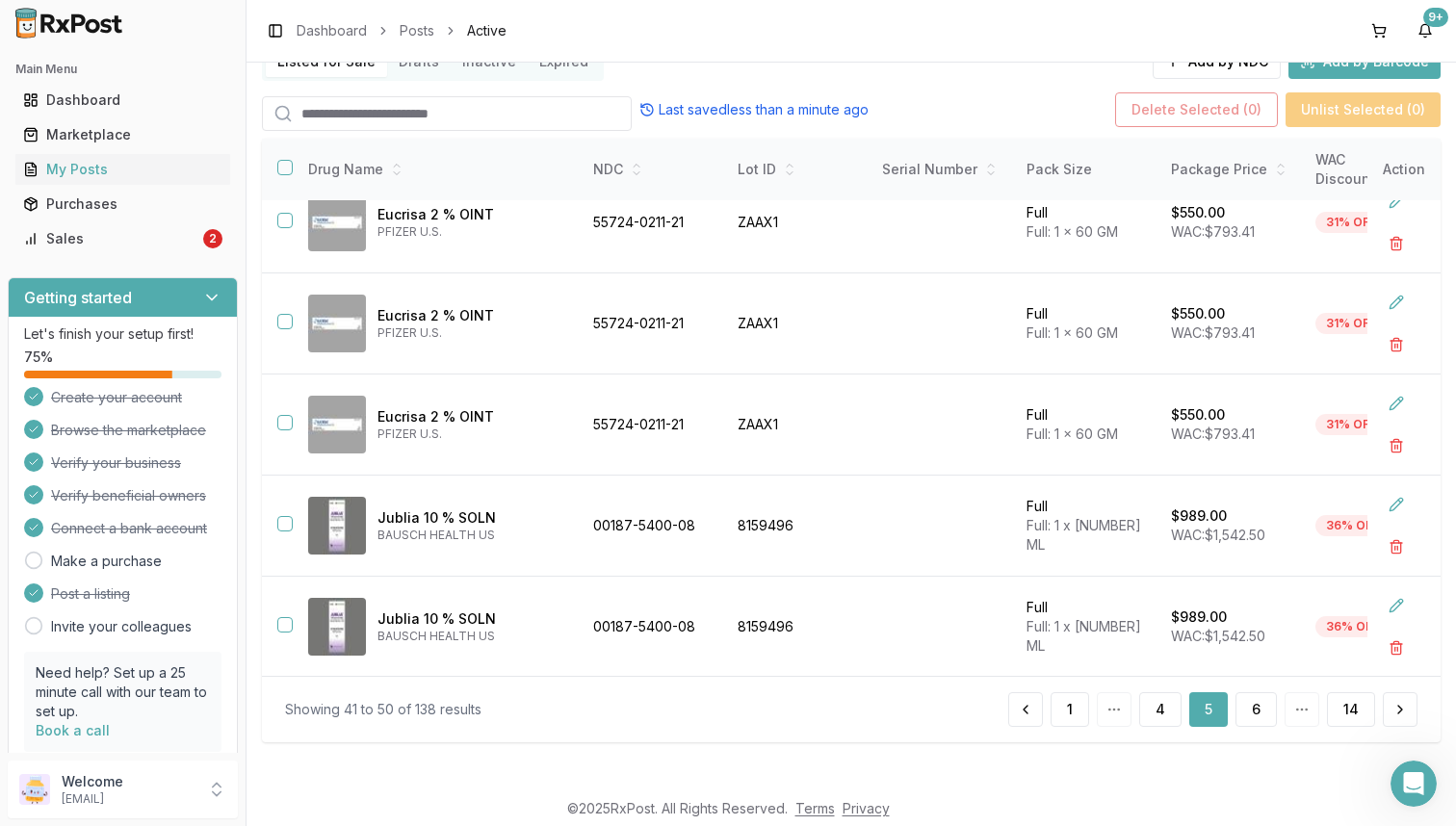 scroll, scrollTop: 0, scrollLeft: 0, axis: both 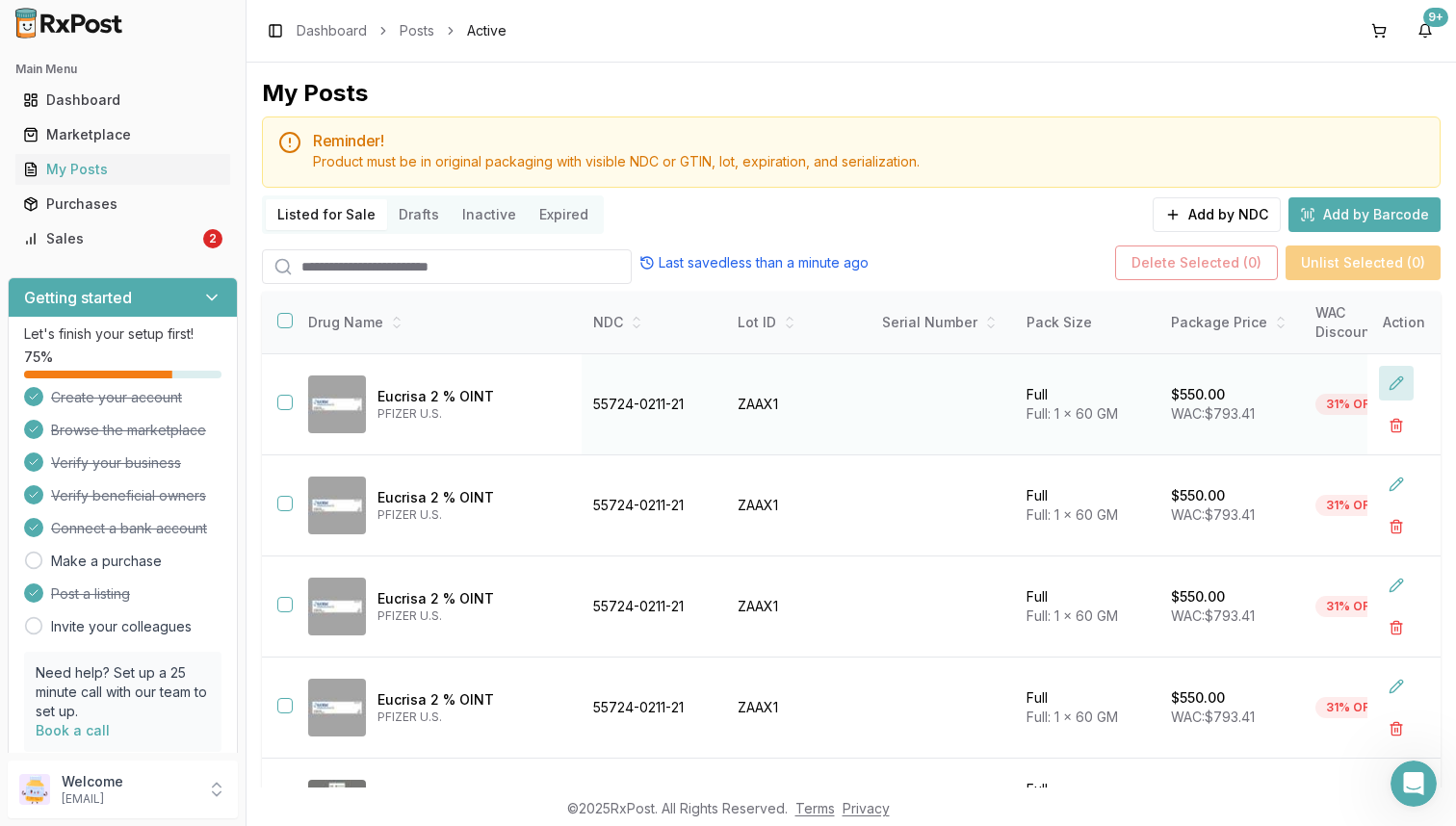 click at bounding box center [1396, 383] 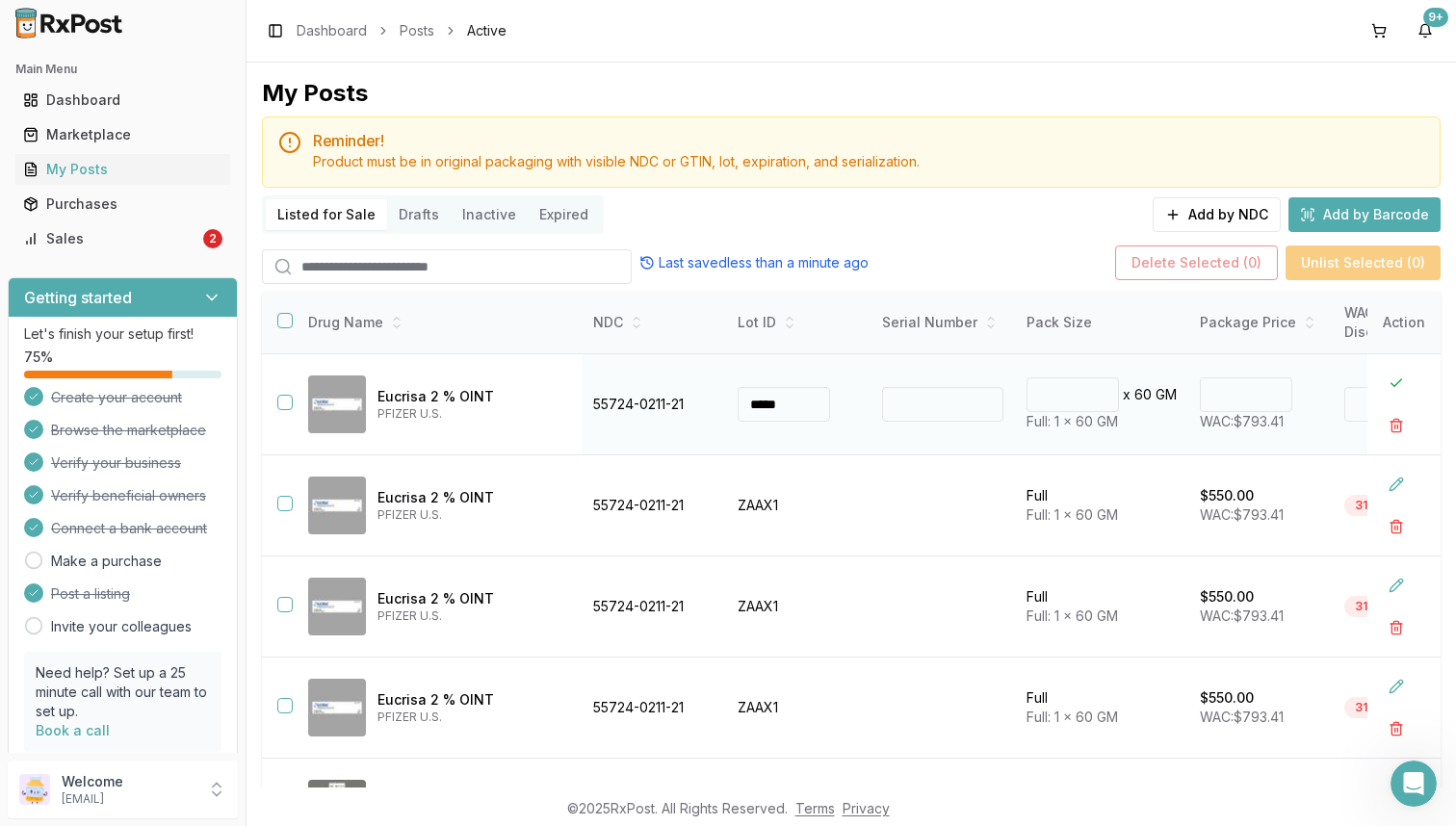 click on "***" at bounding box center (1246, 395) 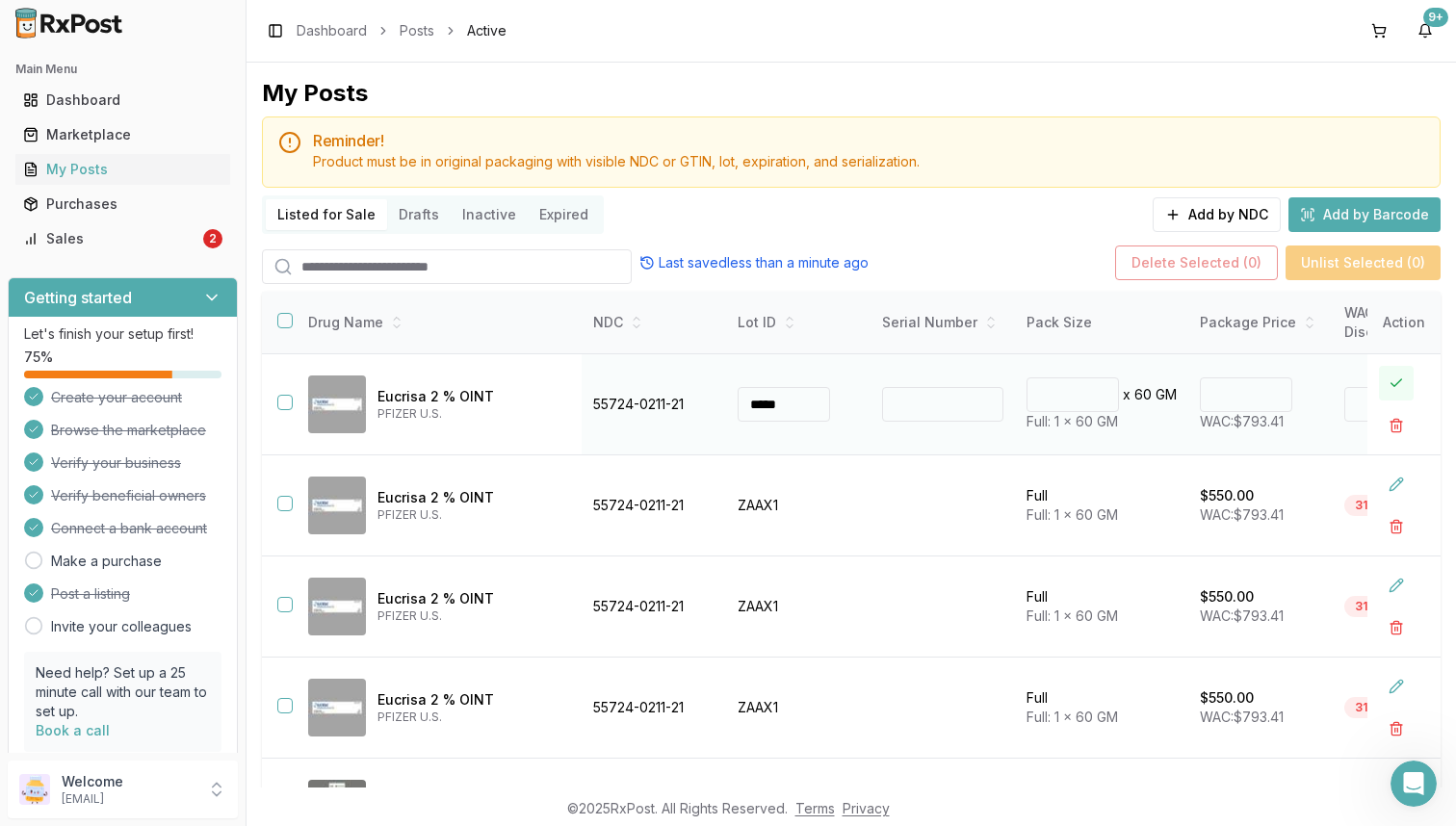 type on "******" 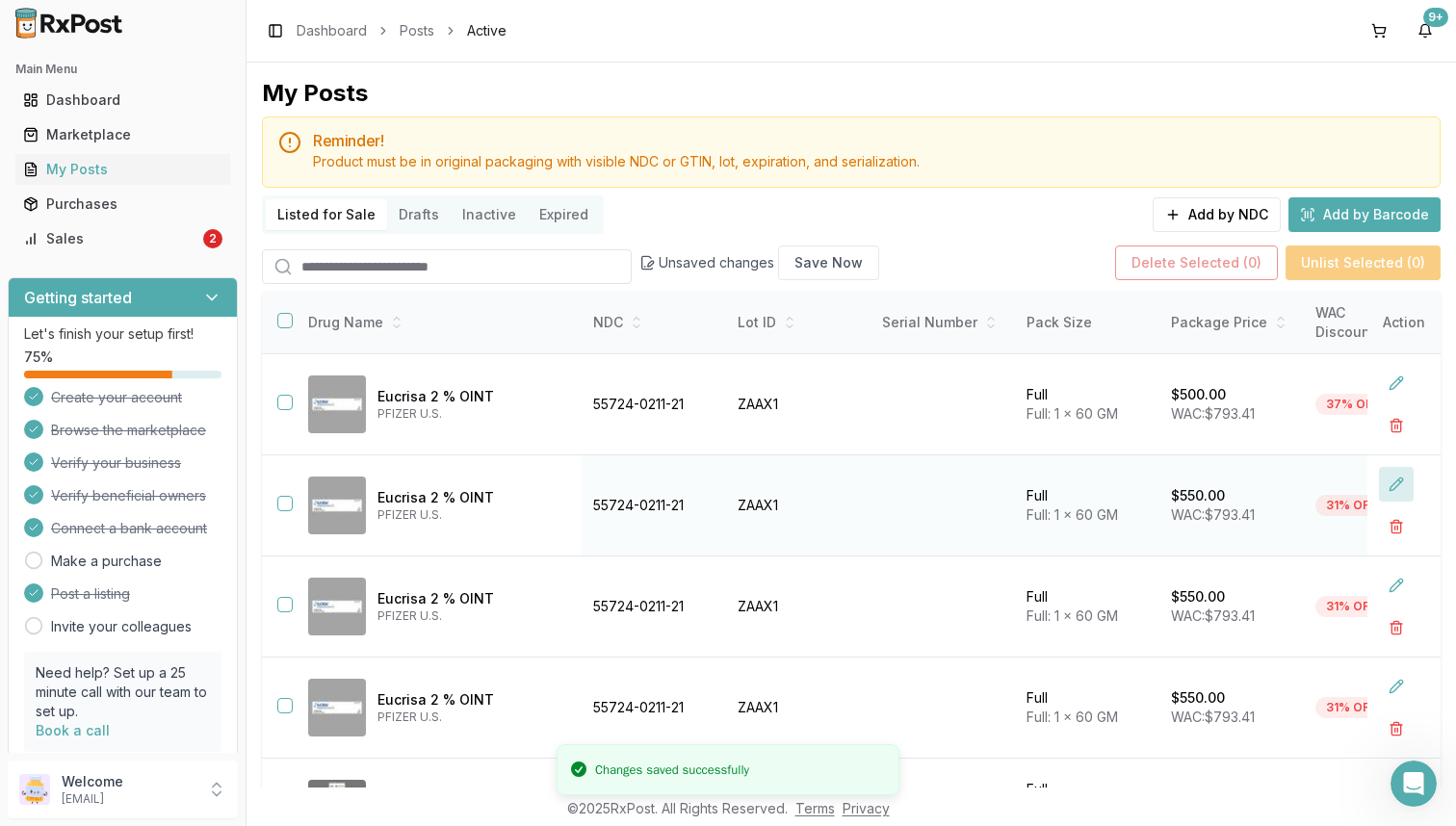 click at bounding box center [1396, 484] 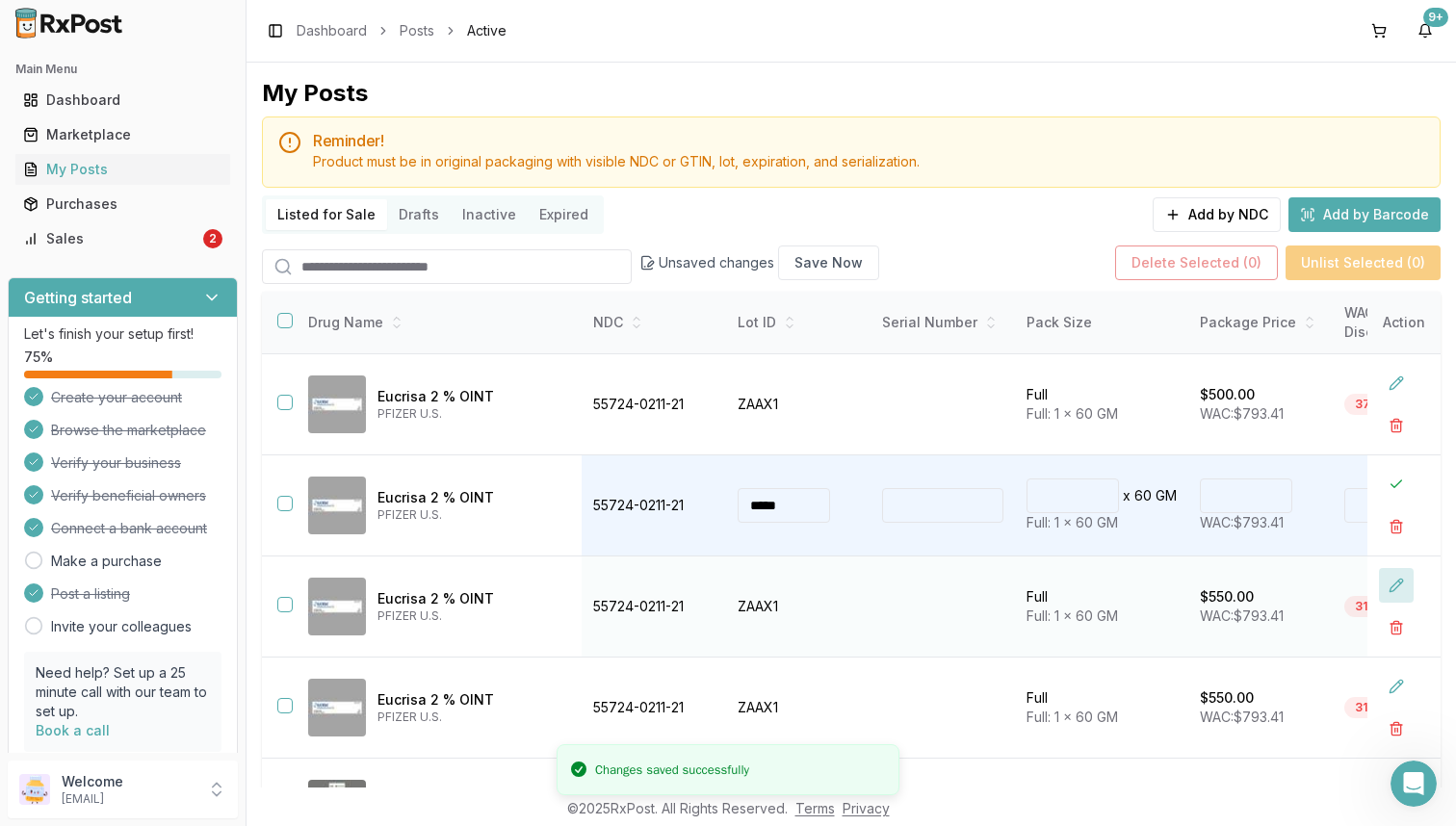 click at bounding box center (1396, 585) 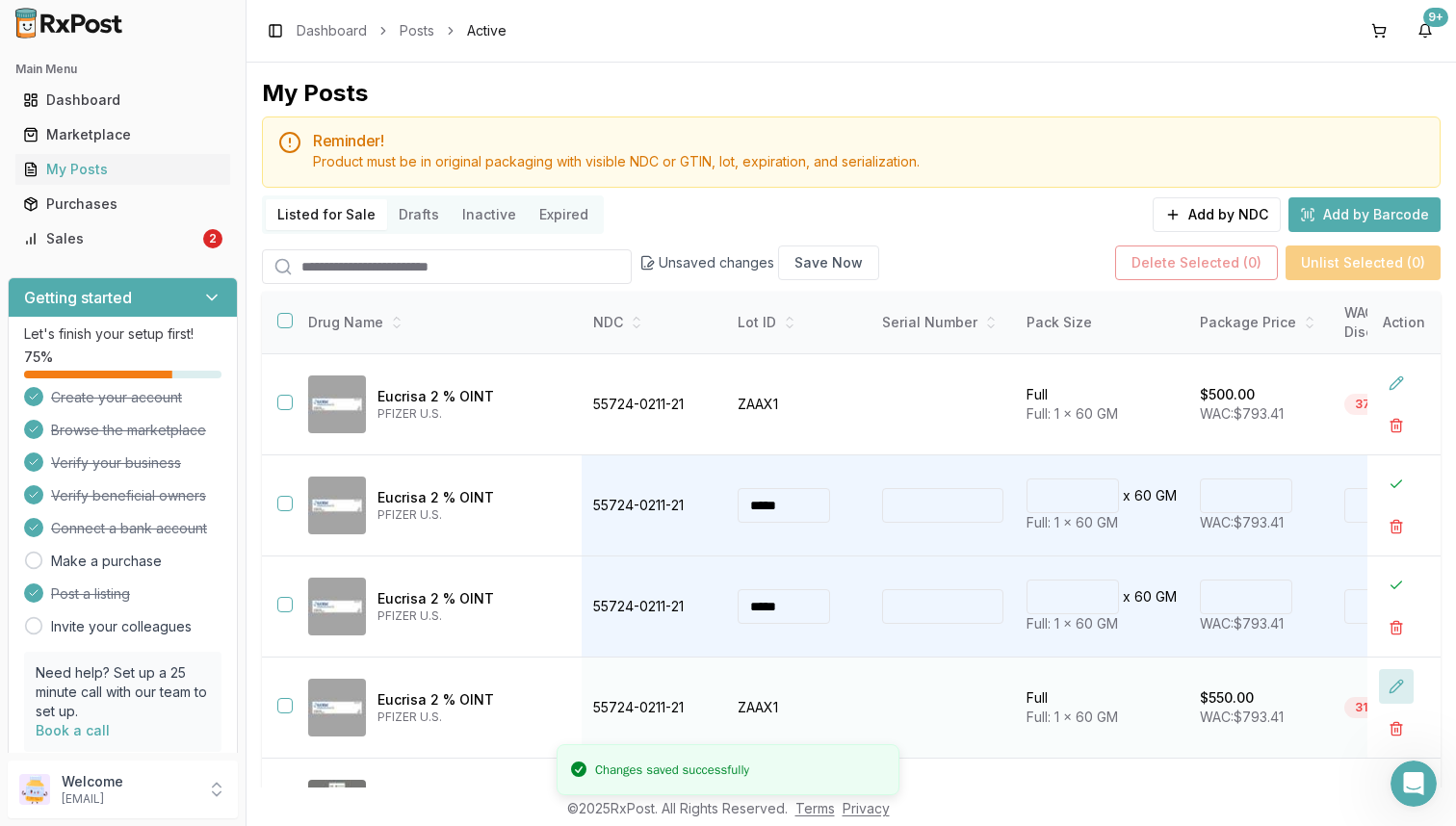click at bounding box center [1396, 686] 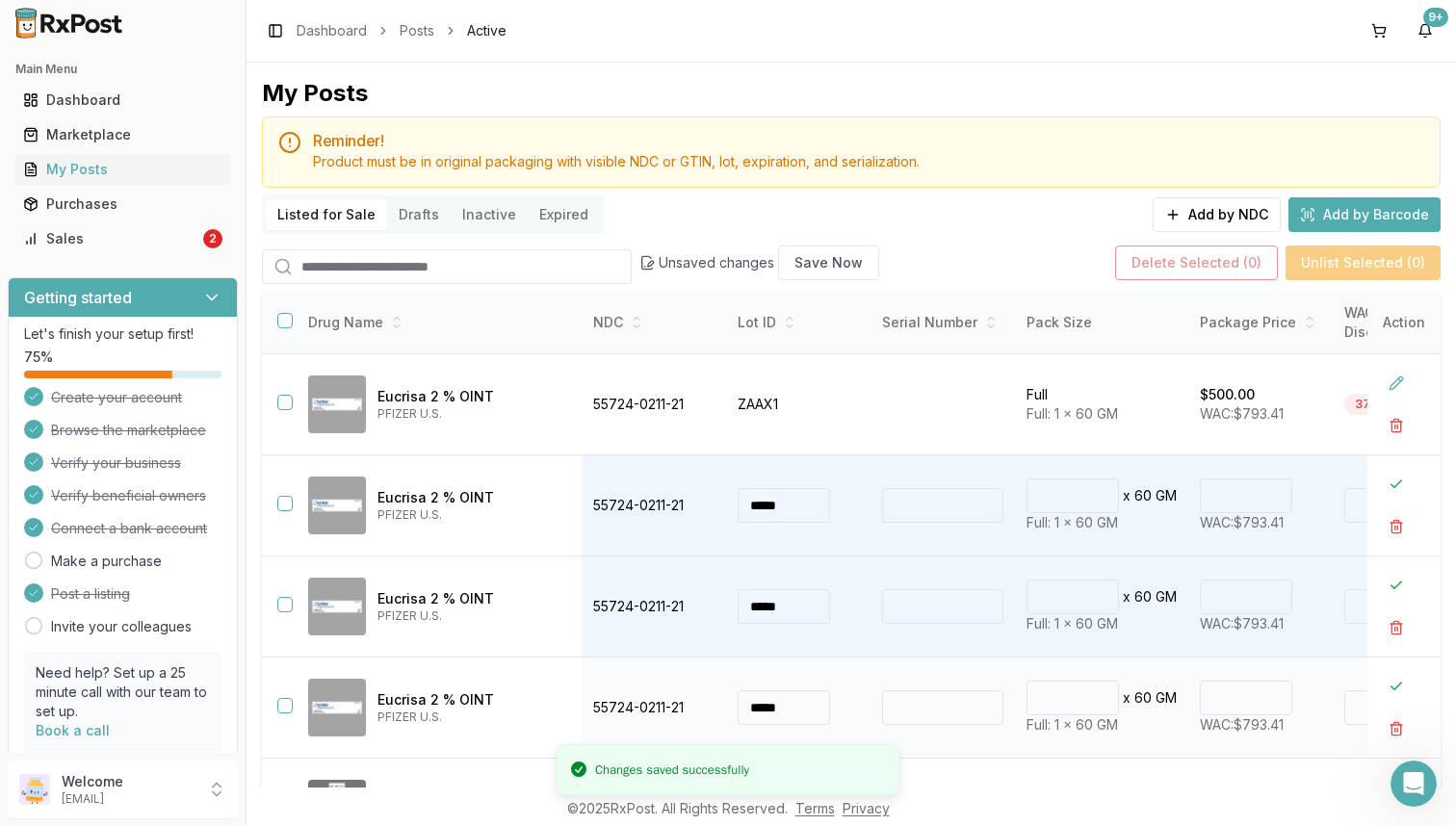 click on "***" at bounding box center [1246, 698] 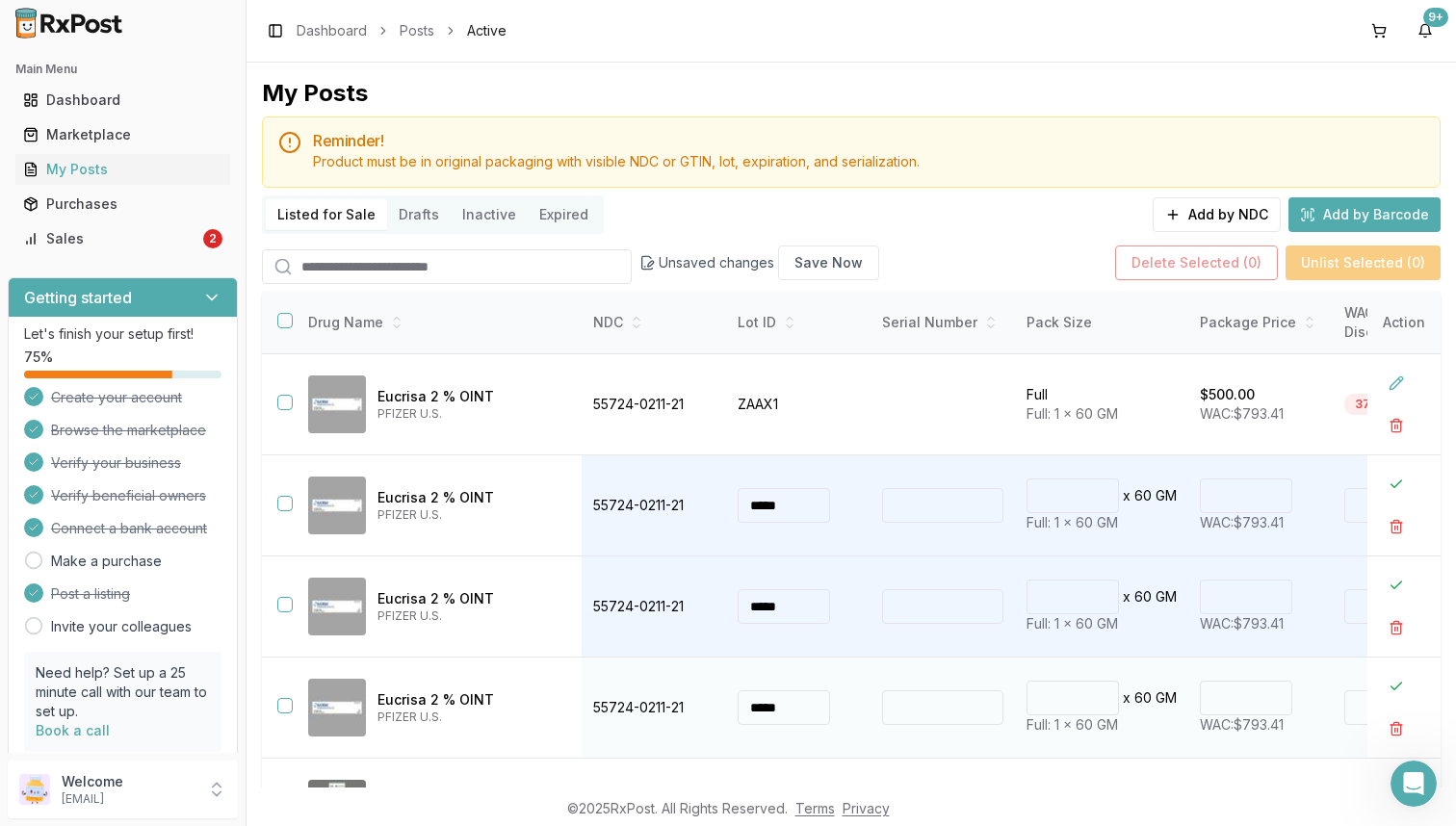 click on "***" at bounding box center (1246, 698) 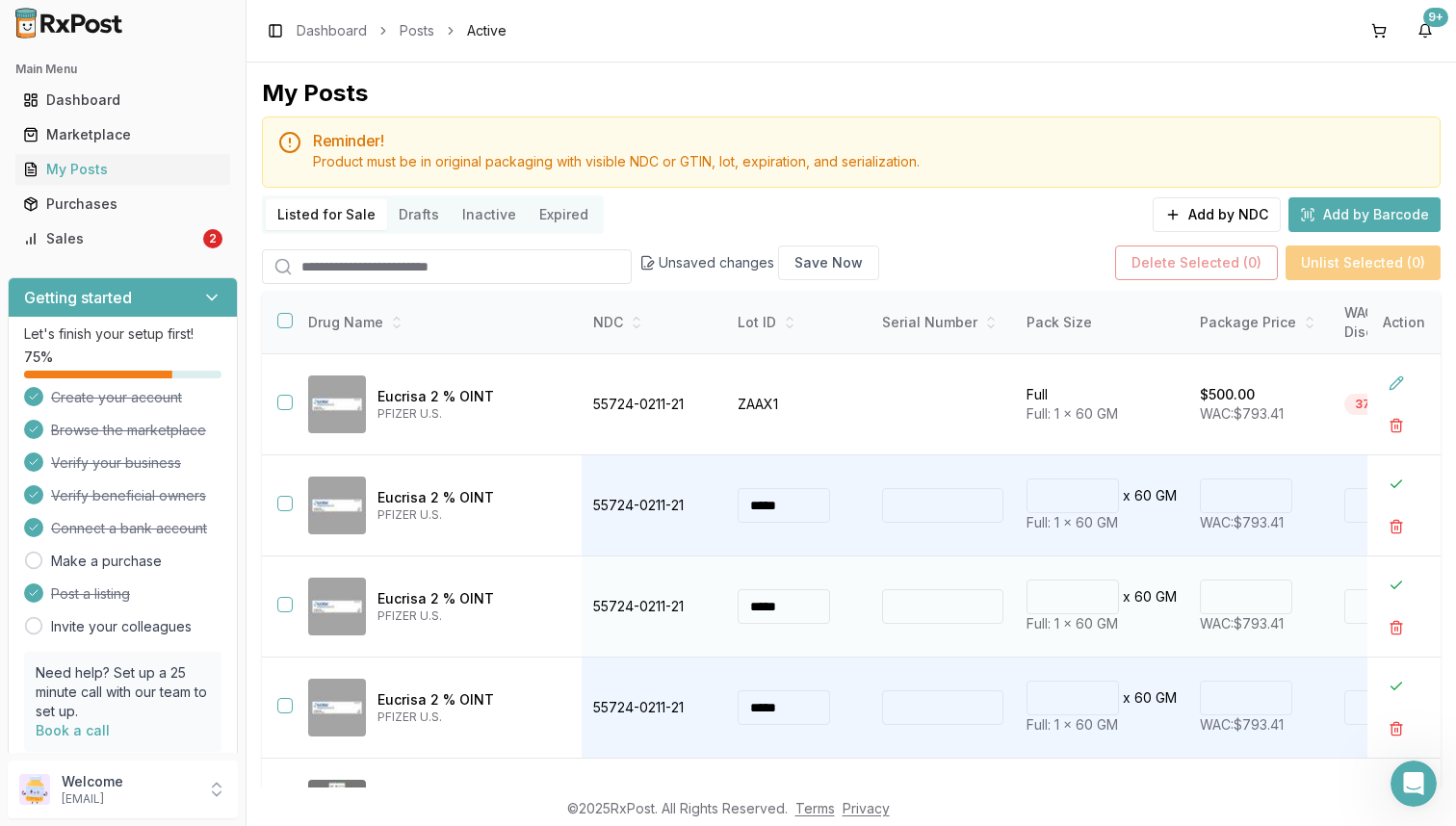 type on "***" 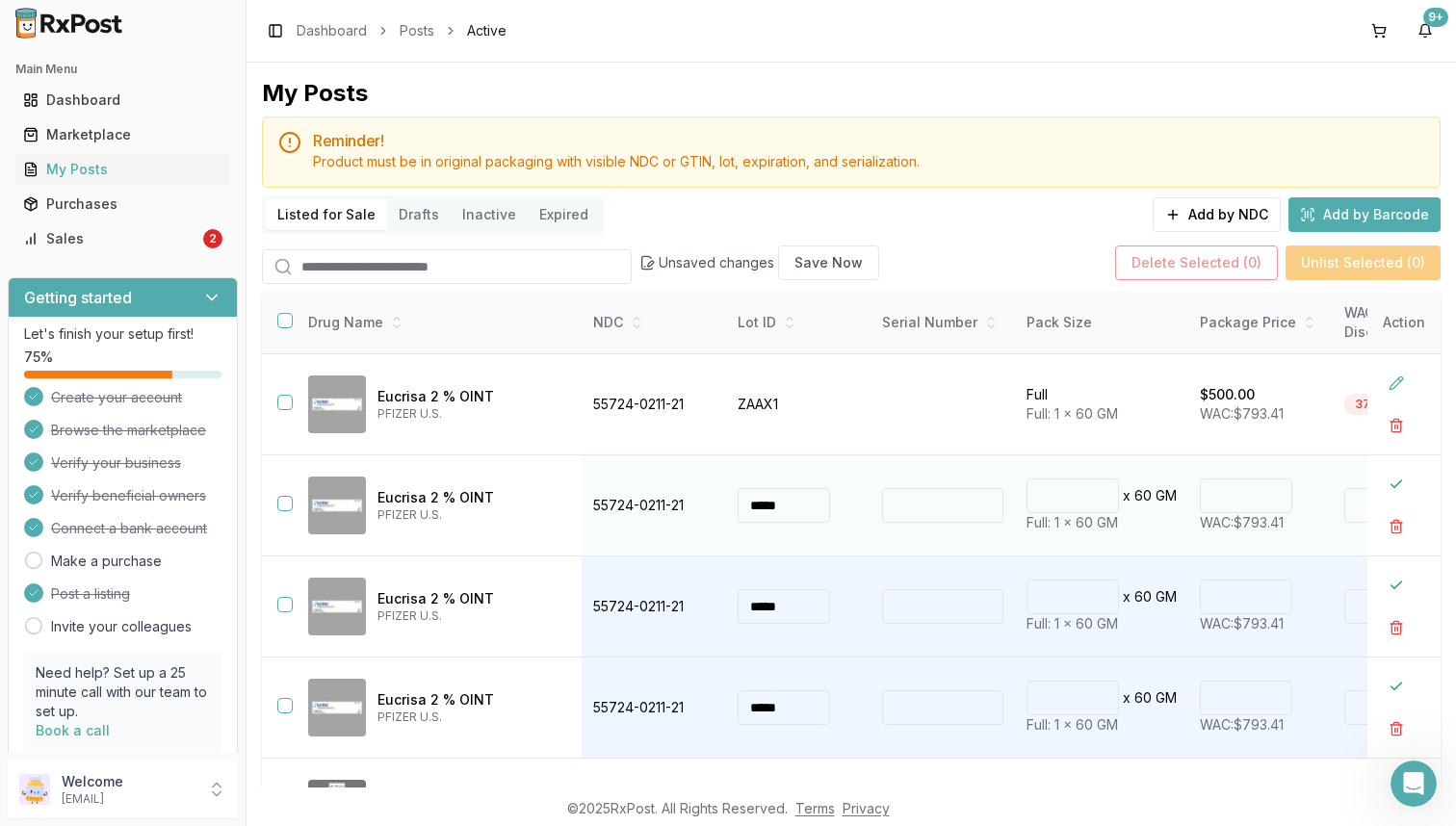 type on "***" 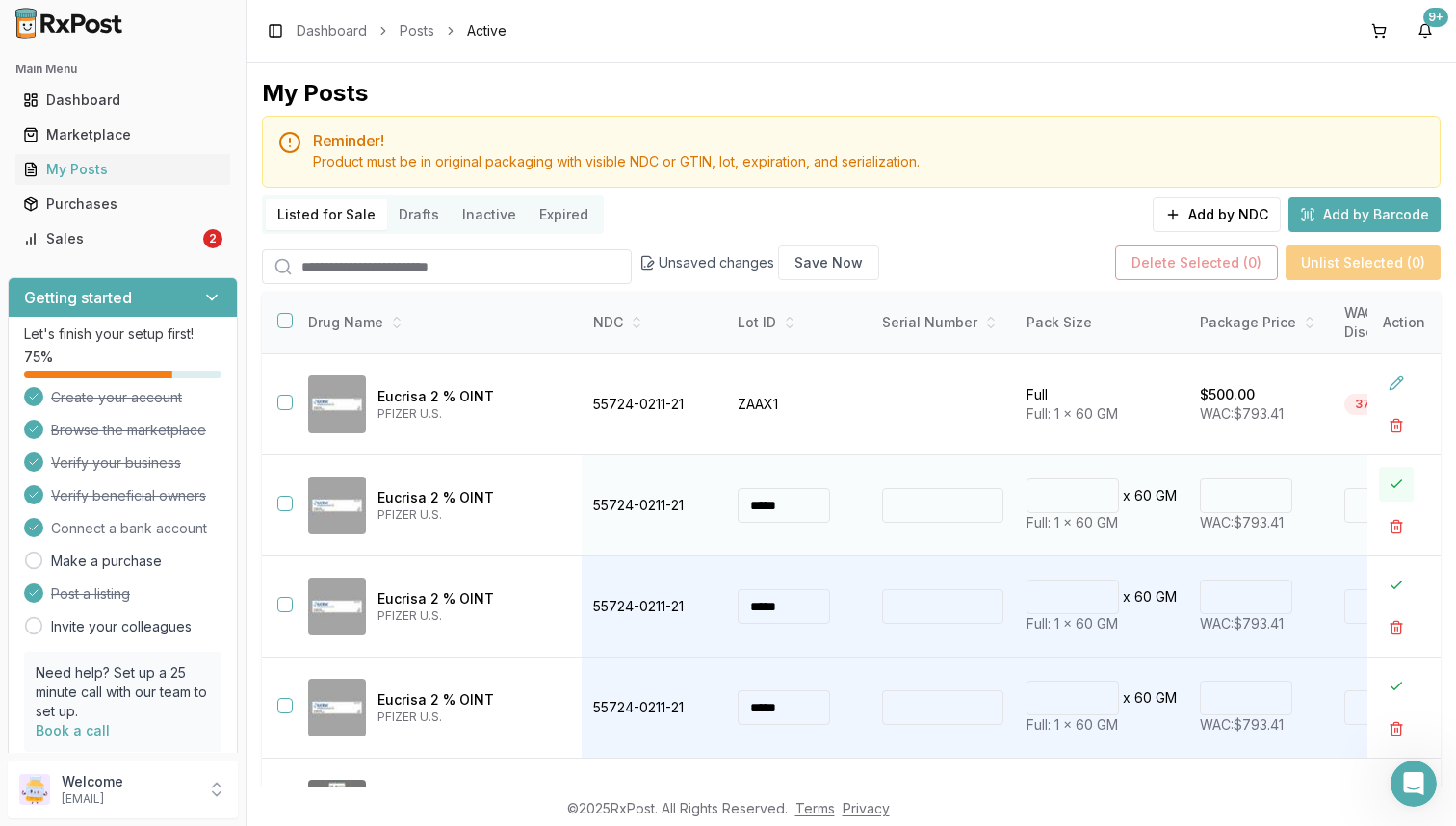 type on "******" 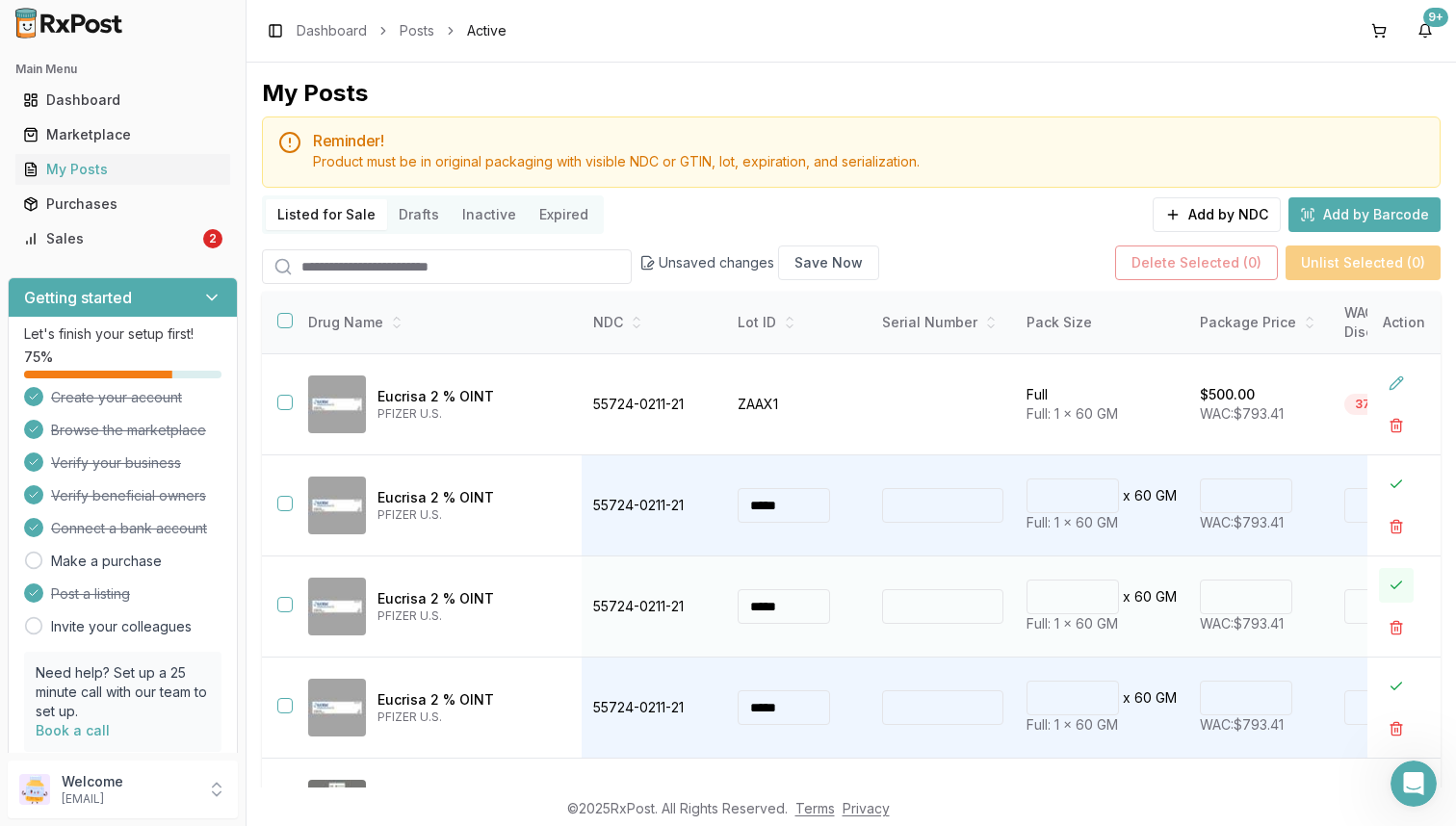 click at bounding box center (1396, 585) 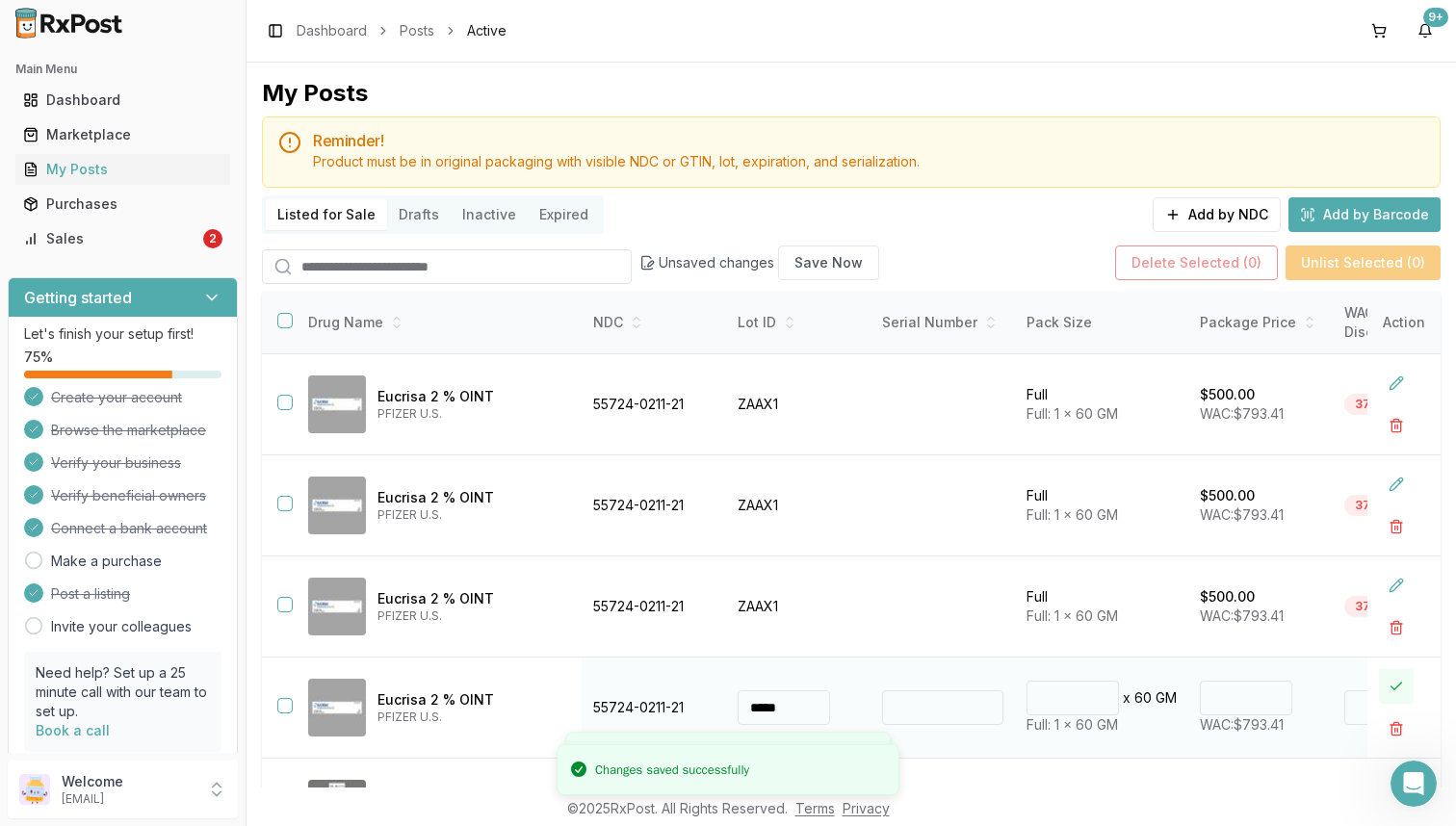 click at bounding box center [1396, 686] 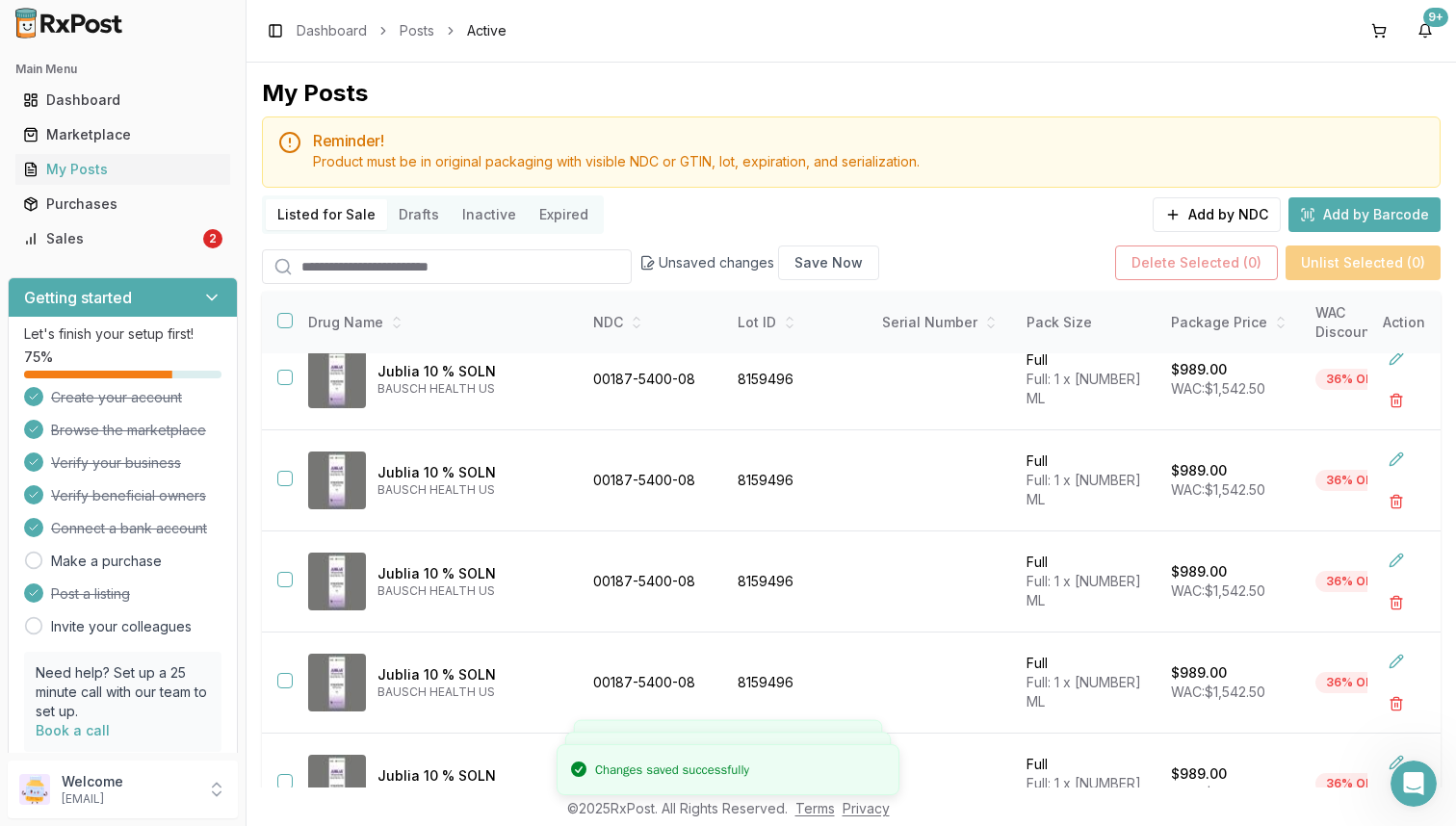 scroll, scrollTop: 543, scrollLeft: 0, axis: vertical 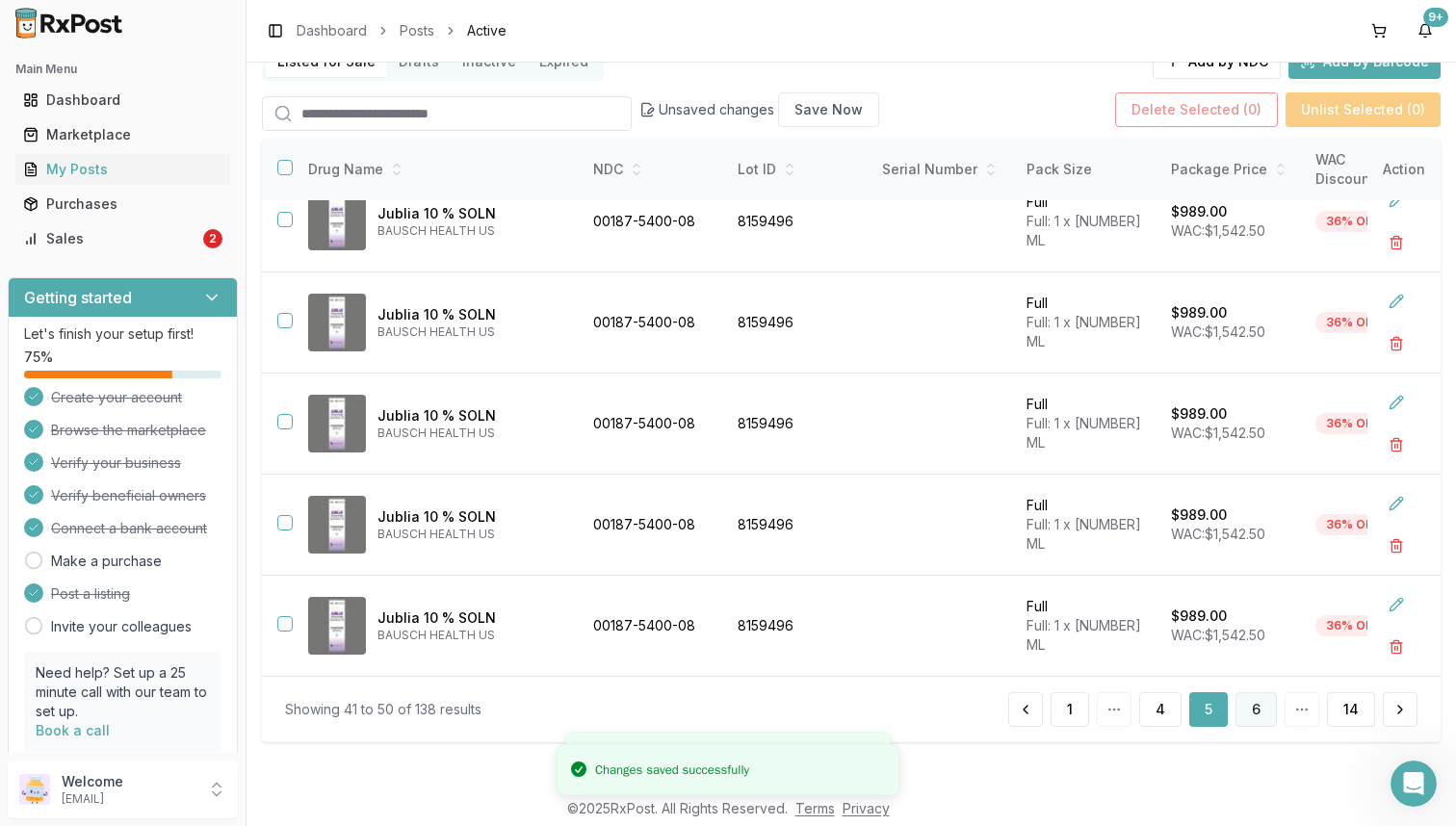 click on "6" at bounding box center (1256, 710) 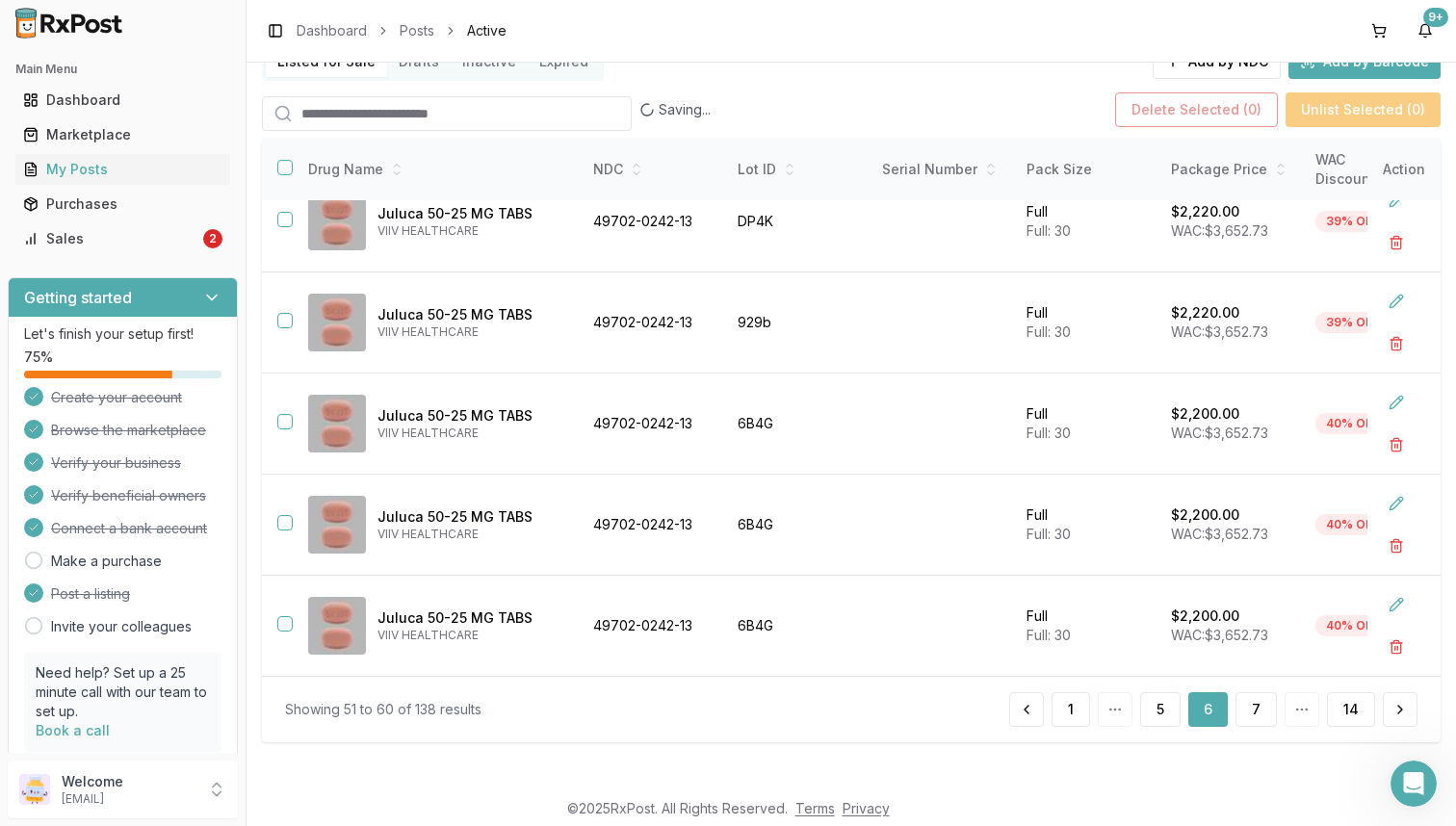 scroll, scrollTop: 0, scrollLeft: 0, axis: both 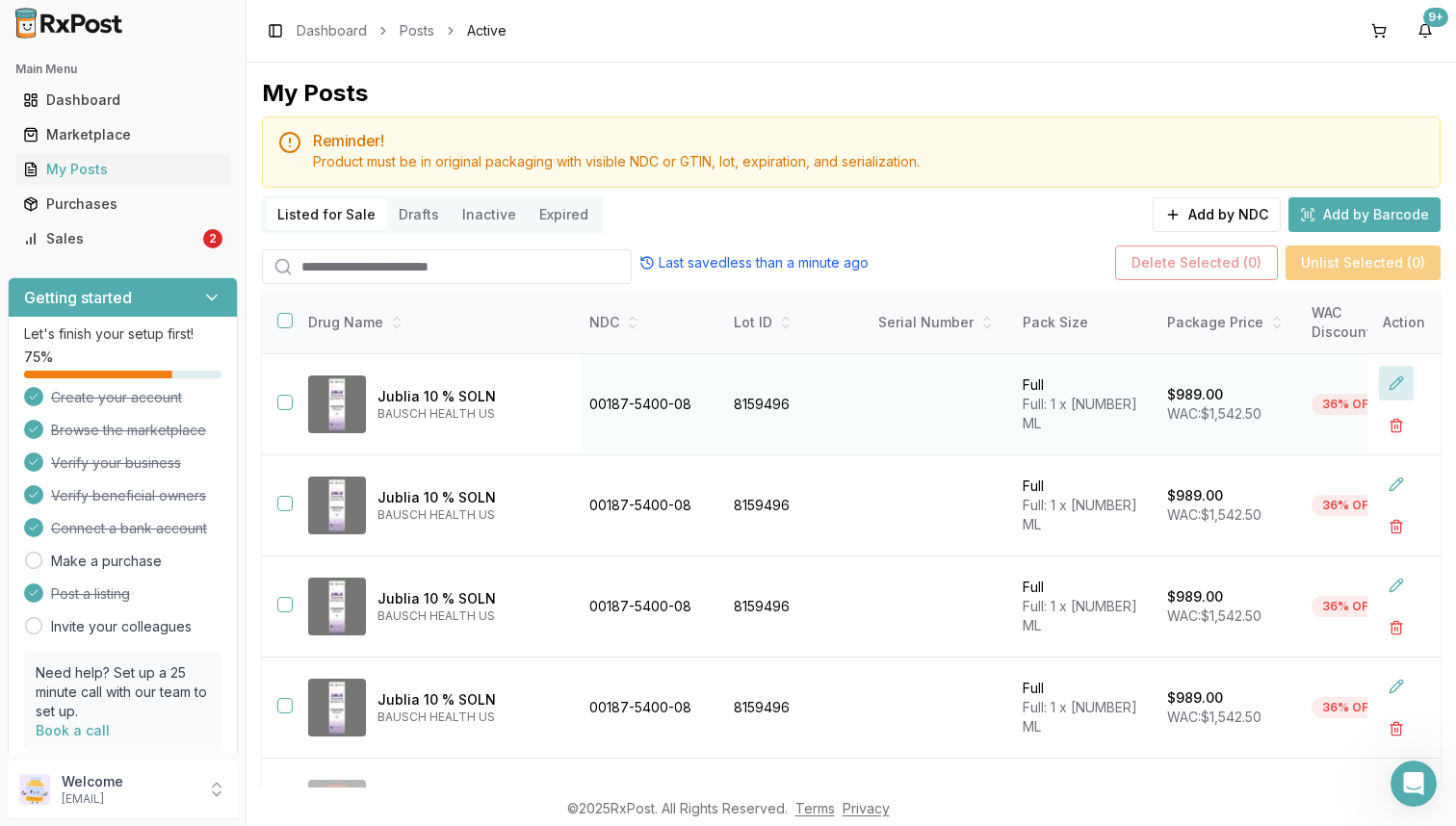 click at bounding box center [1396, 383] 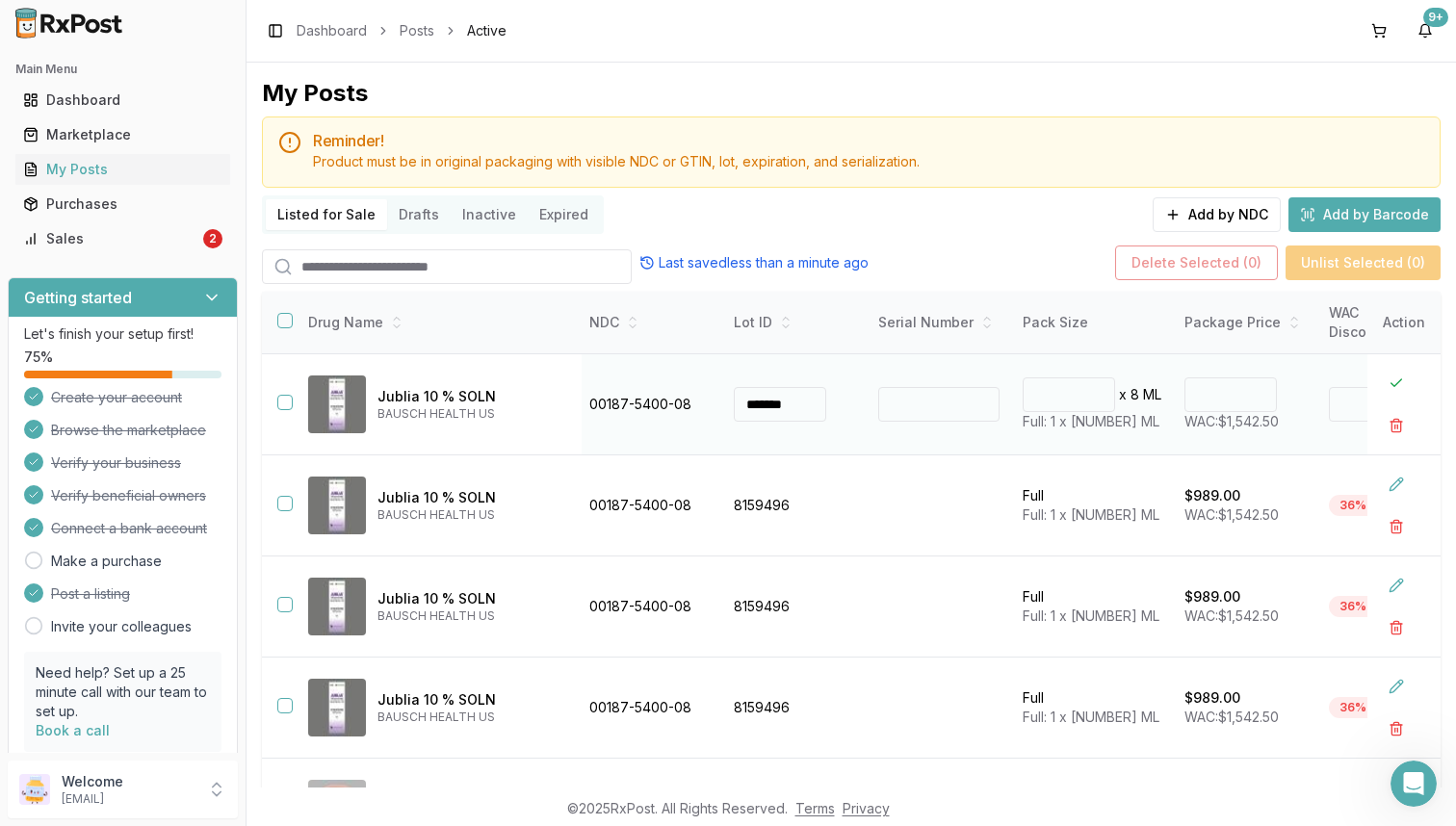 click on "***" at bounding box center (1231, 395) 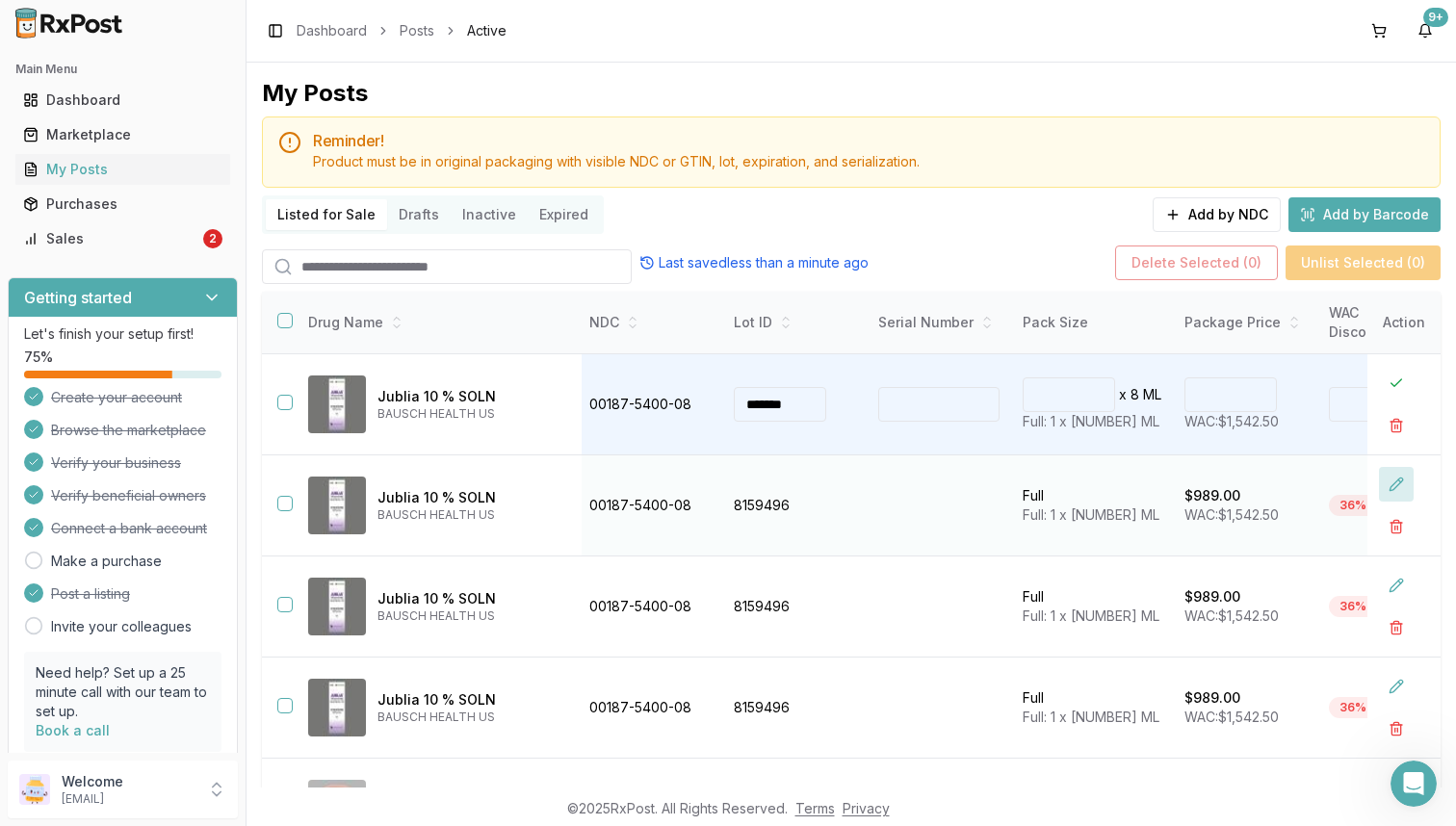 type on "******" 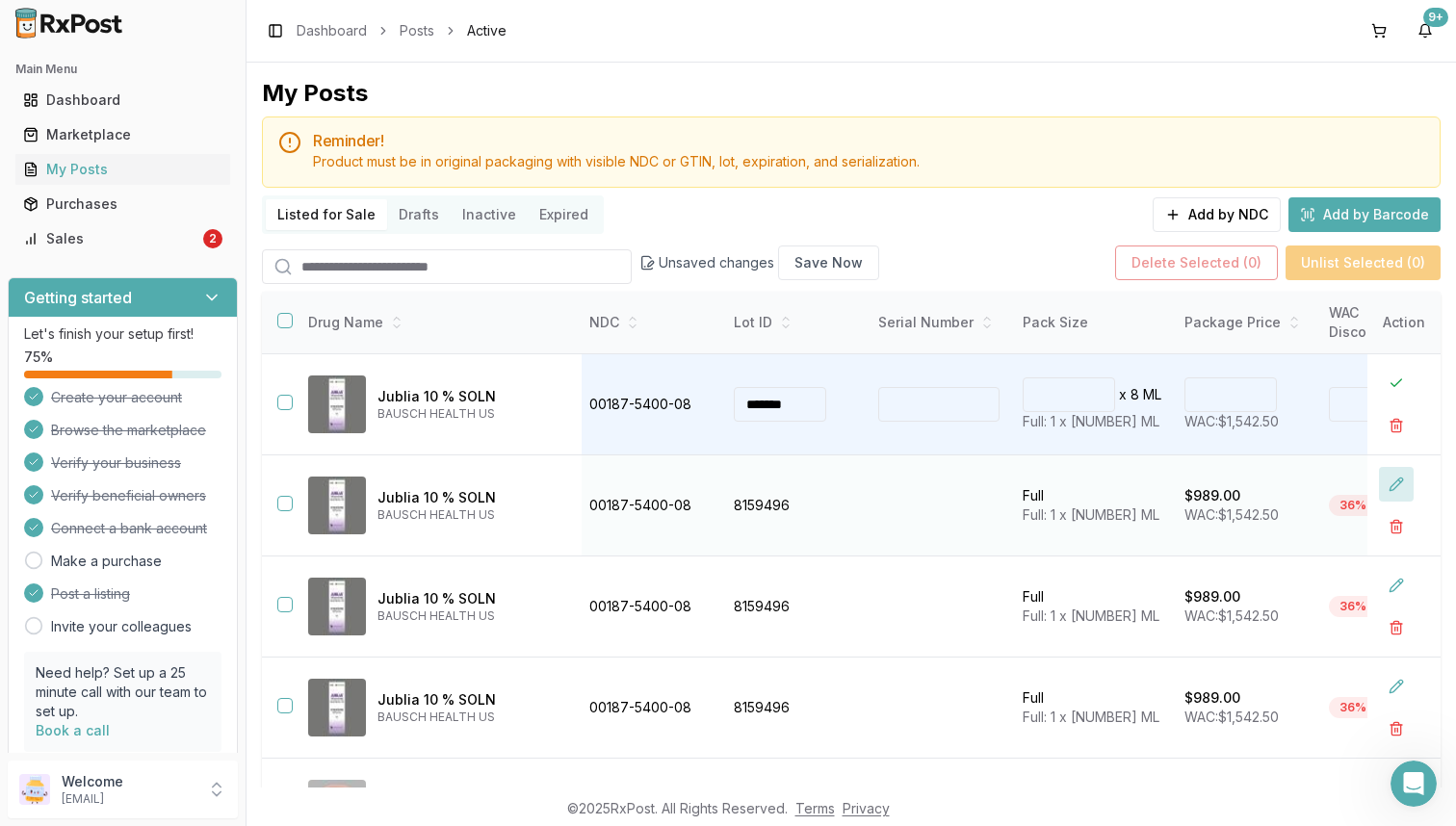 click at bounding box center (1396, 484) 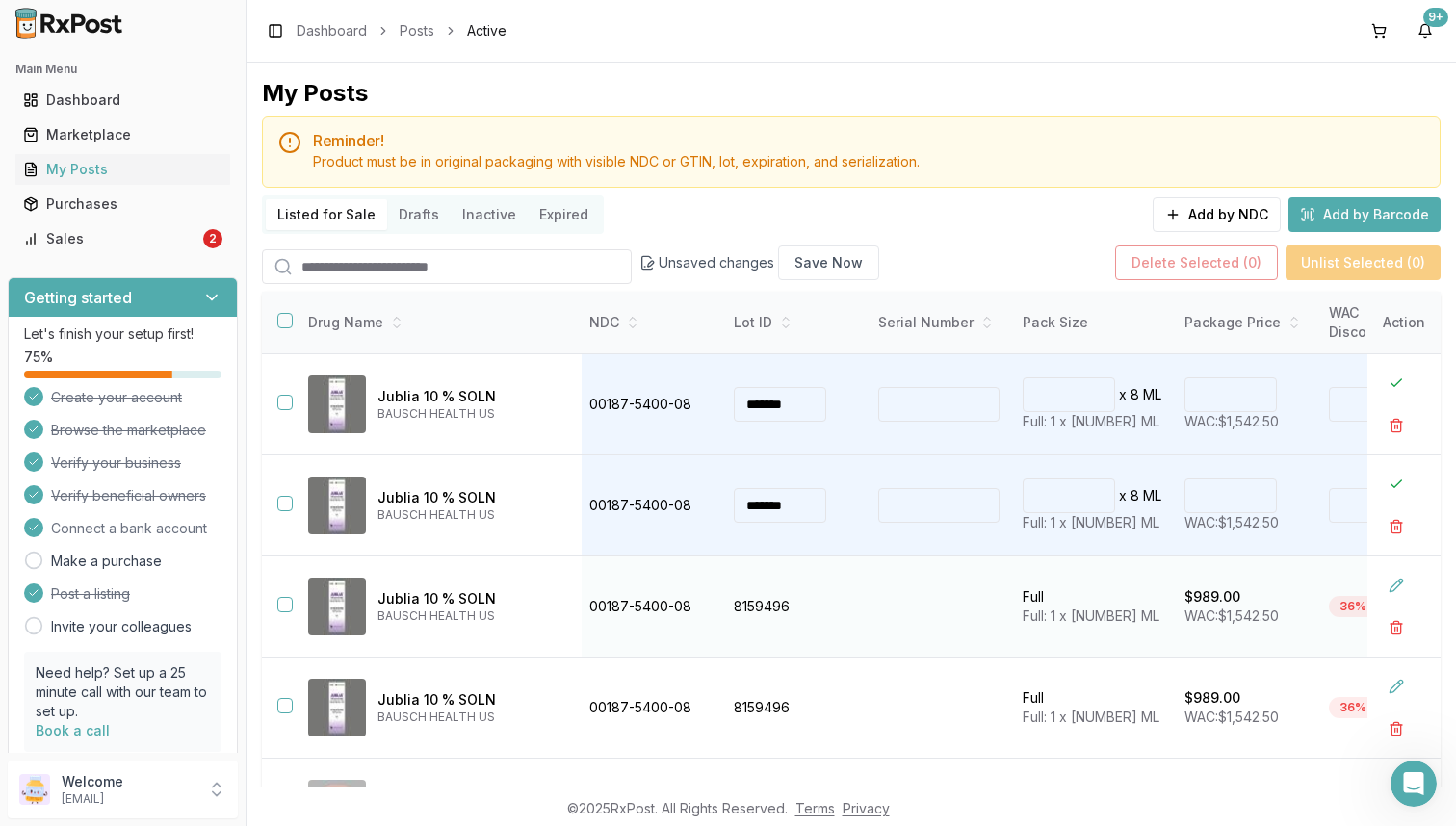 click at bounding box center [1404, 607] 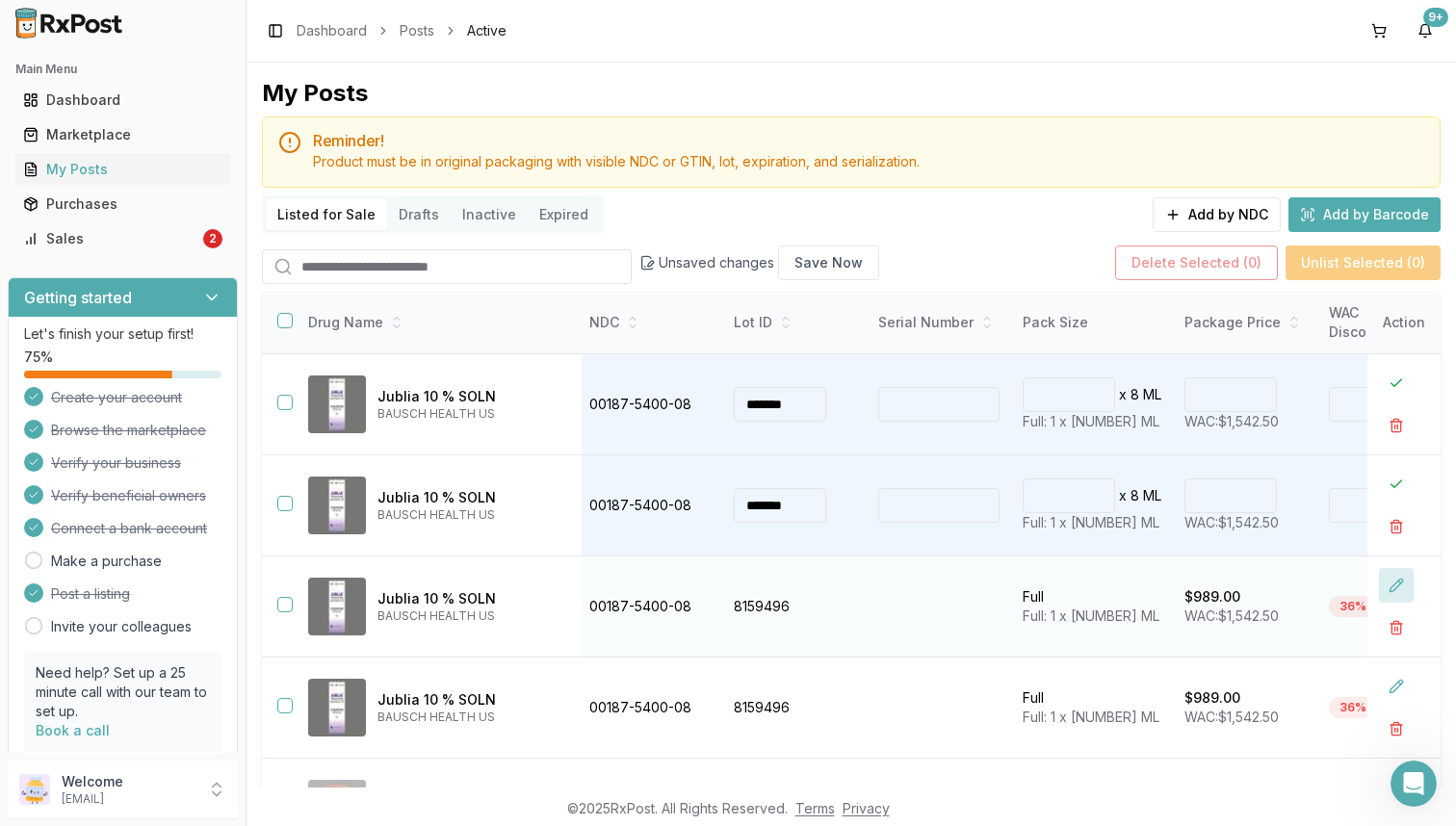 click at bounding box center [1396, 585] 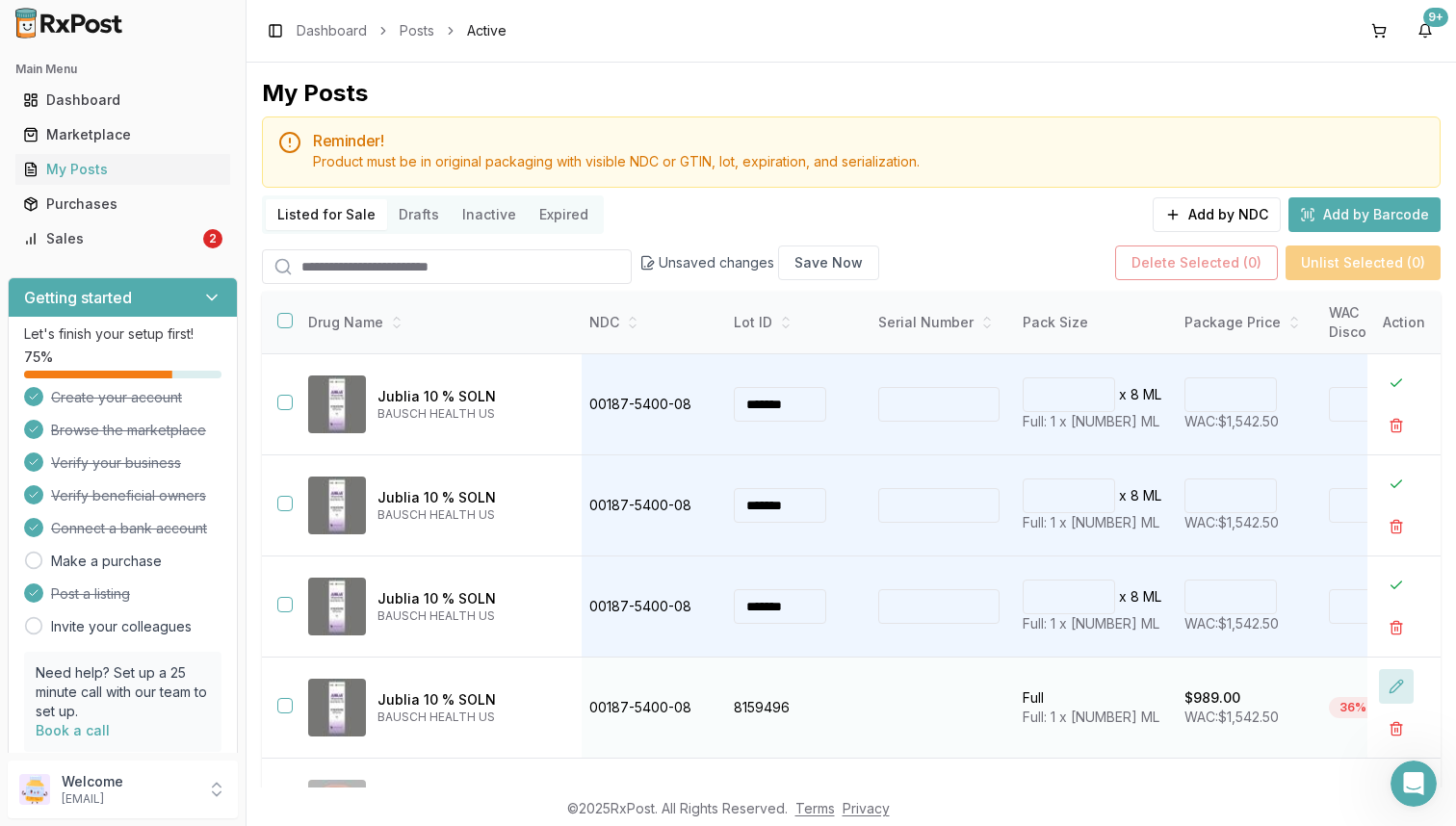 click at bounding box center (1396, 686) 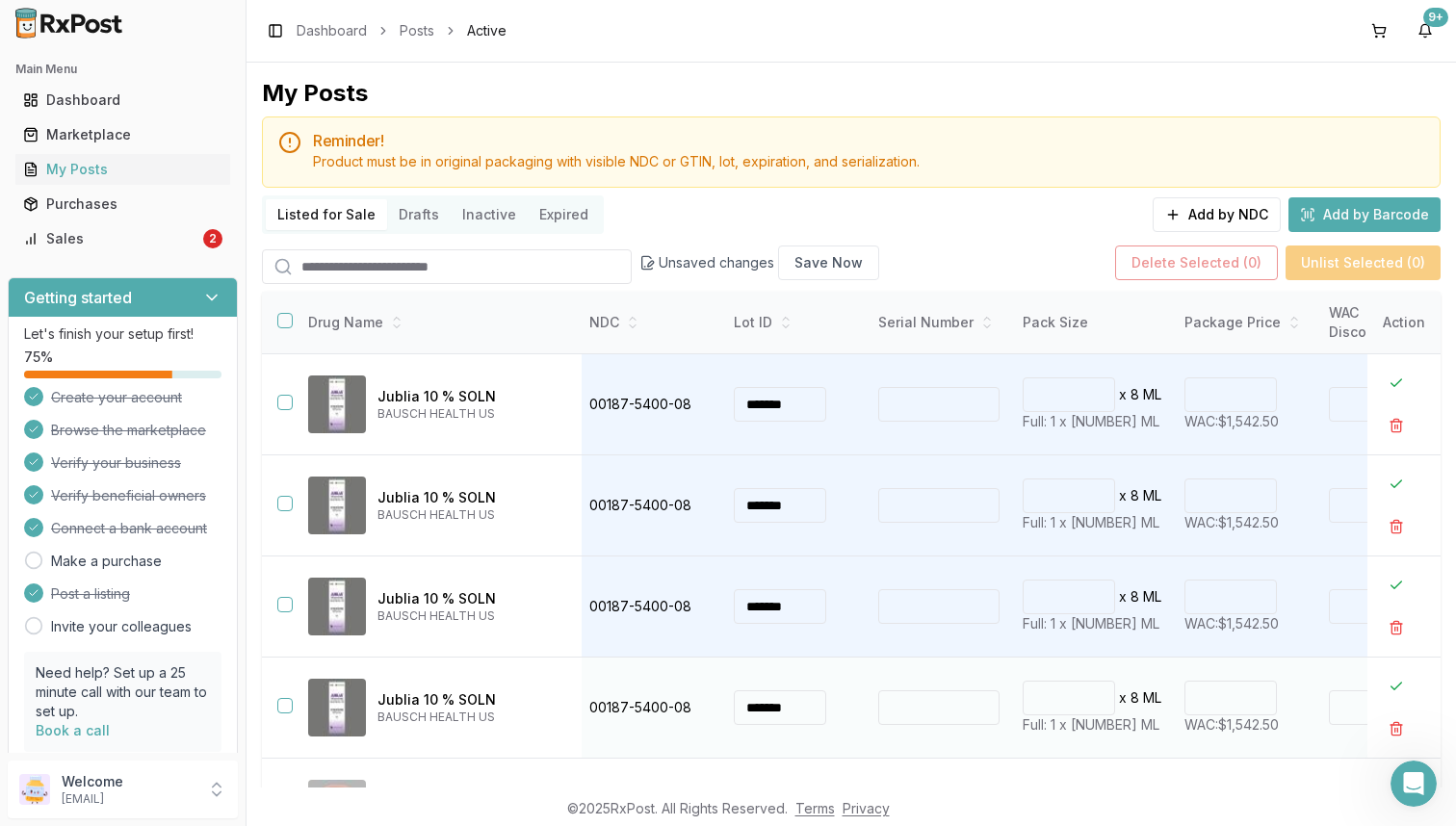 click on "***" at bounding box center [1231, 698] 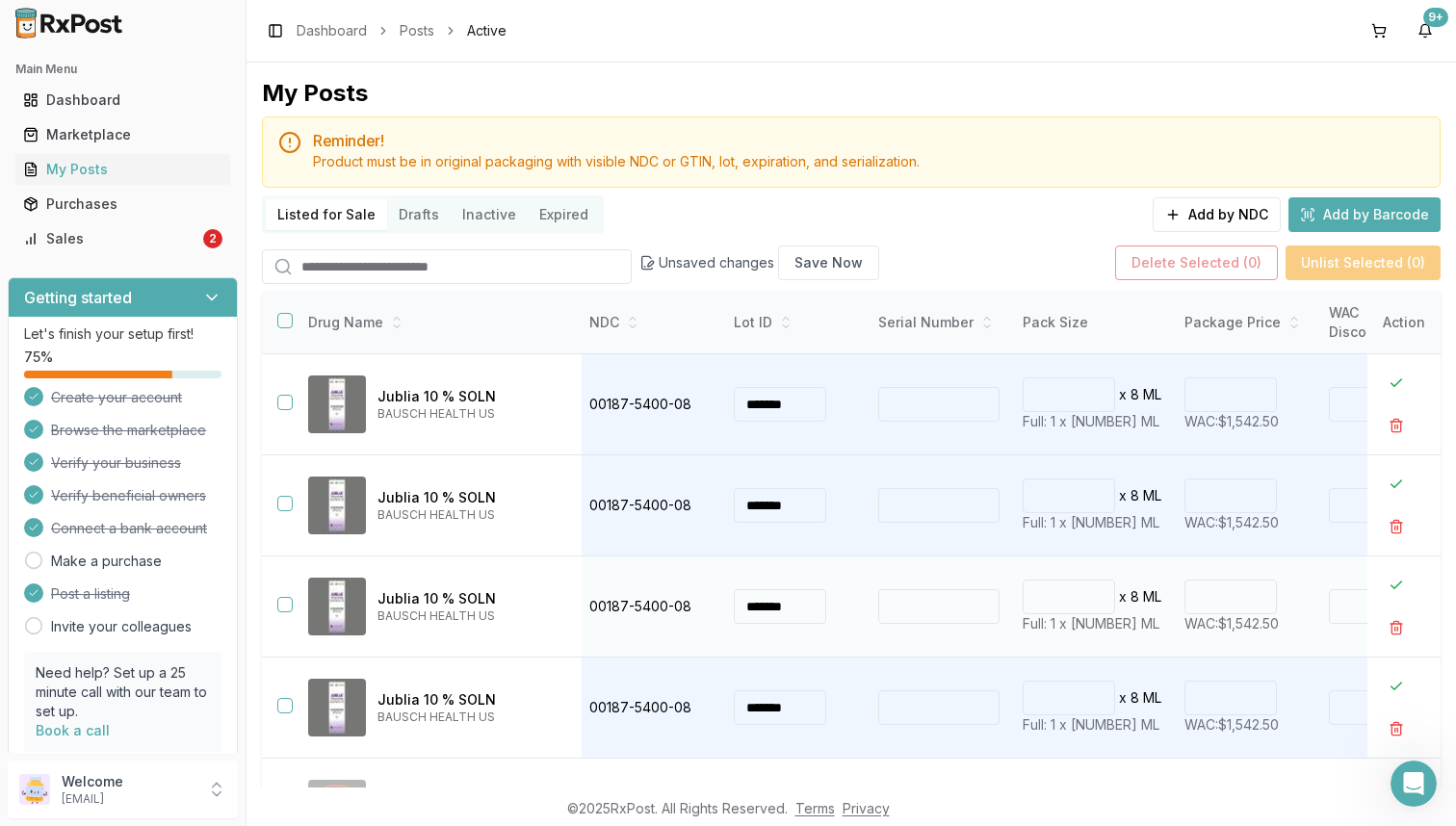 type on "***" 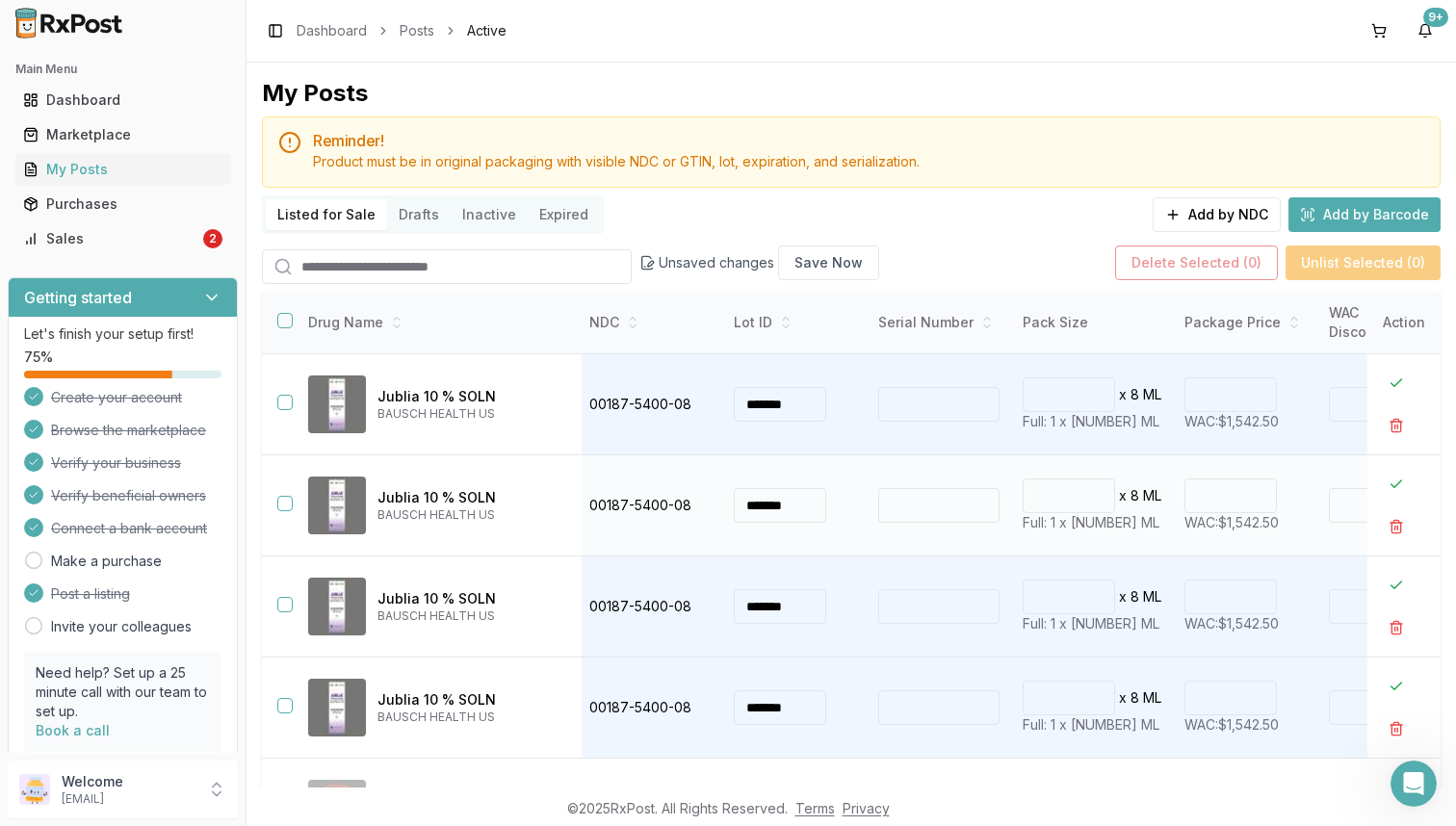 type on "***" 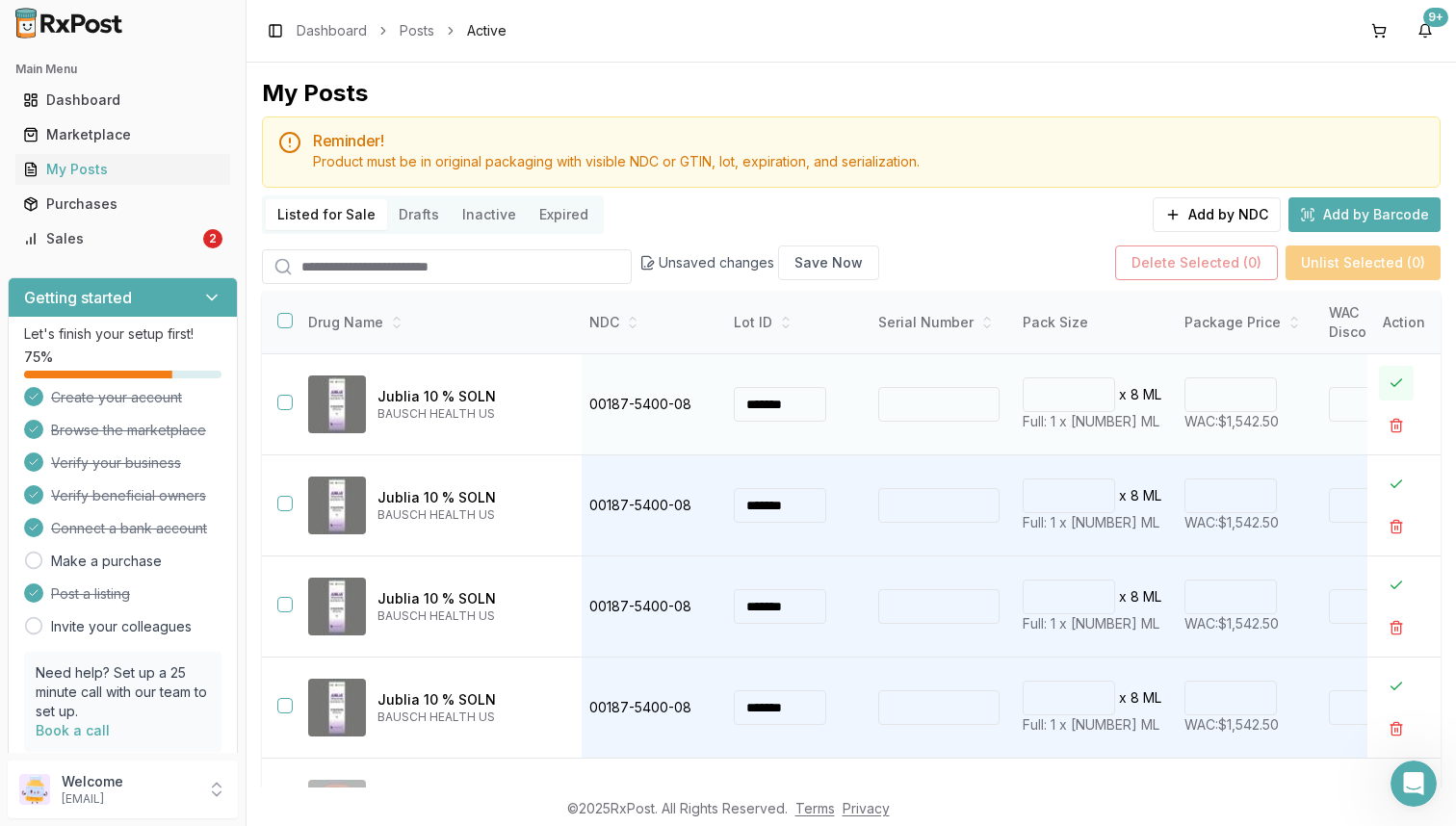 type on "******" 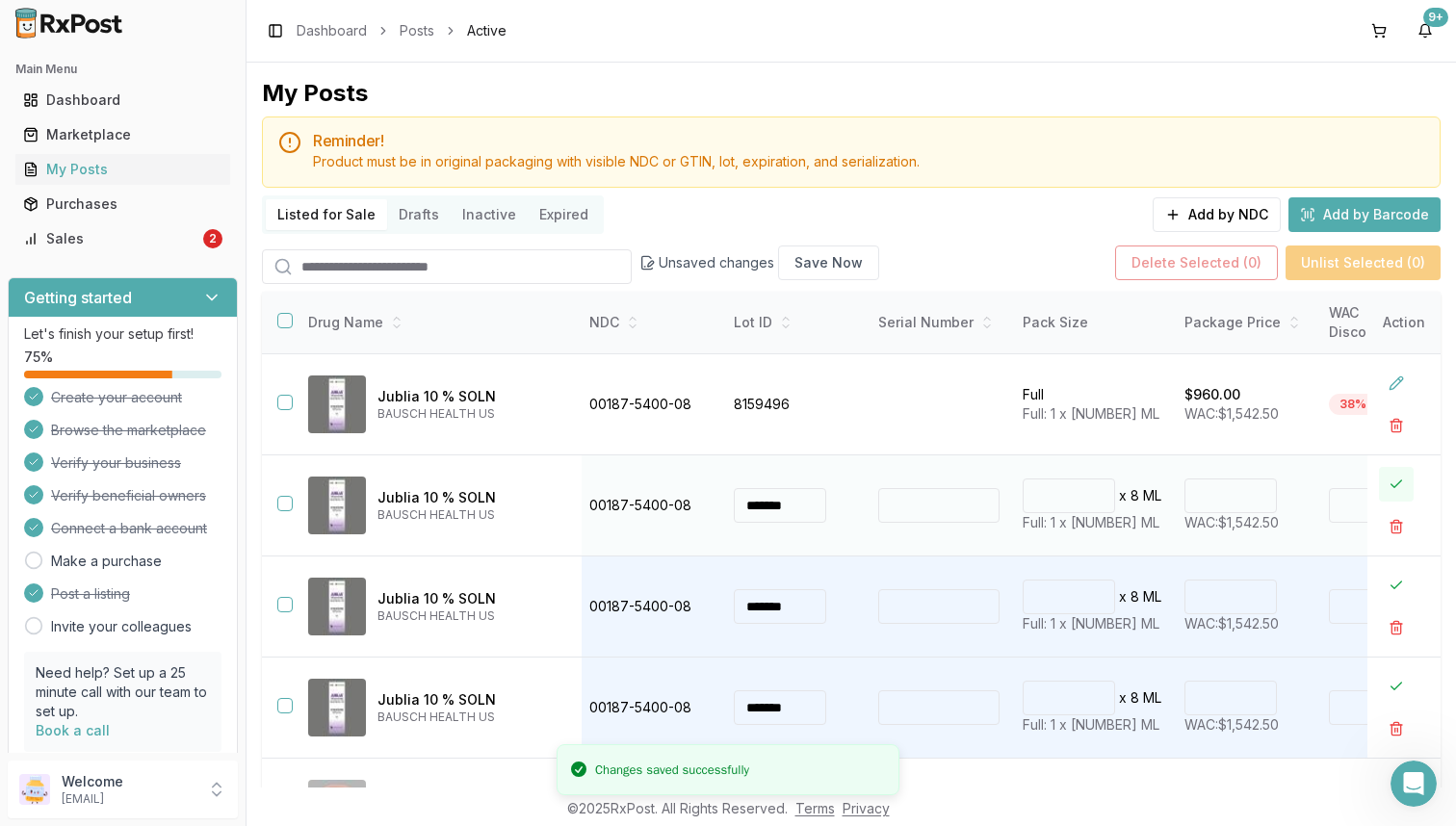 click at bounding box center [1396, 484] 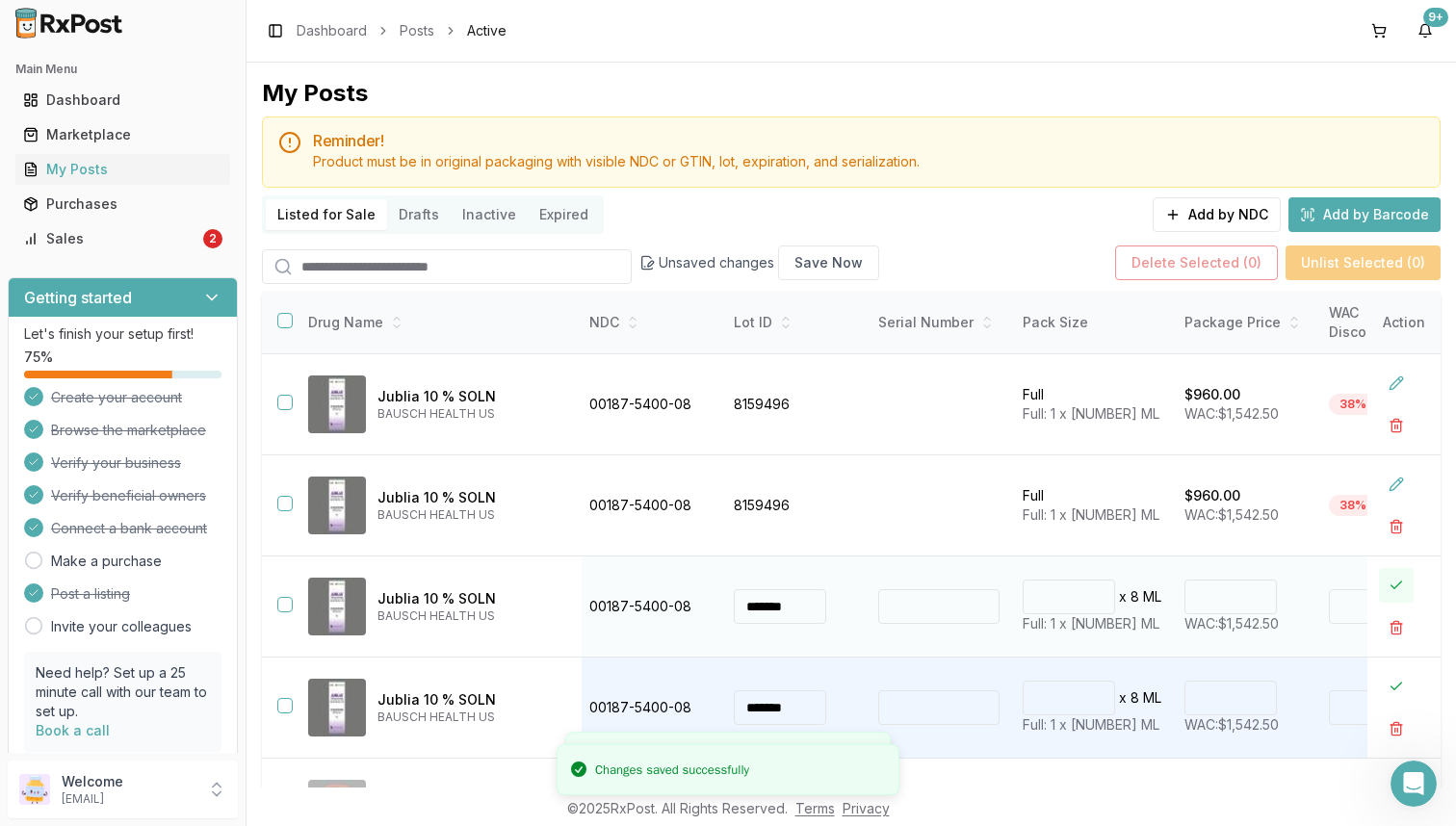 click at bounding box center (1396, 585) 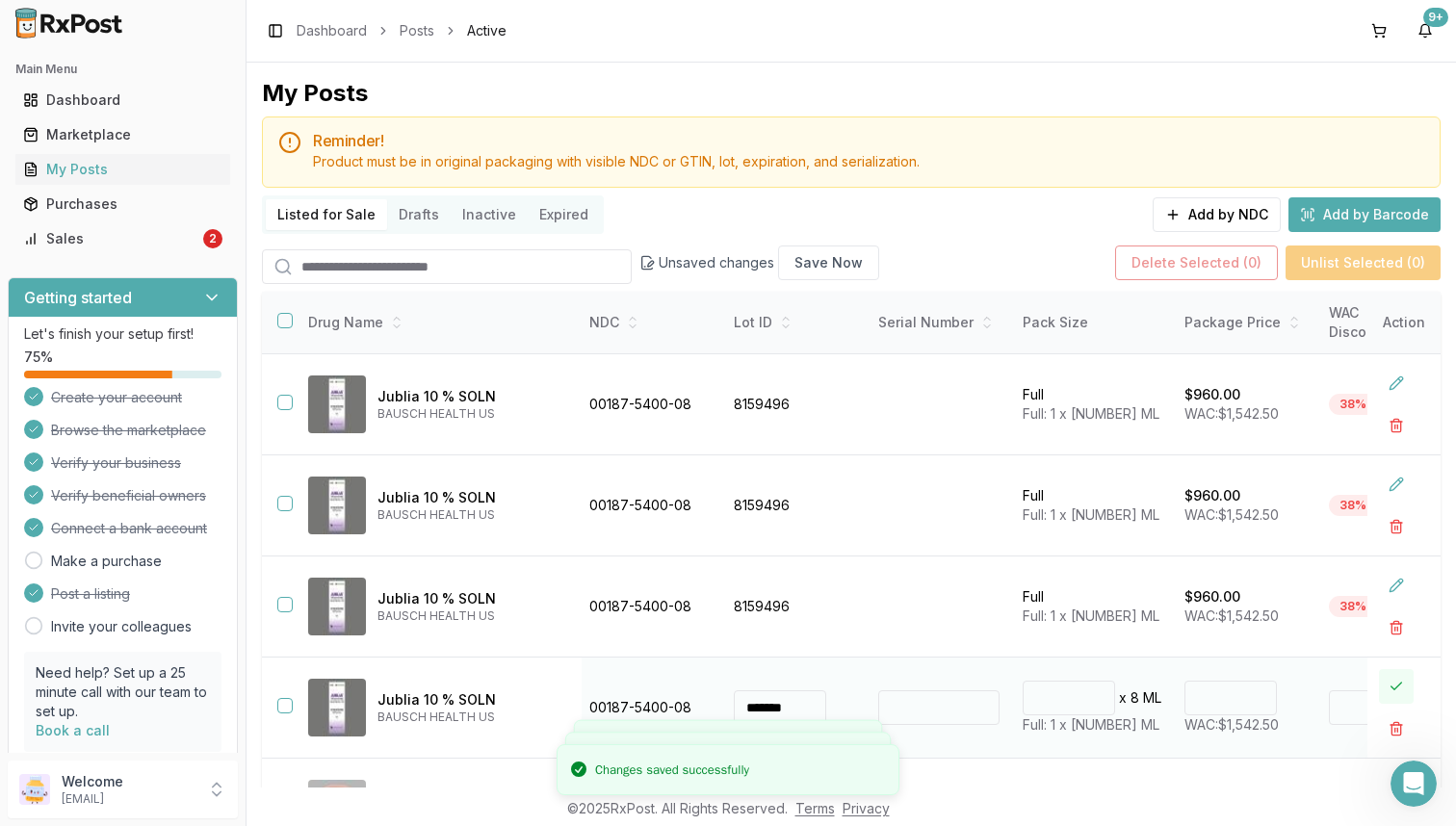 click at bounding box center (1396, 686) 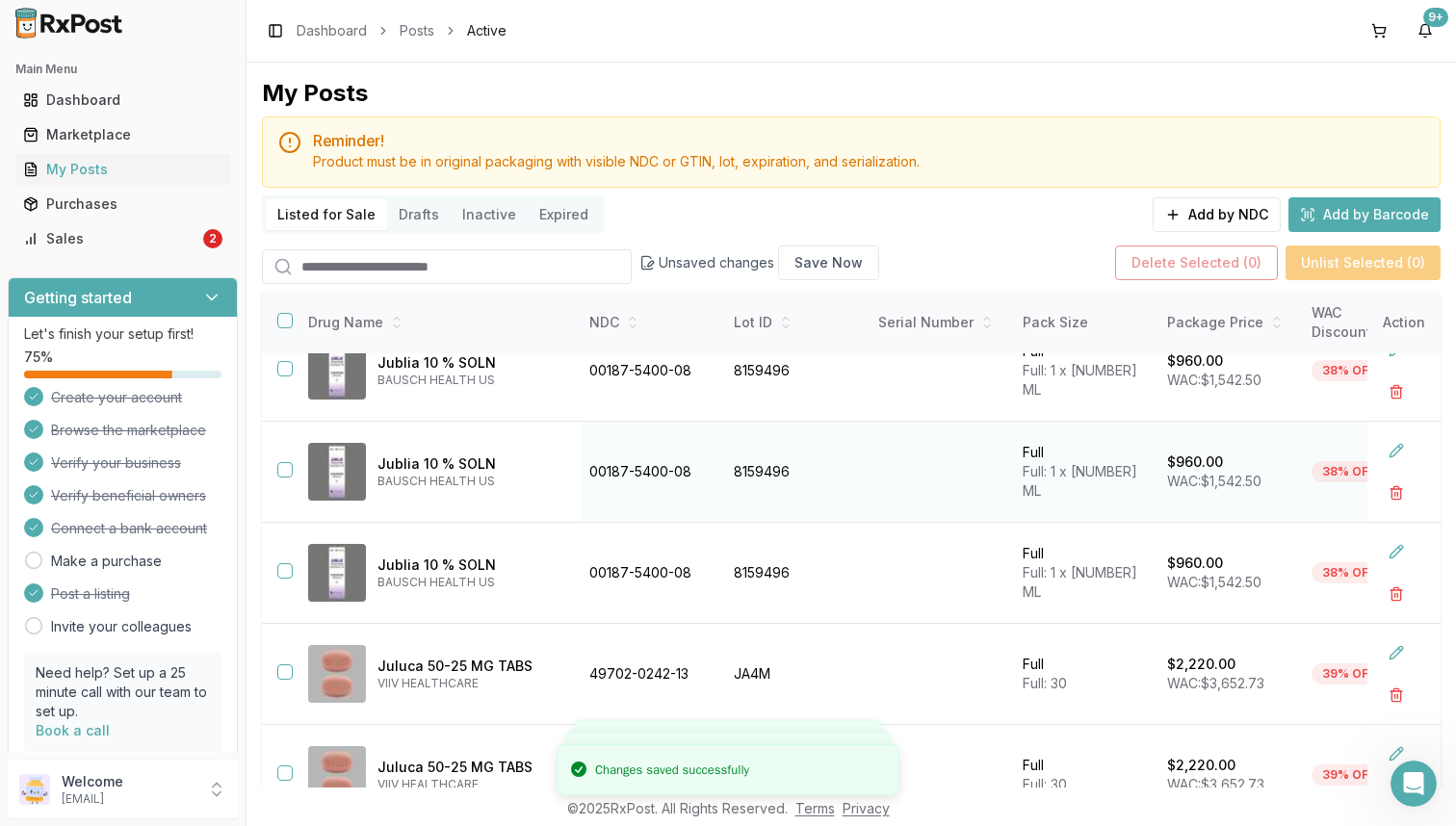 scroll, scrollTop: 173, scrollLeft: 4, axis: both 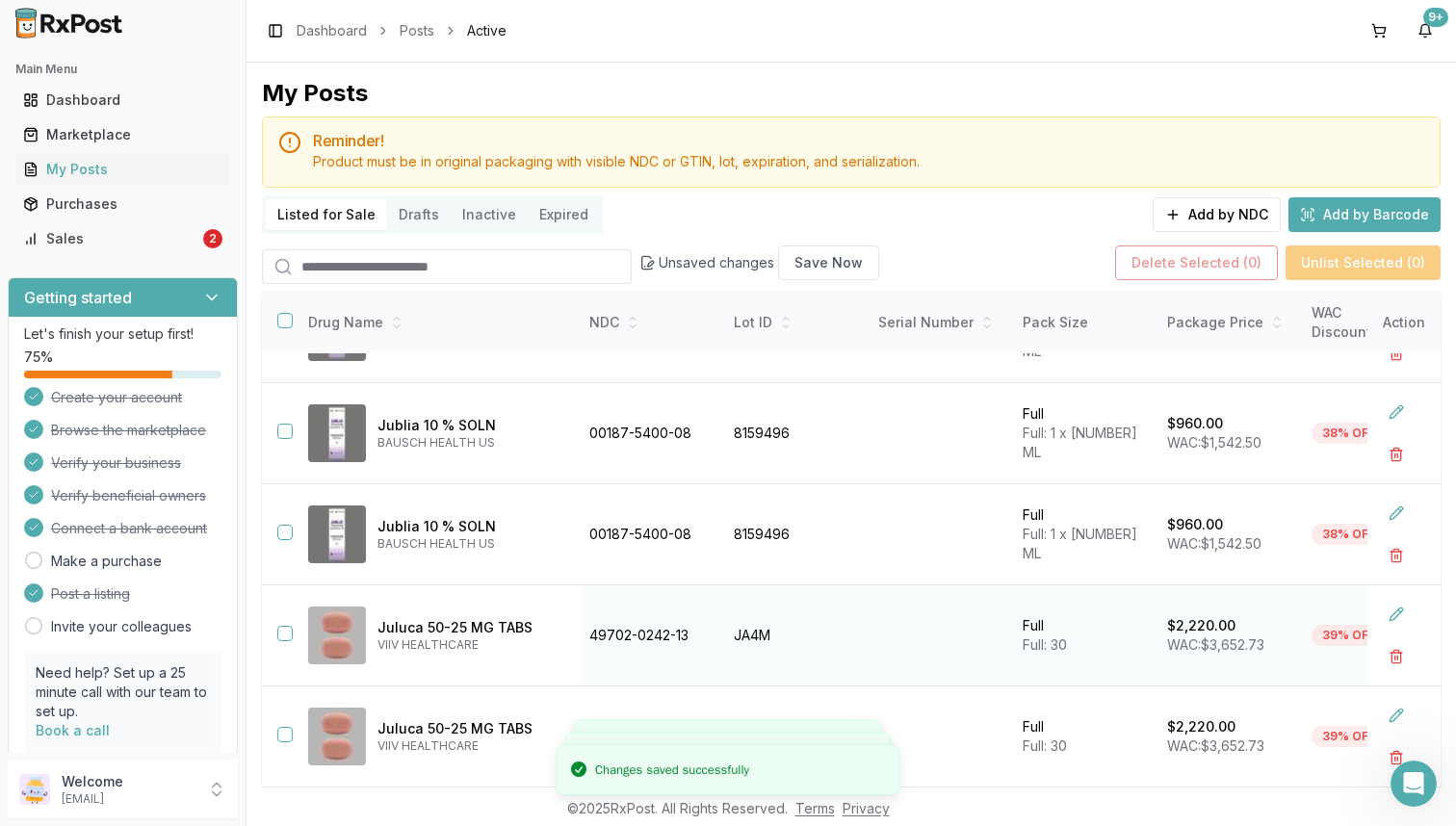 click on "49702-0242-13" at bounding box center [650, 635] 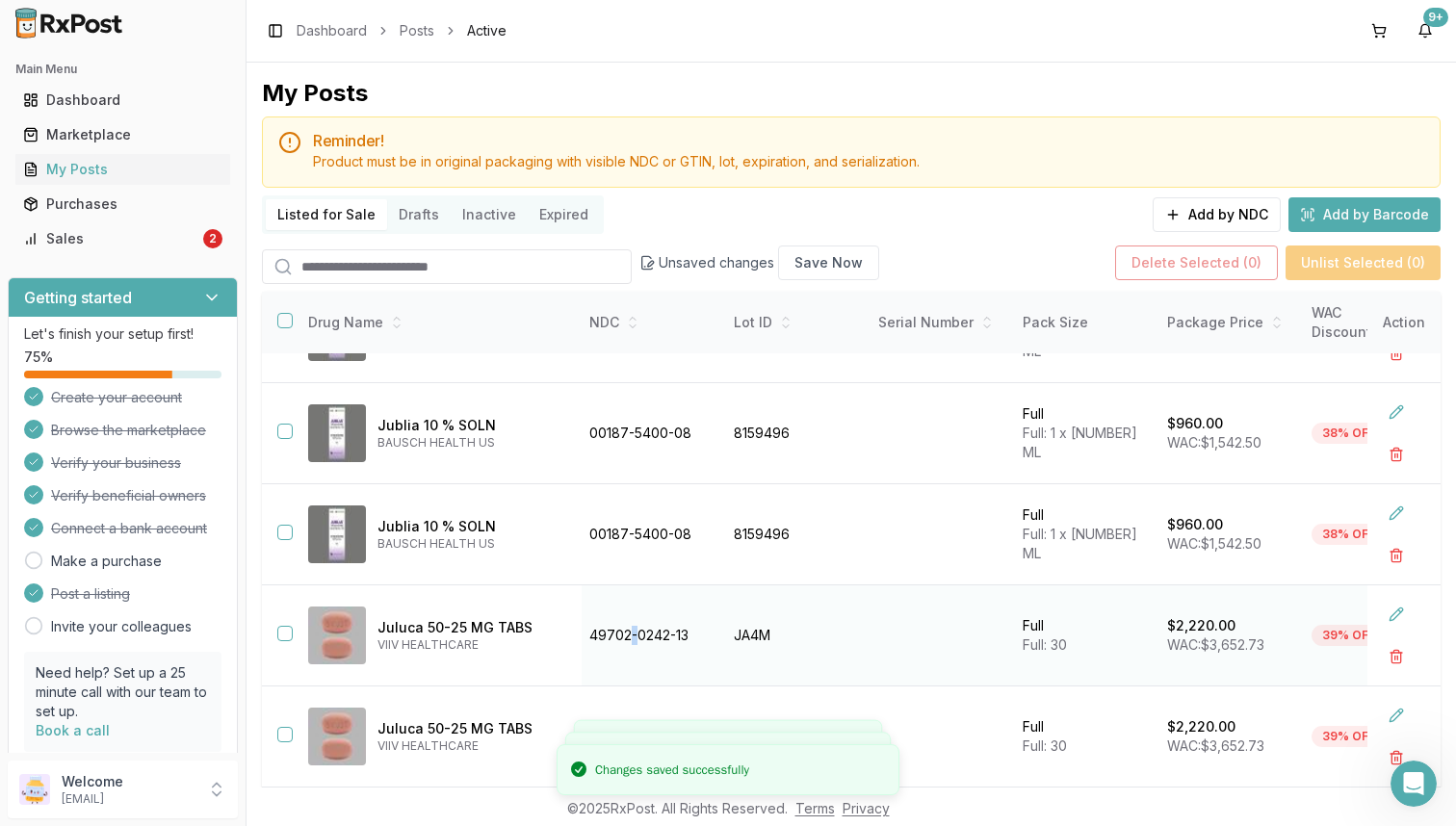 click on "49702-0242-13" at bounding box center (650, 635) 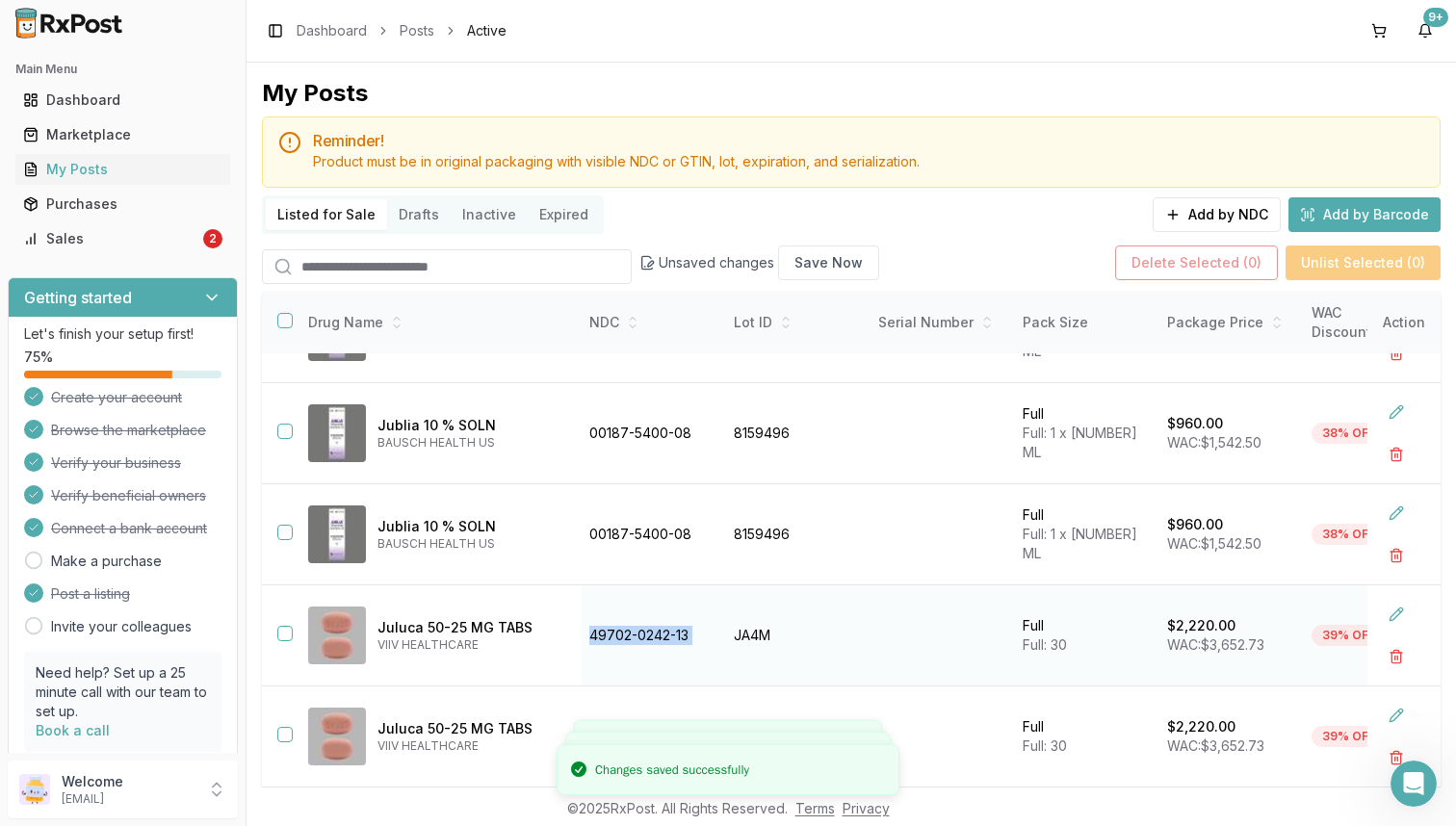 click on "49702-0242-13" at bounding box center (650, 635) 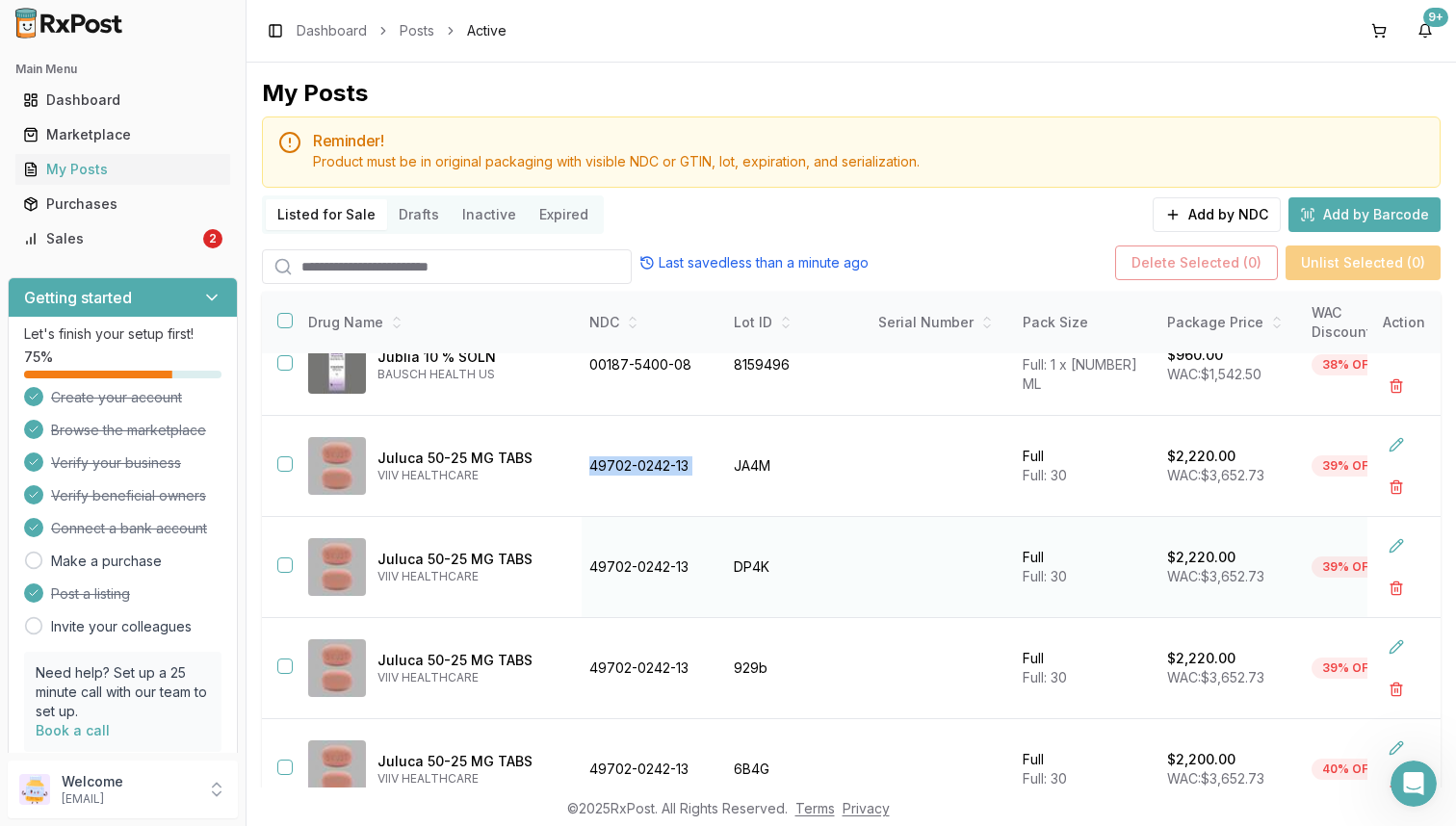 scroll, scrollTop: 374, scrollLeft: 4, axis: both 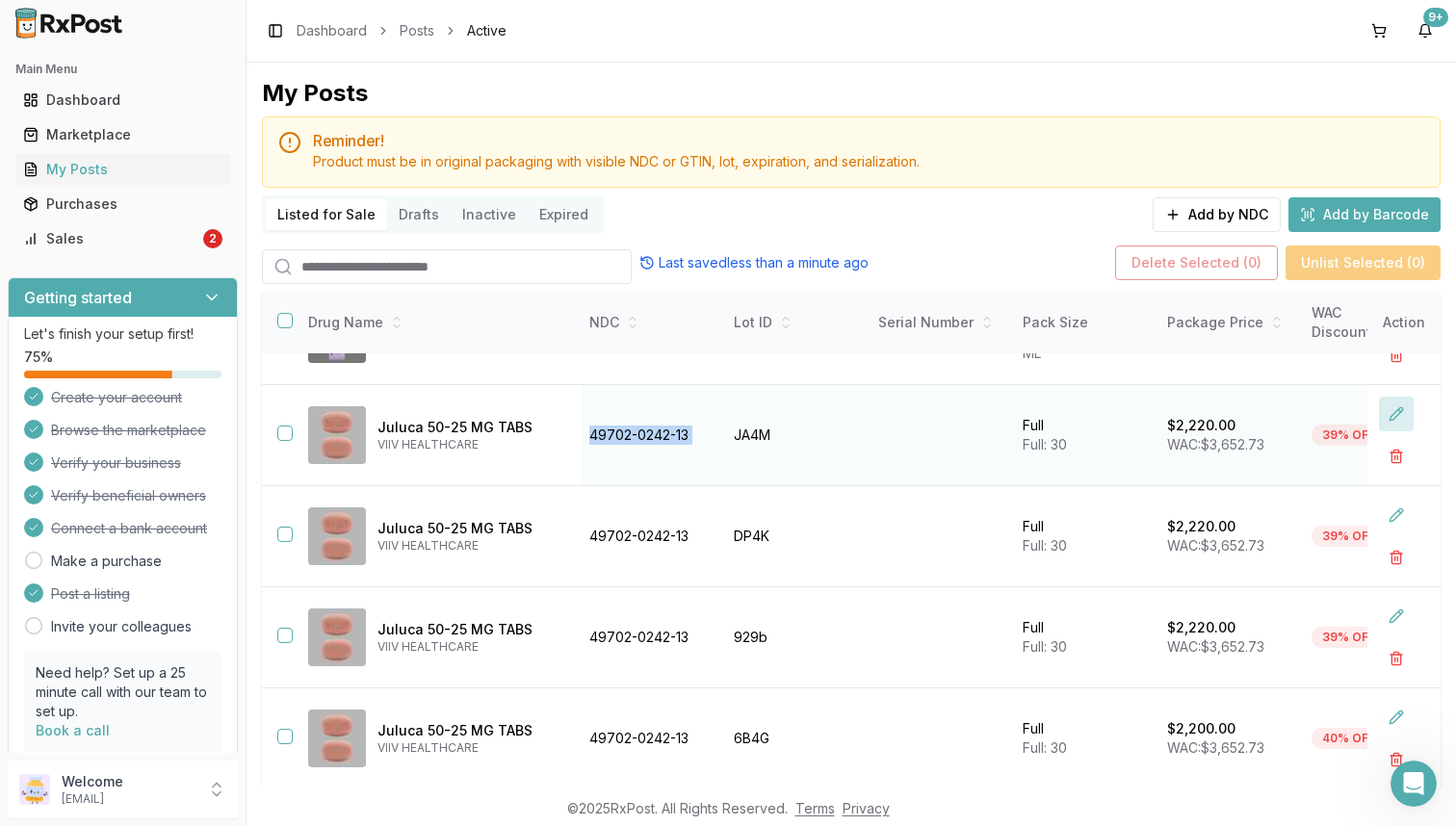 click at bounding box center [1396, 414] 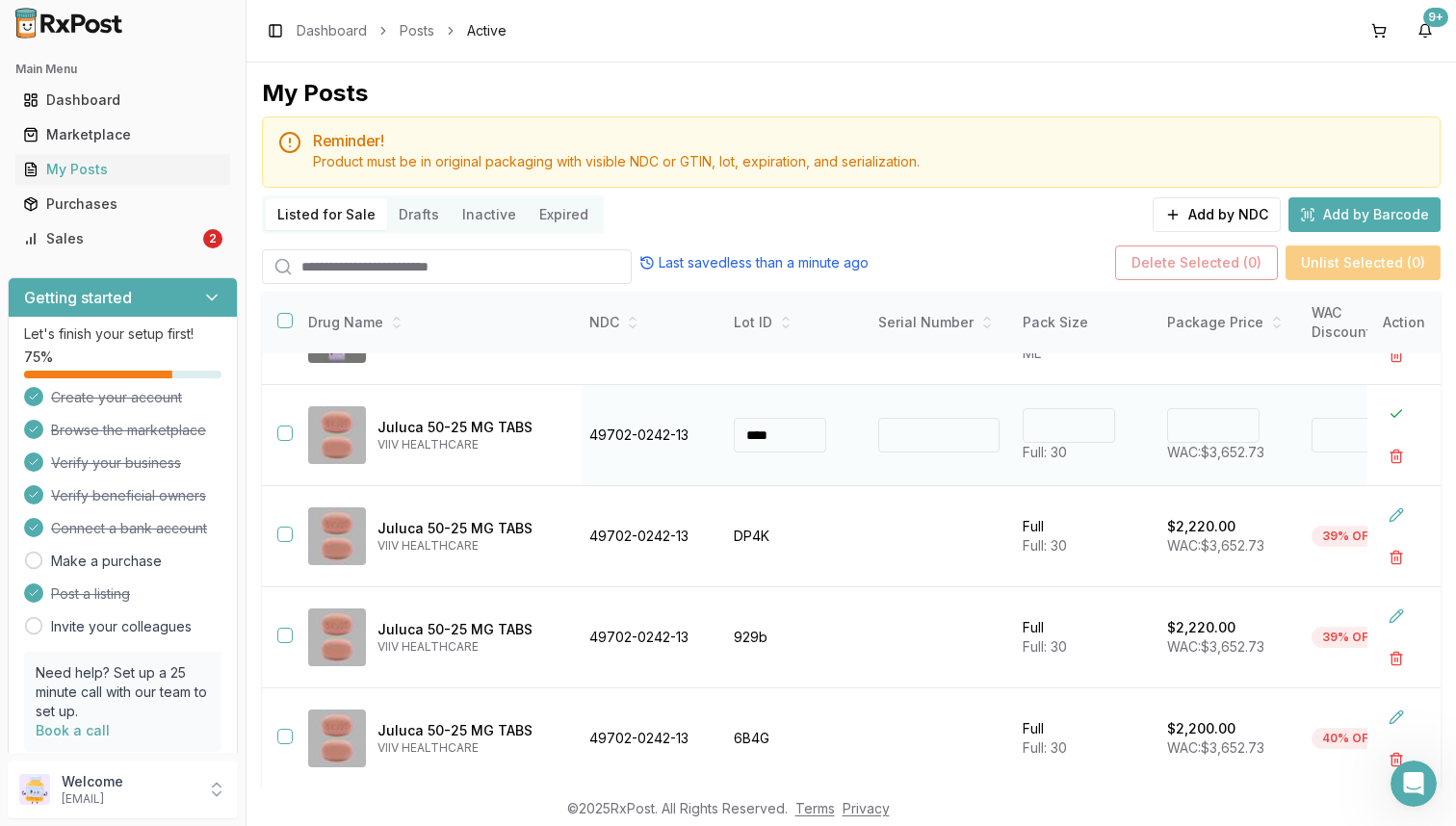click on "****" at bounding box center [1213, 426] 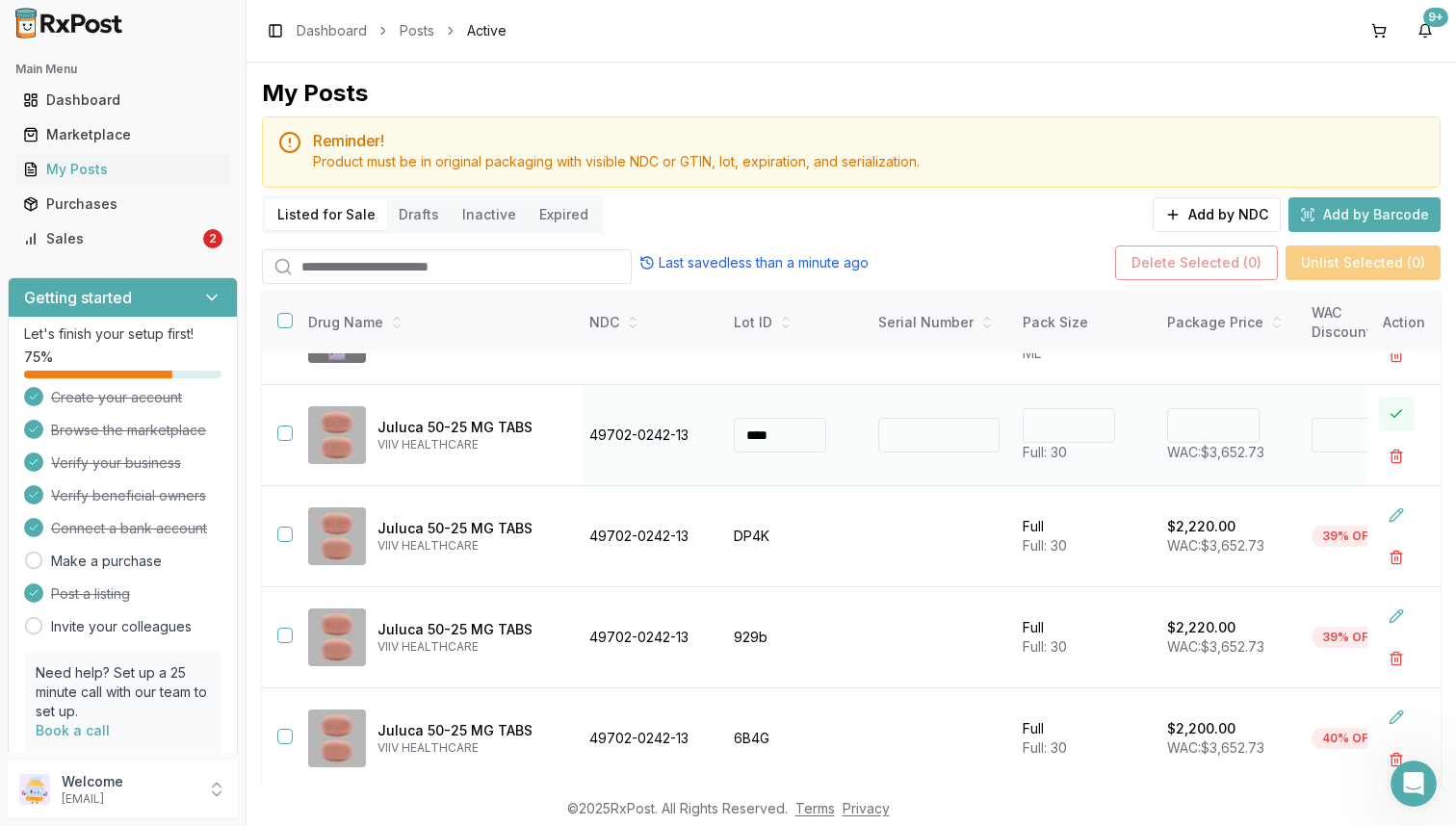 type on "*******" 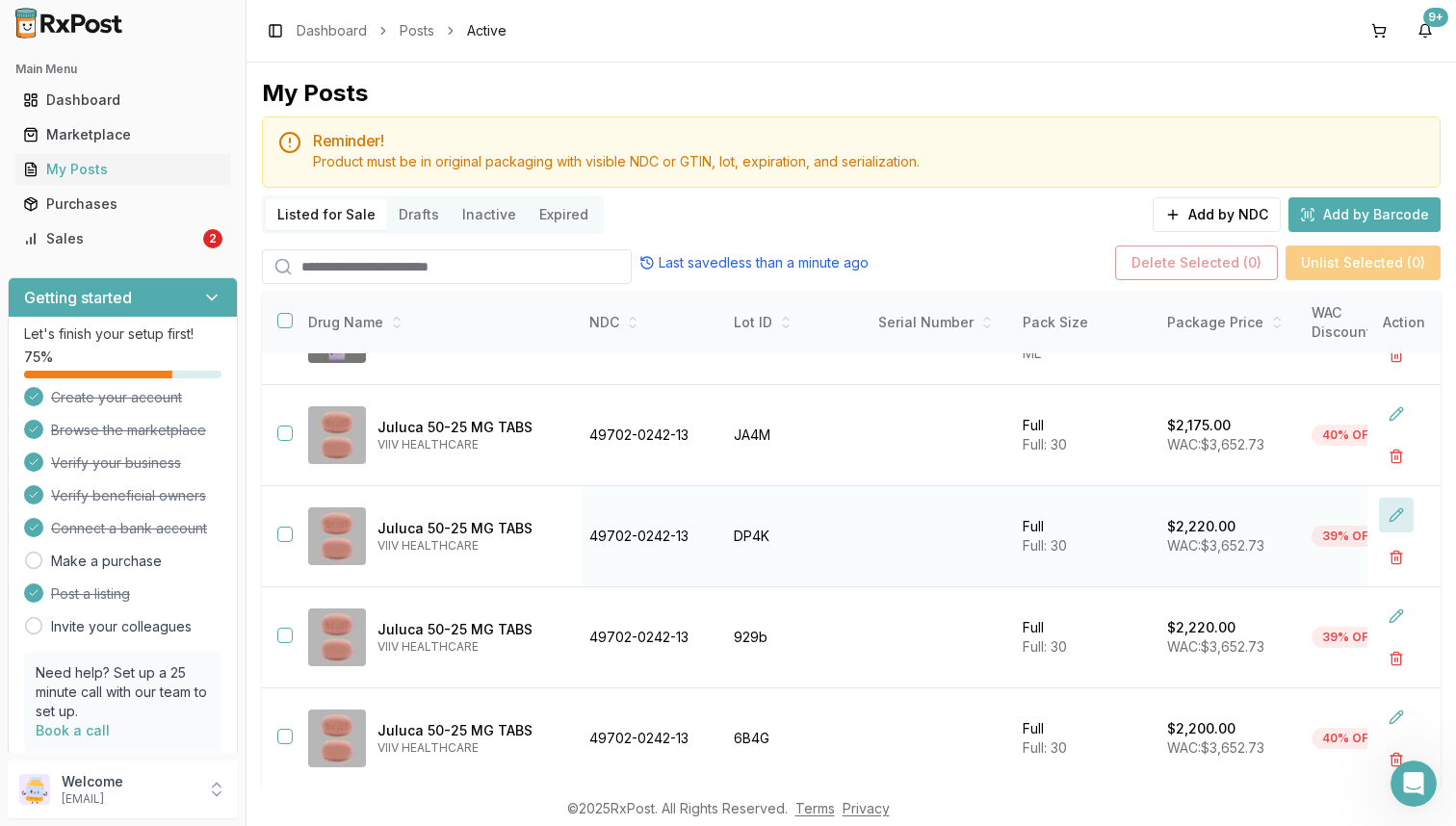 click at bounding box center [1396, 515] 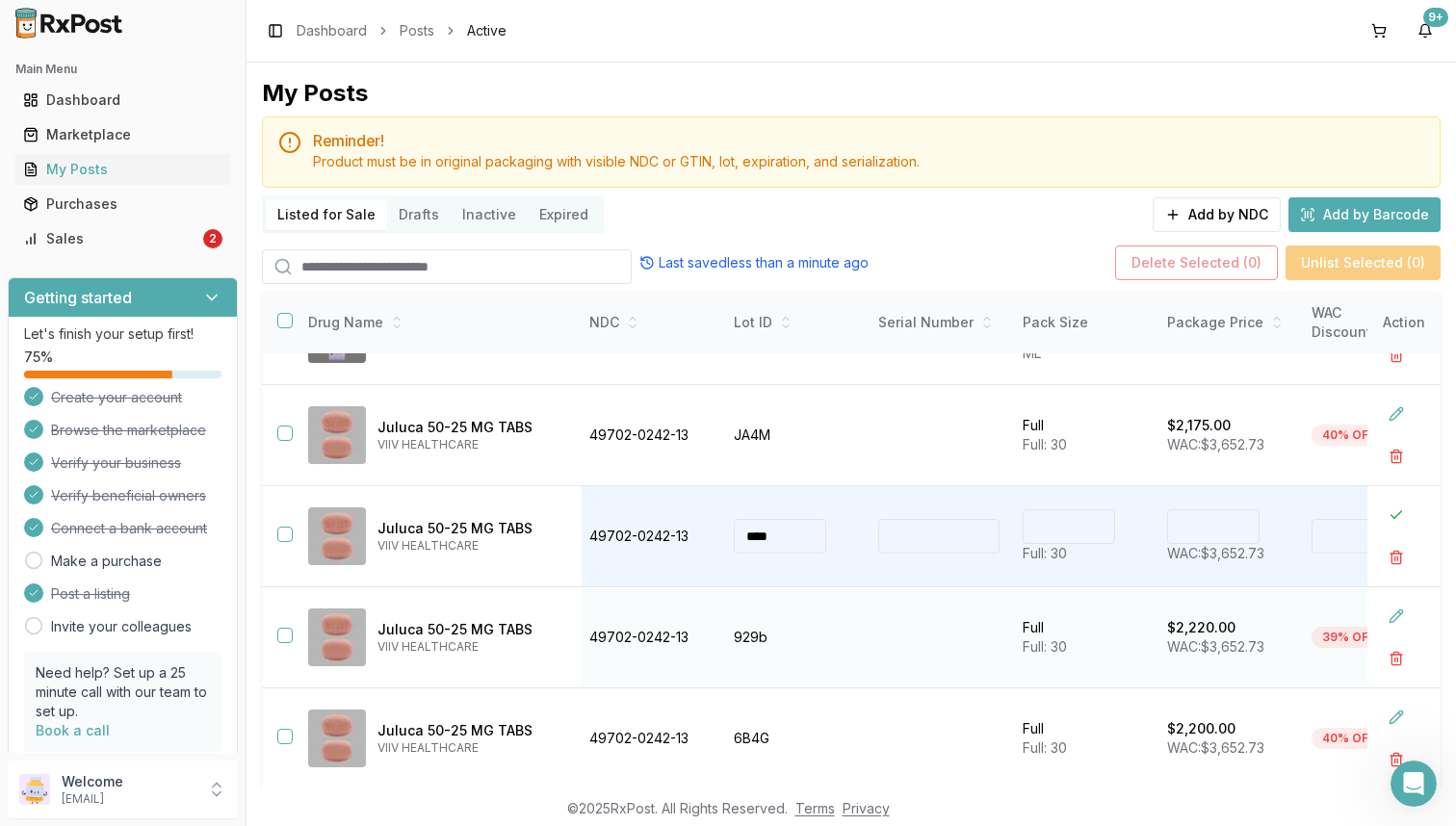 click at bounding box center [1404, 637] 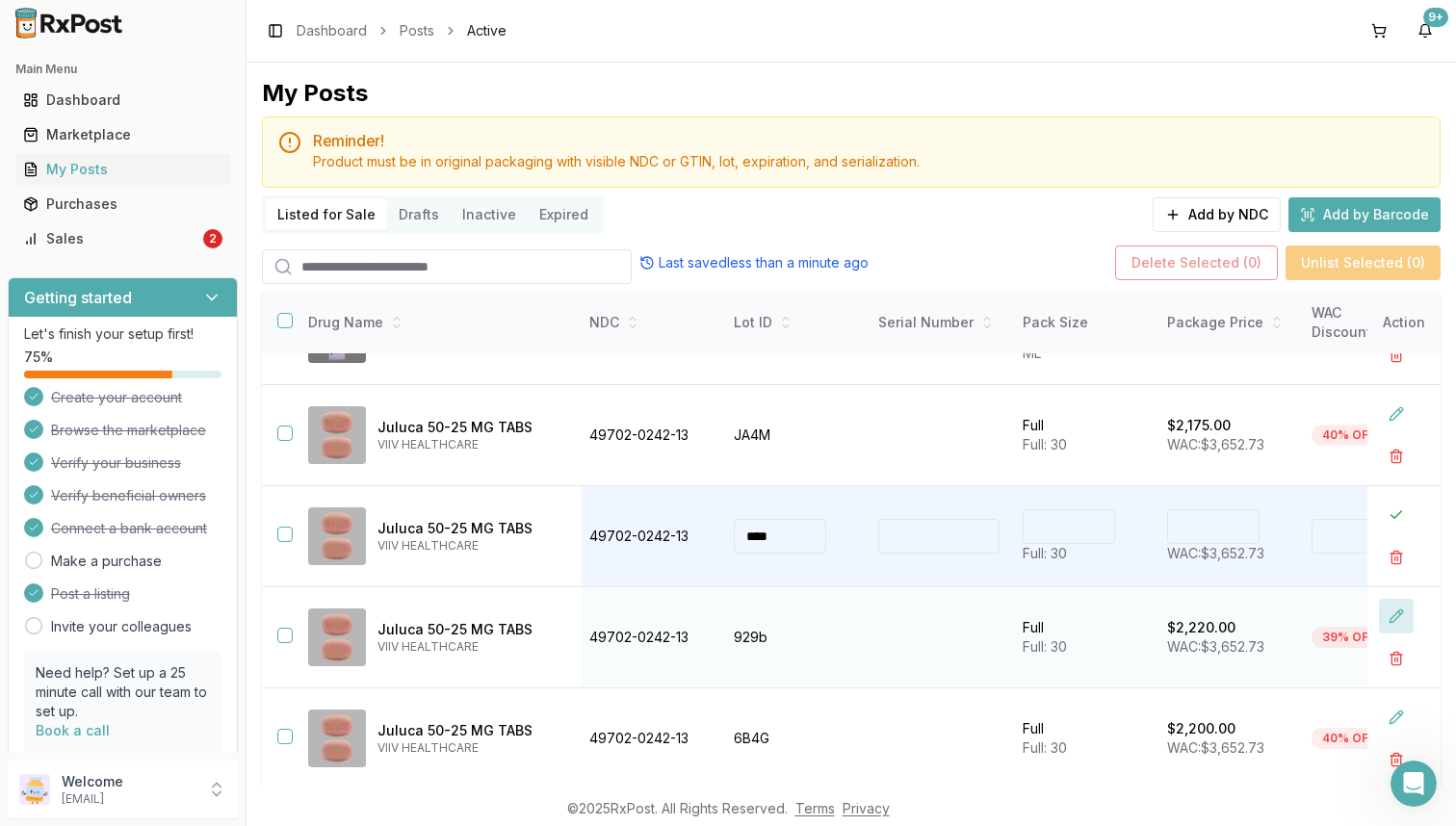 click at bounding box center (1396, 616) 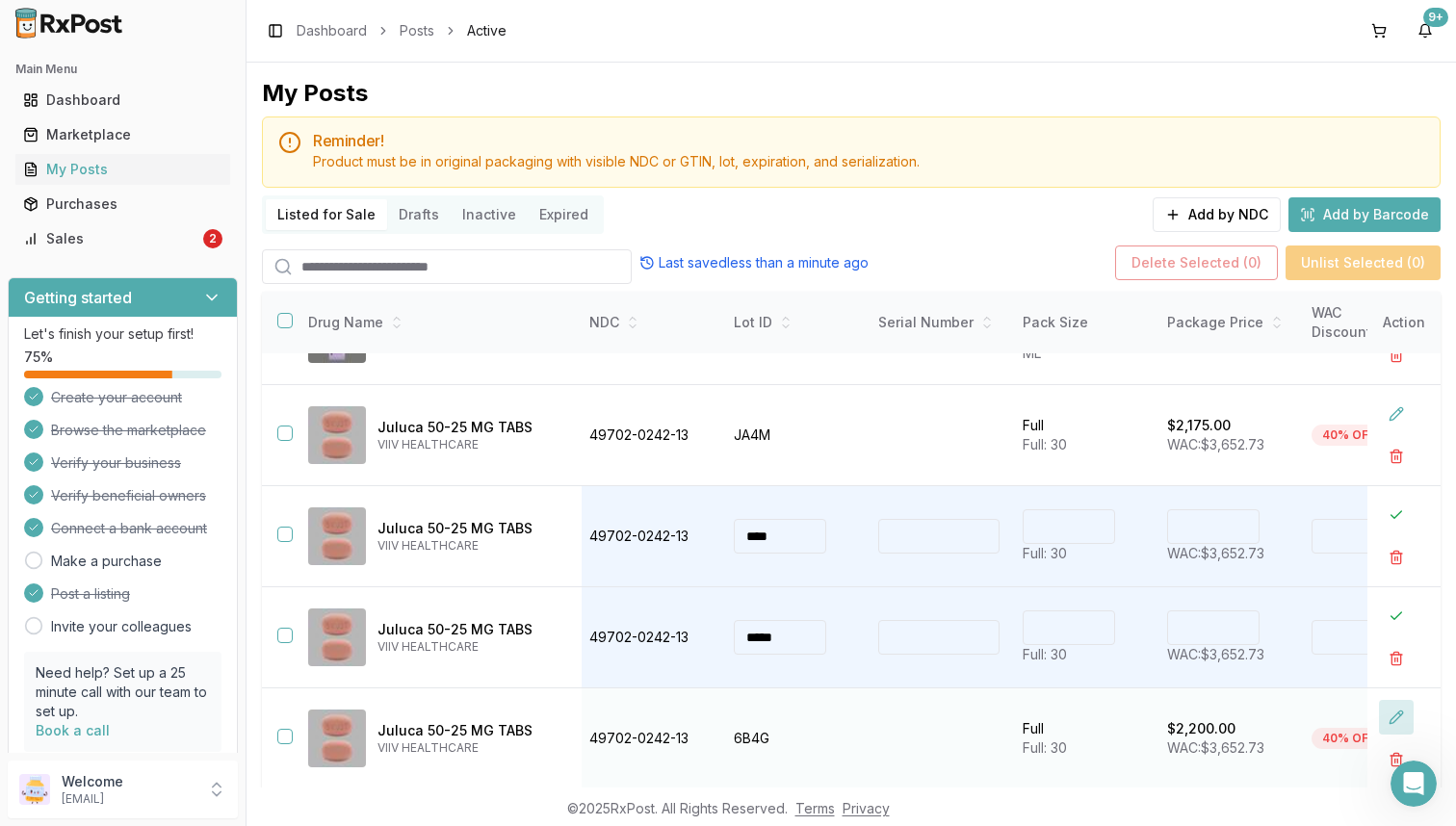 click at bounding box center [1396, 717] 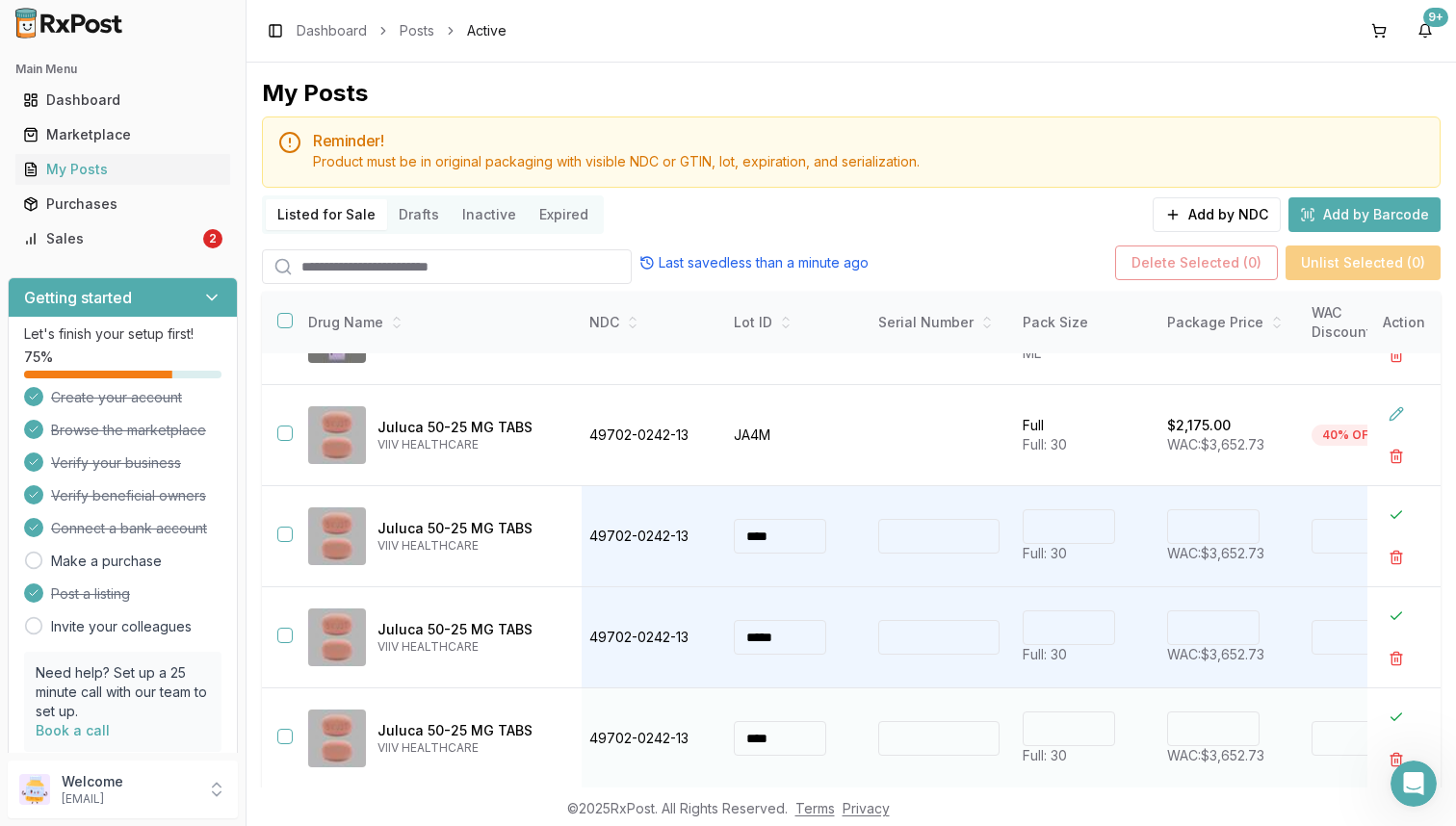 click on "****" at bounding box center (1213, 729) 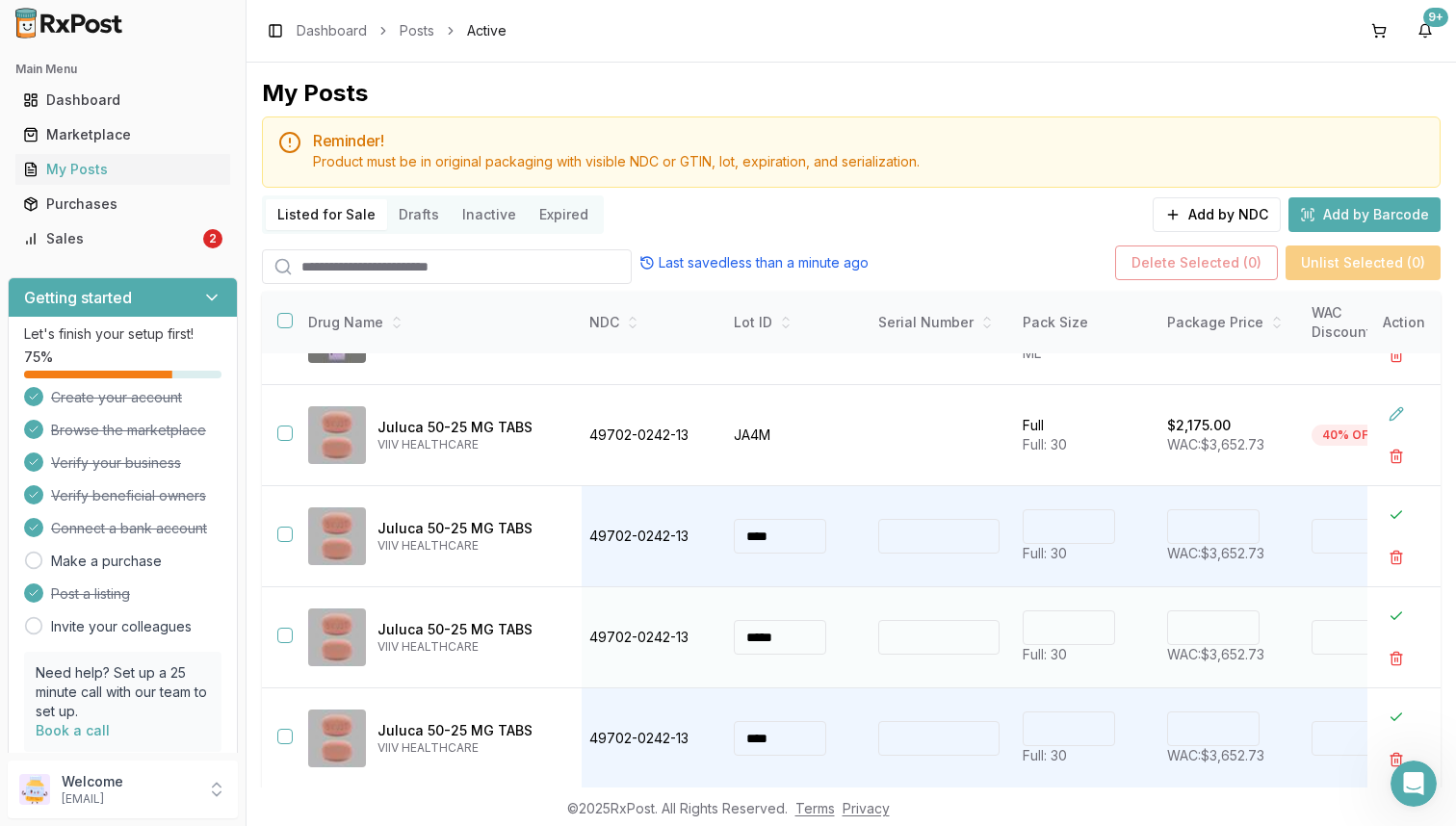 type on "****" 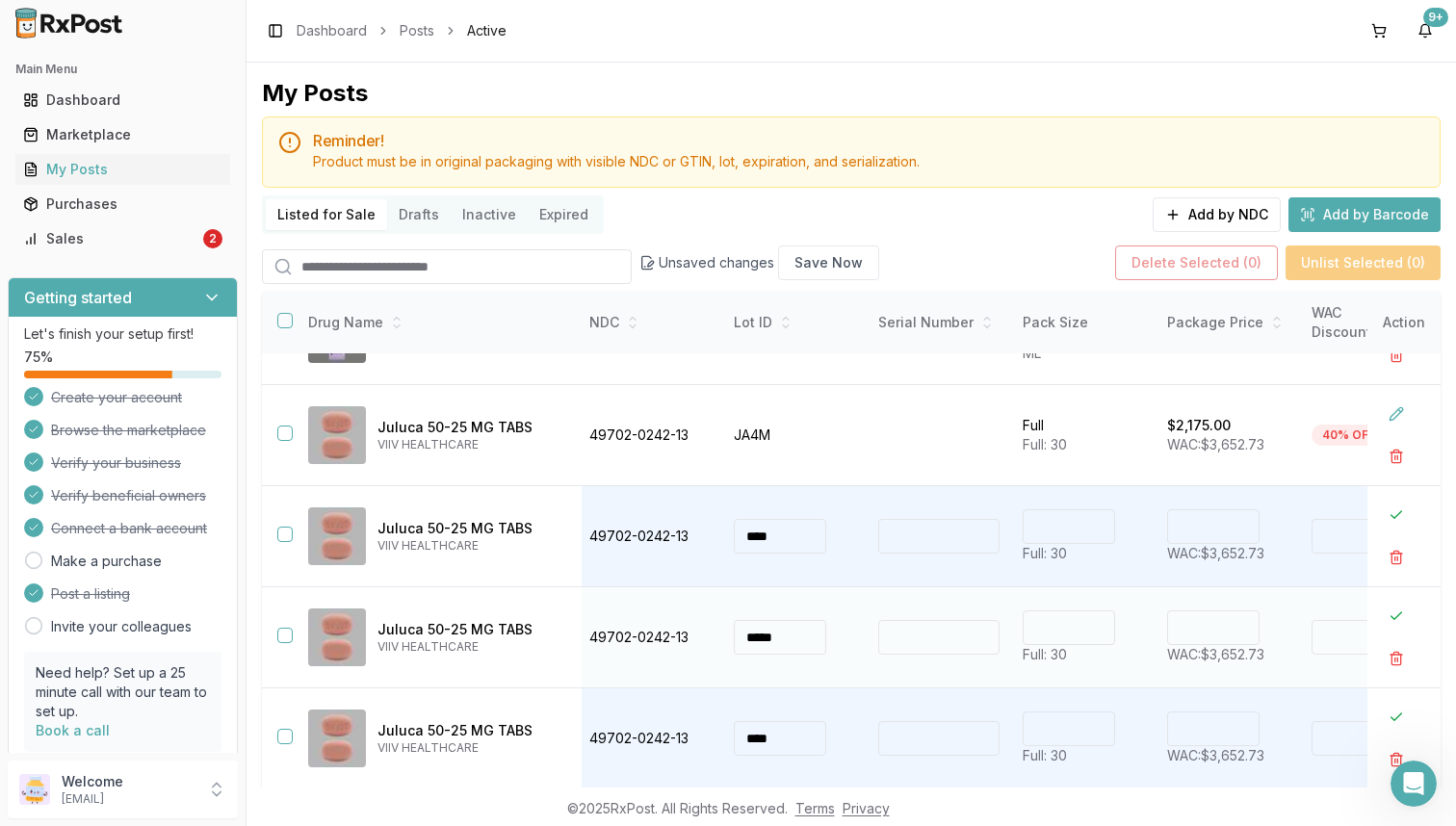 click on "****" at bounding box center [1213, 628] 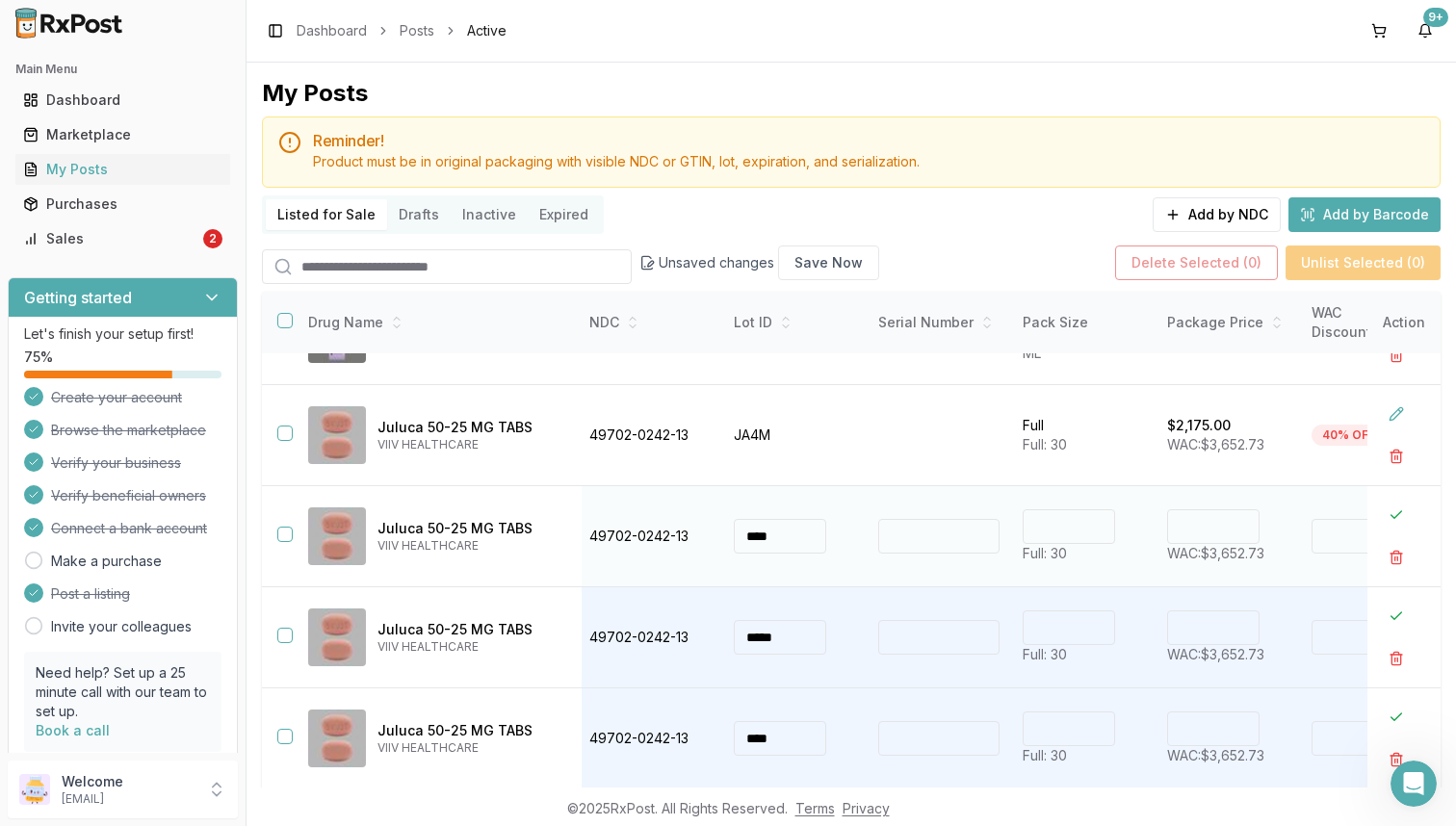 type on "****" 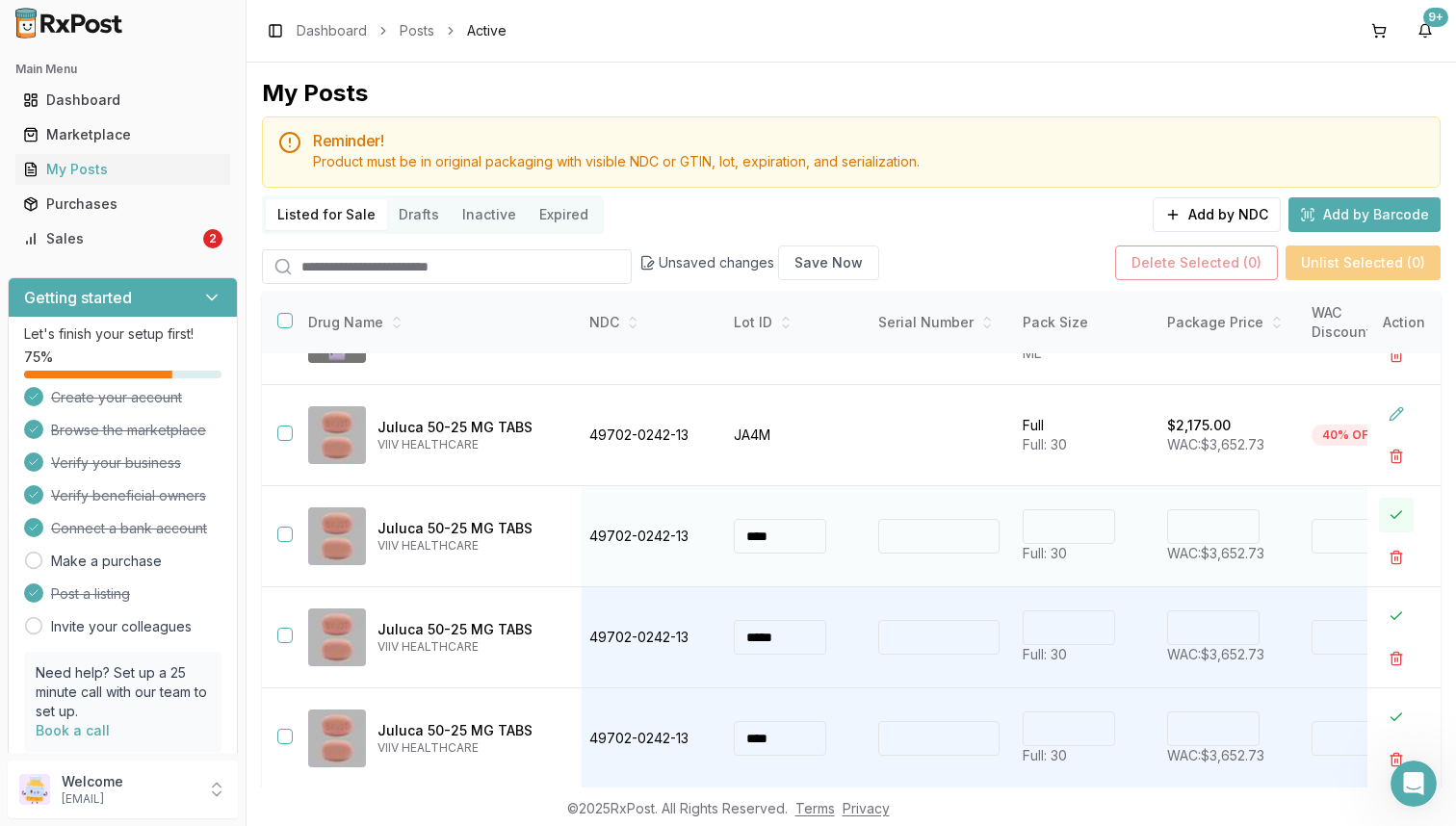 type on "*******" 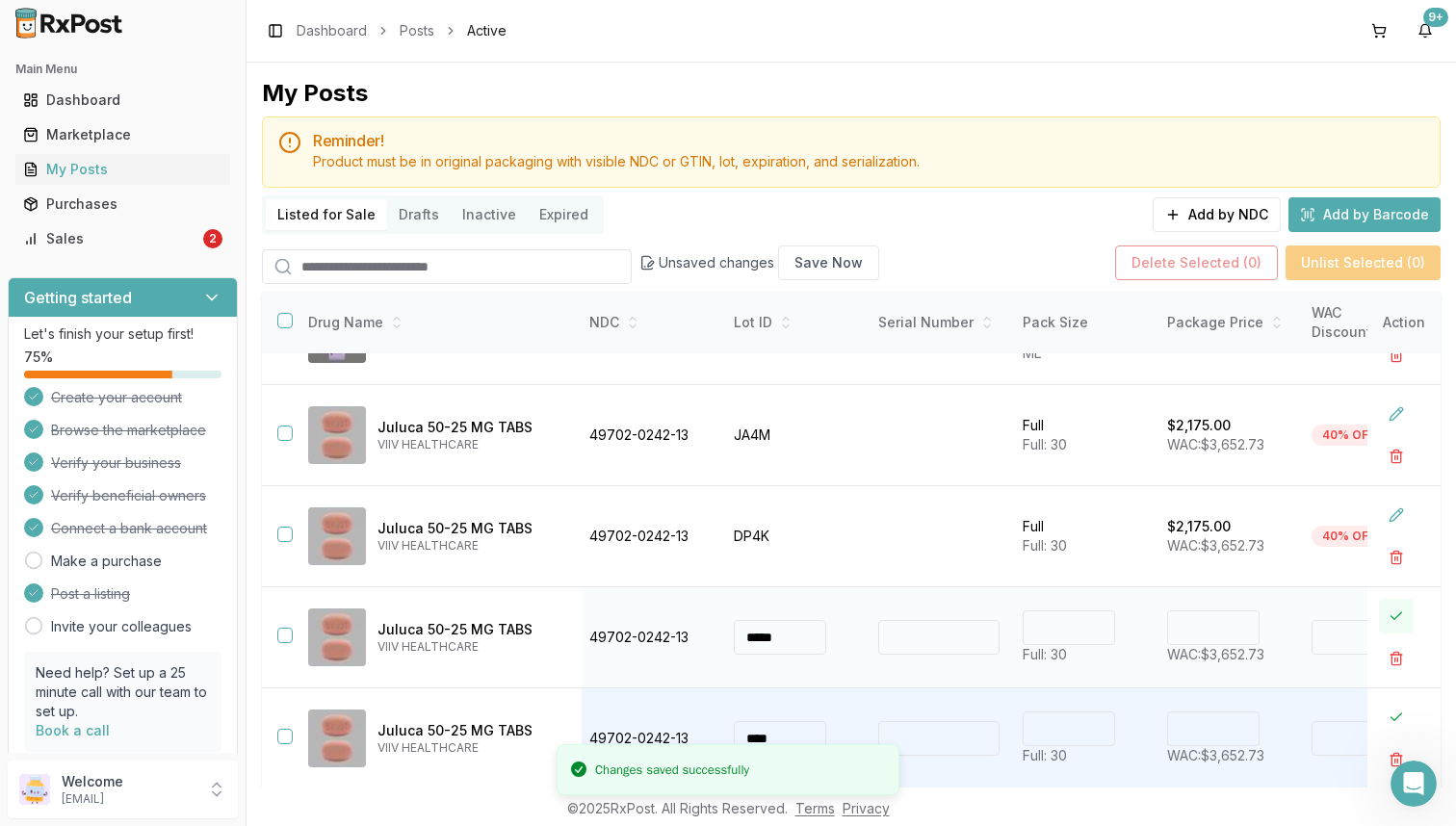 click at bounding box center [1396, 616] 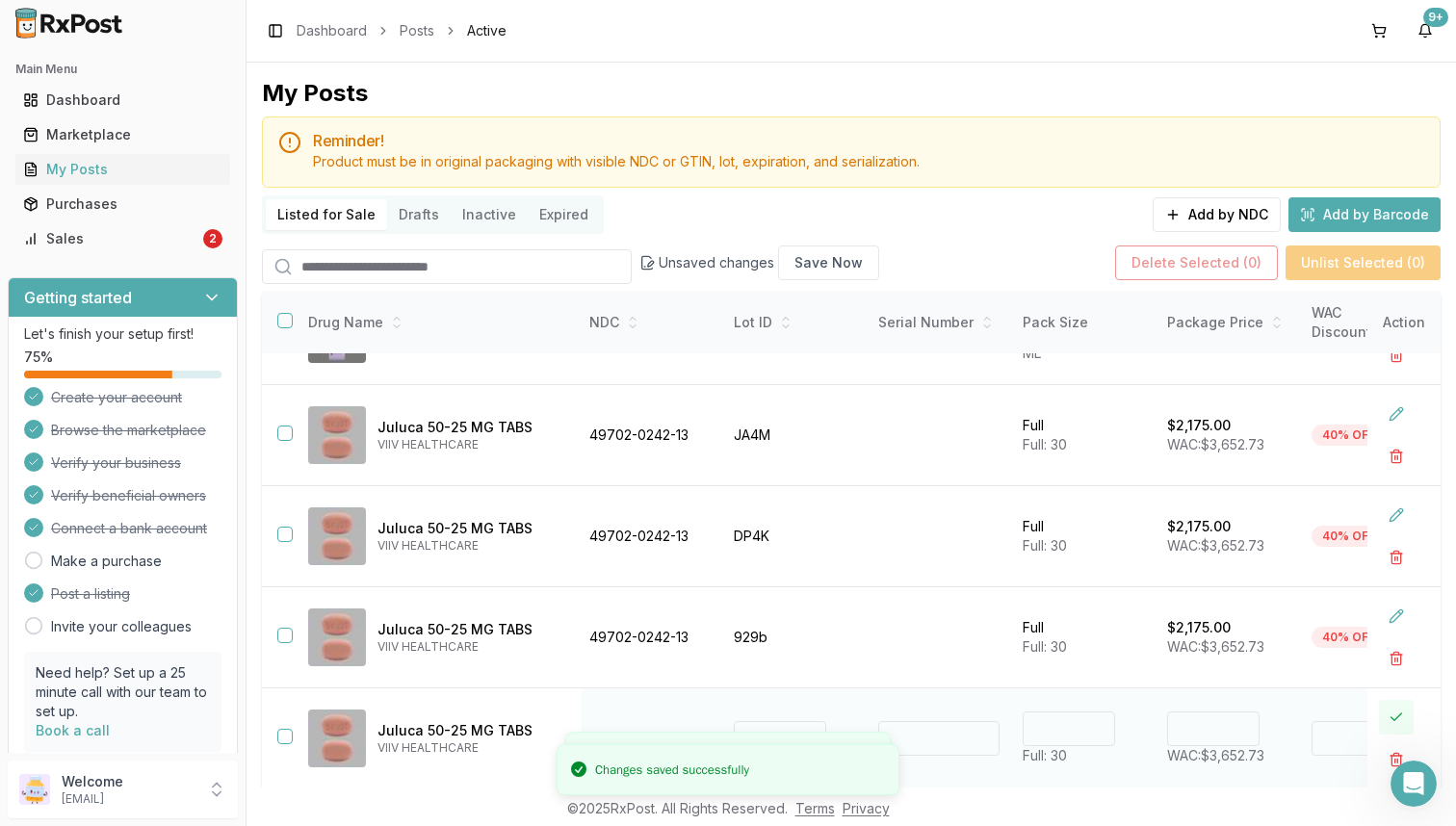 click at bounding box center (1396, 717) 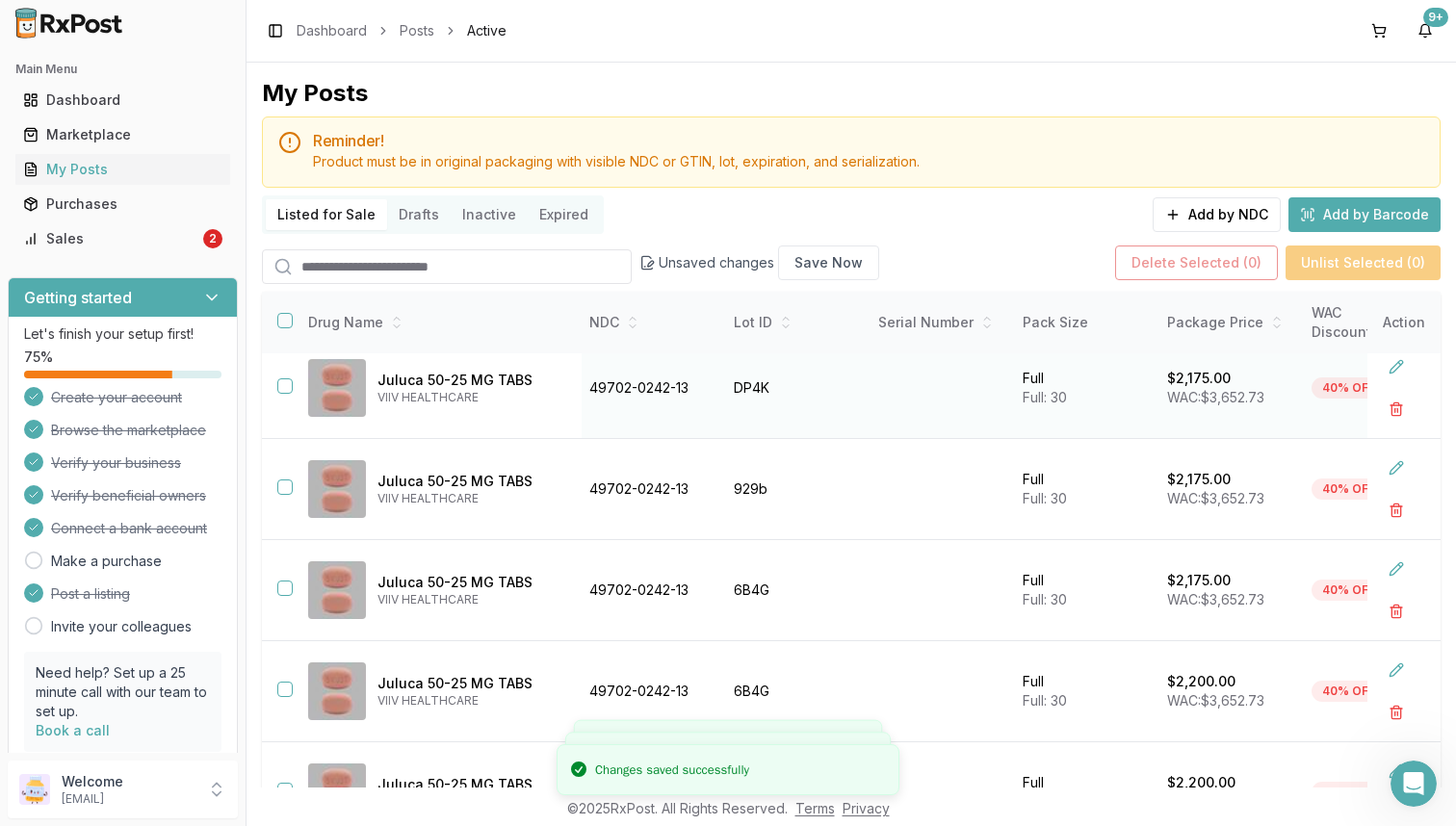 scroll, scrollTop: 543, scrollLeft: 4, axis: both 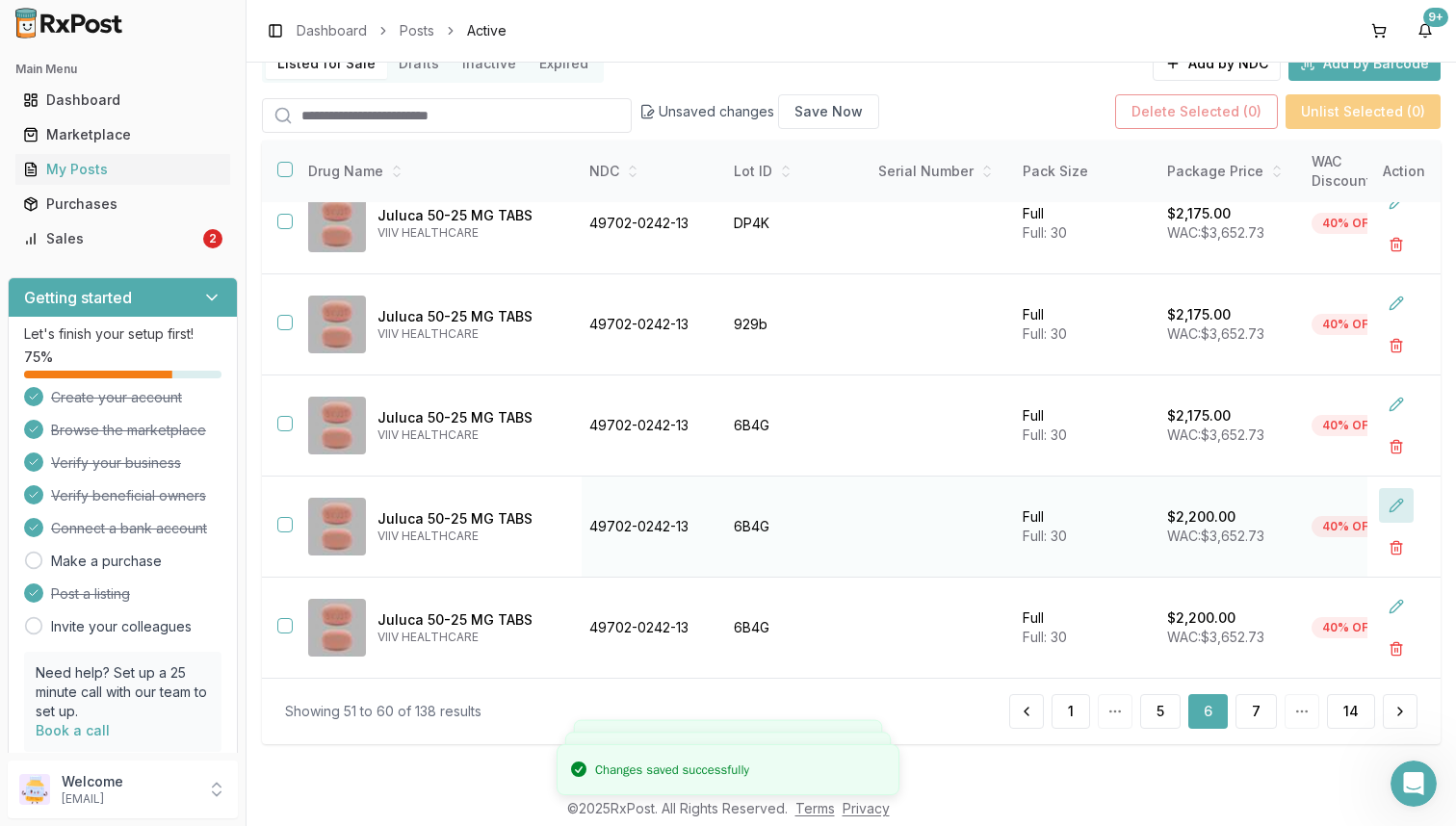 click at bounding box center [1396, 505] 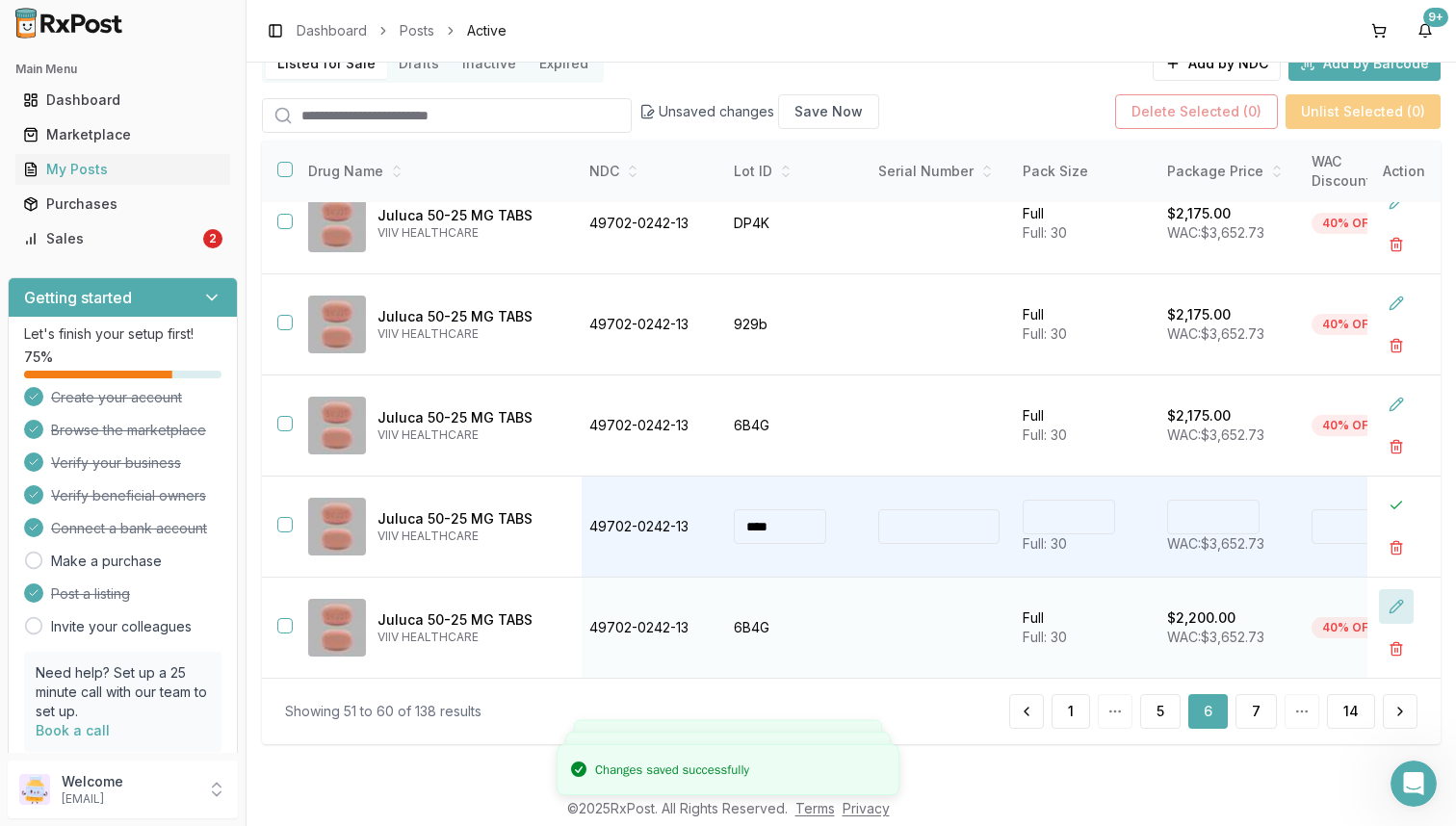 click at bounding box center [1396, 607] 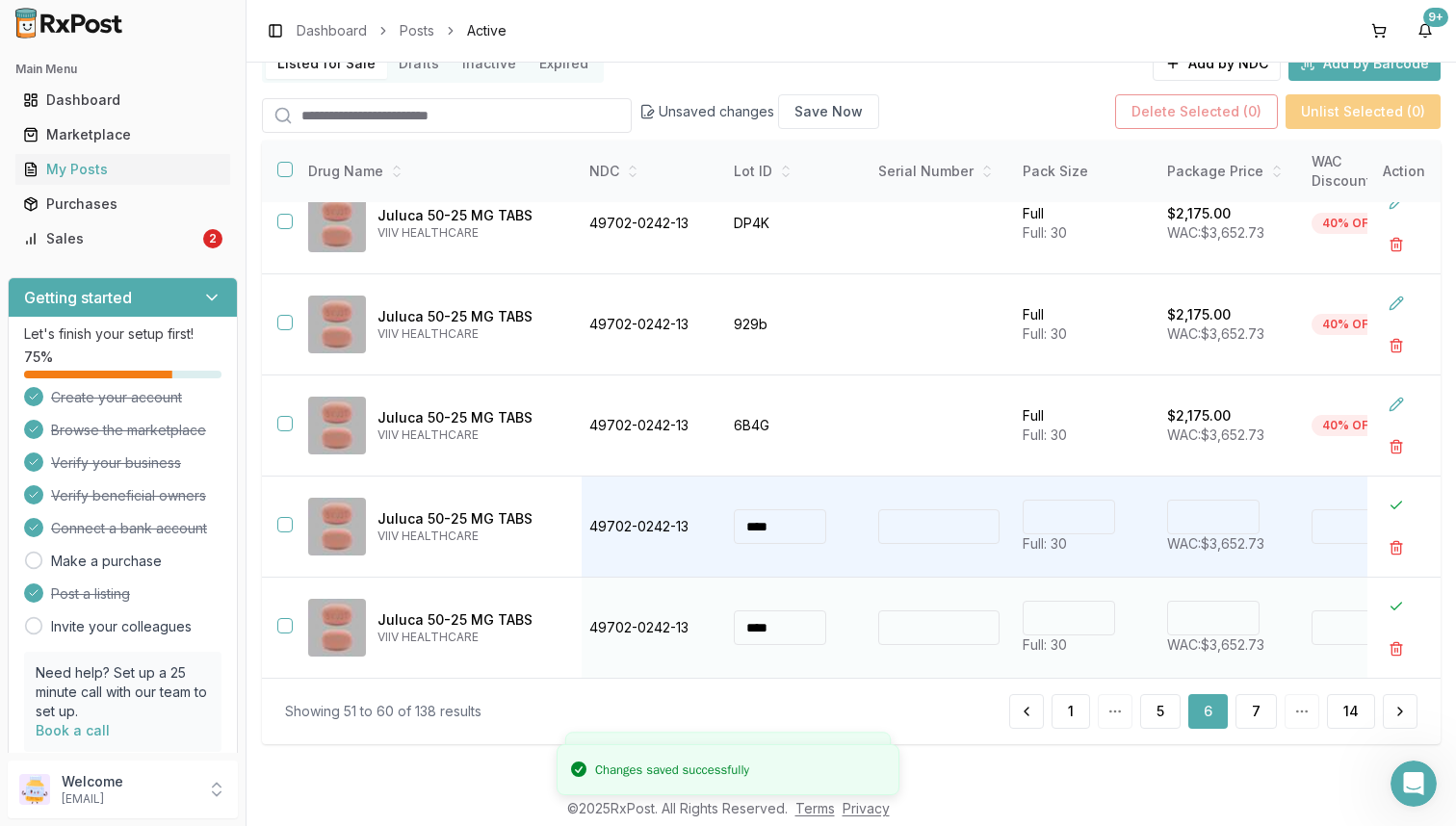 click on "****" at bounding box center [1213, 618] 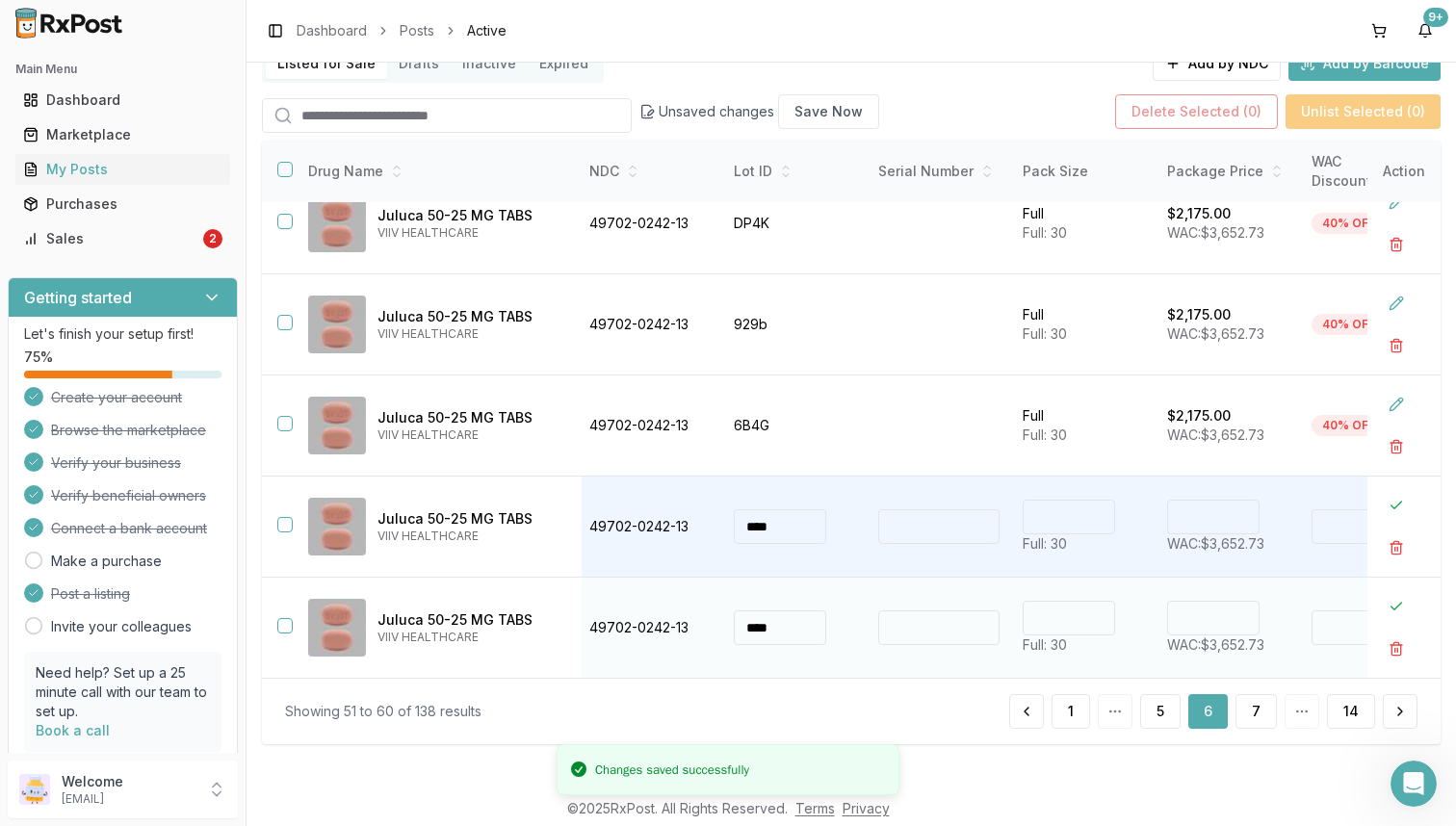 click on "****" at bounding box center [1213, 618] 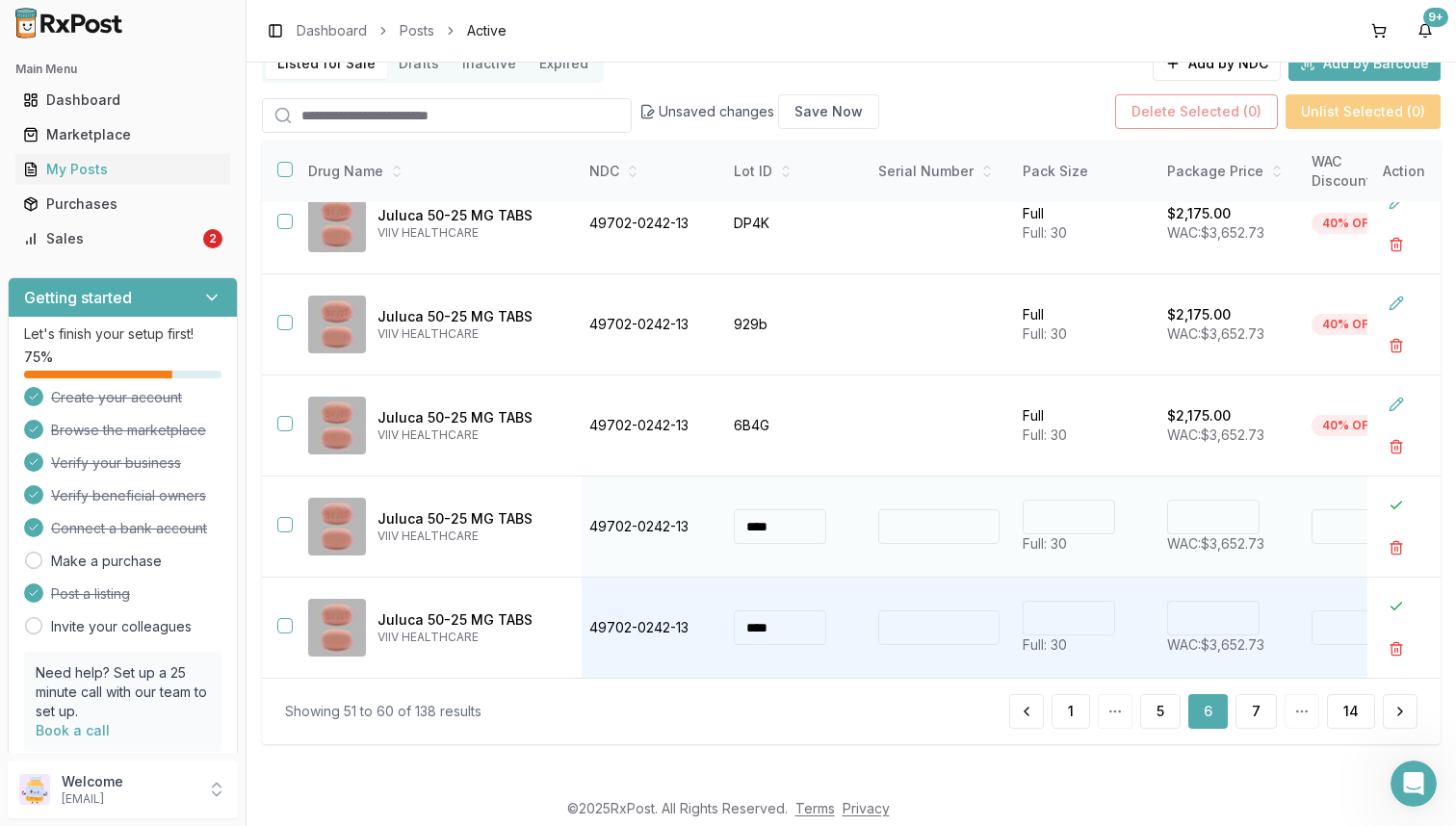 type on "****" 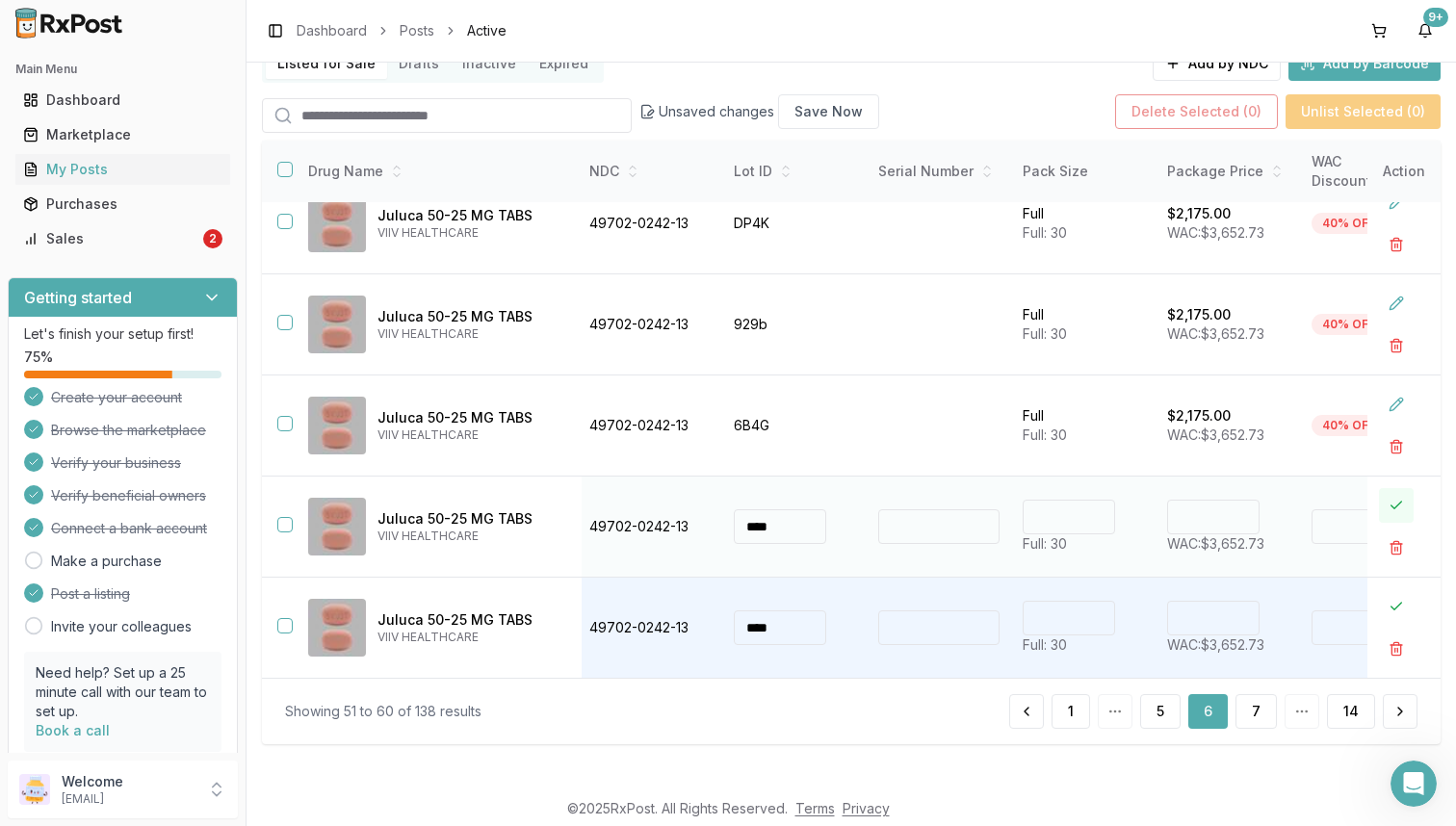 type on "*******" 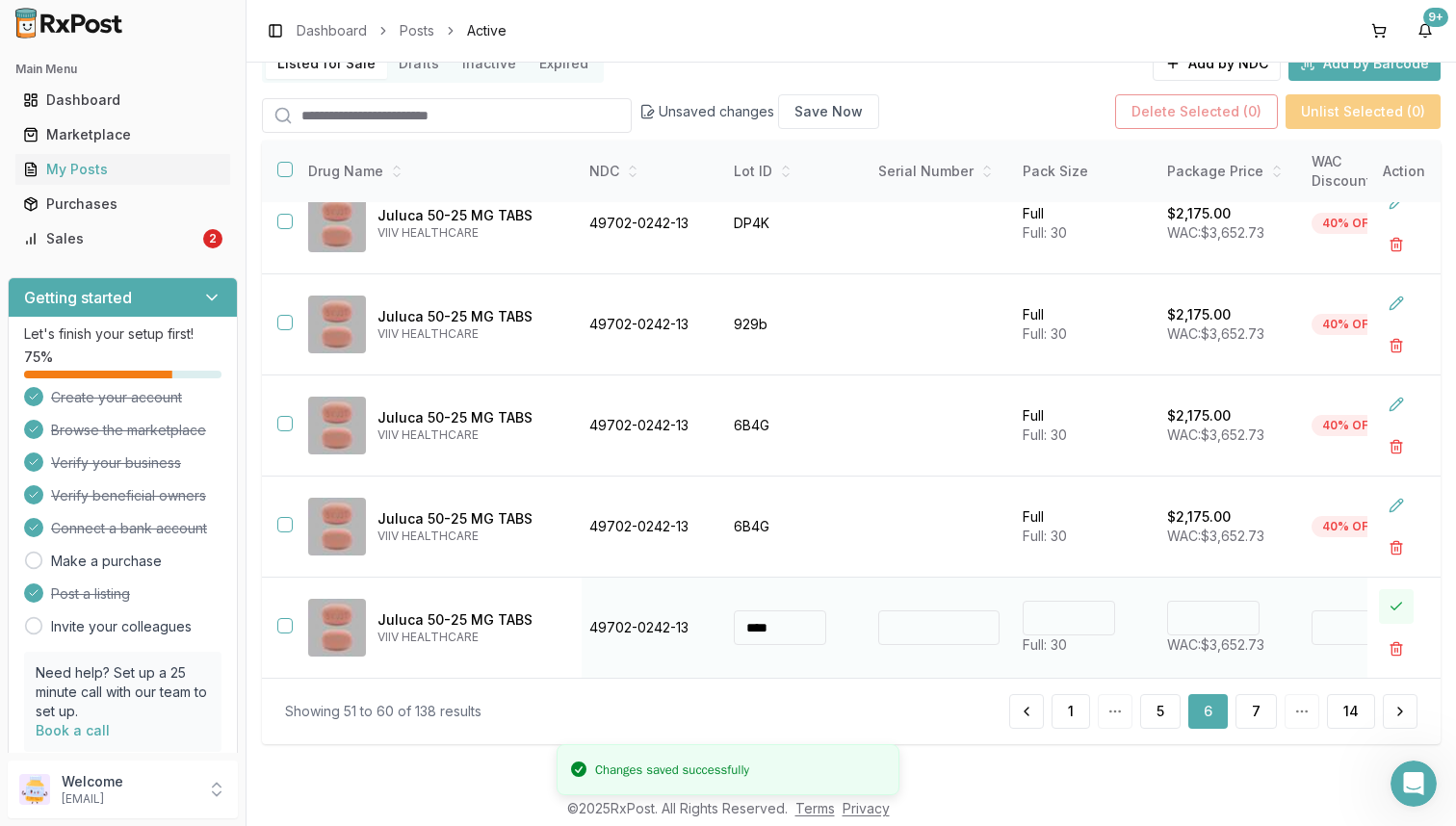 click at bounding box center (1396, 607) 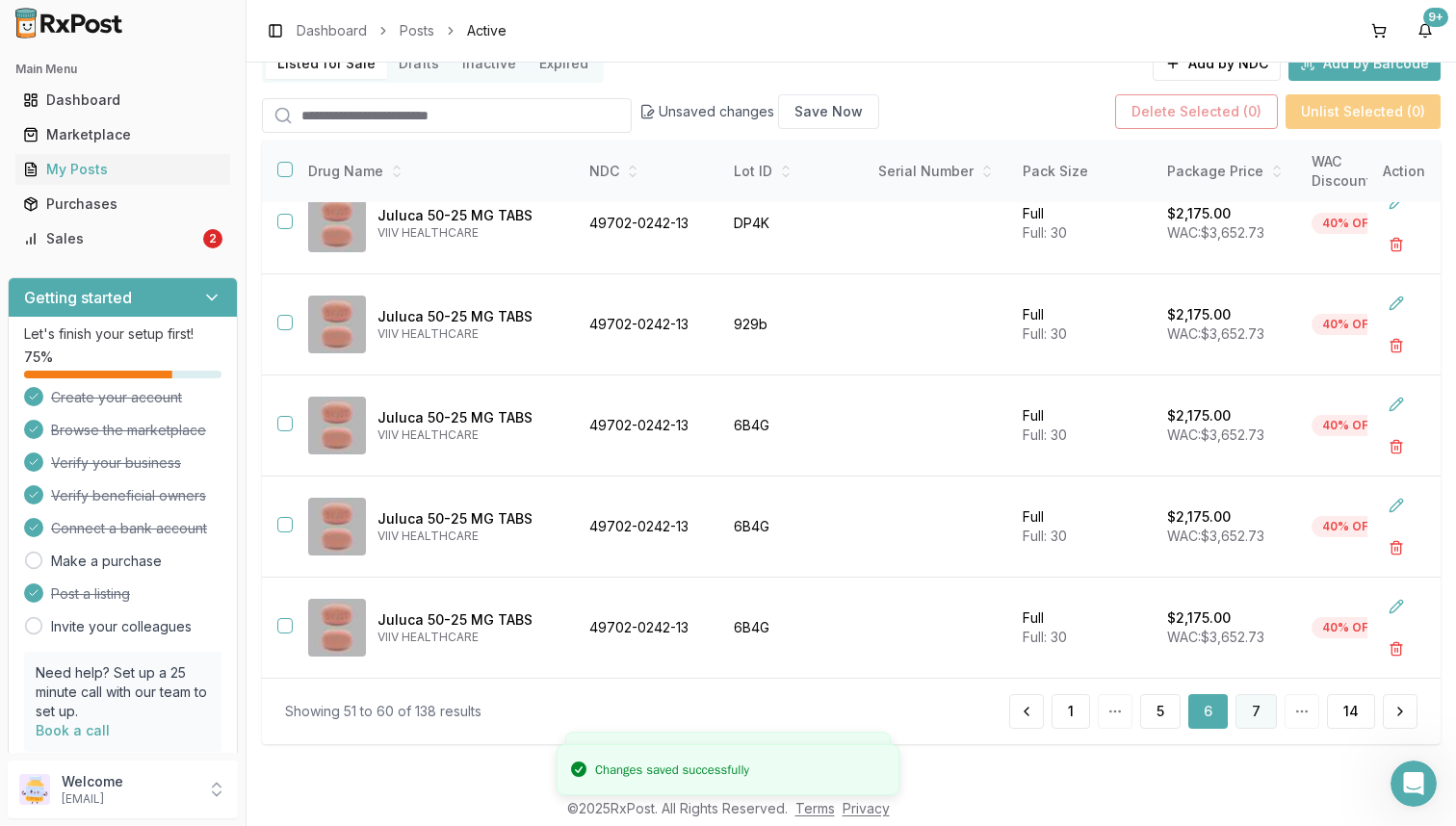 click on "7" at bounding box center (1256, 711) 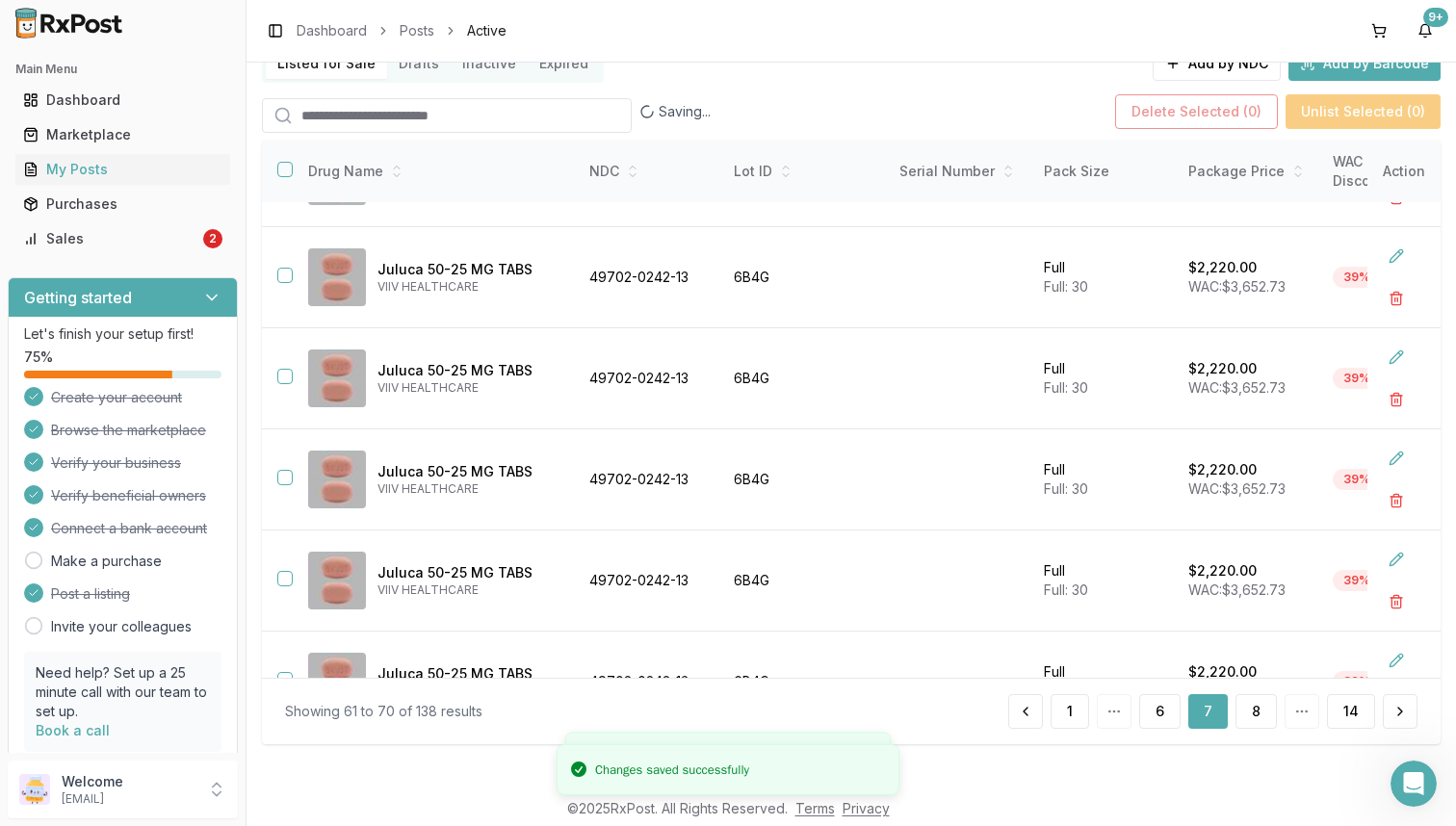 scroll, scrollTop: 0, scrollLeft: 4, axis: horizontal 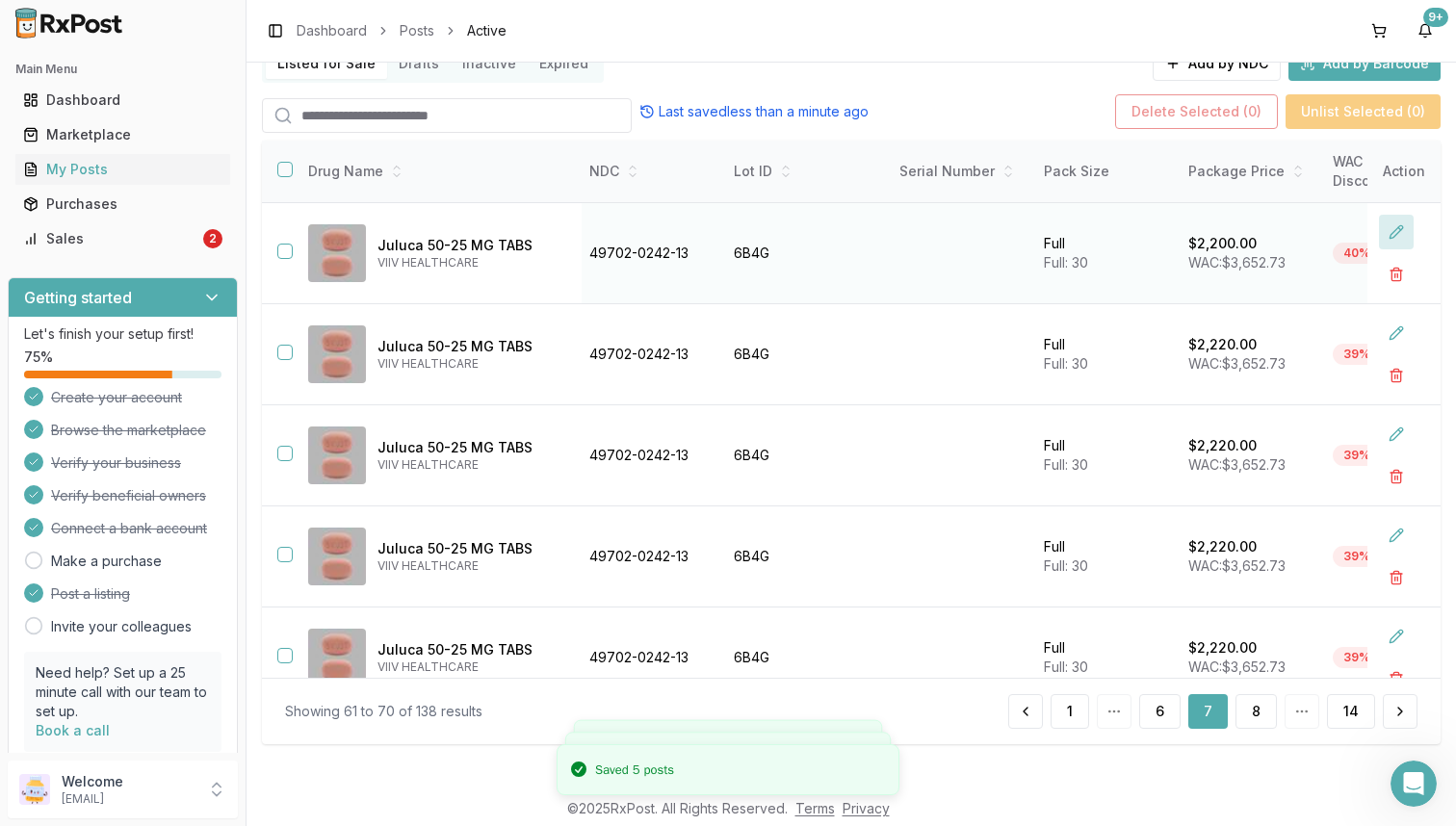 click at bounding box center [1396, 232] 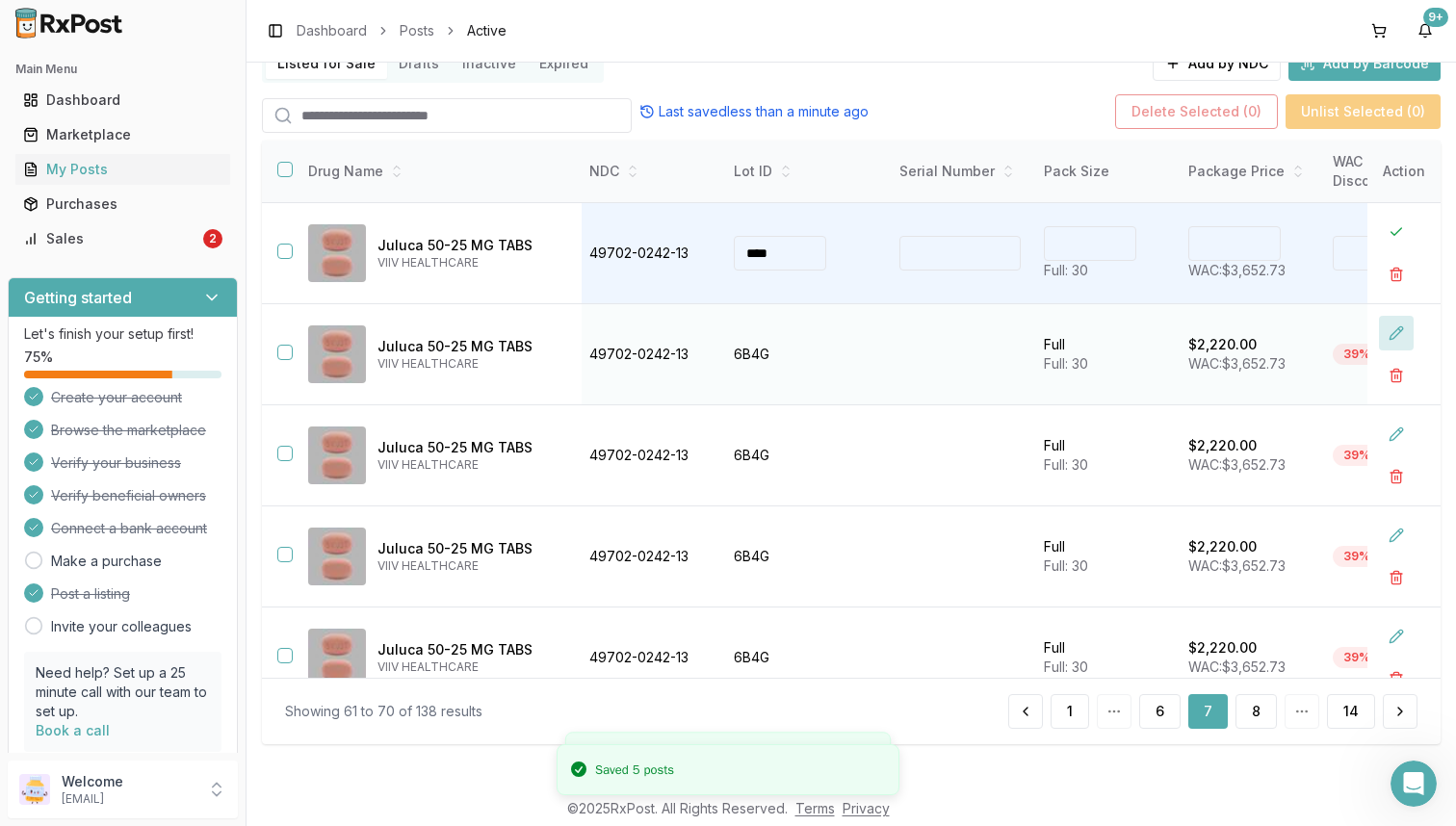 click at bounding box center (1396, 333) 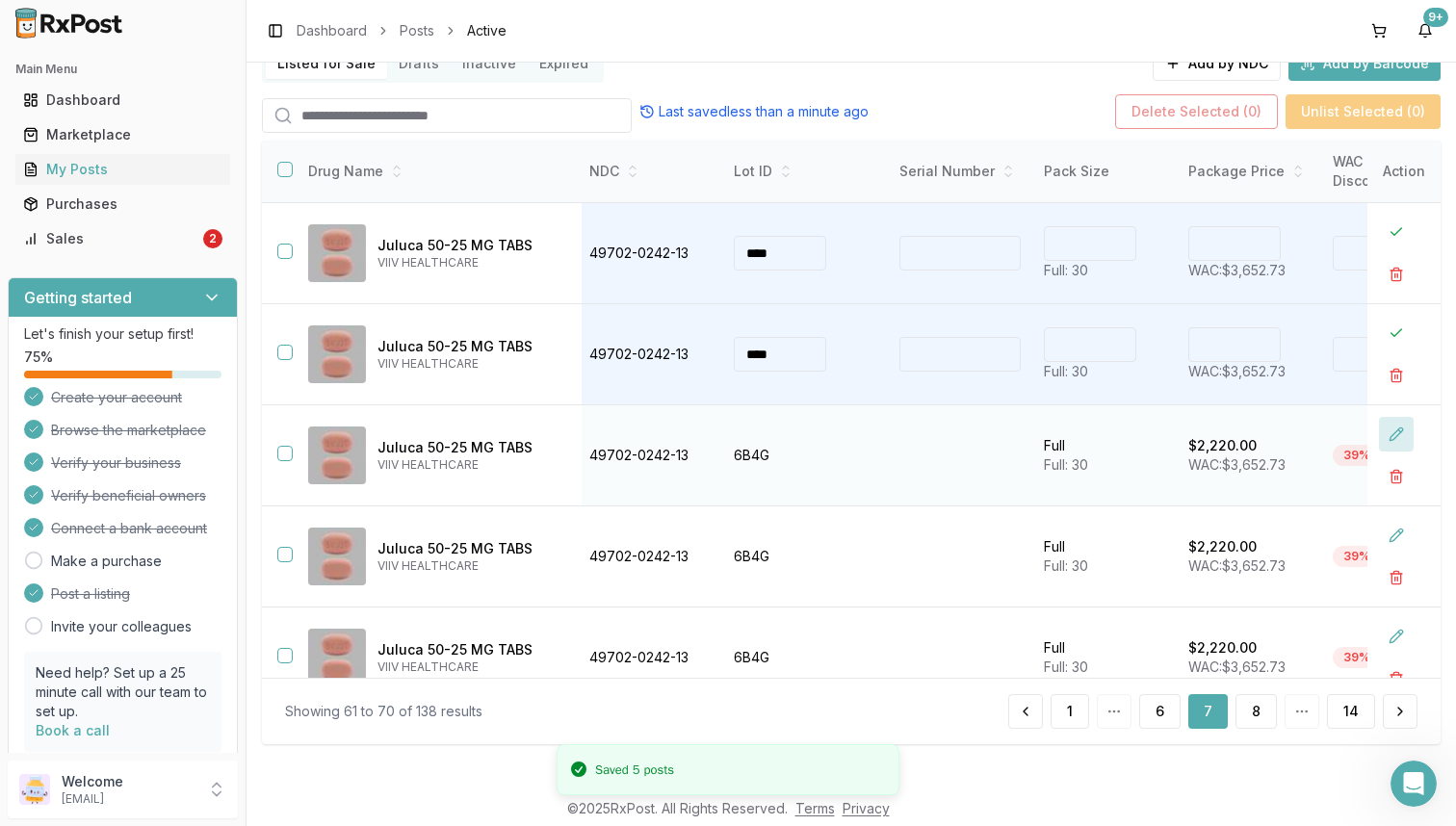 click at bounding box center [1396, 434] 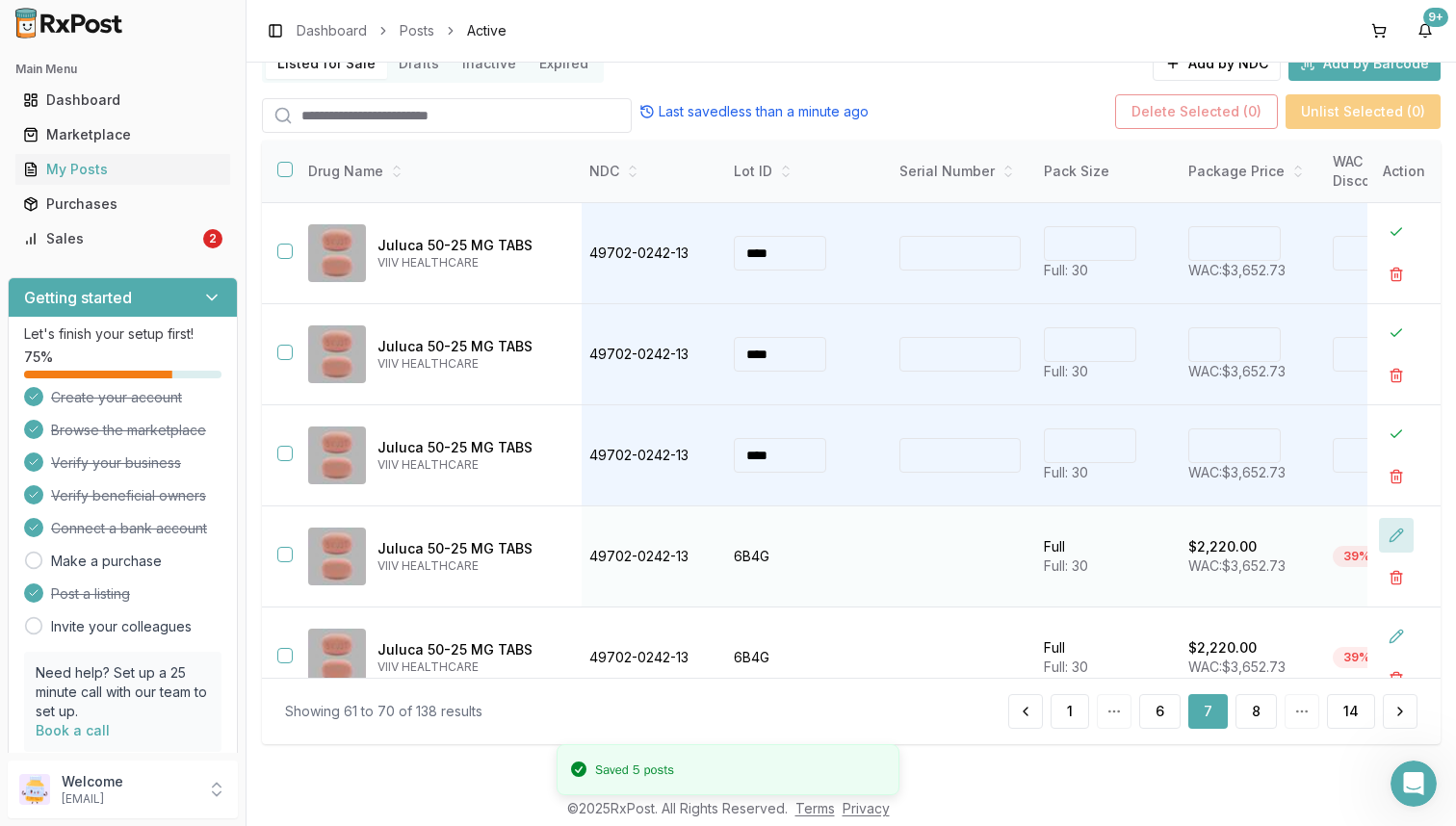 click at bounding box center [1396, 535] 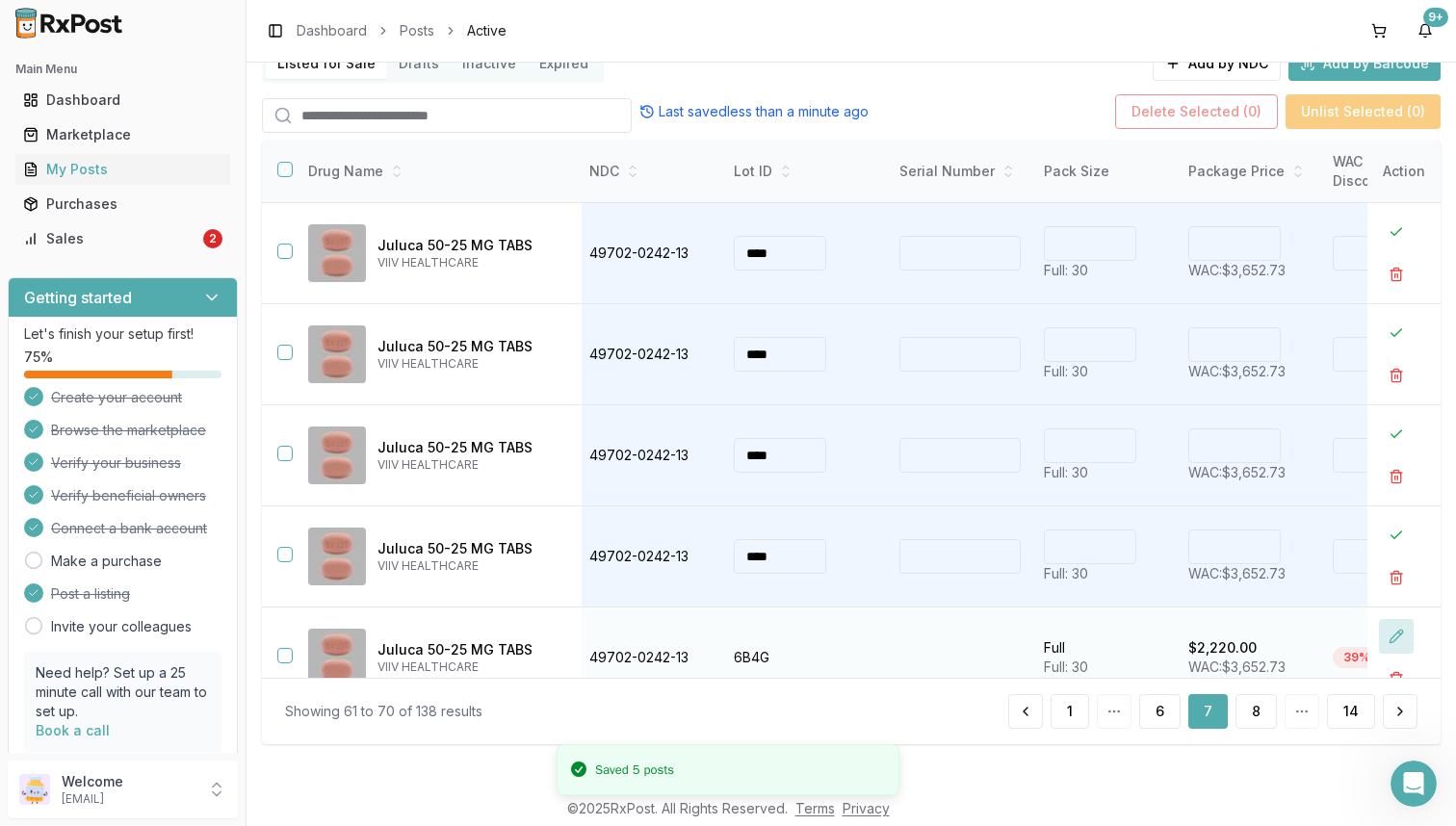 click at bounding box center [1396, 636] 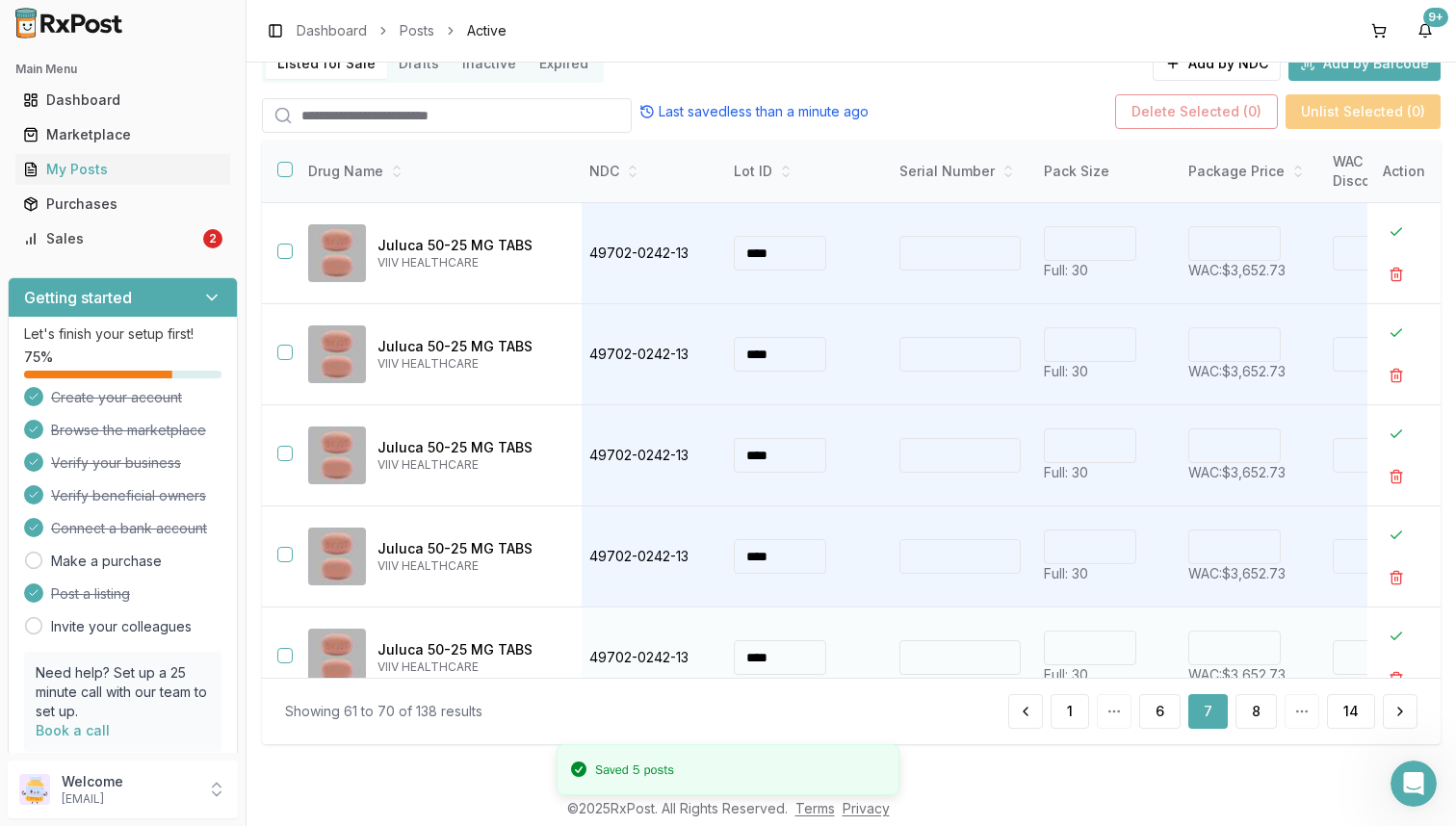 click on "****" at bounding box center [1235, 648] 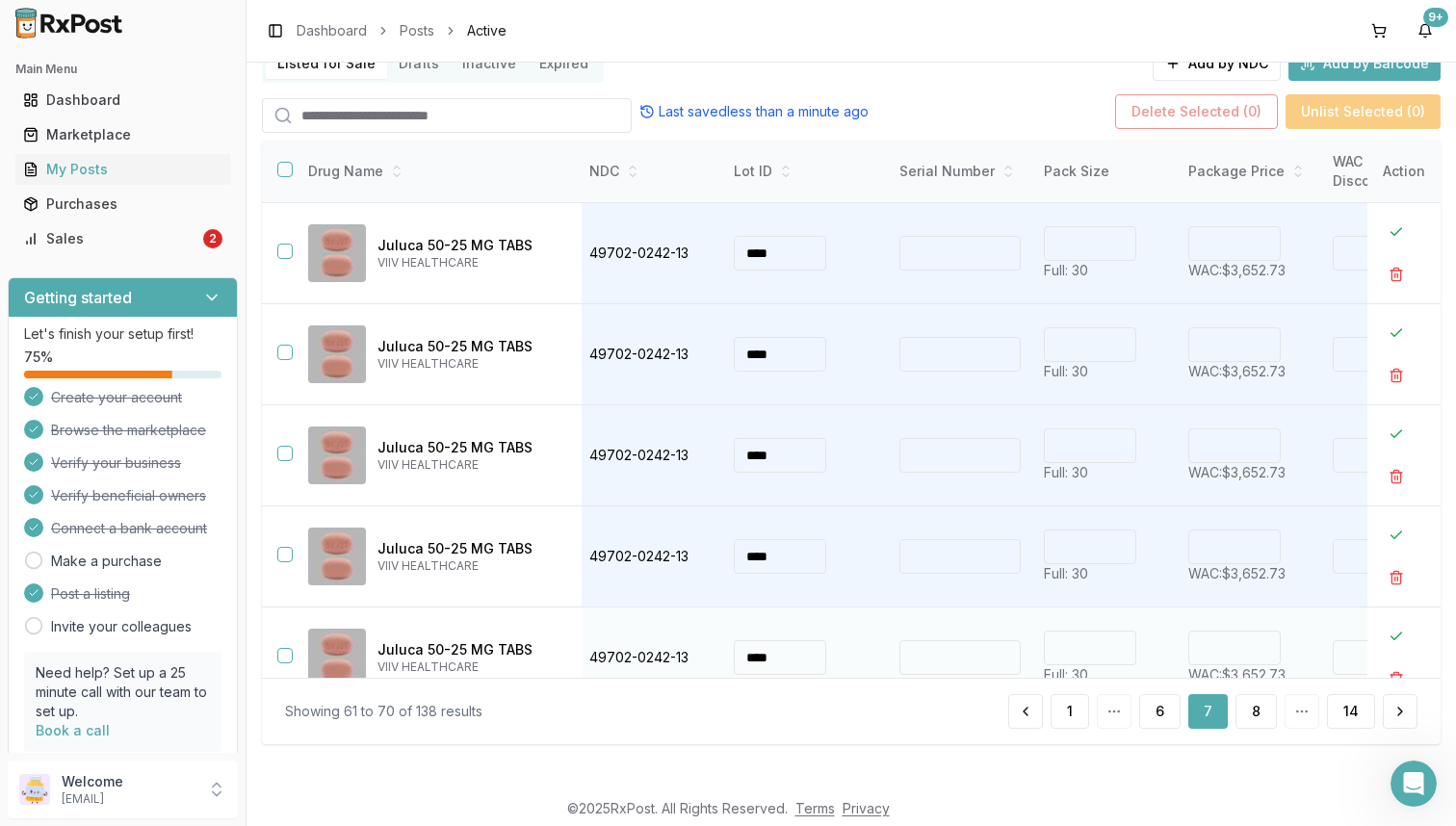 click on "****" at bounding box center [1235, 648] 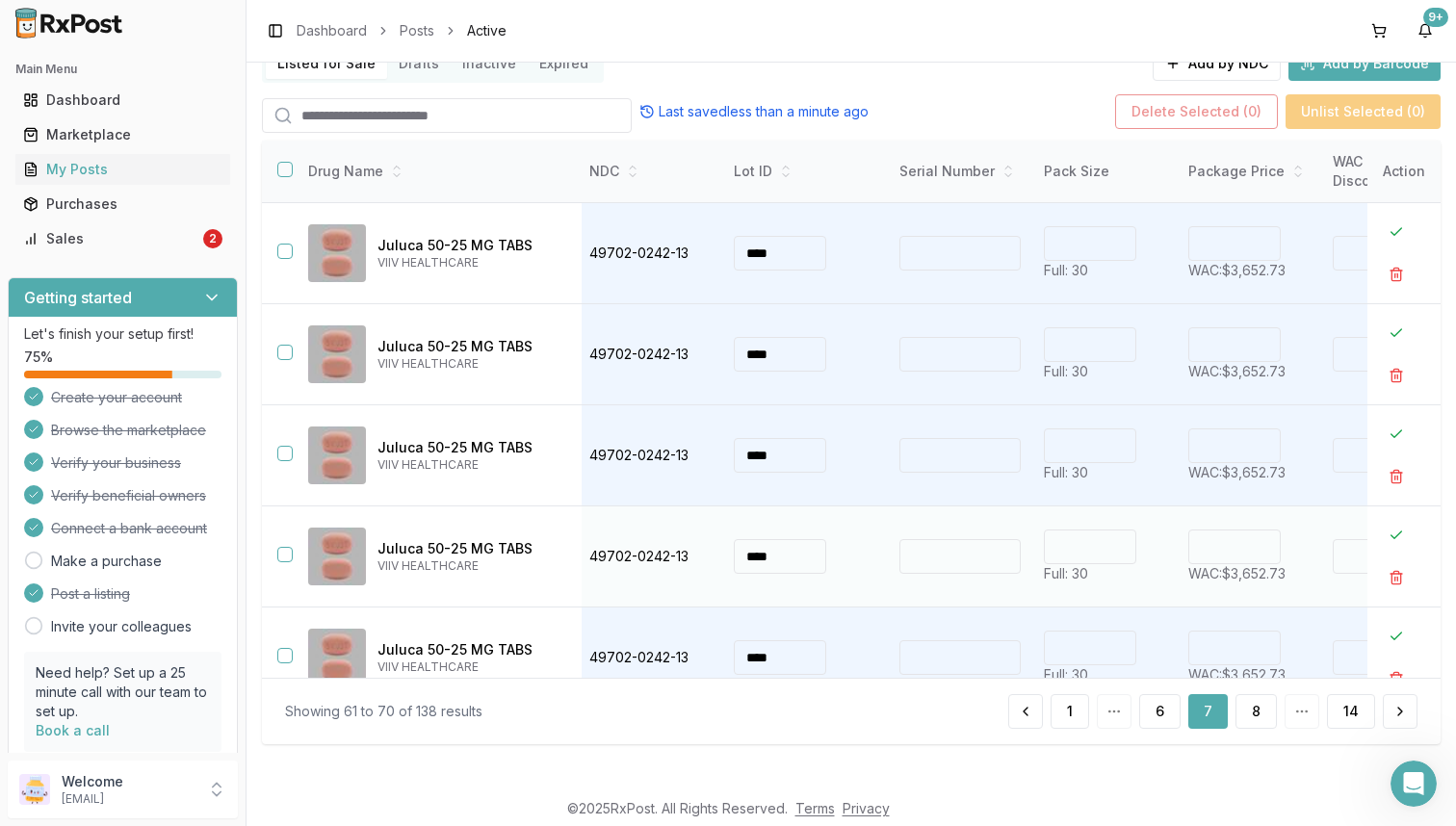 type on "****" 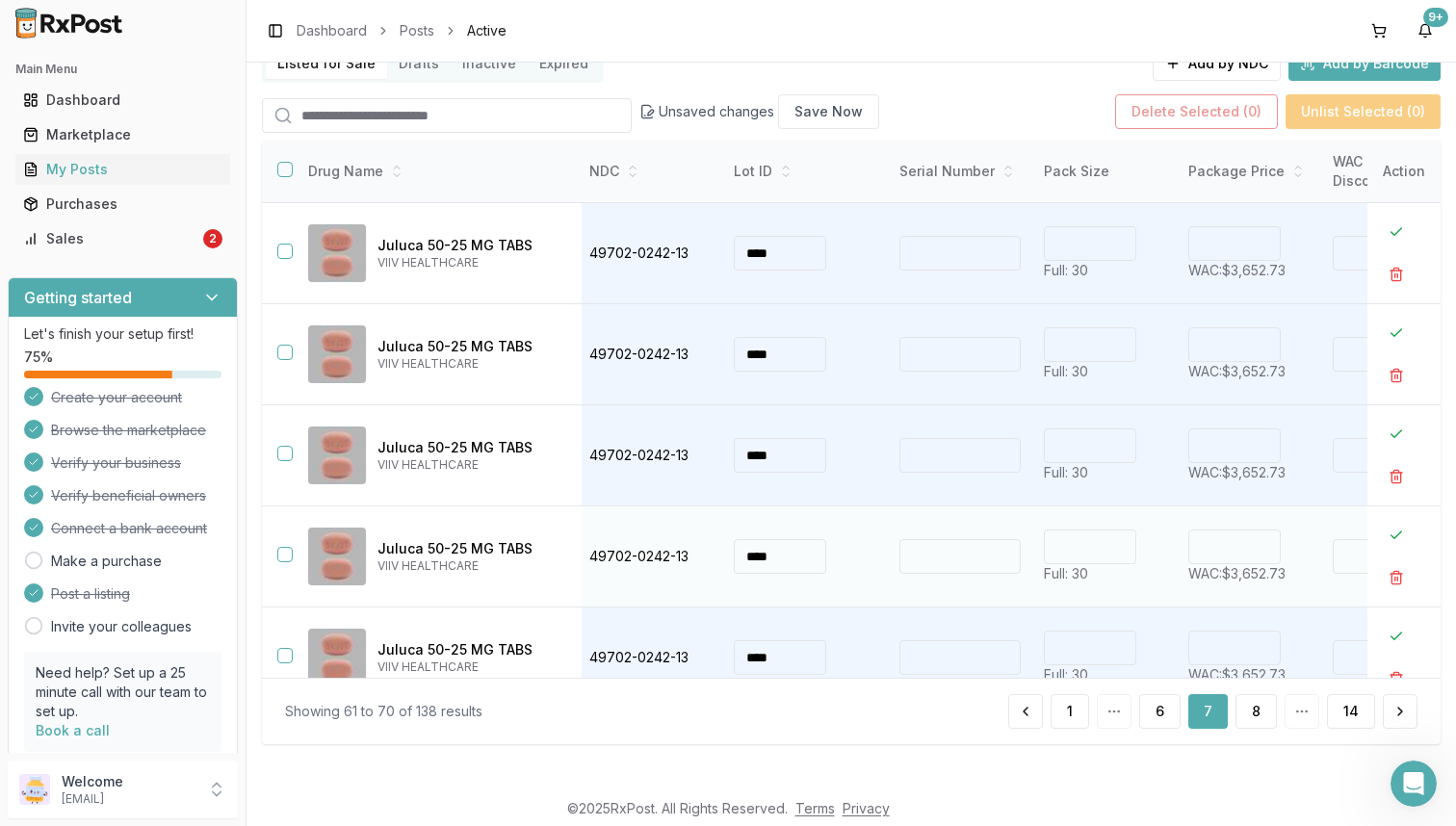 click on "****" at bounding box center (1235, 547) 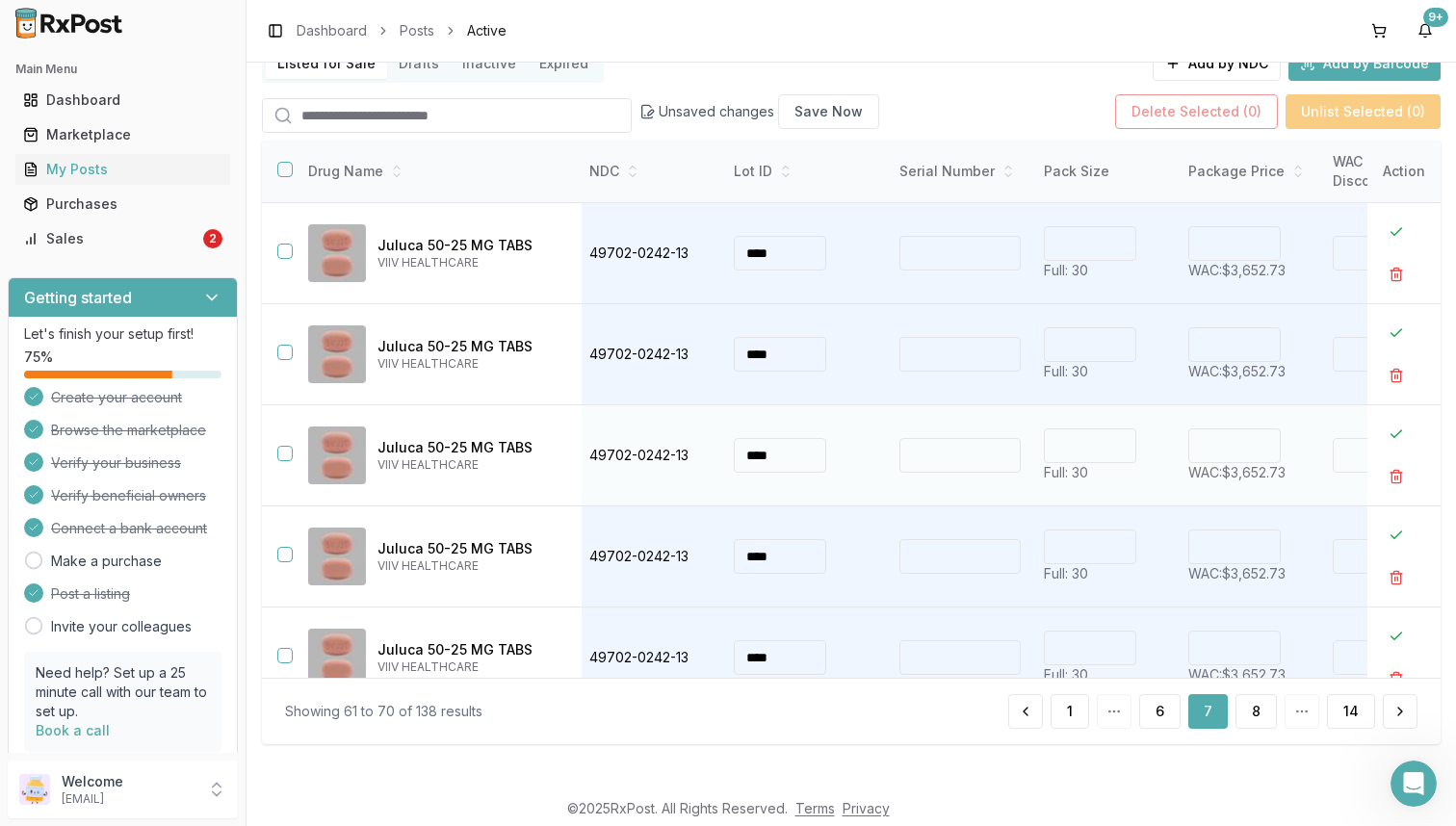 type on "****" 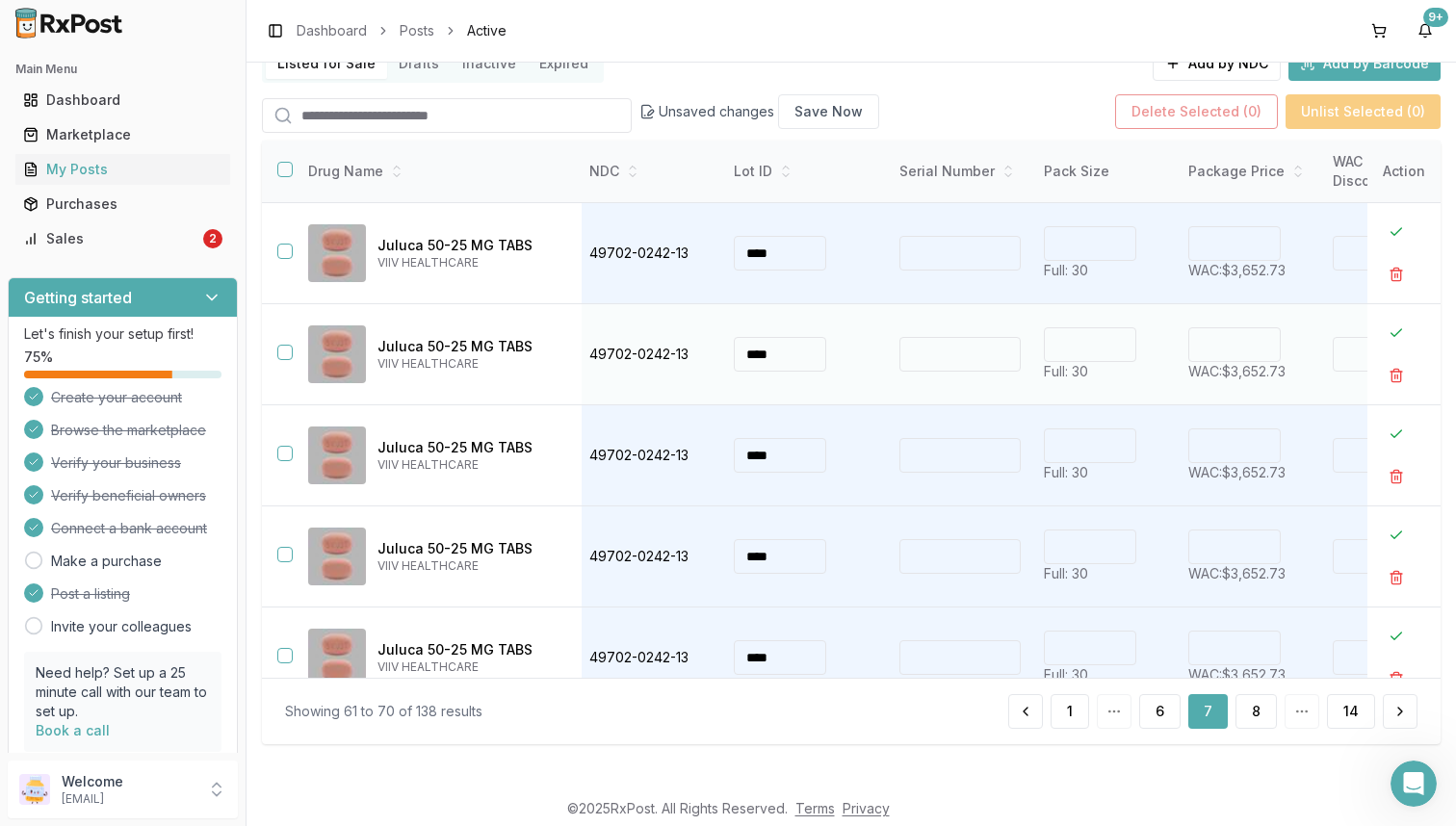 type on "****" 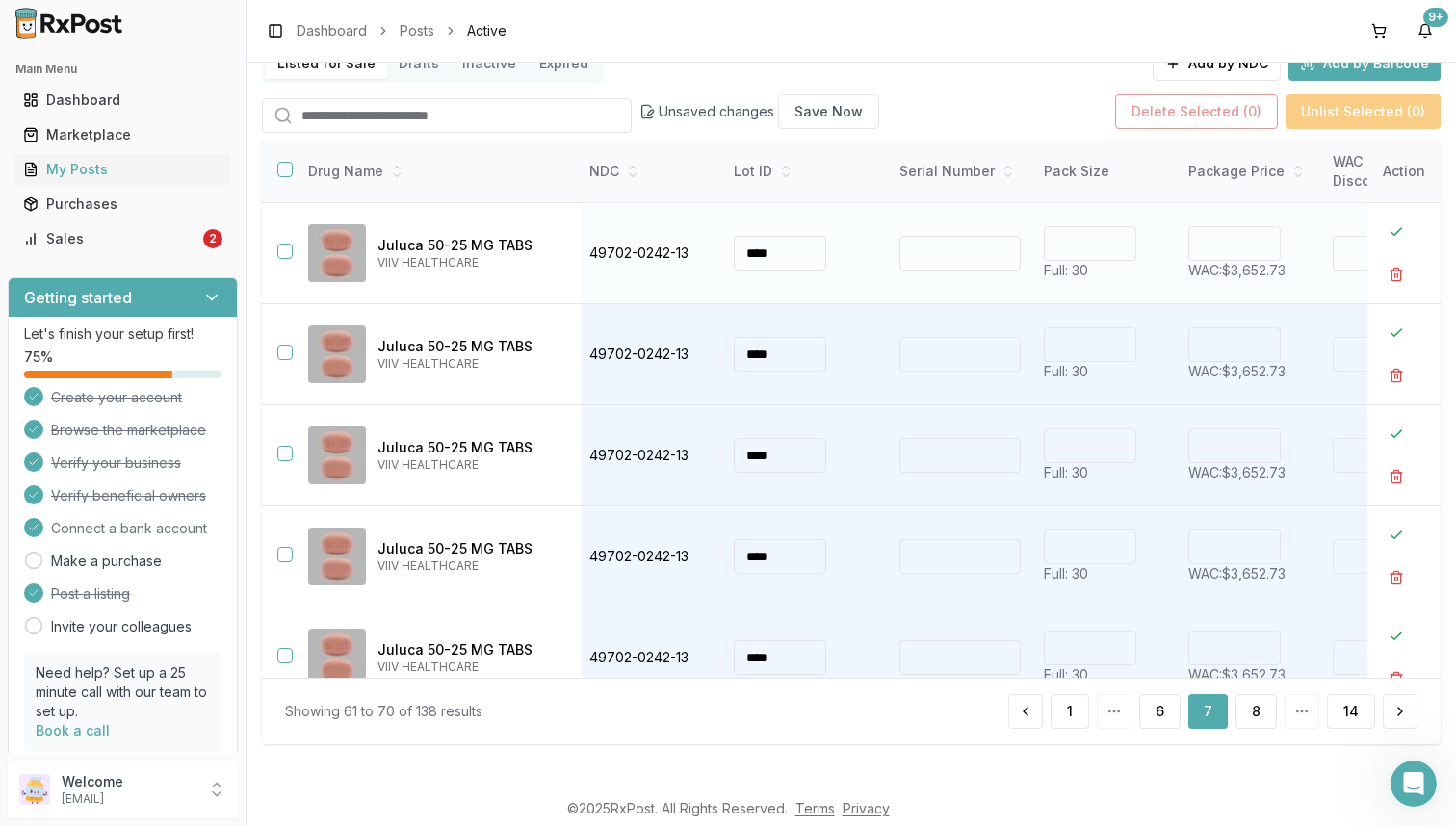 type on "****" 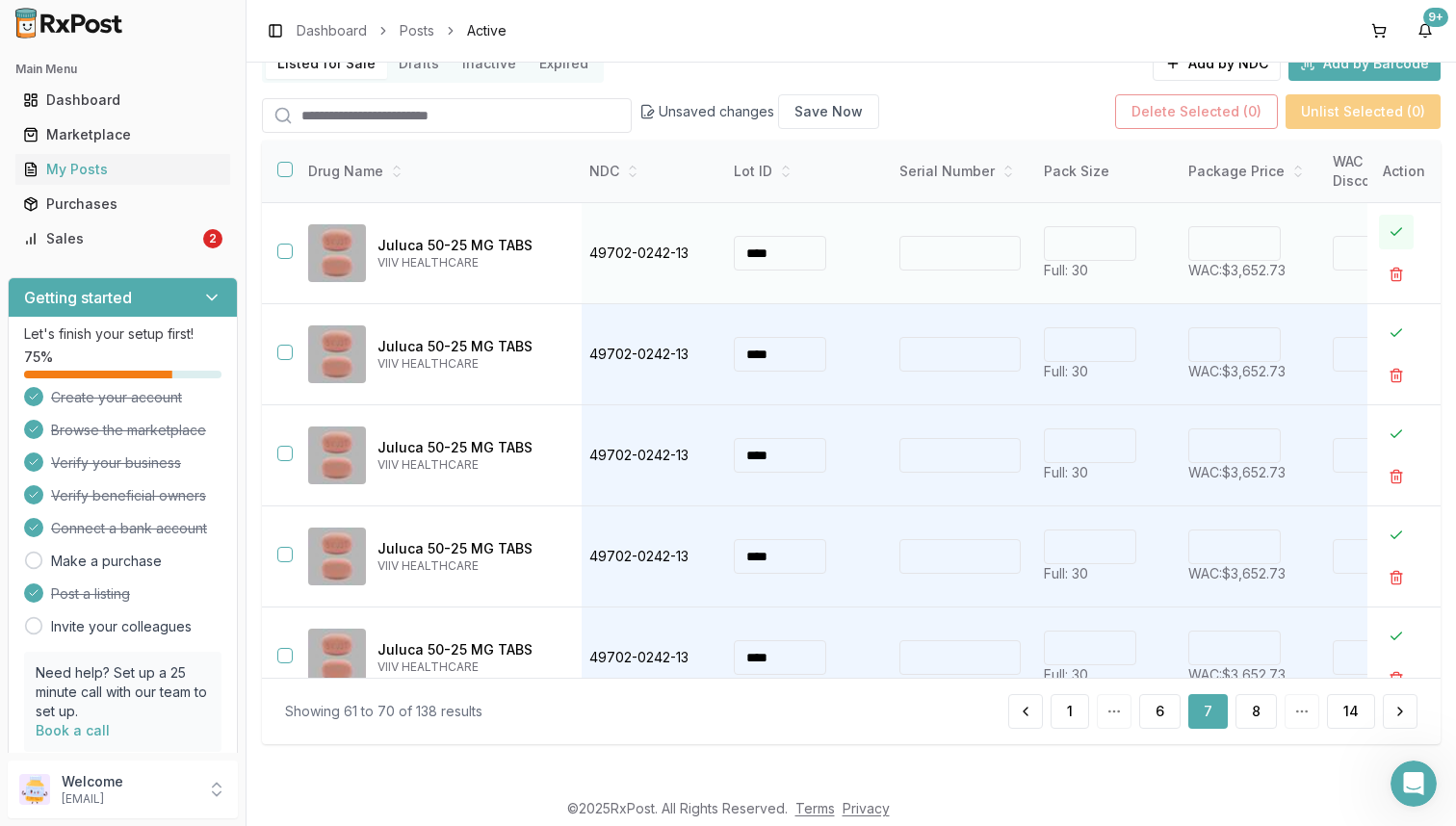 type on "*******" 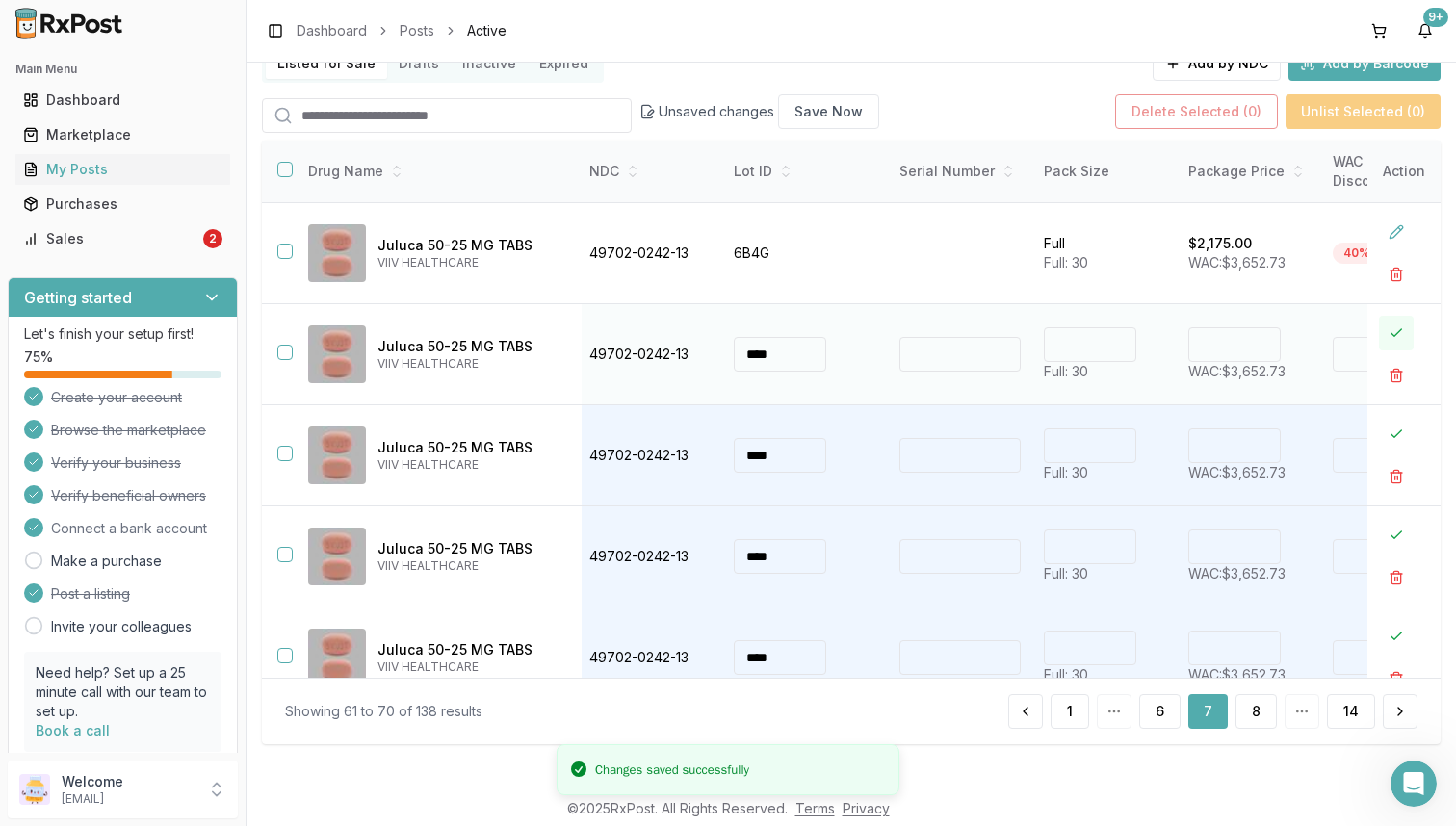 click at bounding box center (1396, 333) 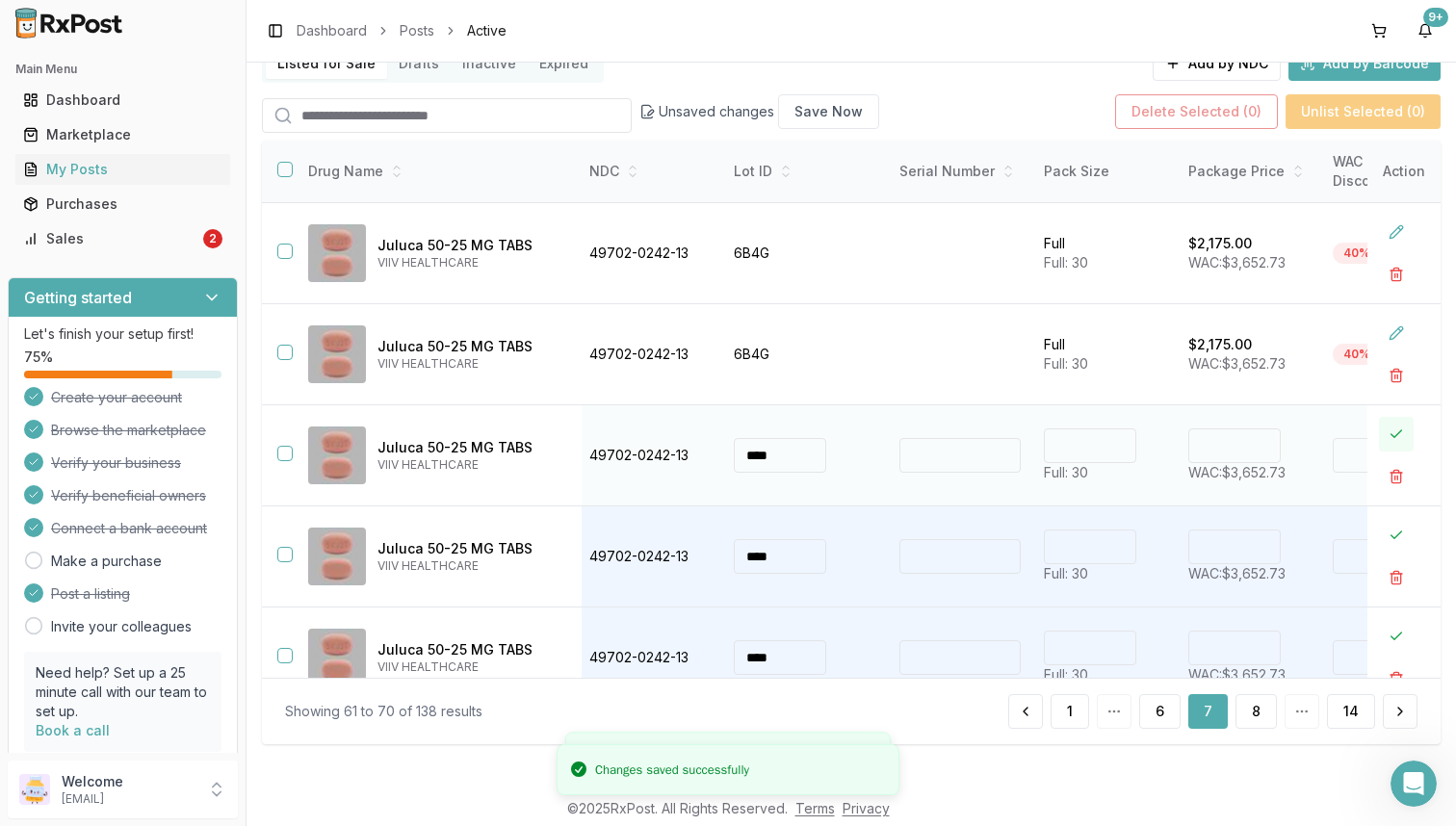 click at bounding box center [1396, 434] 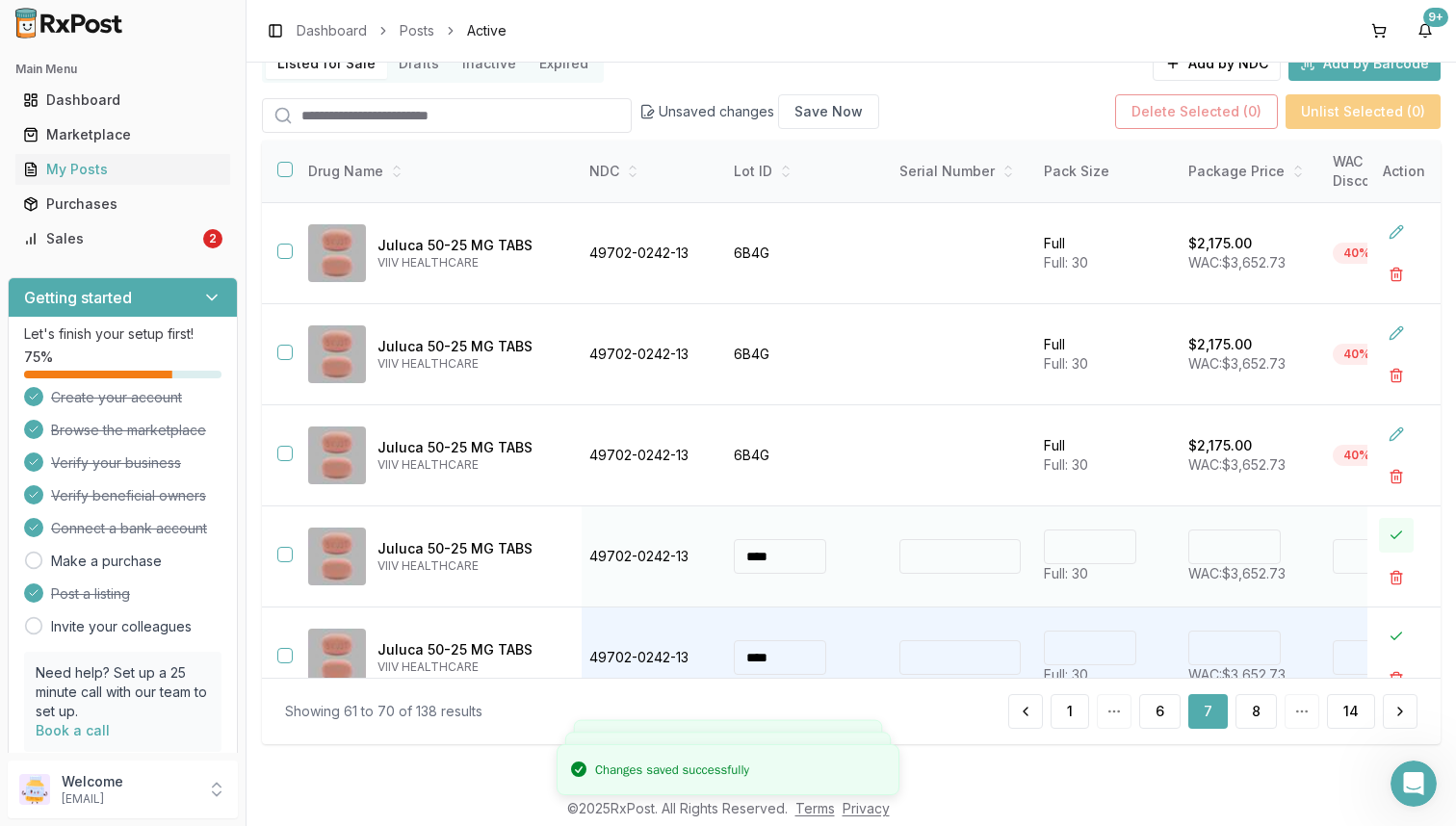 click at bounding box center (1396, 535) 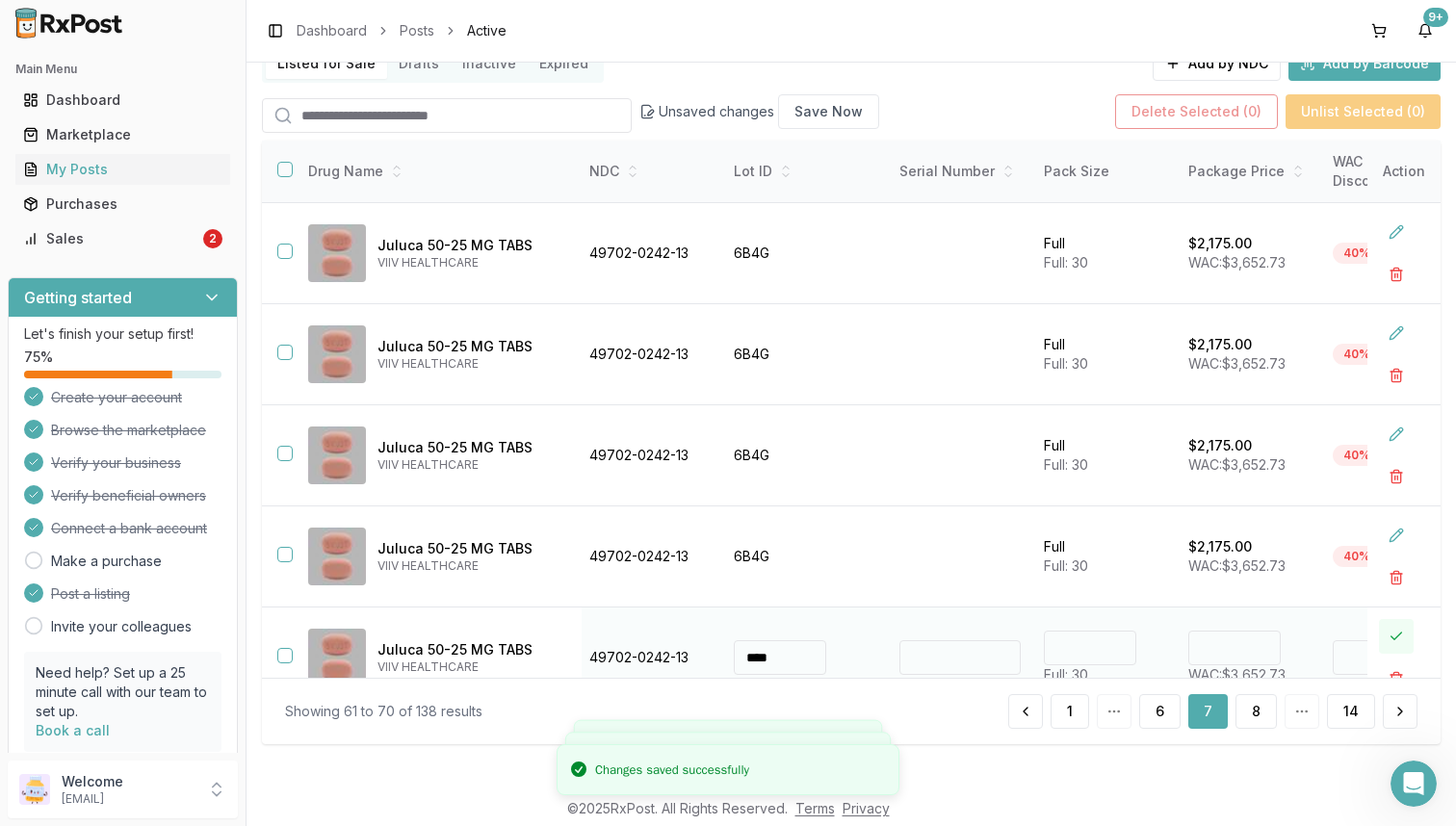 click at bounding box center (1396, 636) 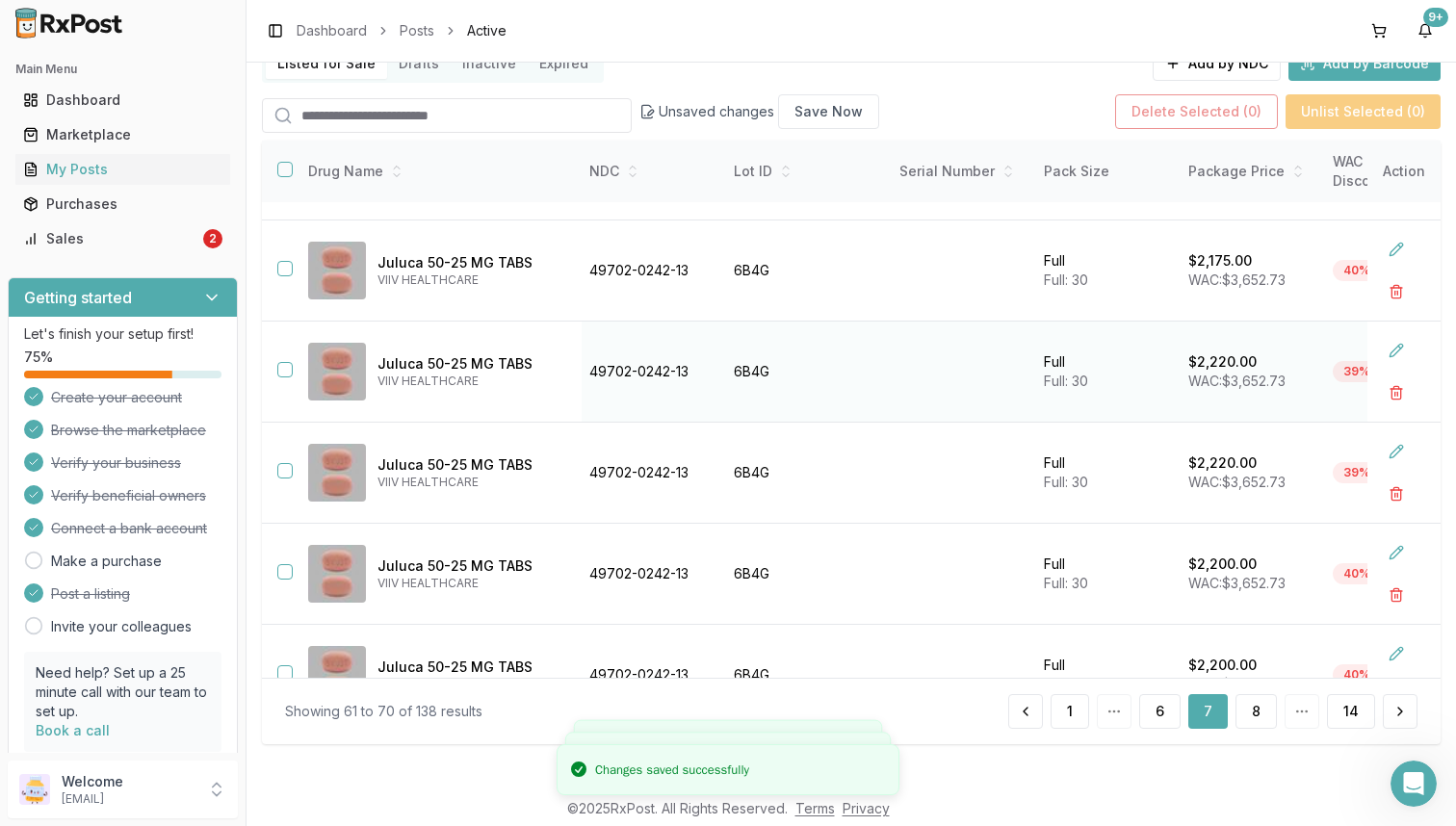 scroll, scrollTop: 395, scrollLeft: 4, axis: both 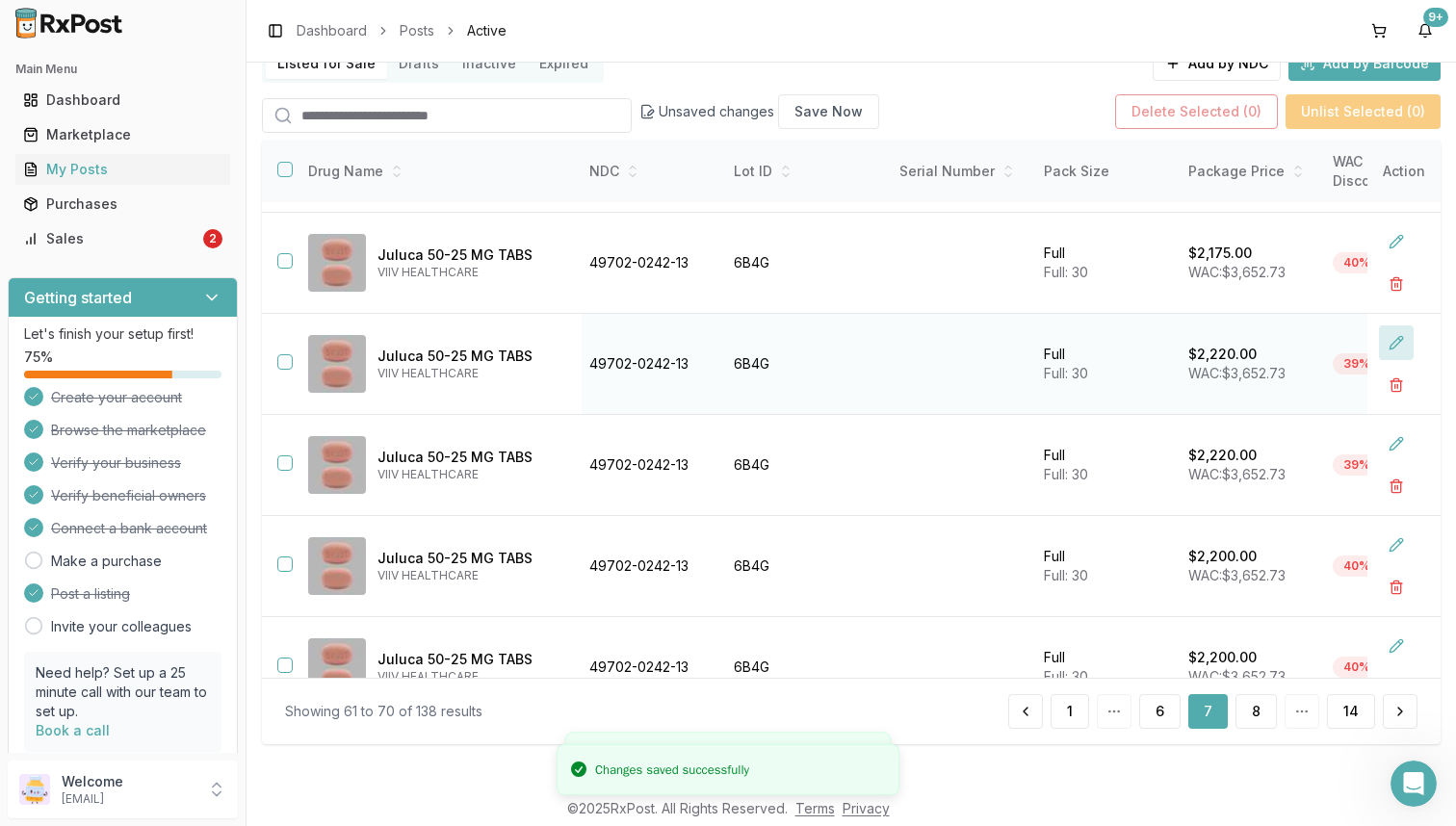 click at bounding box center (1396, 343) 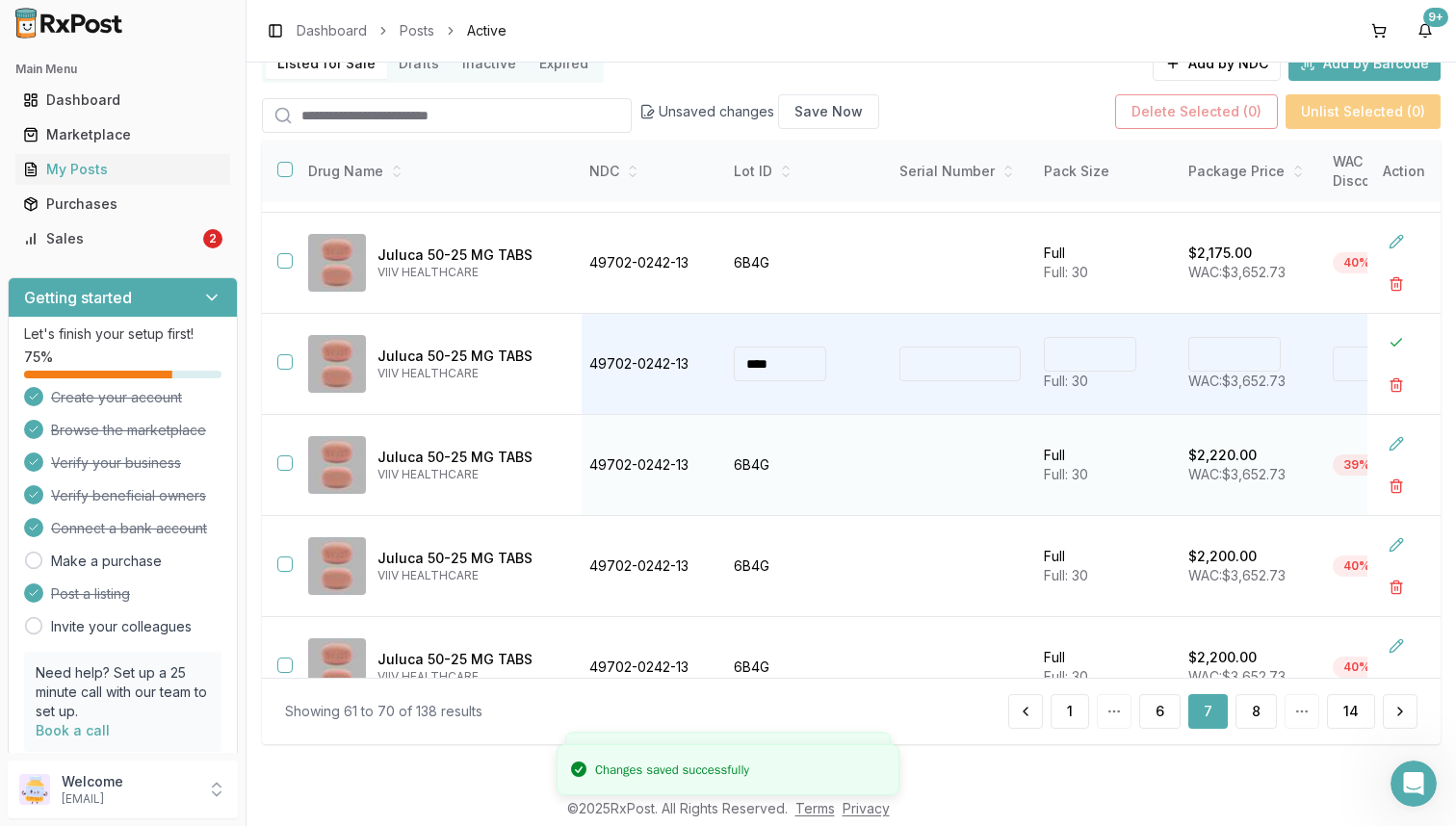 click at bounding box center (1404, 465) 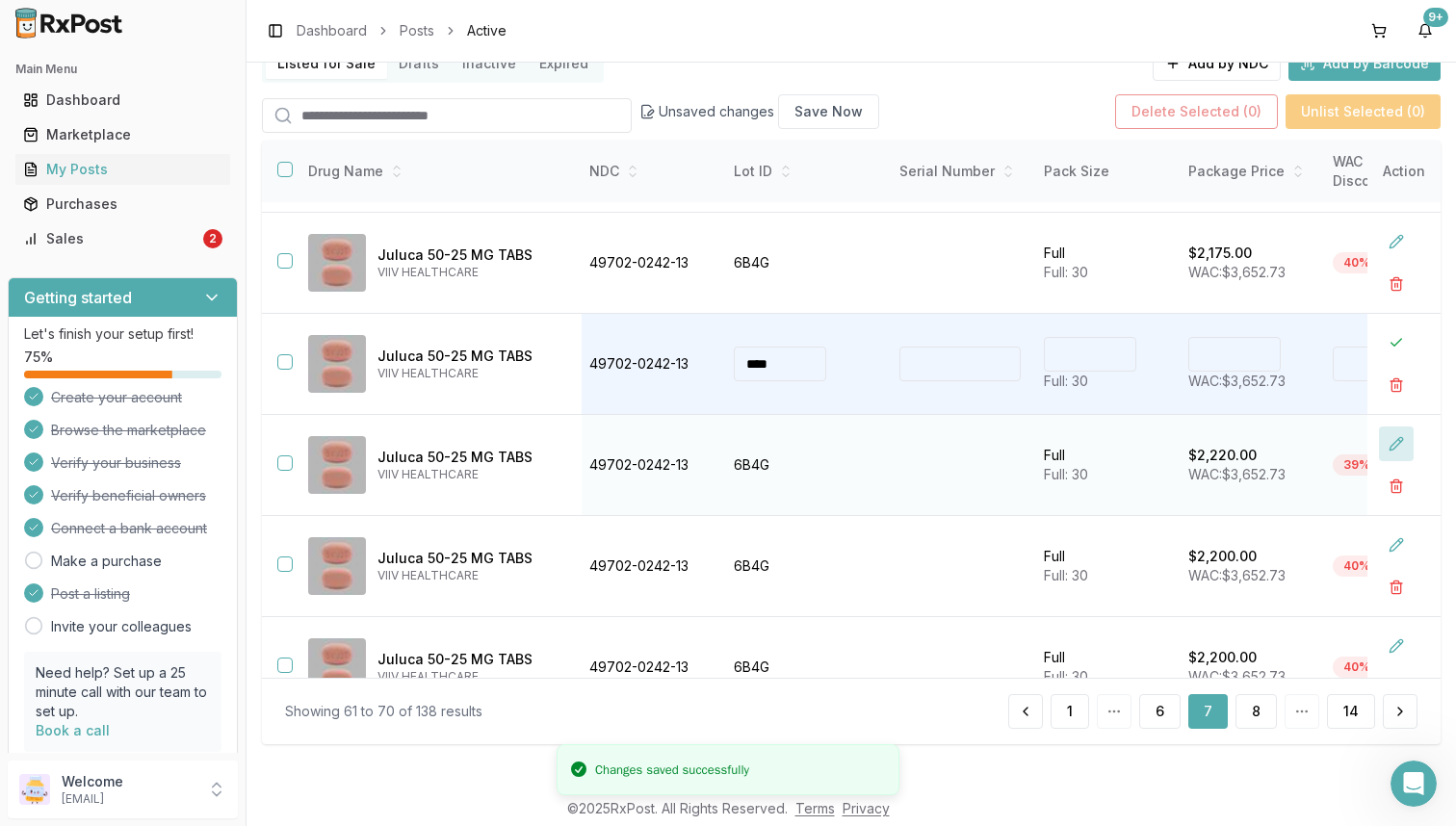 click at bounding box center [1396, 444] 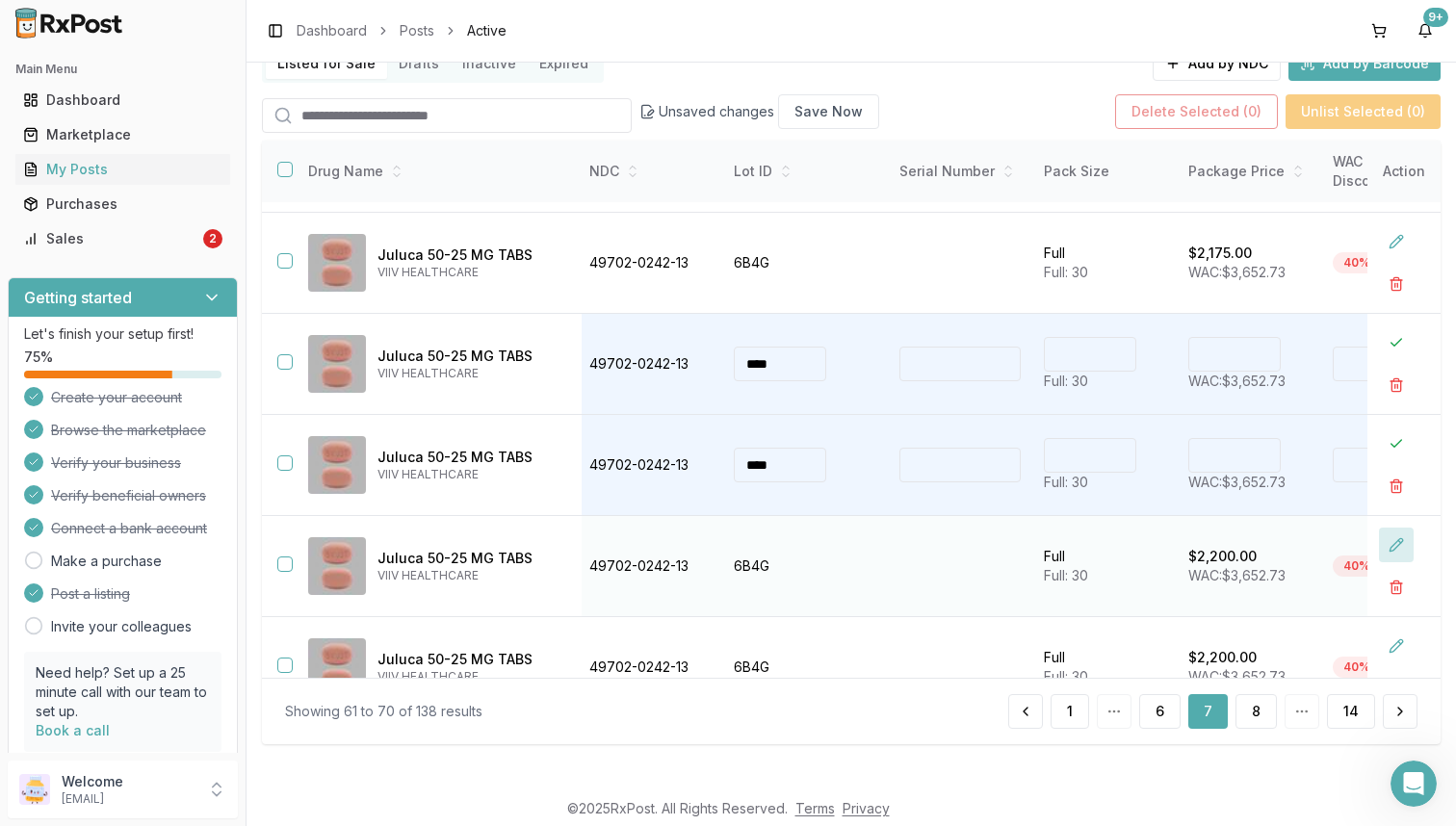 click at bounding box center (1396, 545) 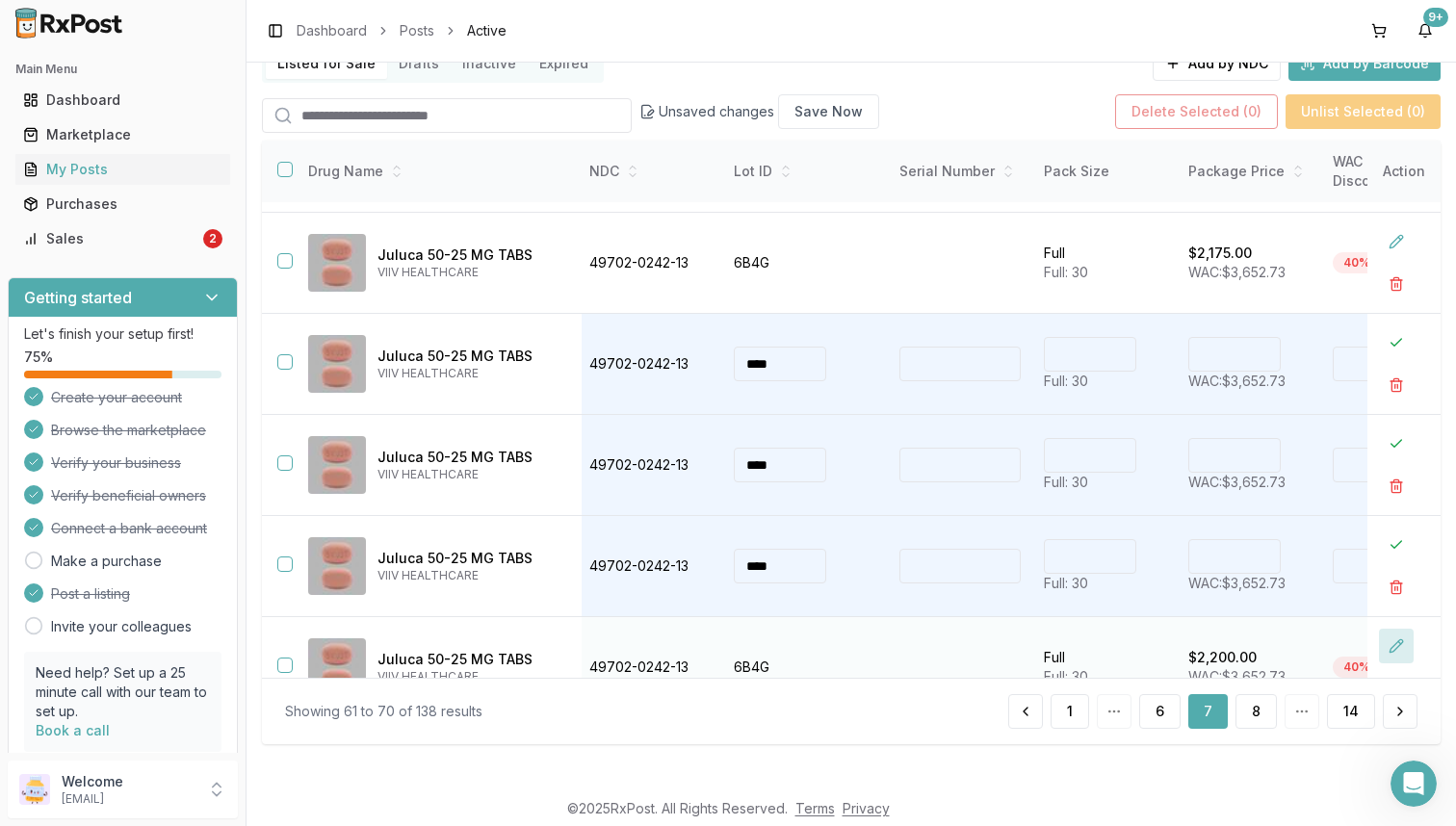 click at bounding box center (1396, 646) 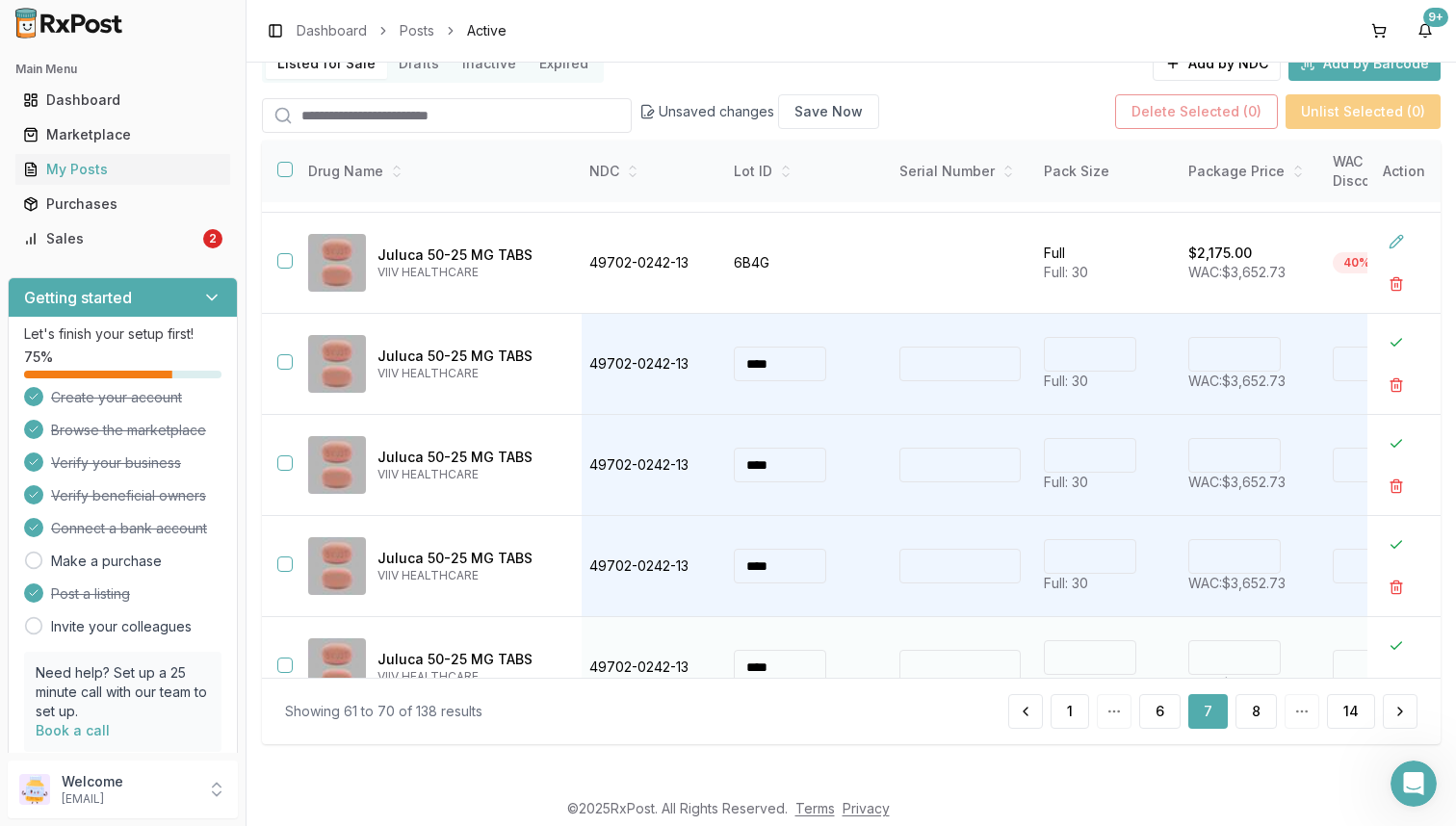 click on "****" at bounding box center [1235, 658] 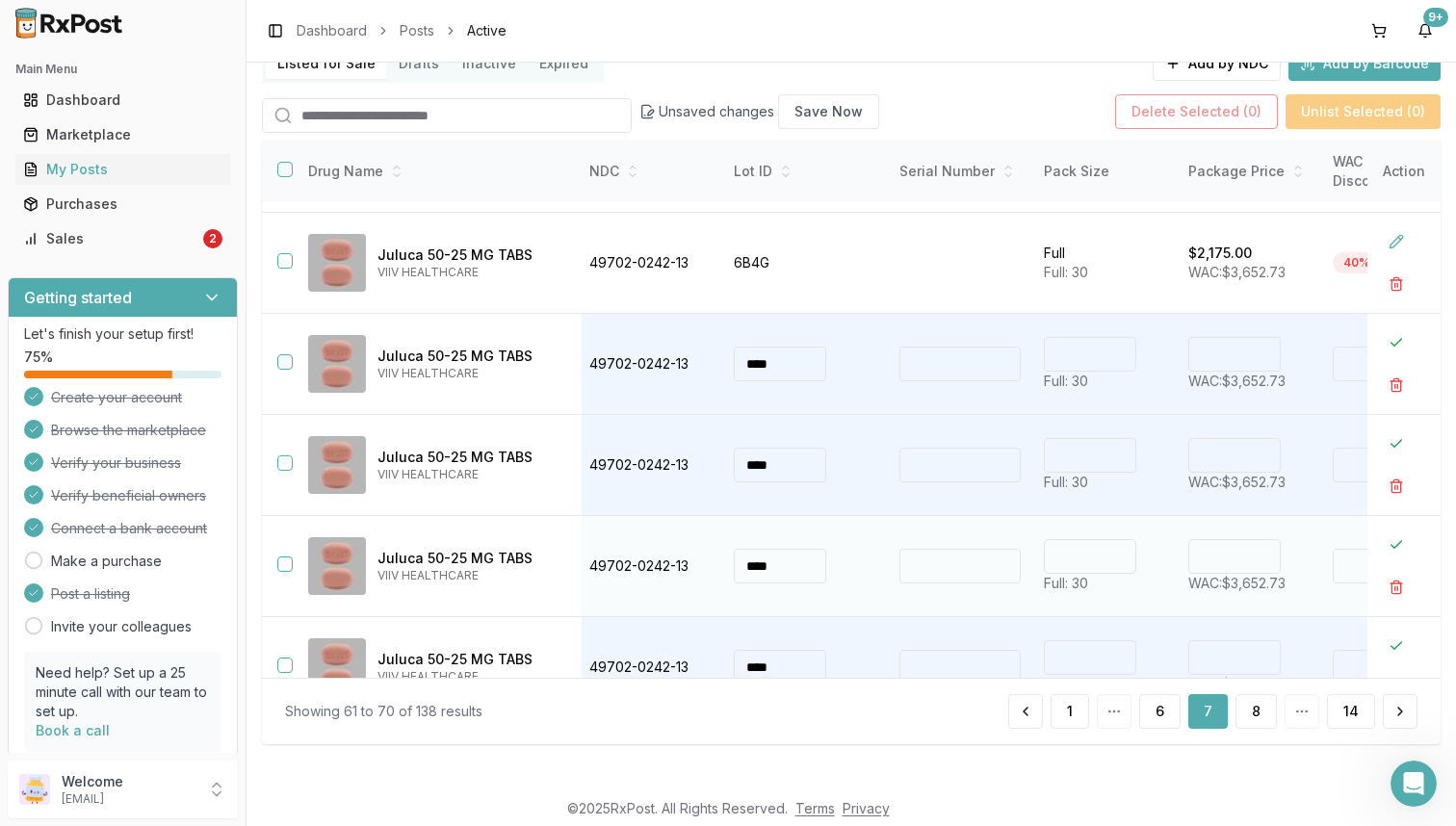 type on "****" 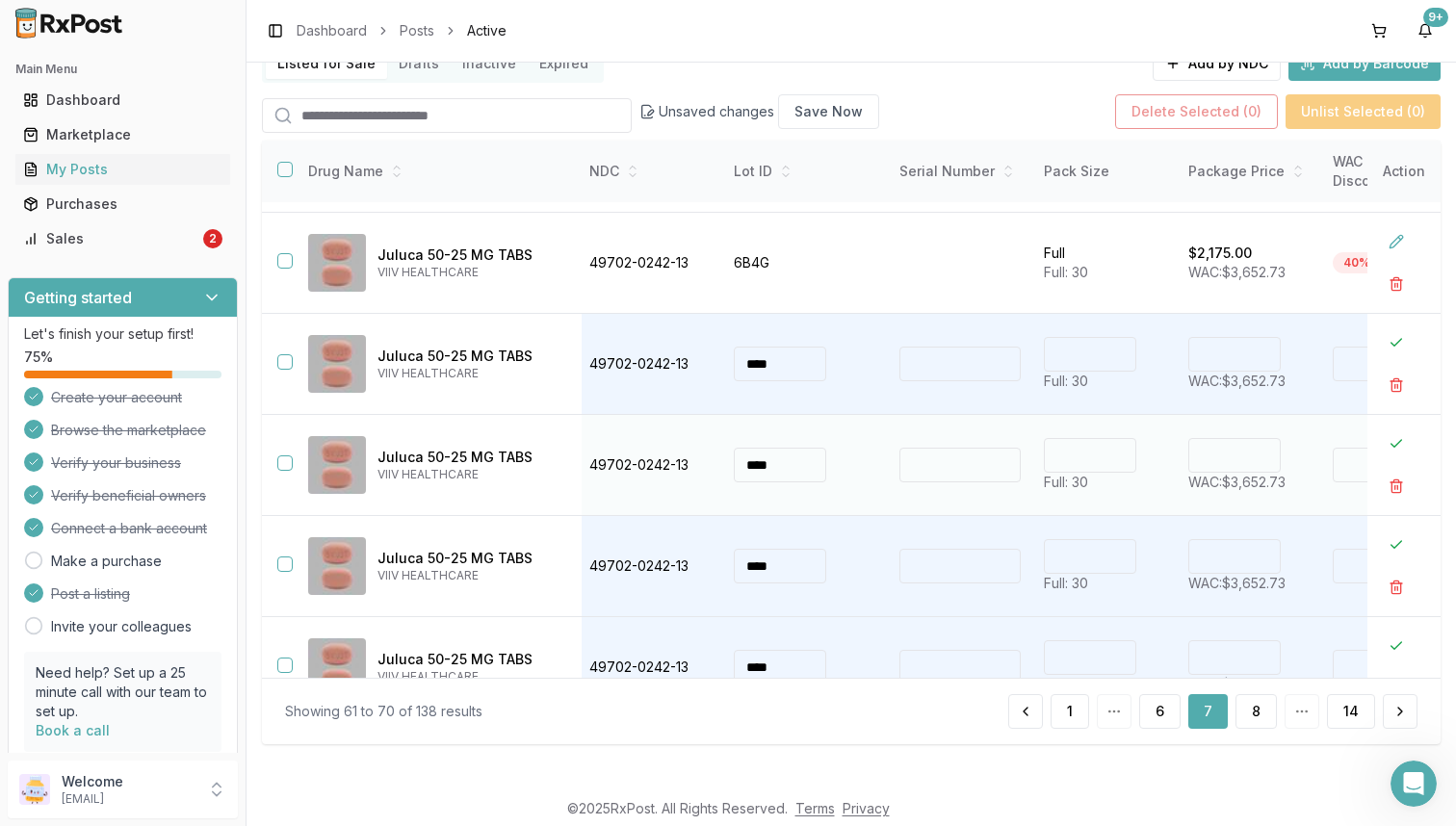 type on "****" 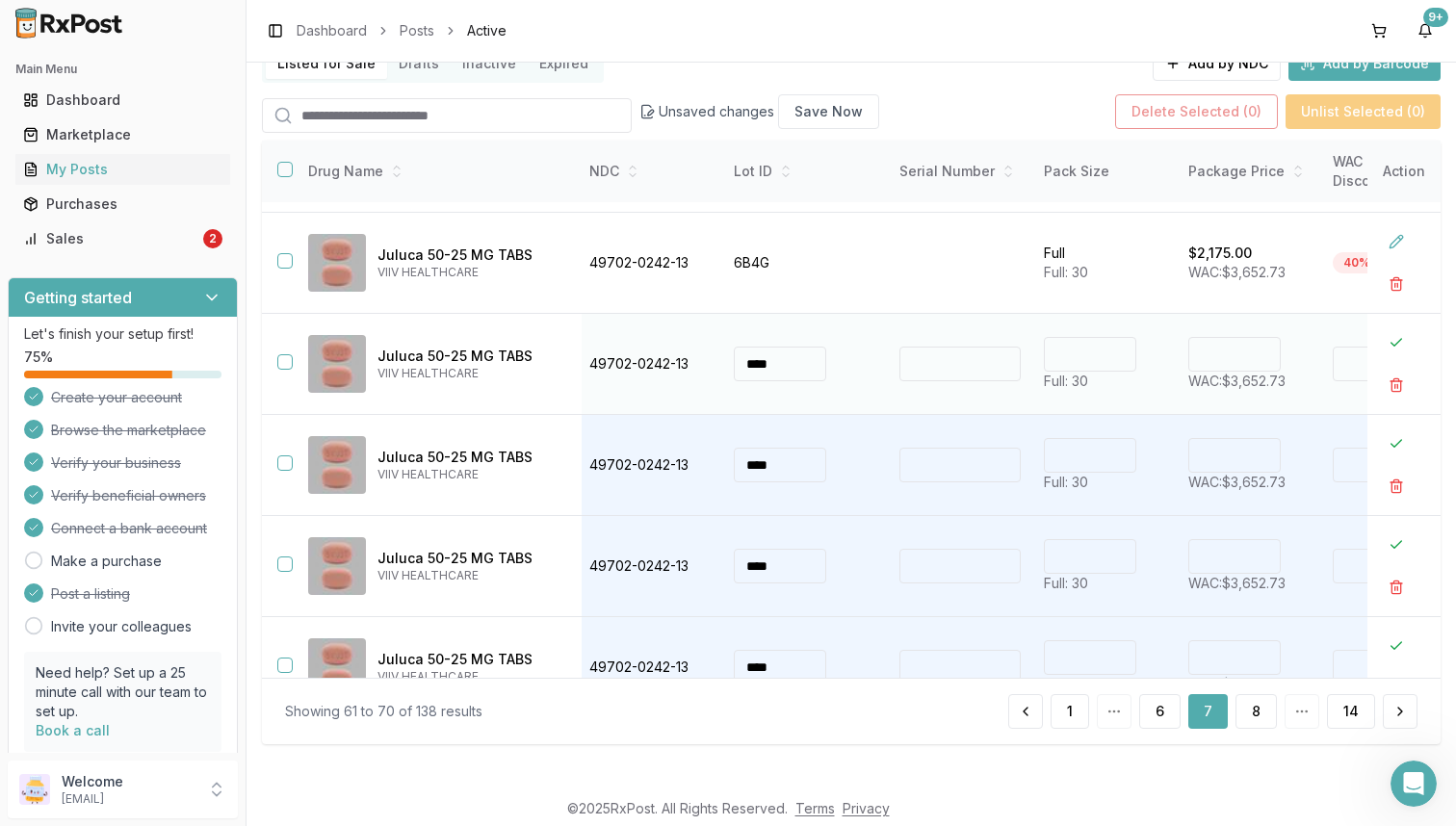 type on "****" 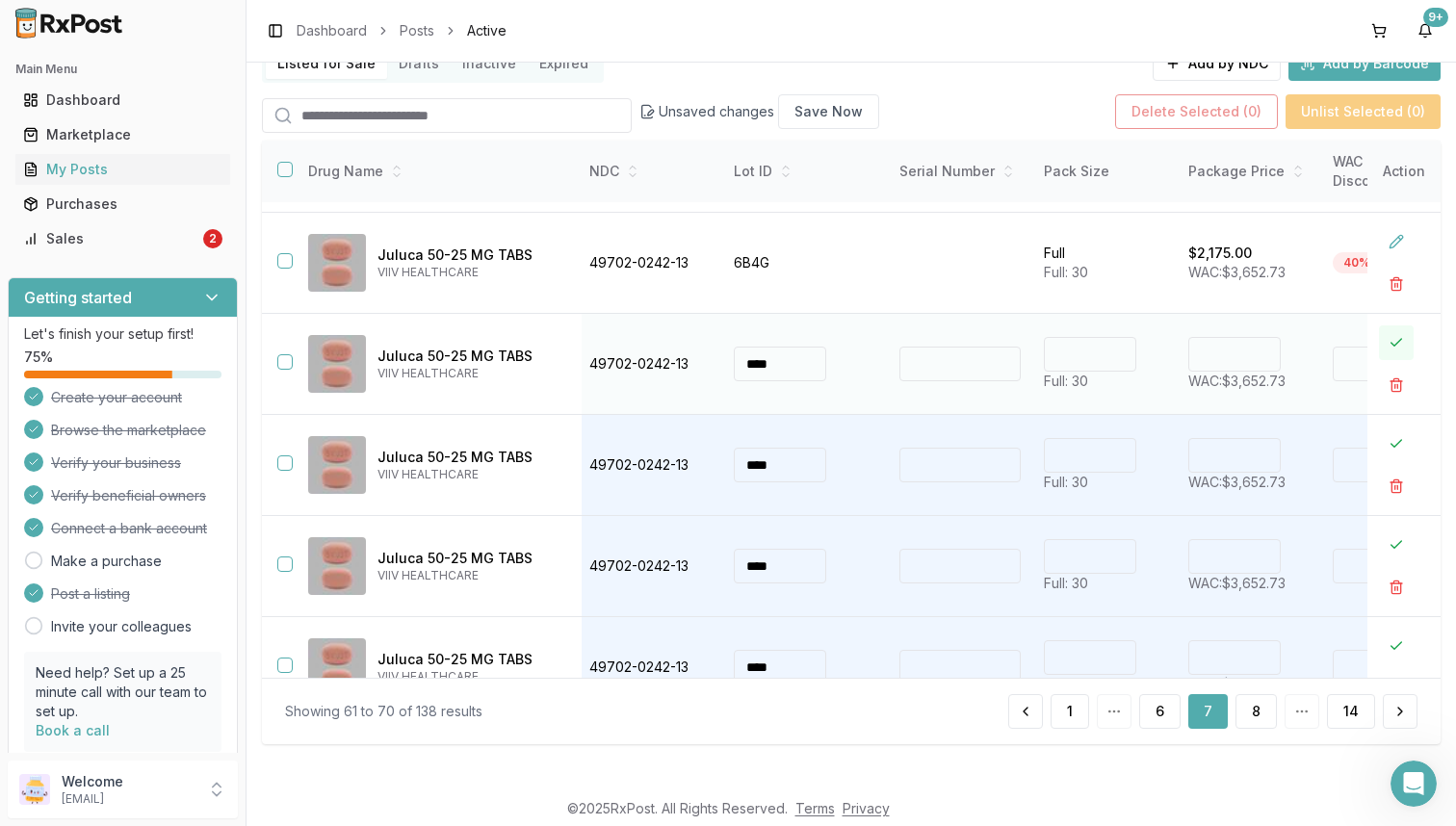 type on "*******" 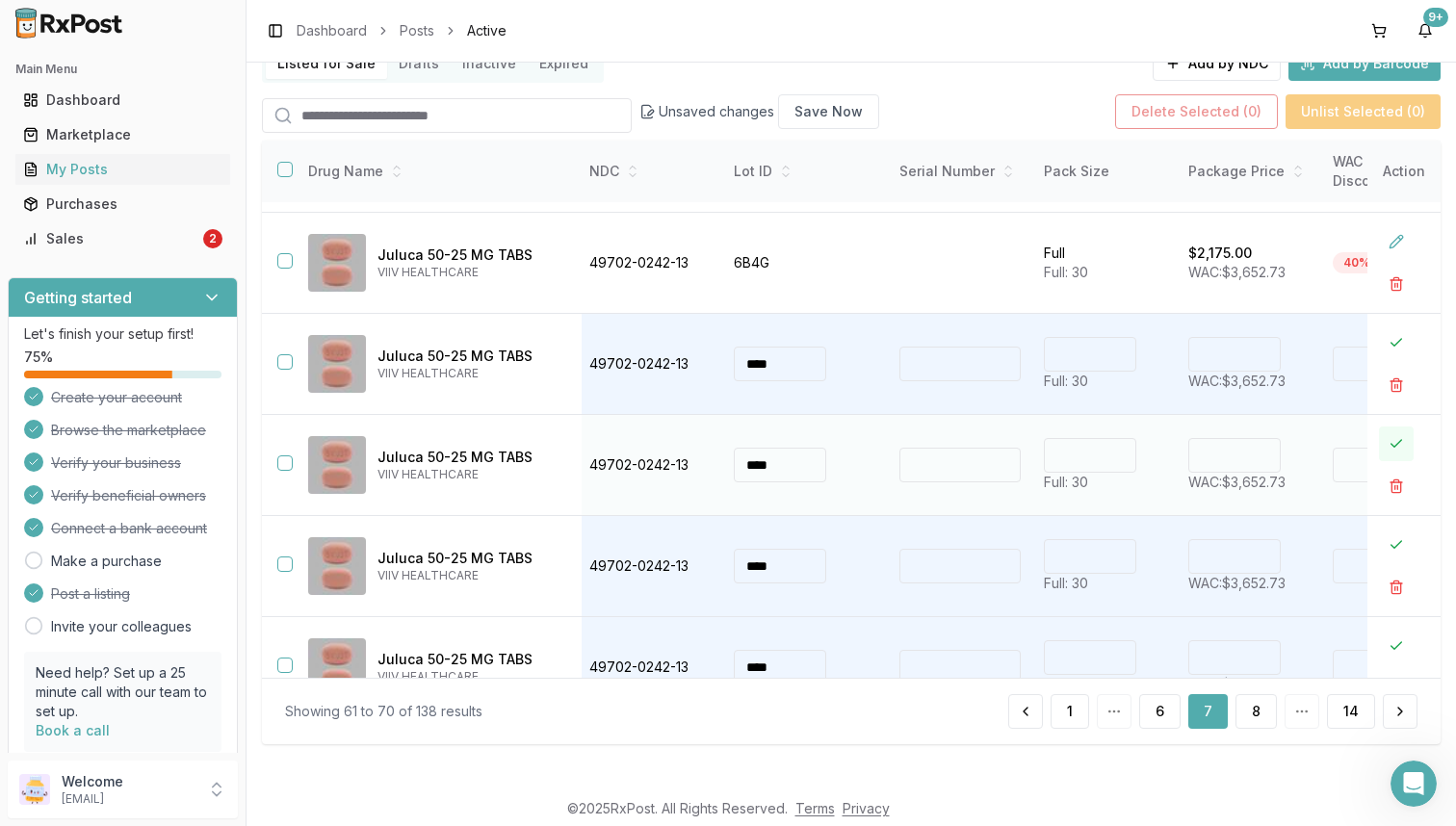 click at bounding box center (1396, 444) 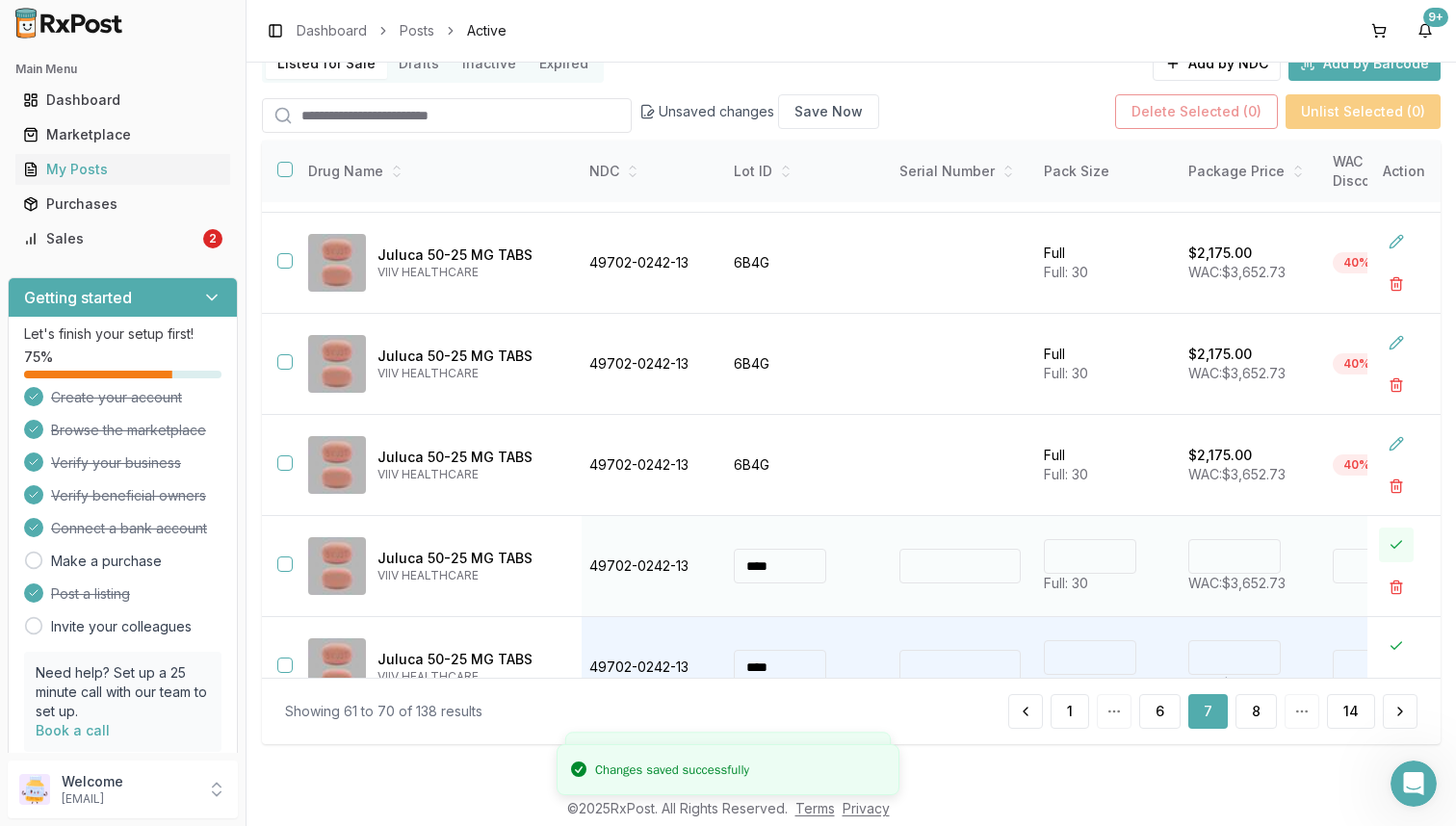 click at bounding box center (1396, 545) 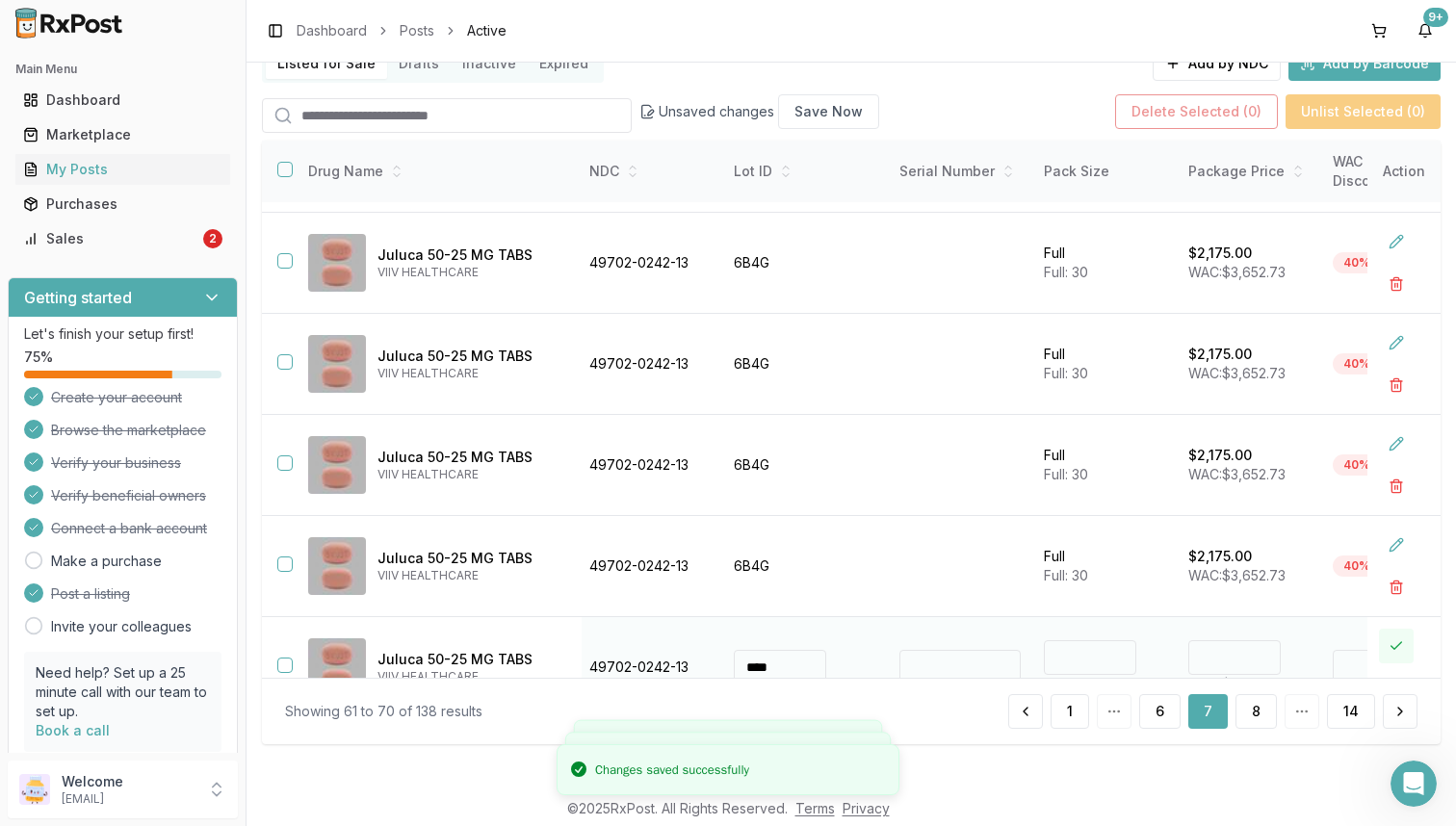 click at bounding box center (1396, 646) 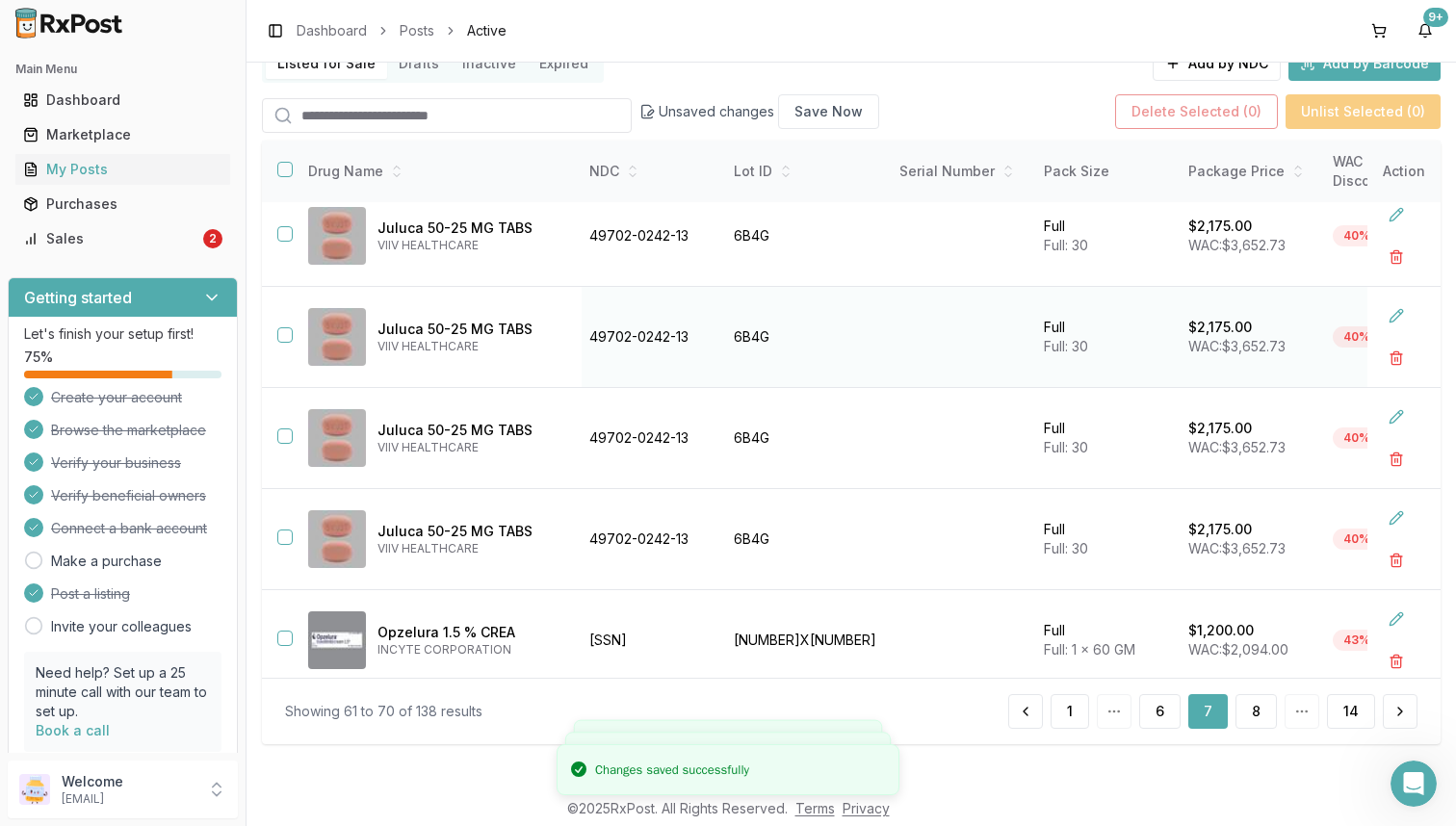 scroll, scrollTop: 543, scrollLeft: 4, axis: both 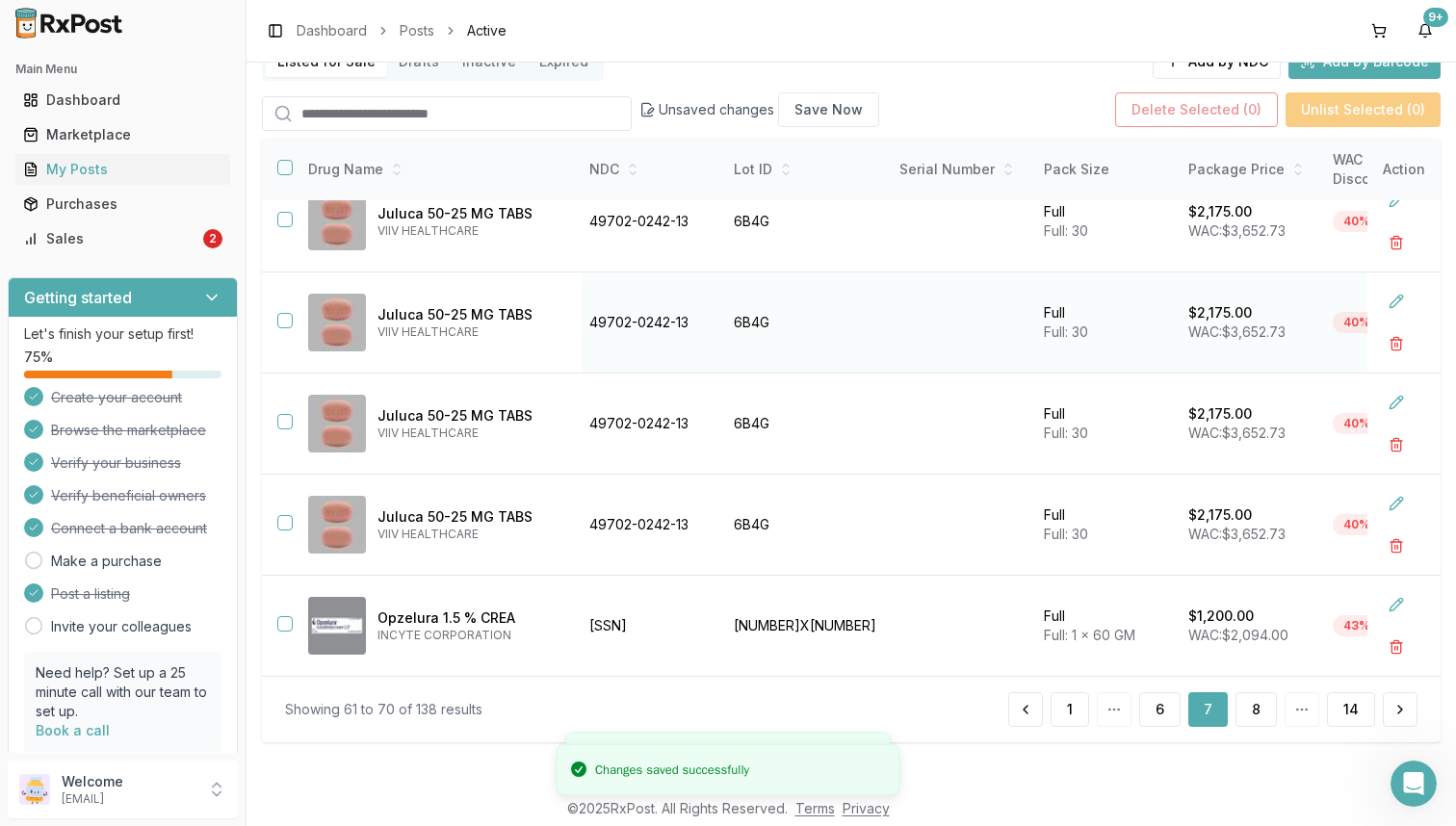 drag, startPoint x: 656, startPoint y: 614, endPoint x: 689, endPoint y: 358, distance: 258.11819 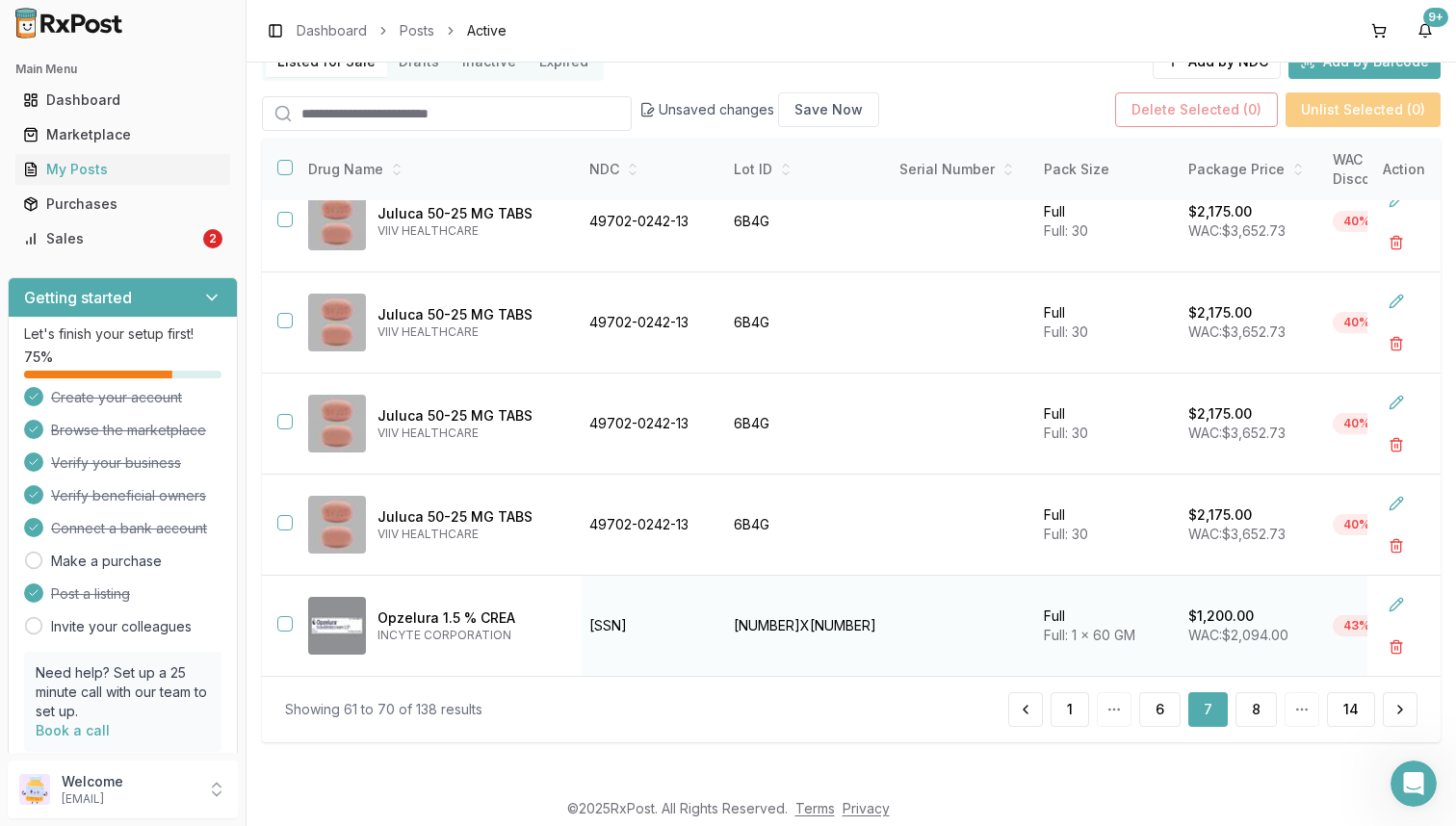 click on "[PRODUCT_CODE]" at bounding box center [650, 626] 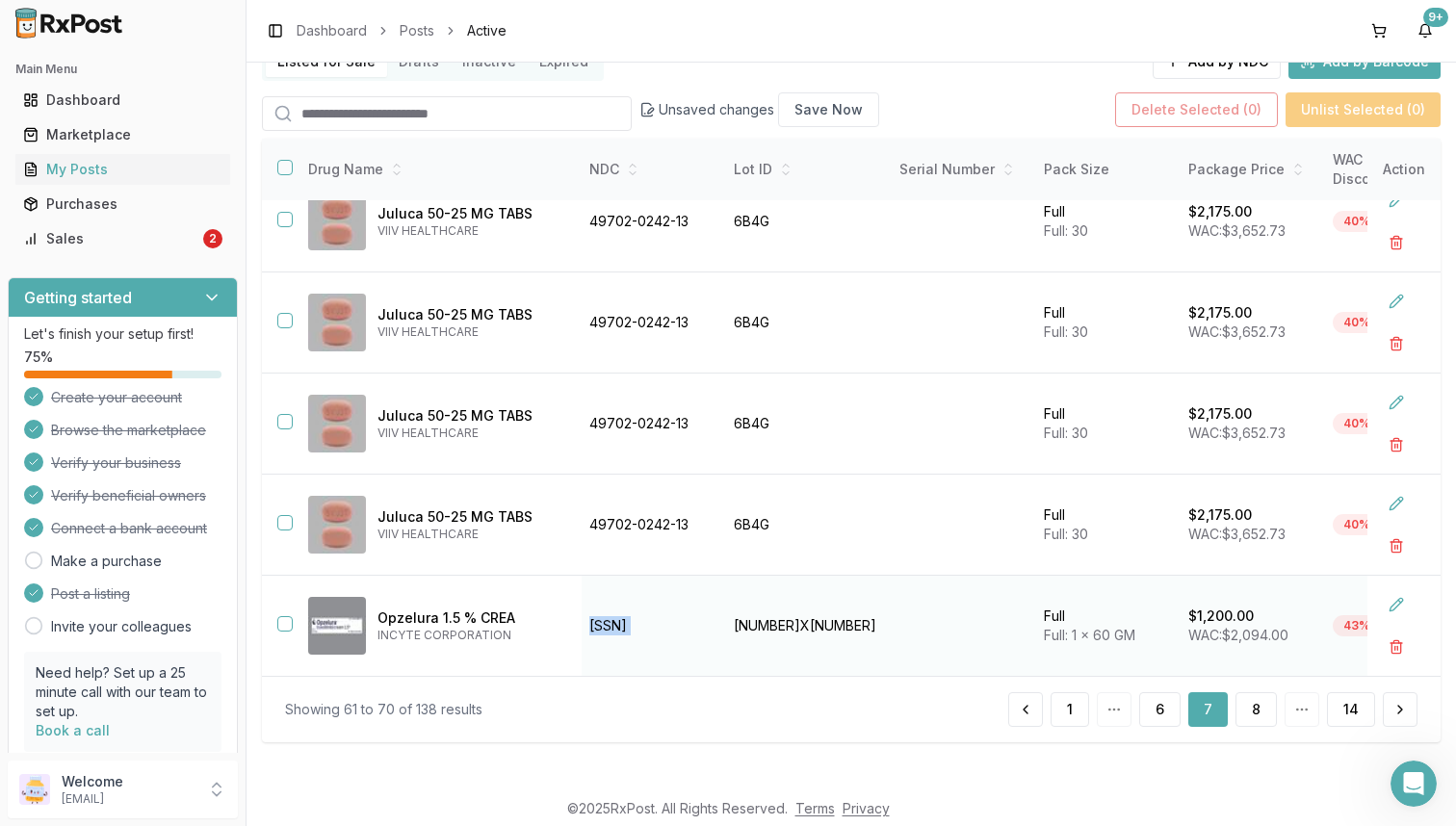 click on "[PRODUCT_CODE]" at bounding box center (650, 626) 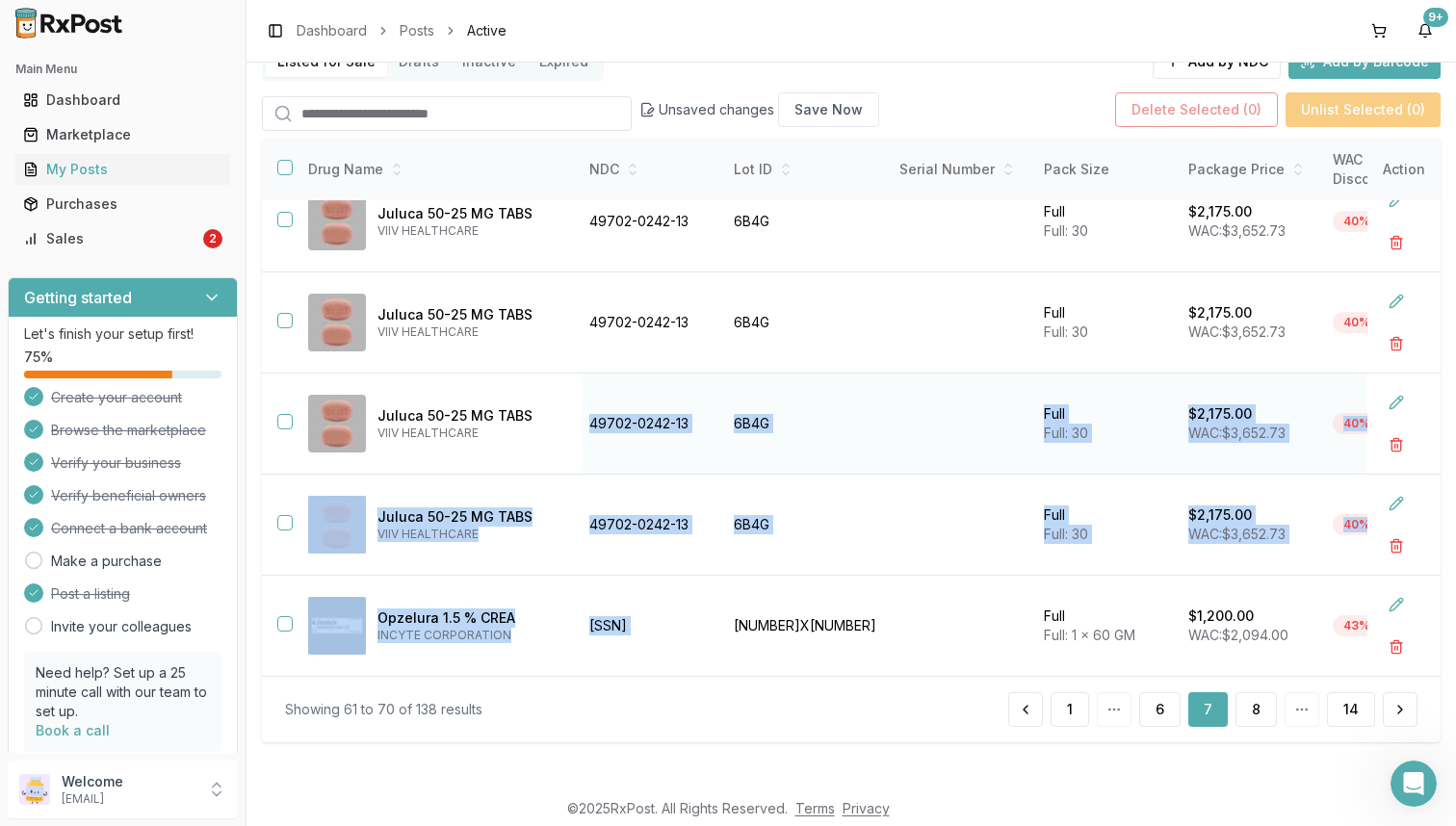 drag, startPoint x: 663, startPoint y: 611, endPoint x: 599, endPoint y: 382, distance: 237.7751 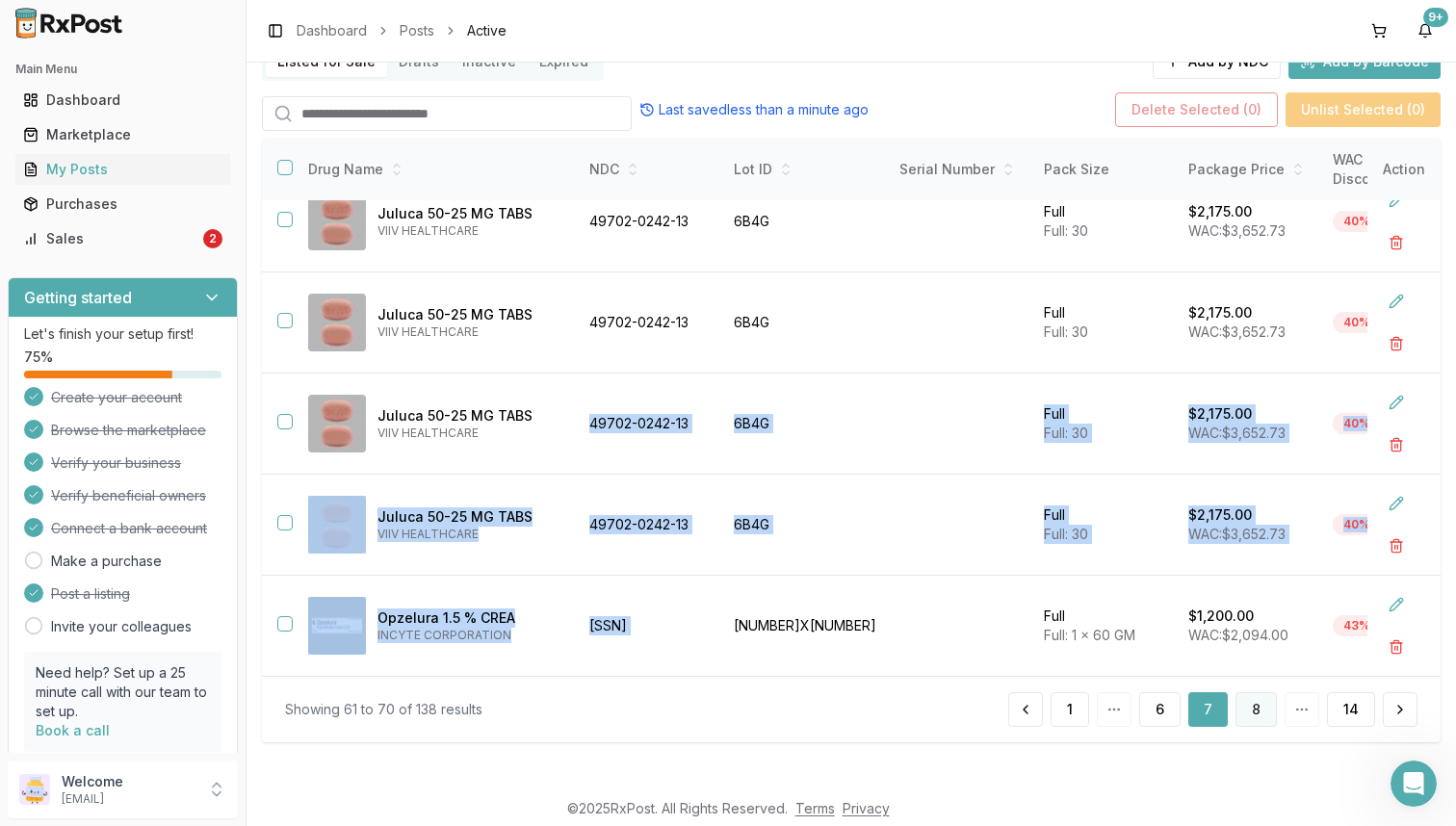 click on "8" at bounding box center [1256, 710] 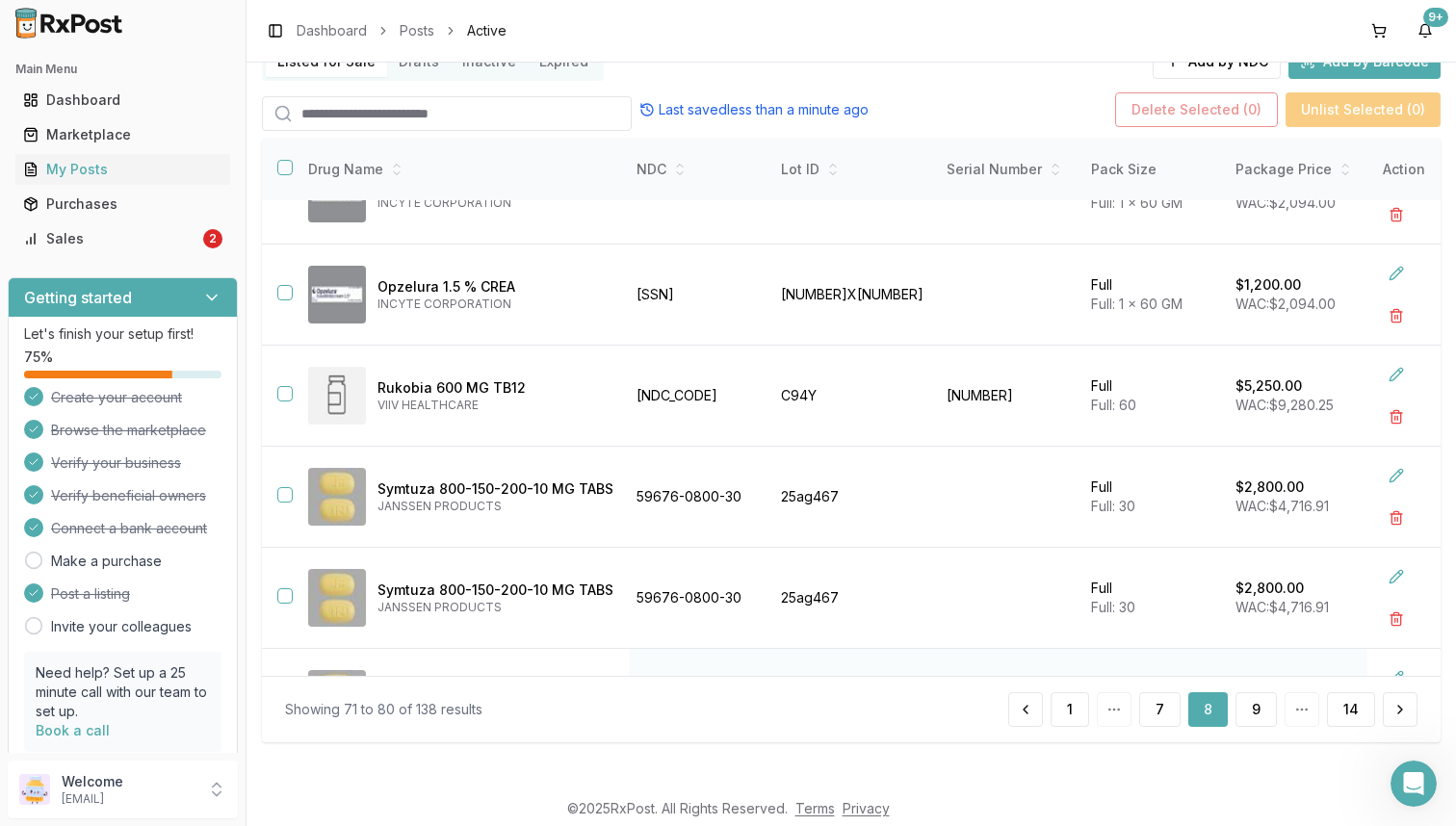 scroll, scrollTop: 358, scrollLeft: 4, axis: both 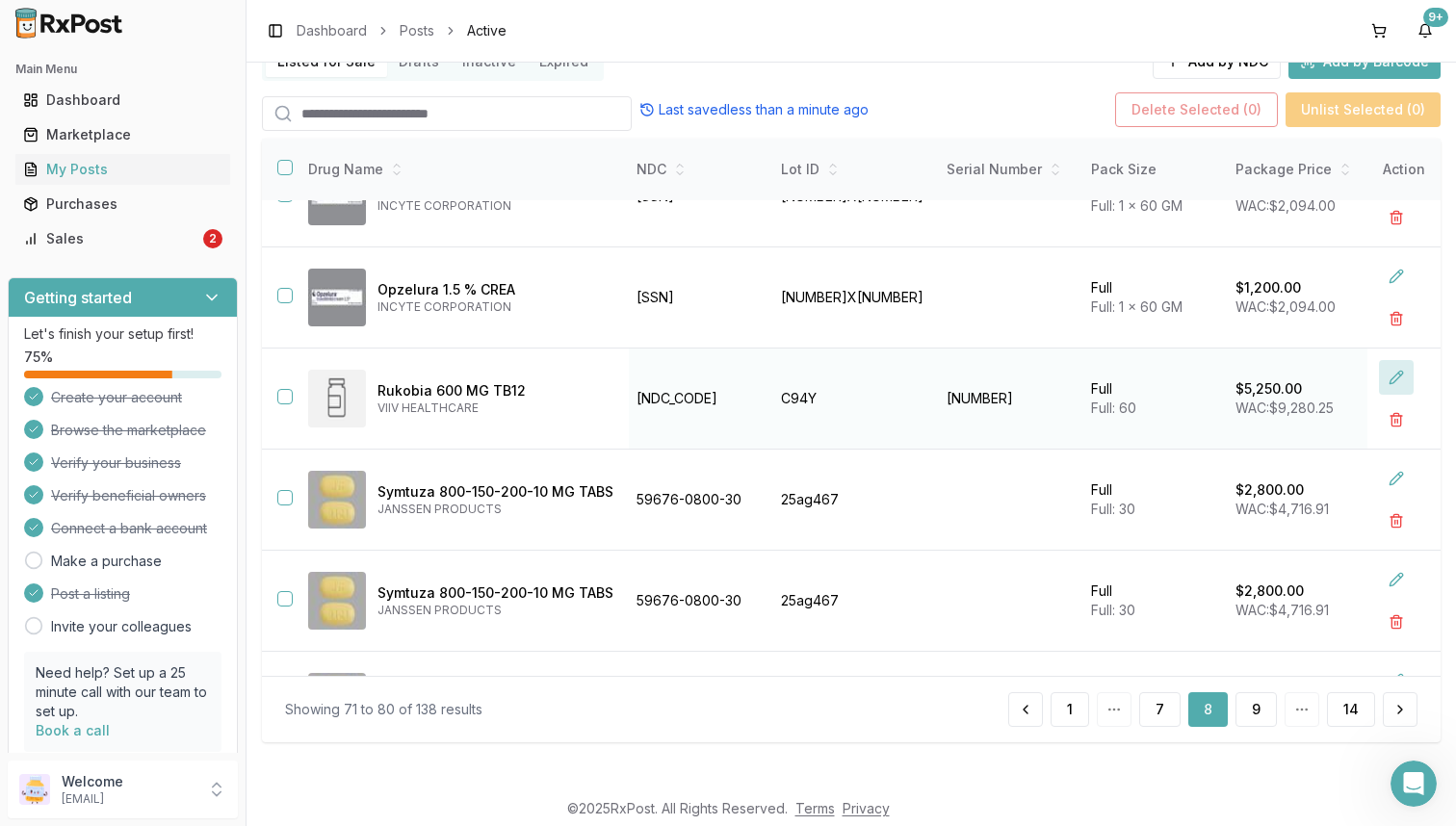 click at bounding box center [1396, 377] 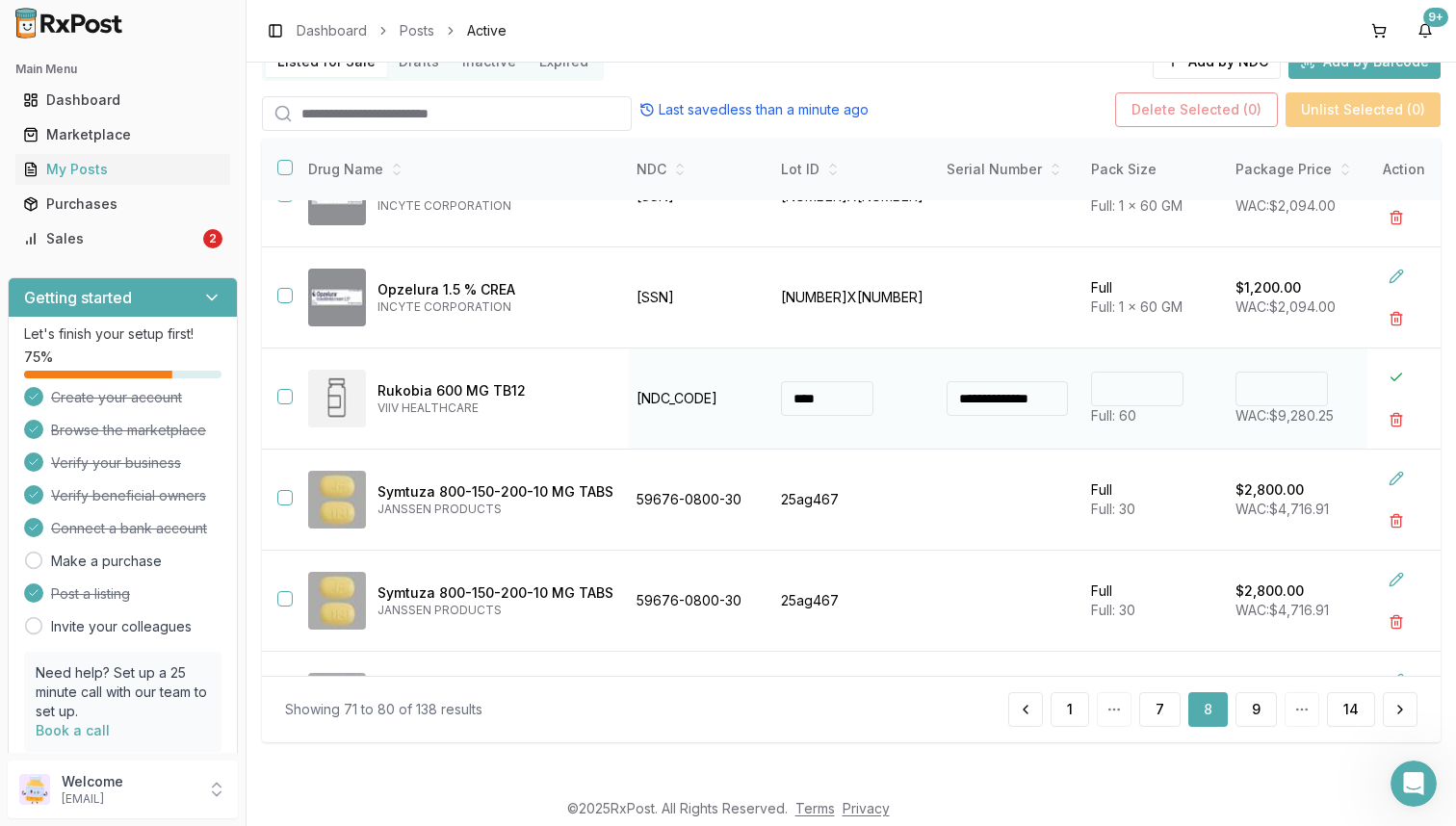 click on "****" at bounding box center [1282, 389] 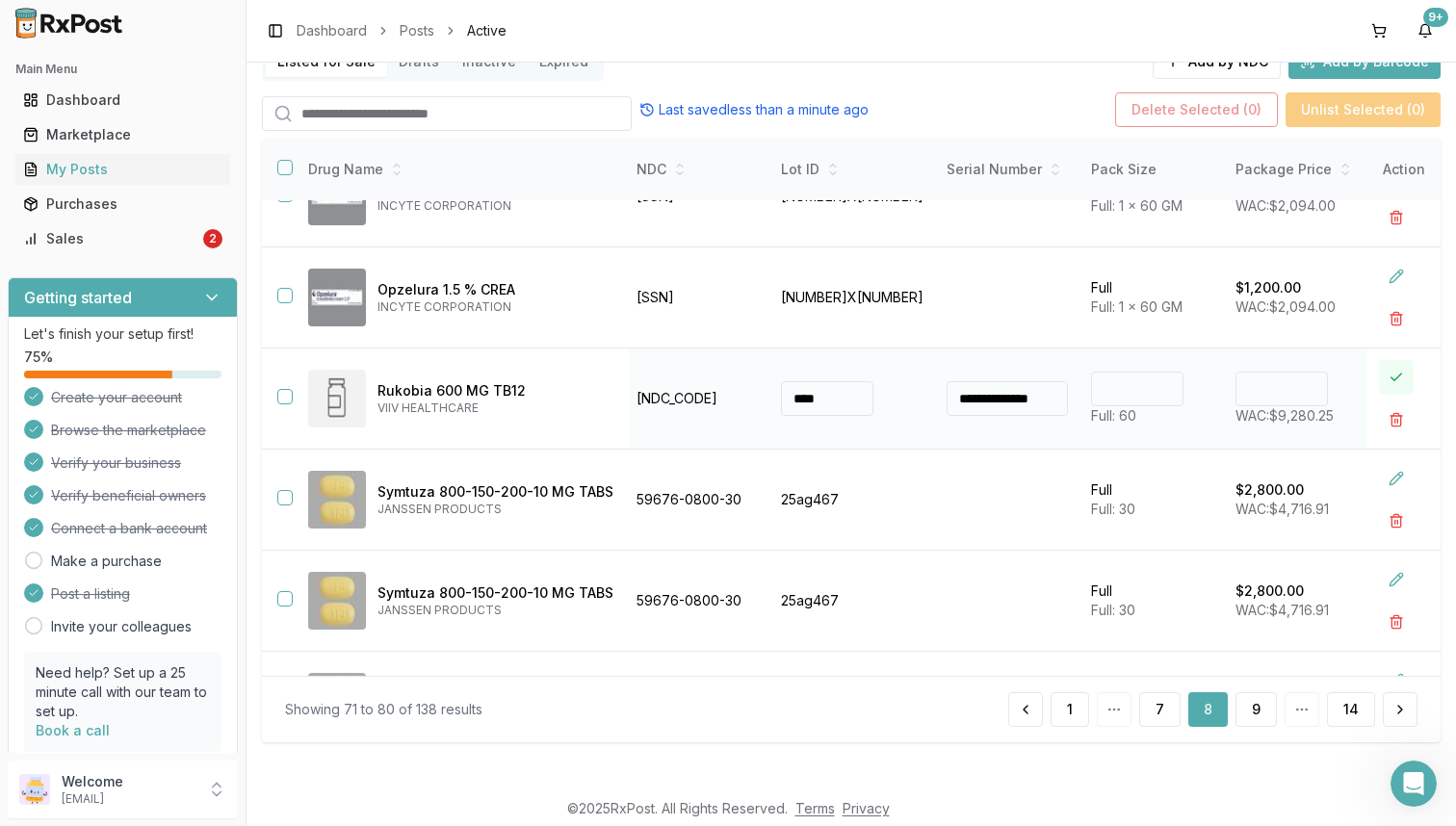 type on "*******" 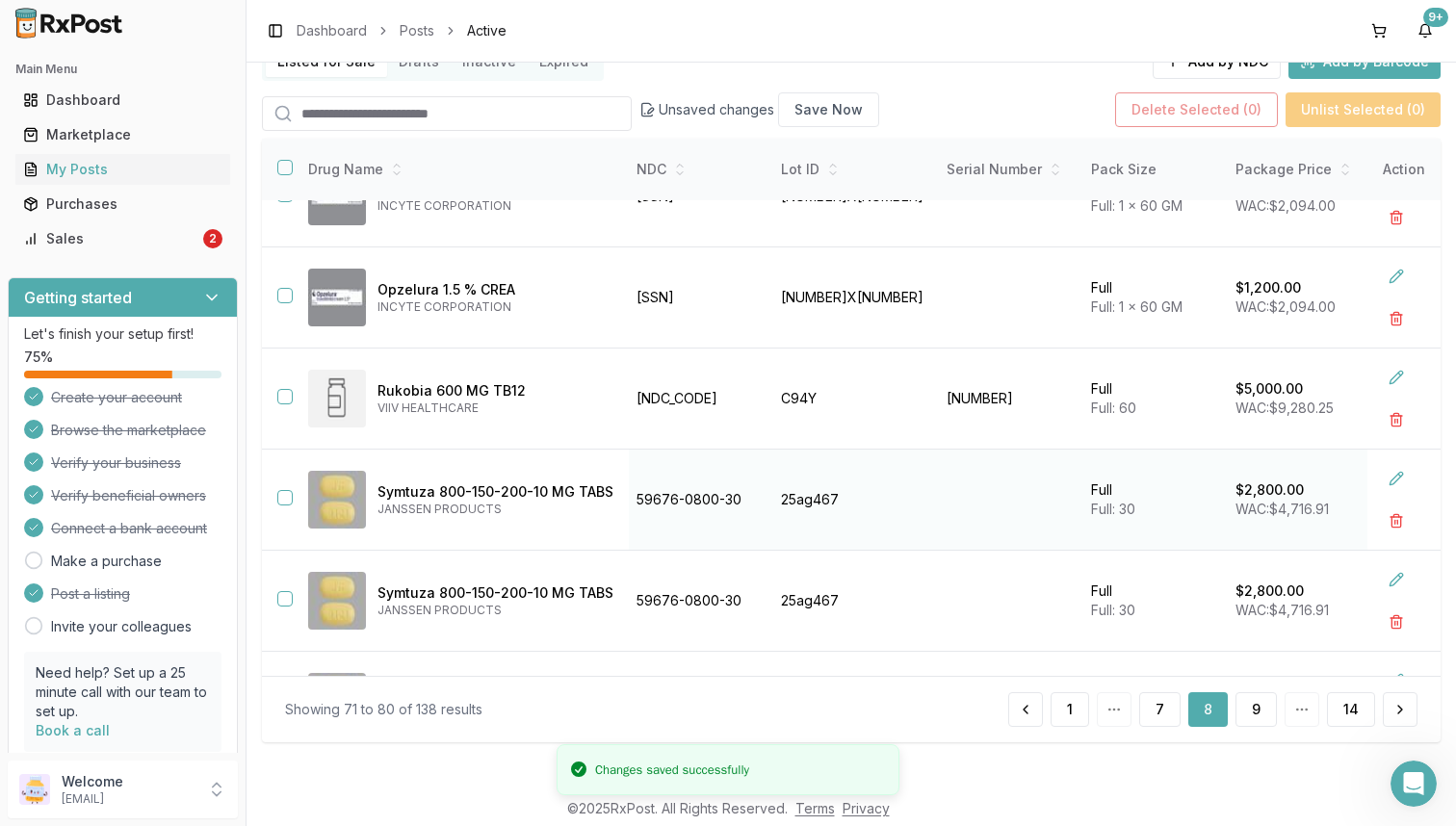 click on "59676-0800-30" at bounding box center (697, 500) 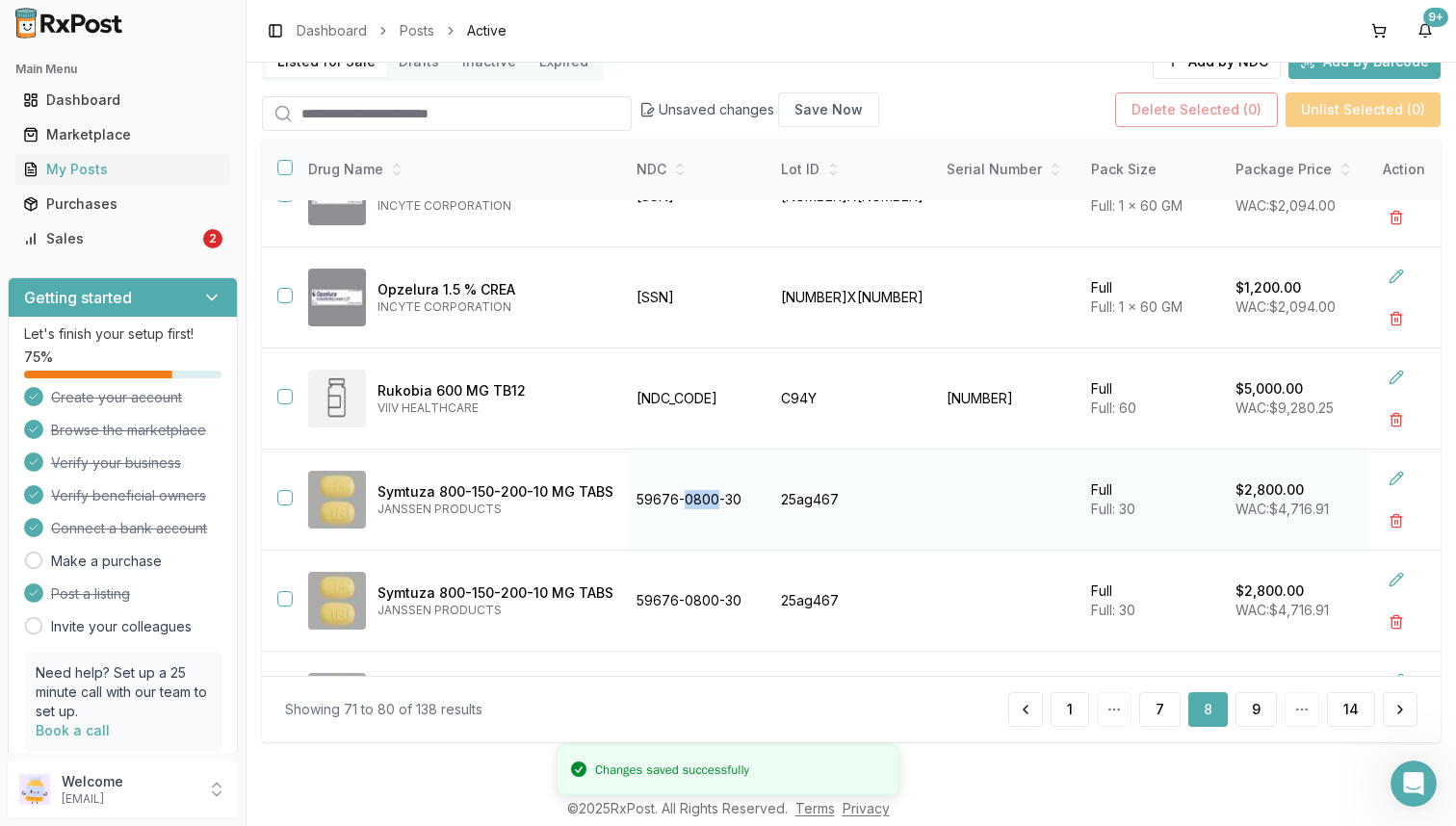click on "59676-0800-30" at bounding box center [697, 500] 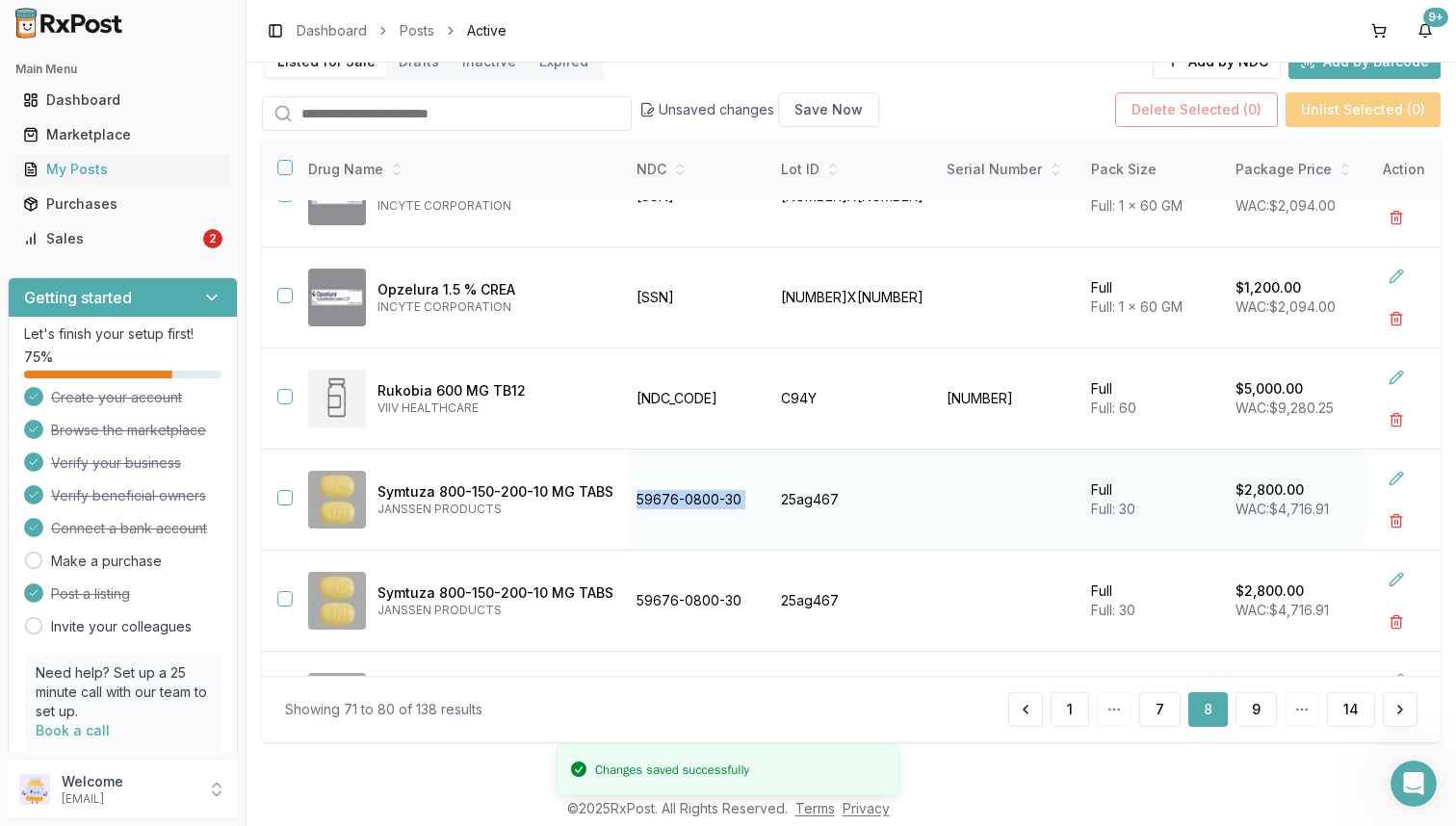 click on "59676-0800-30" at bounding box center [697, 500] 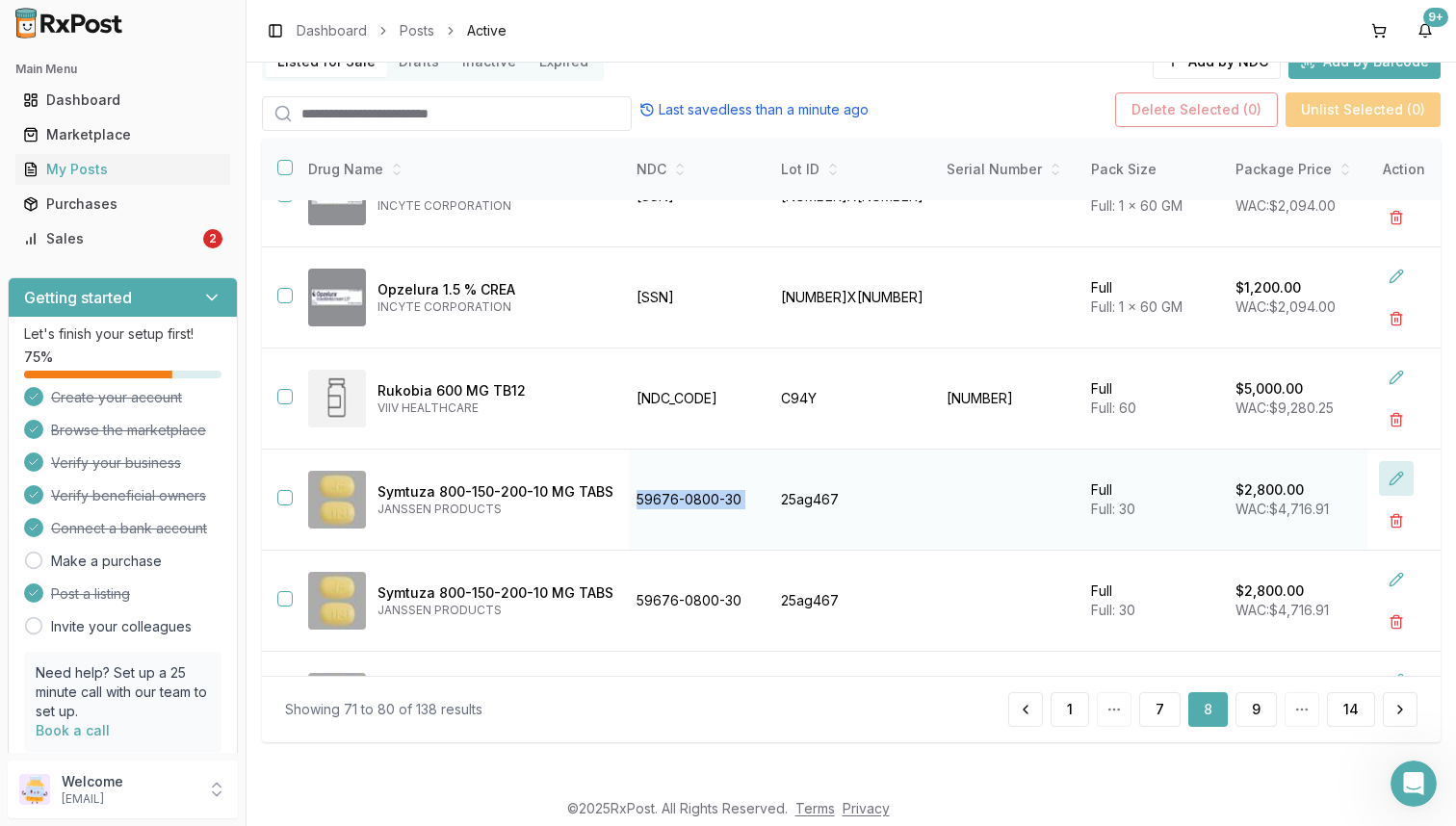 click at bounding box center [1396, 478] 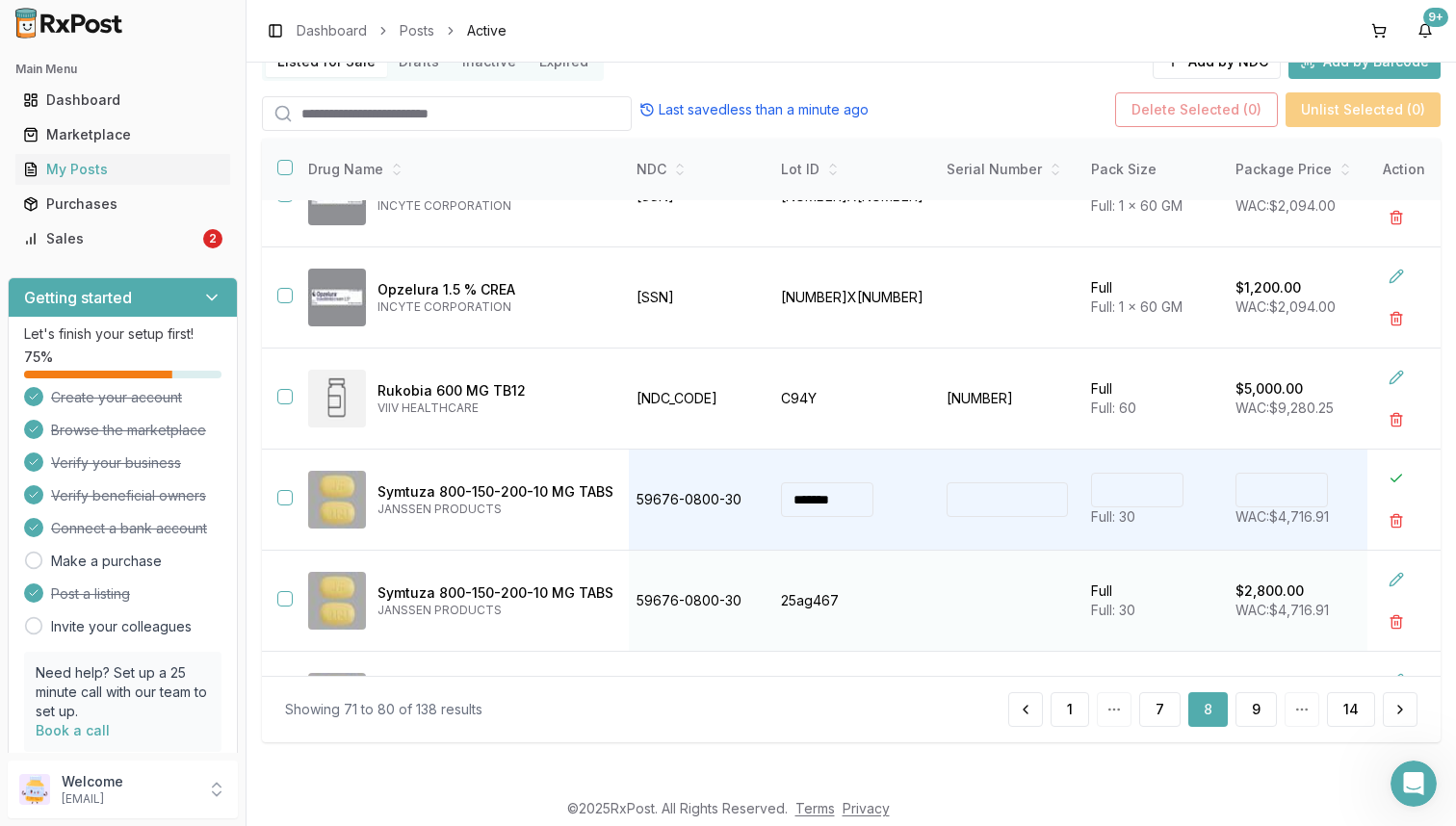 click at bounding box center (1404, 601) 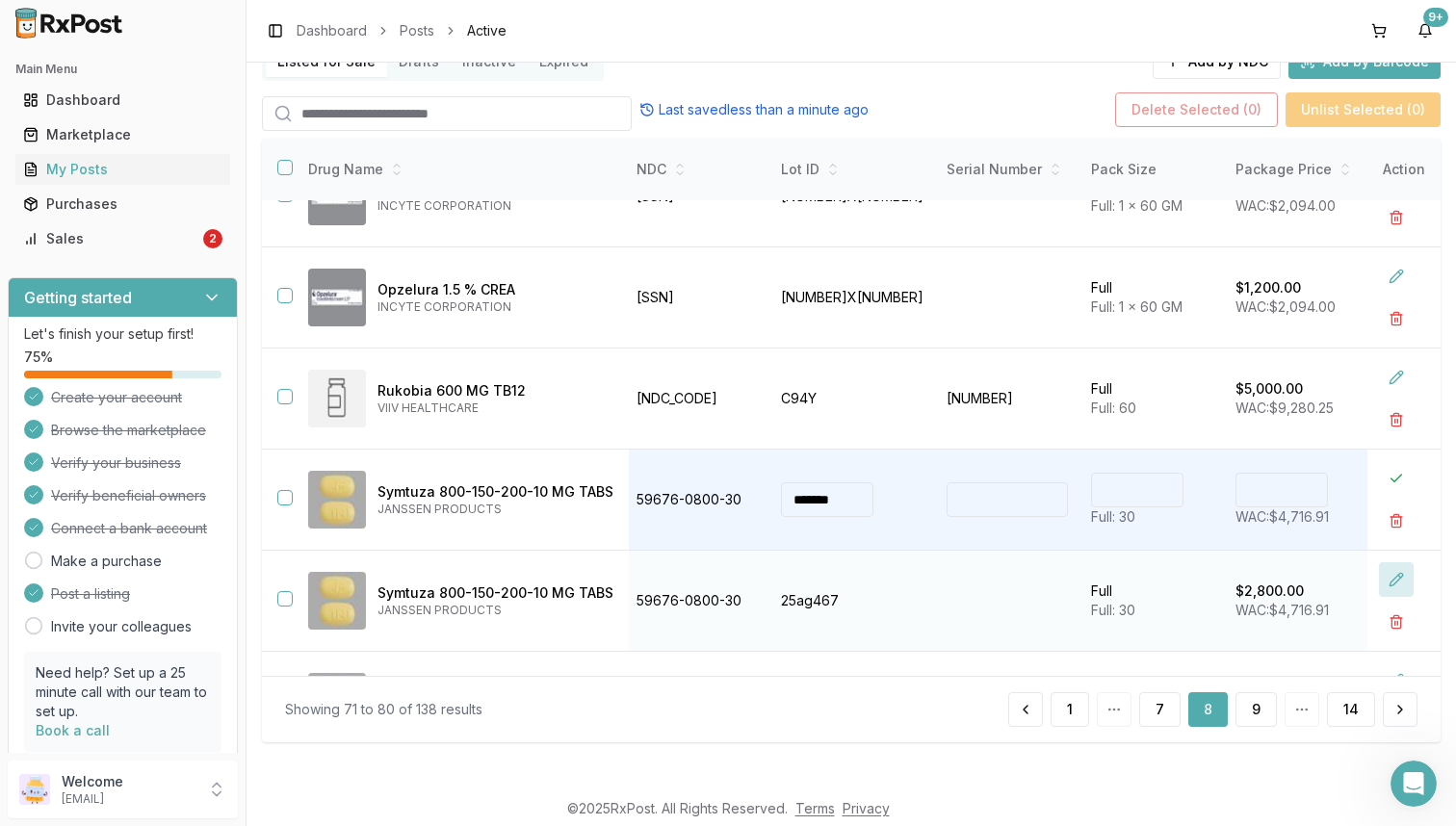 click at bounding box center [1396, 580] 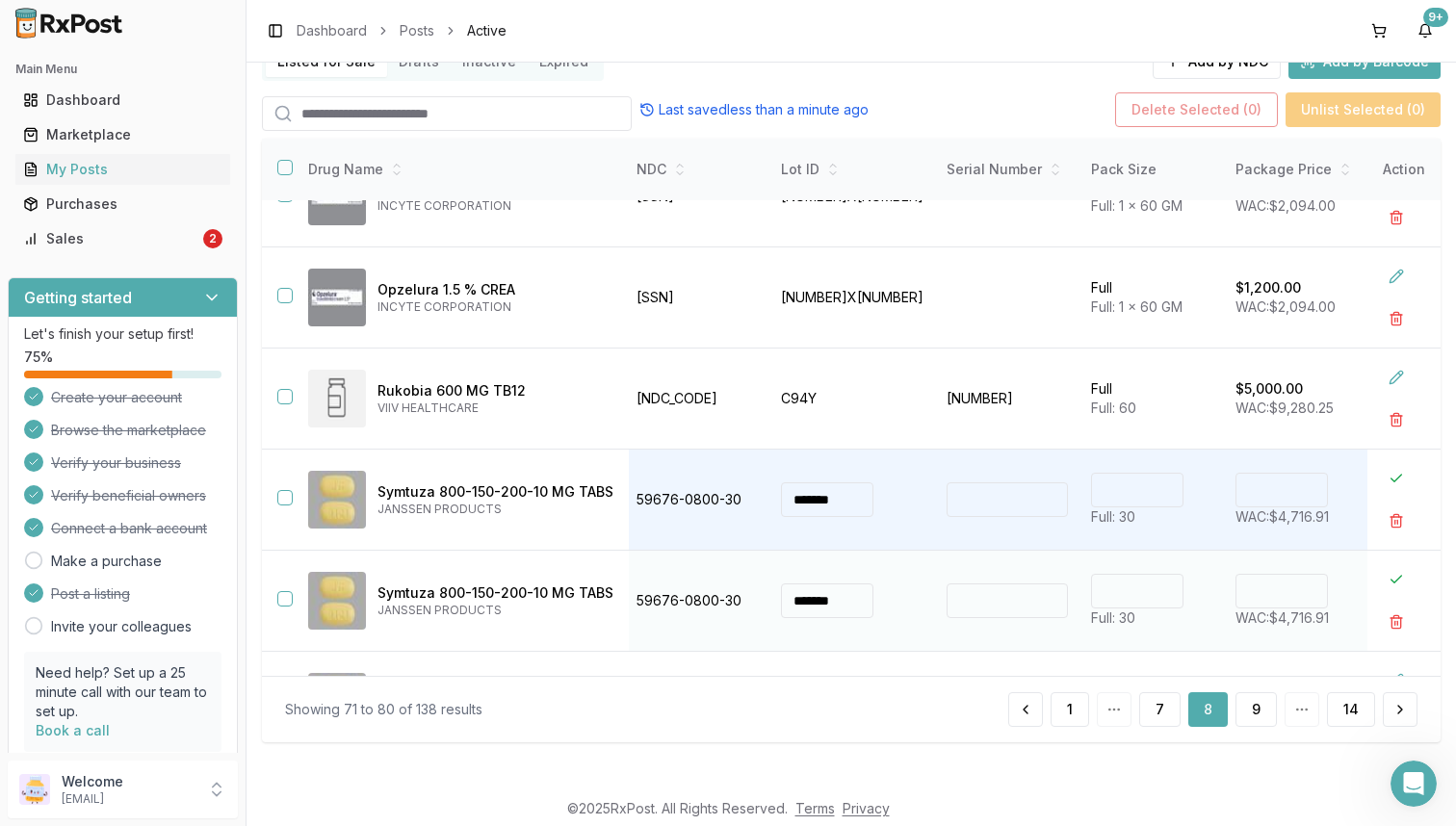 click on "****" at bounding box center (1282, 591) 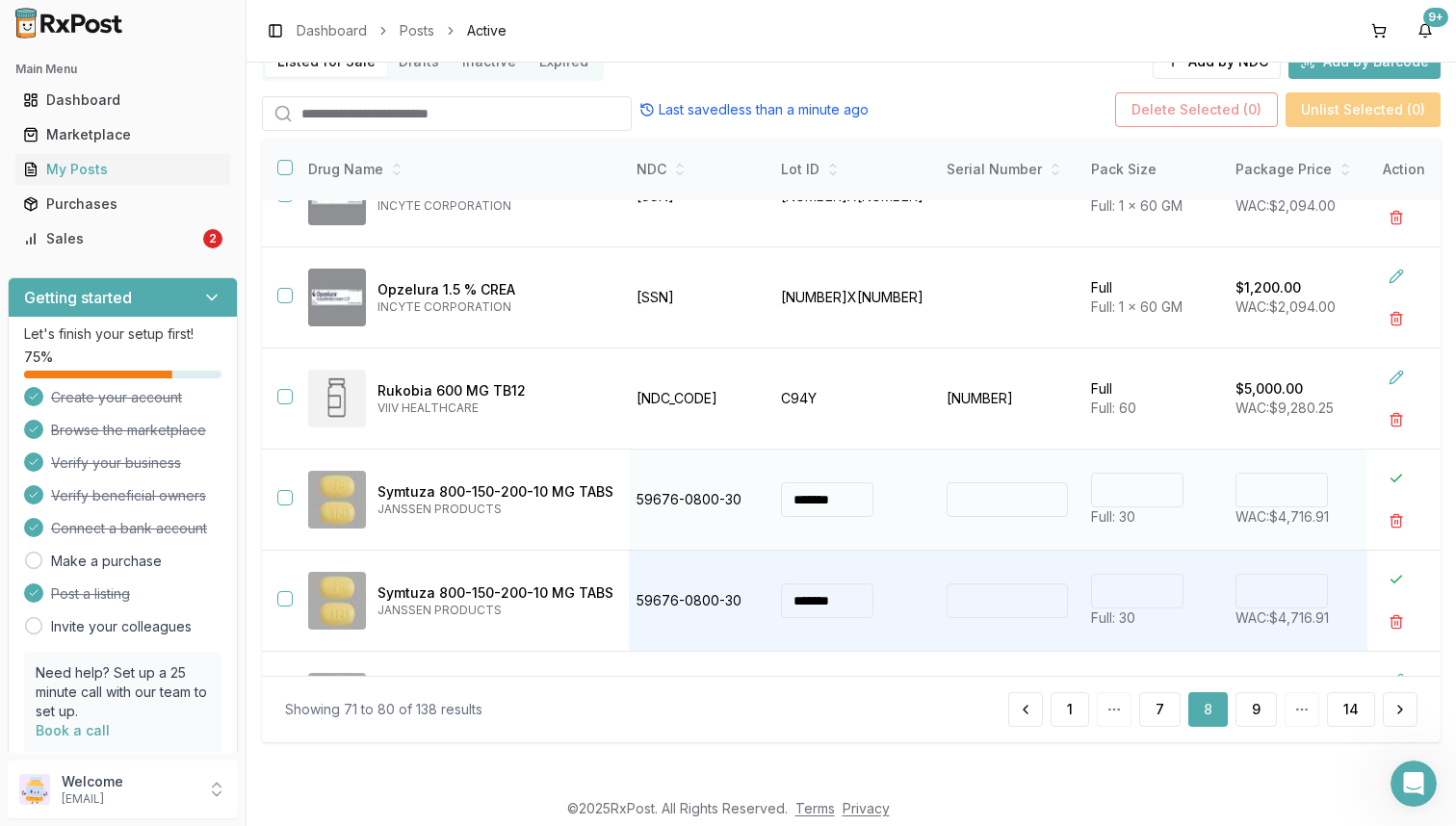 type on "****" 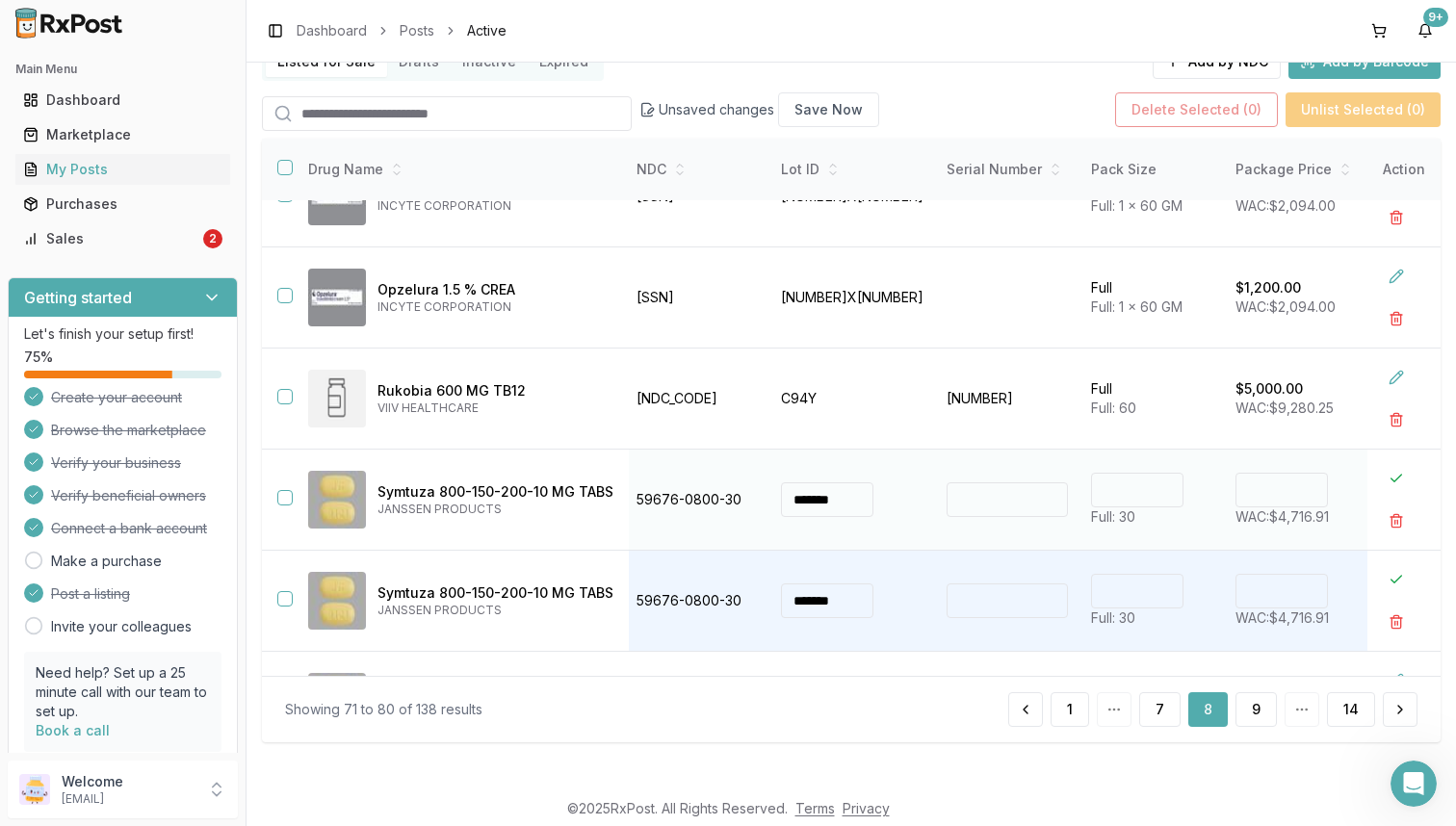 click on "****" at bounding box center [1282, 490] 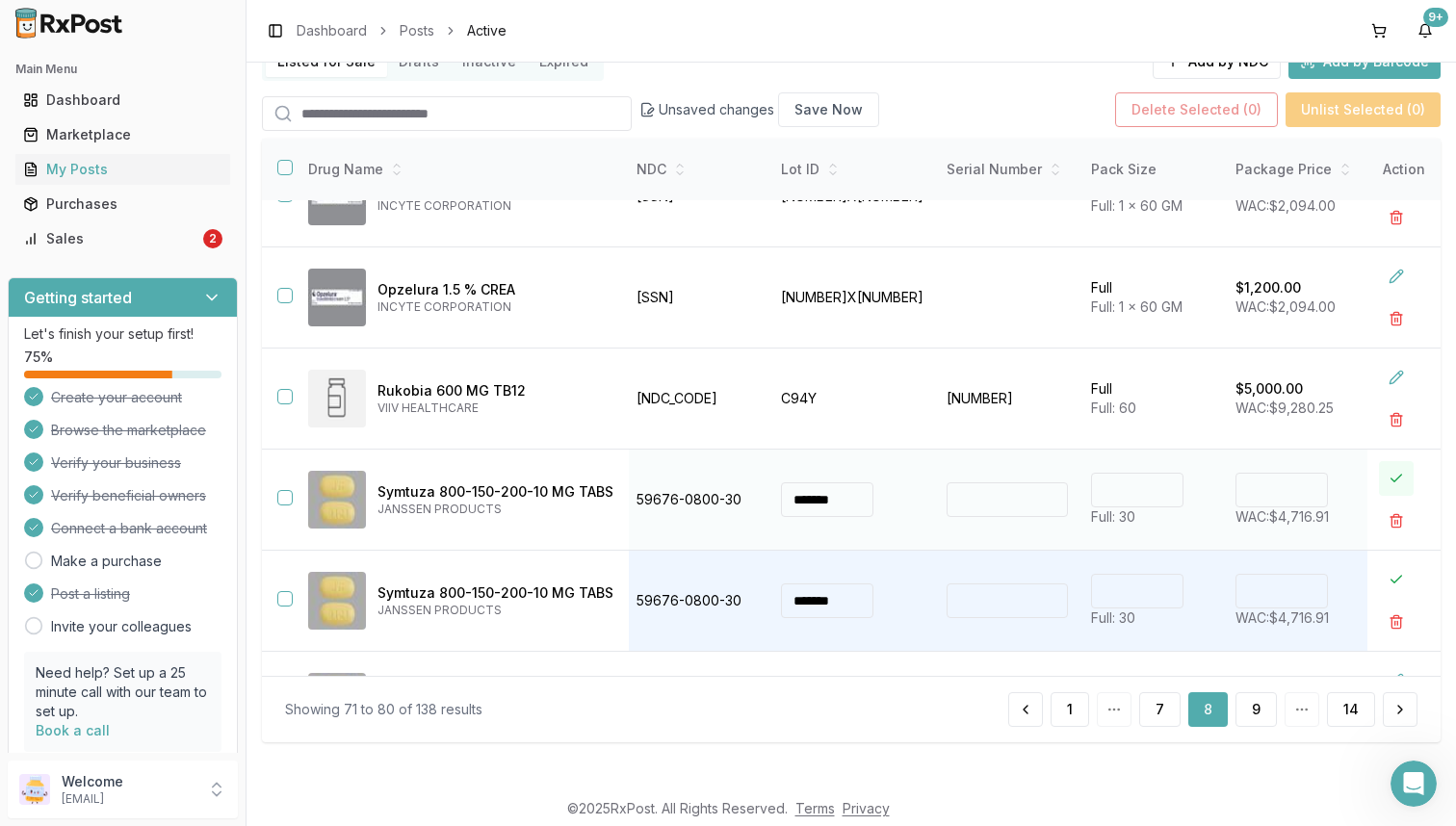 type on "*******" 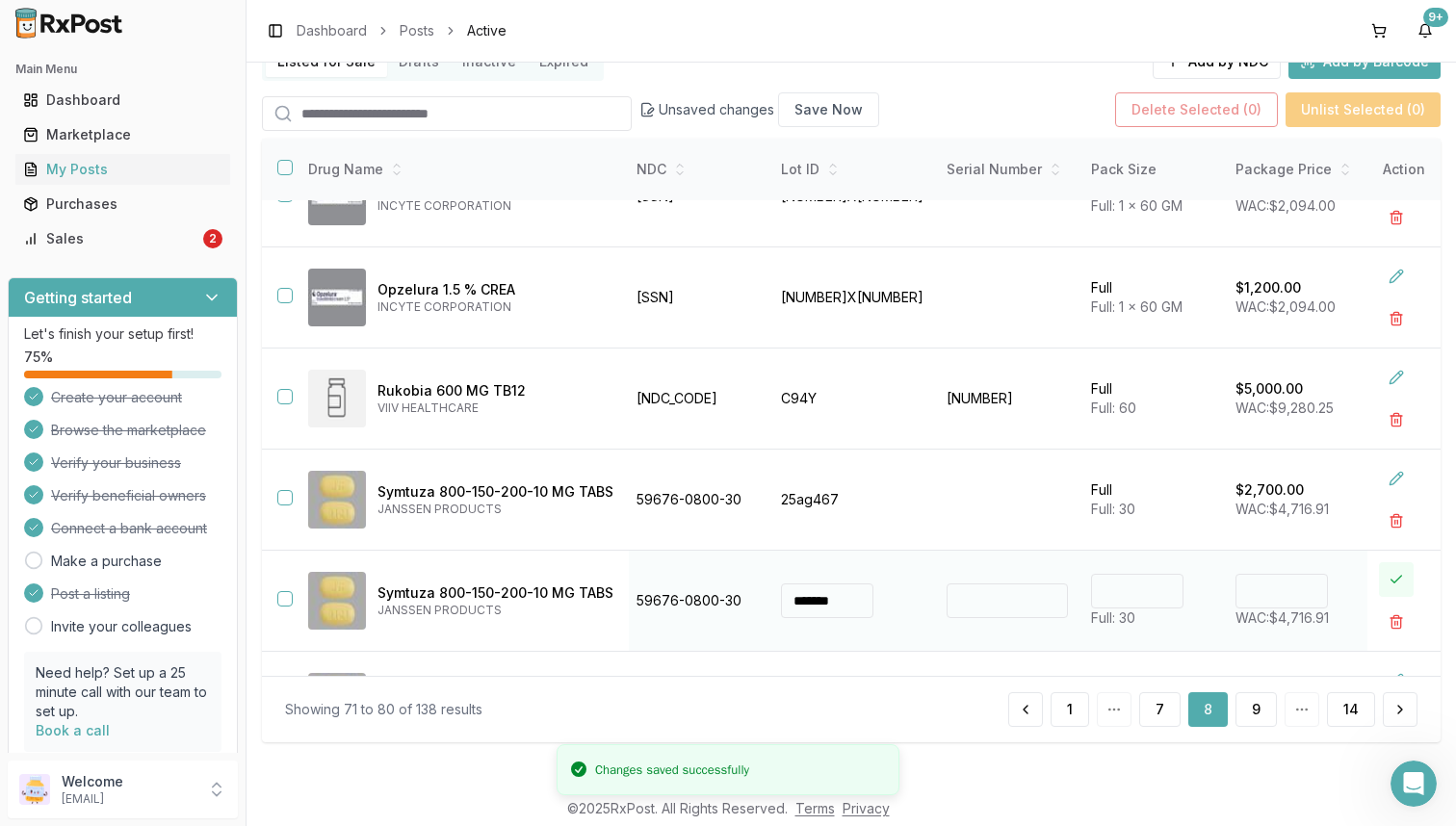 click at bounding box center [1396, 580] 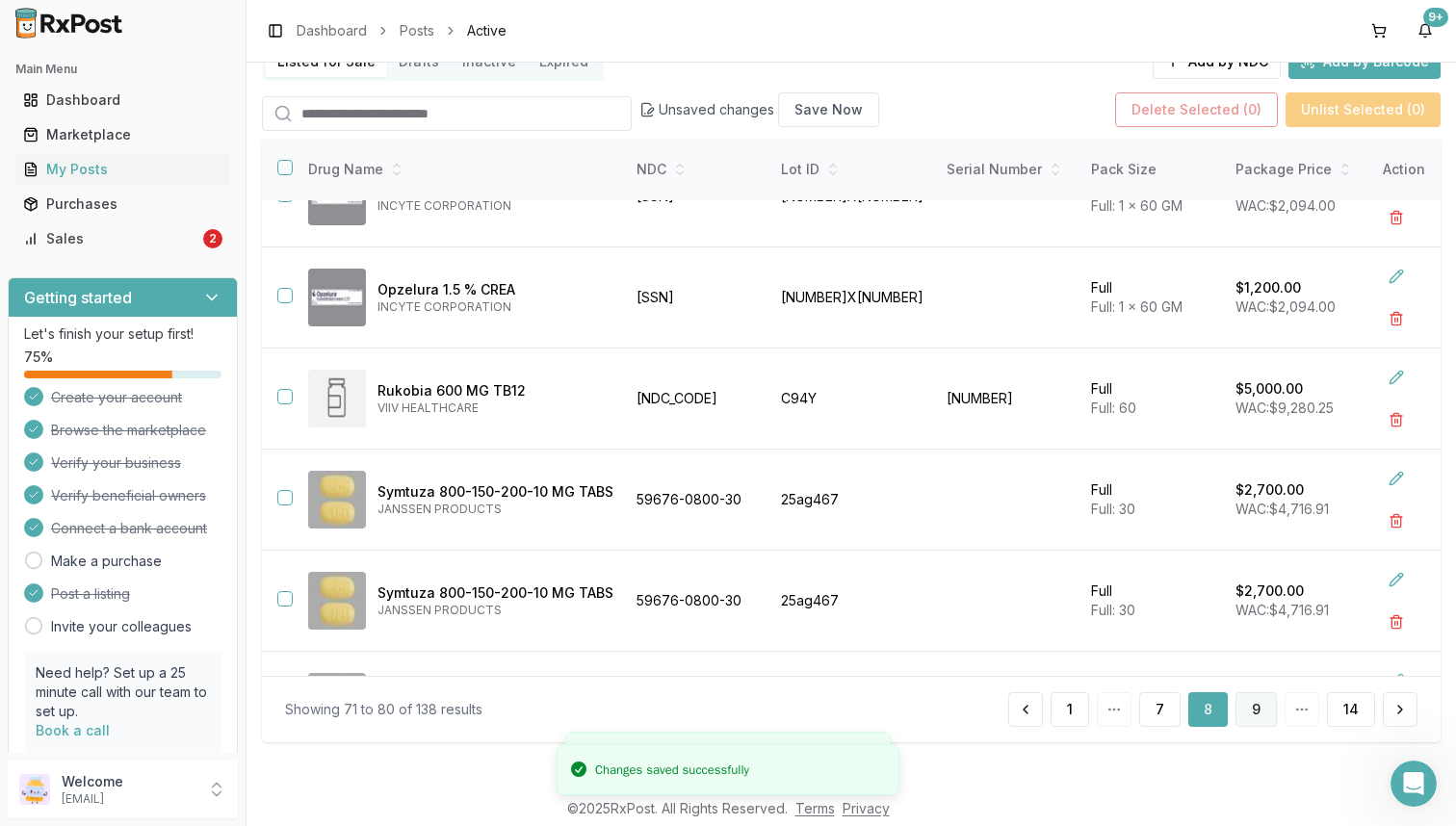 click on "9" at bounding box center [1256, 710] 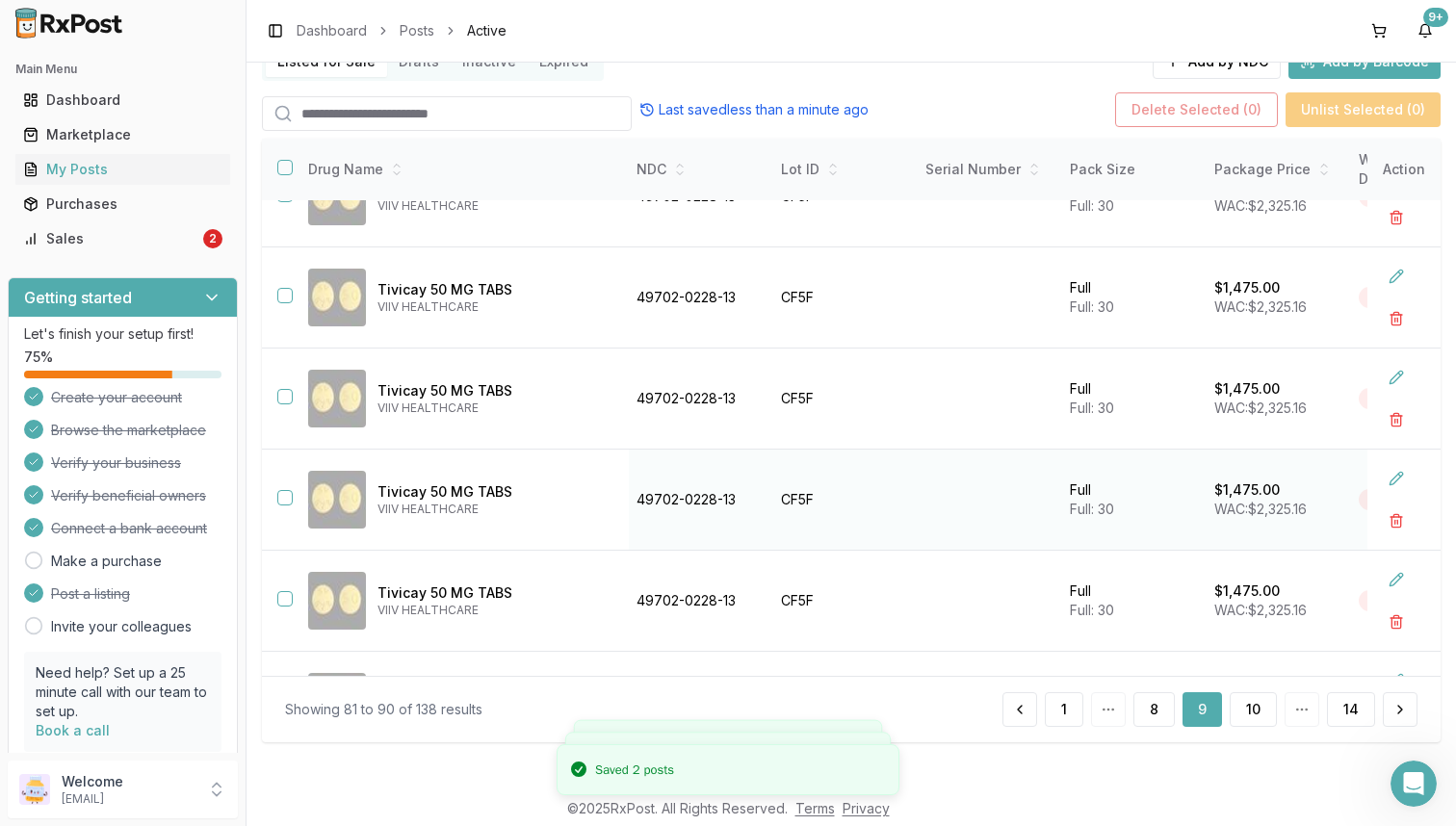 scroll, scrollTop: 0, scrollLeft: 4, axis: horizontal 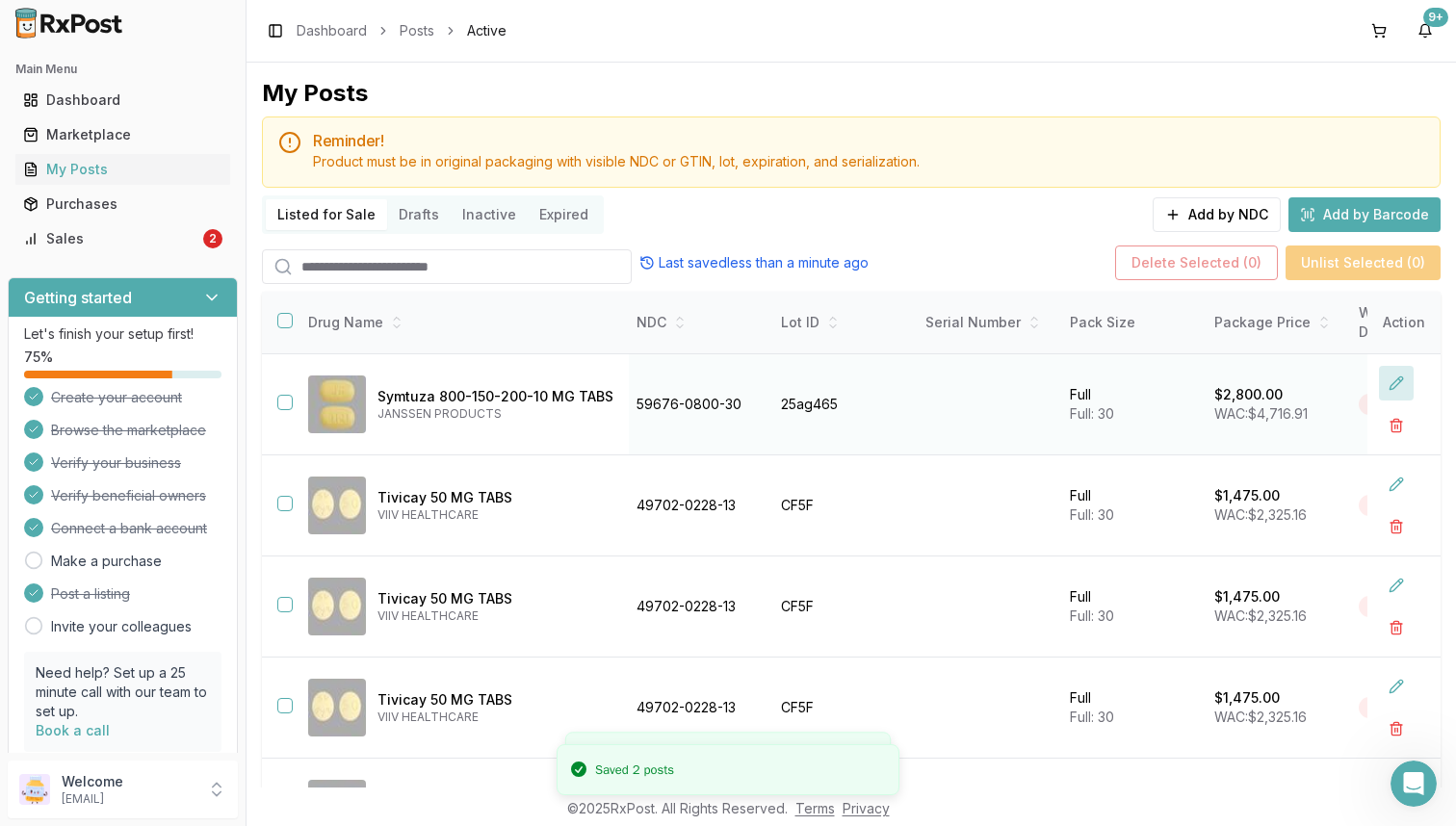 click at bounding box center (1396, 383) 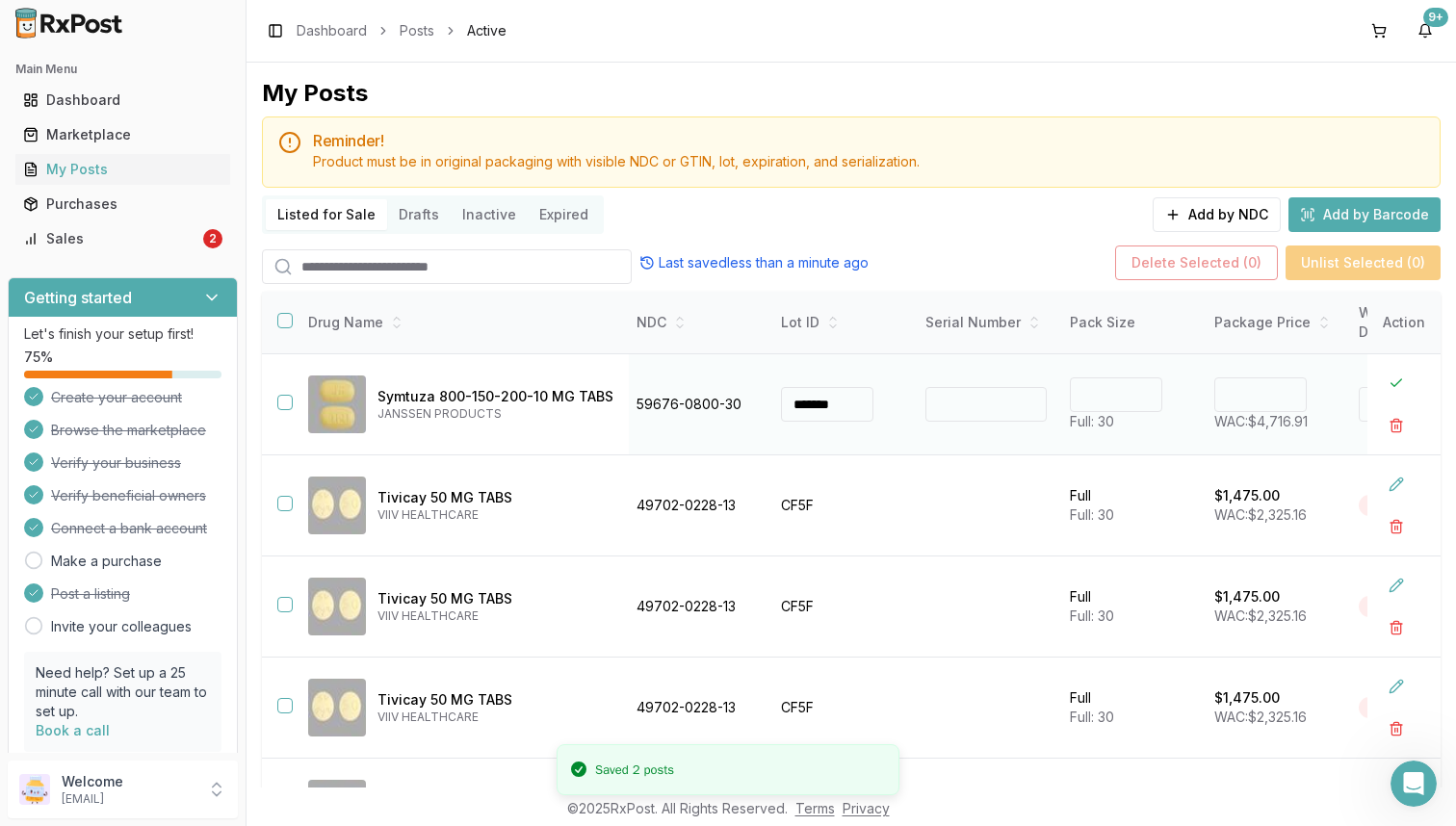 click on "****" at bounding box center (1261, 395) 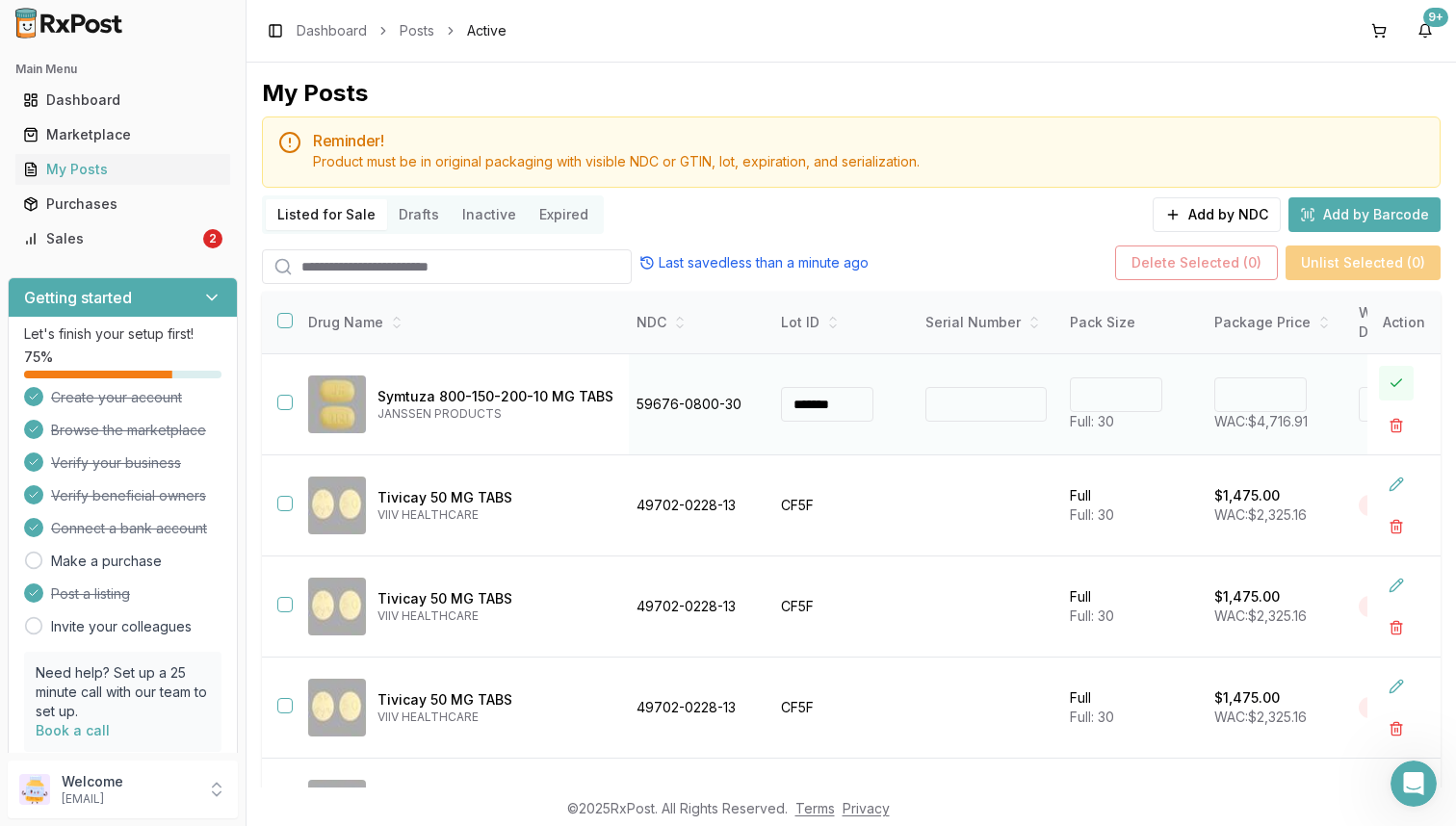 type on "*******" 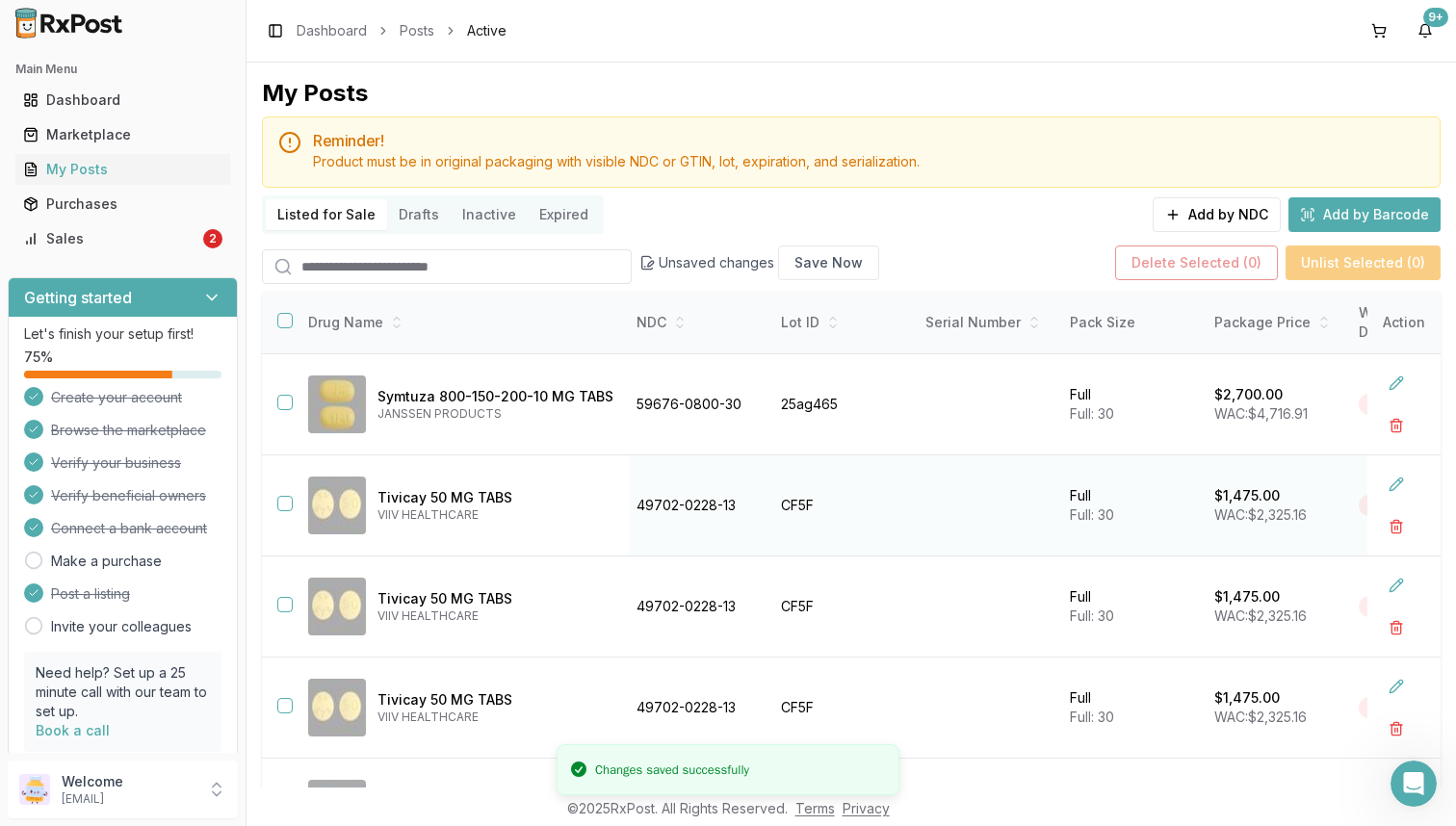 click on "49702-0228-13" at bounding box center (697, 505) 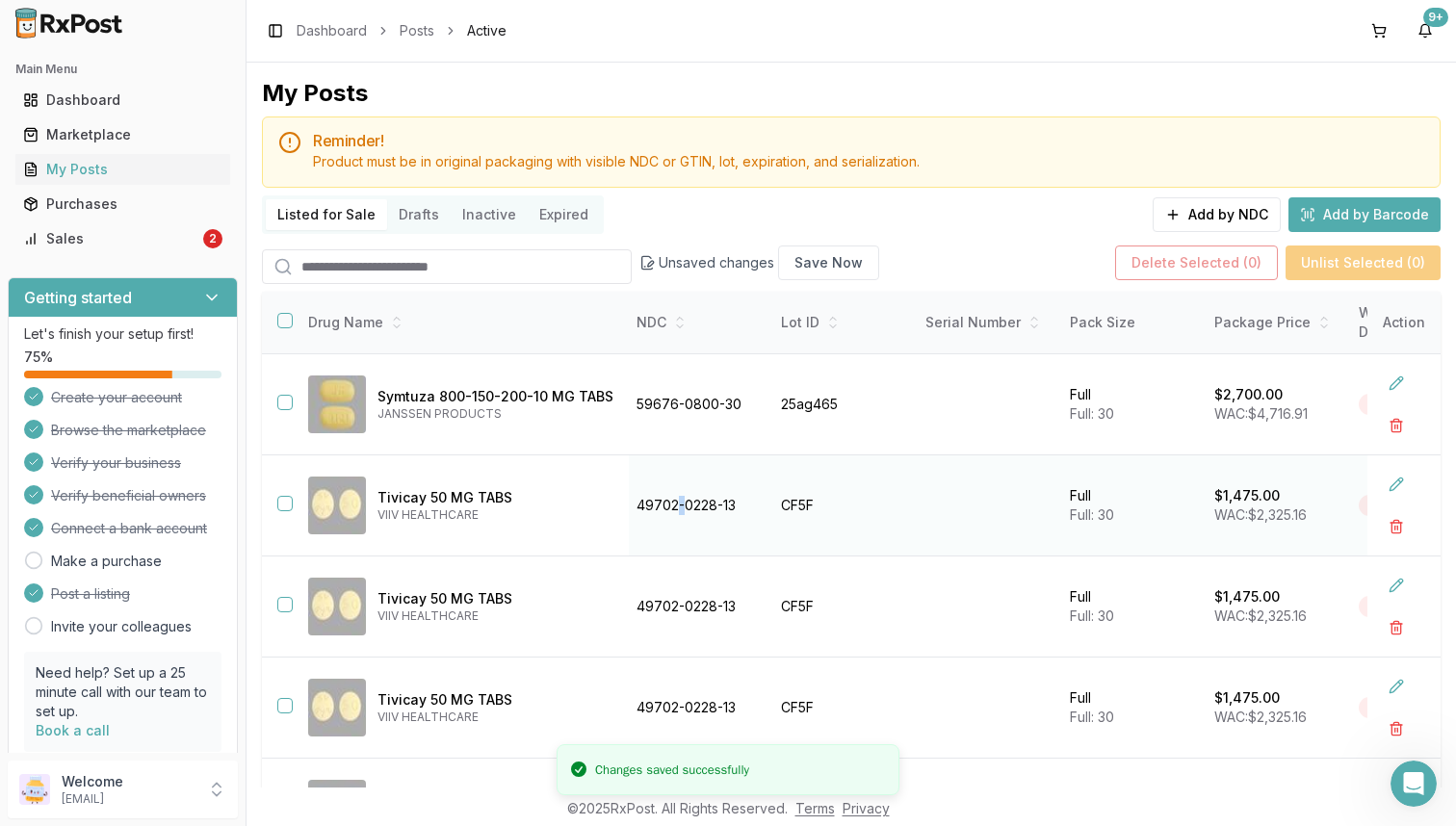 click on "49702-0228-13" at bounding box center [697, 505] 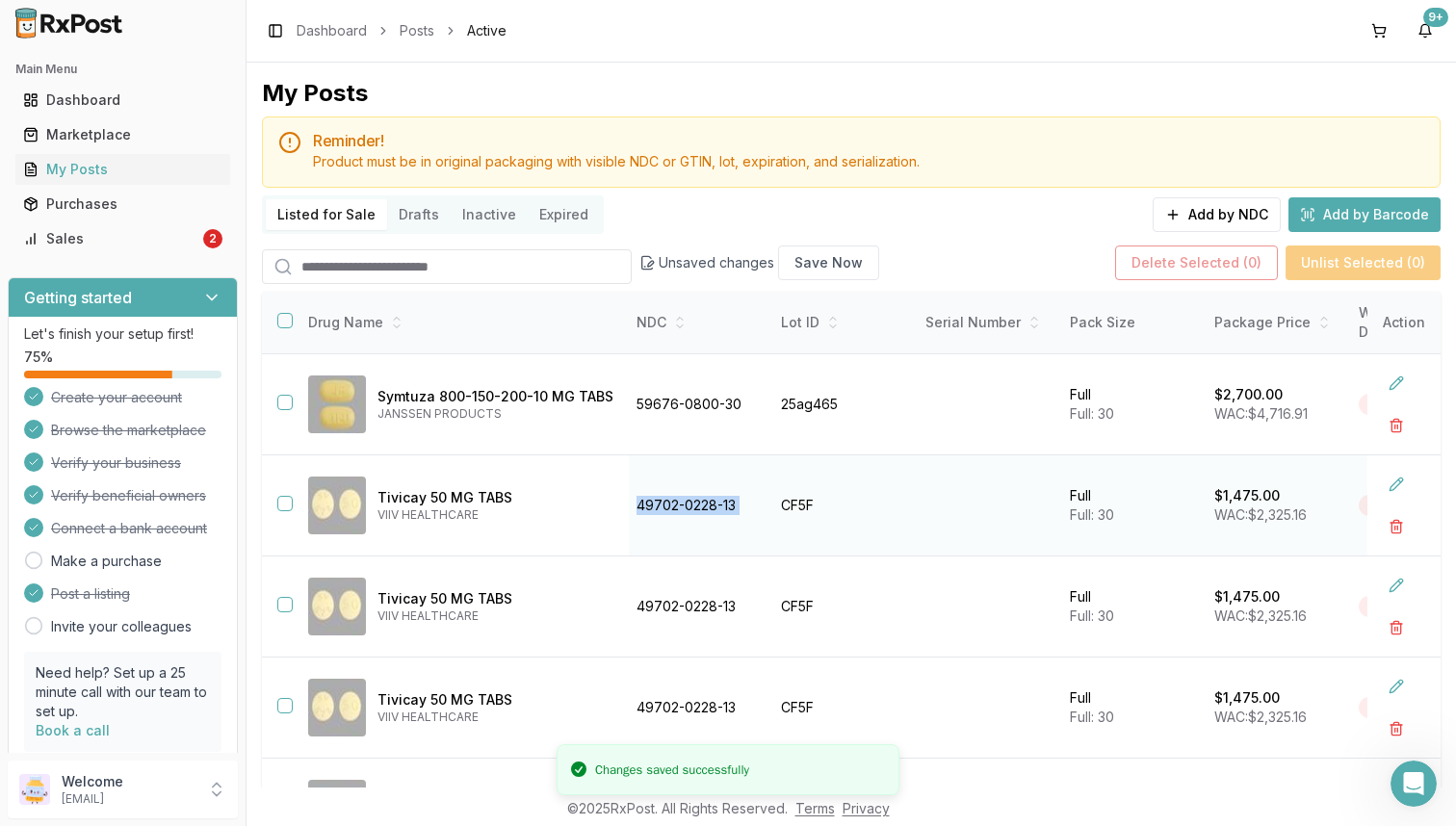 click on "49702-0228-13" at bounding box center [697, 505] 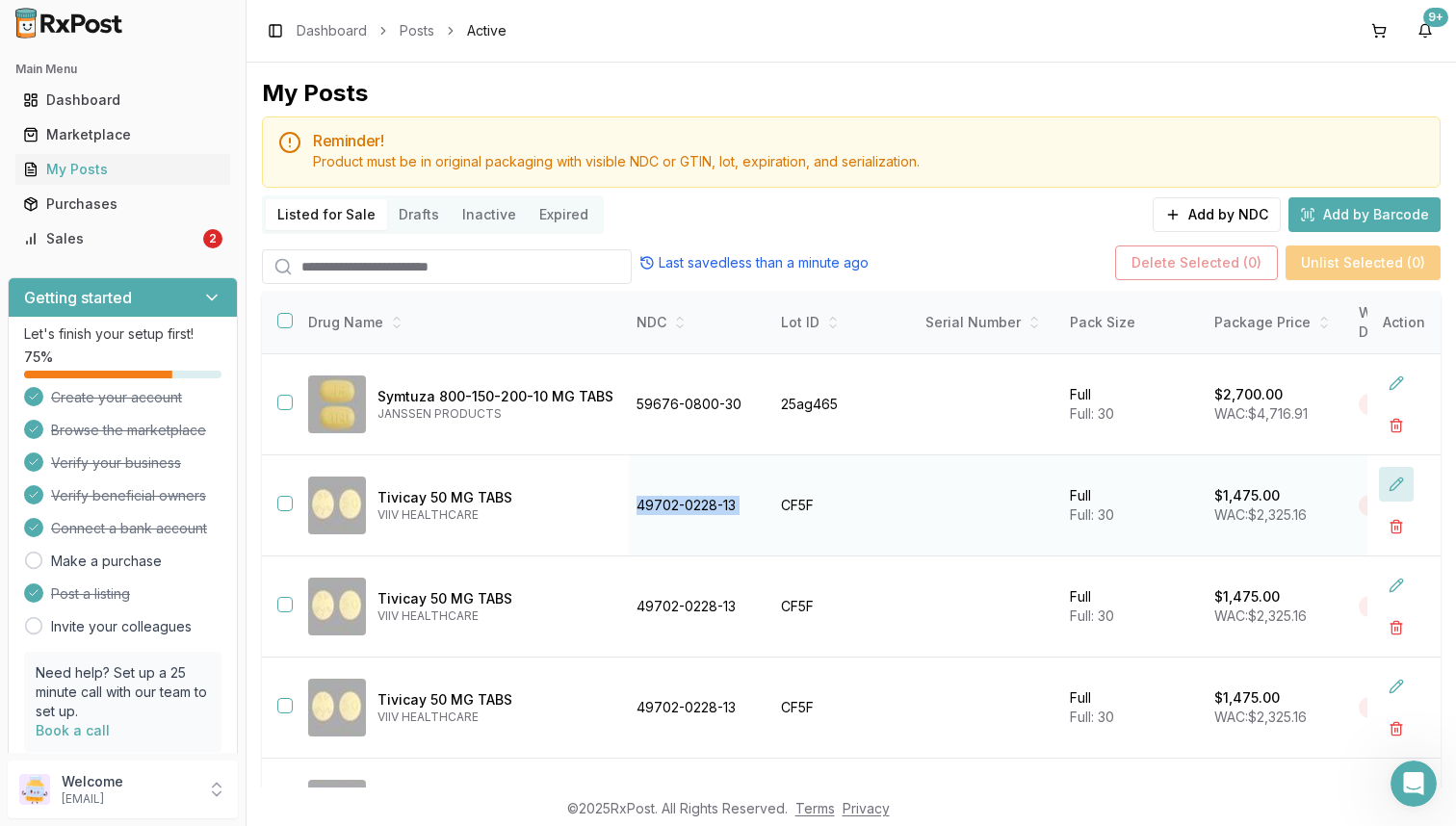 click at bounding box center (1396, 484) 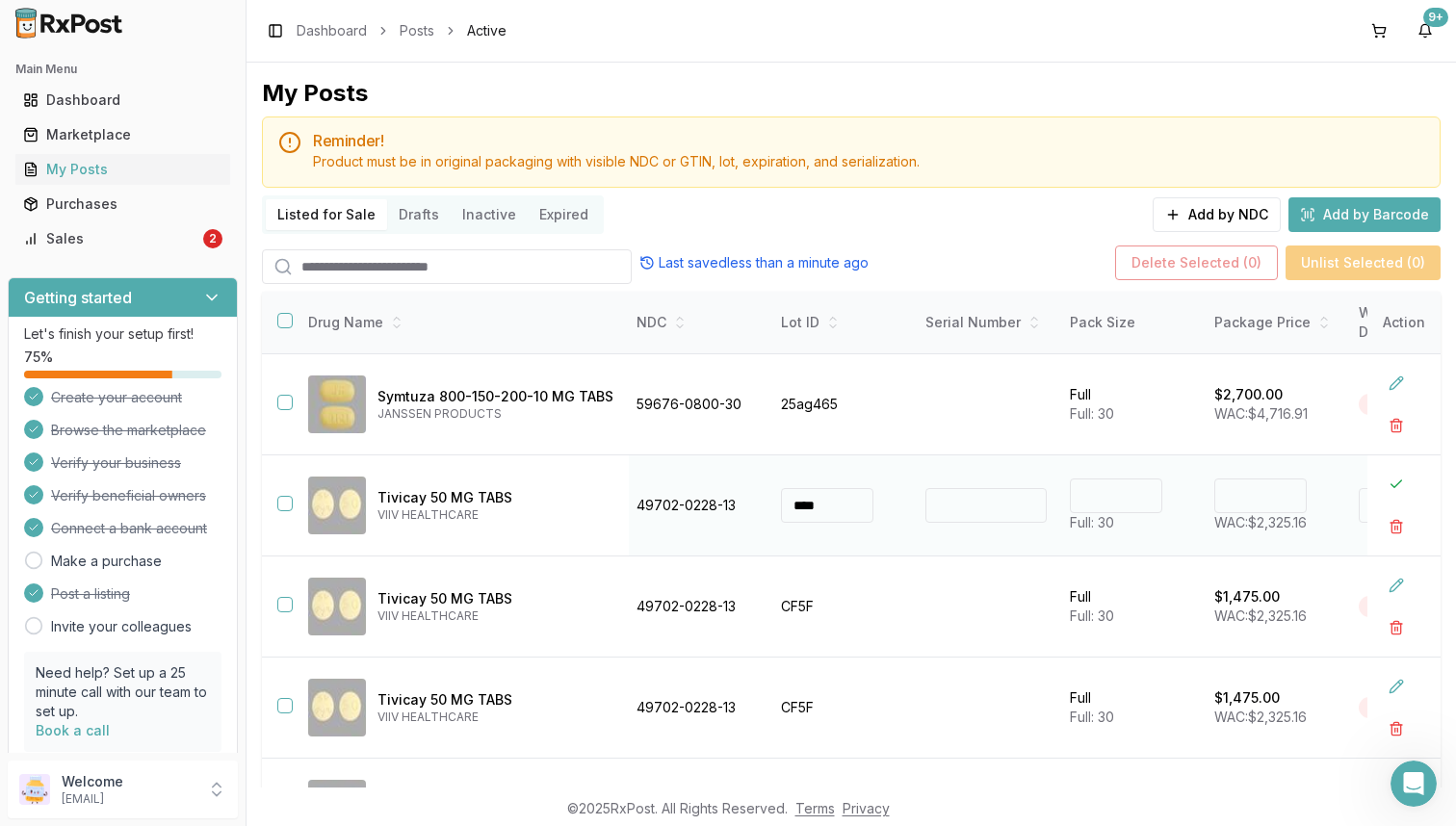 click on "****" at bounding box center (1261, 496) 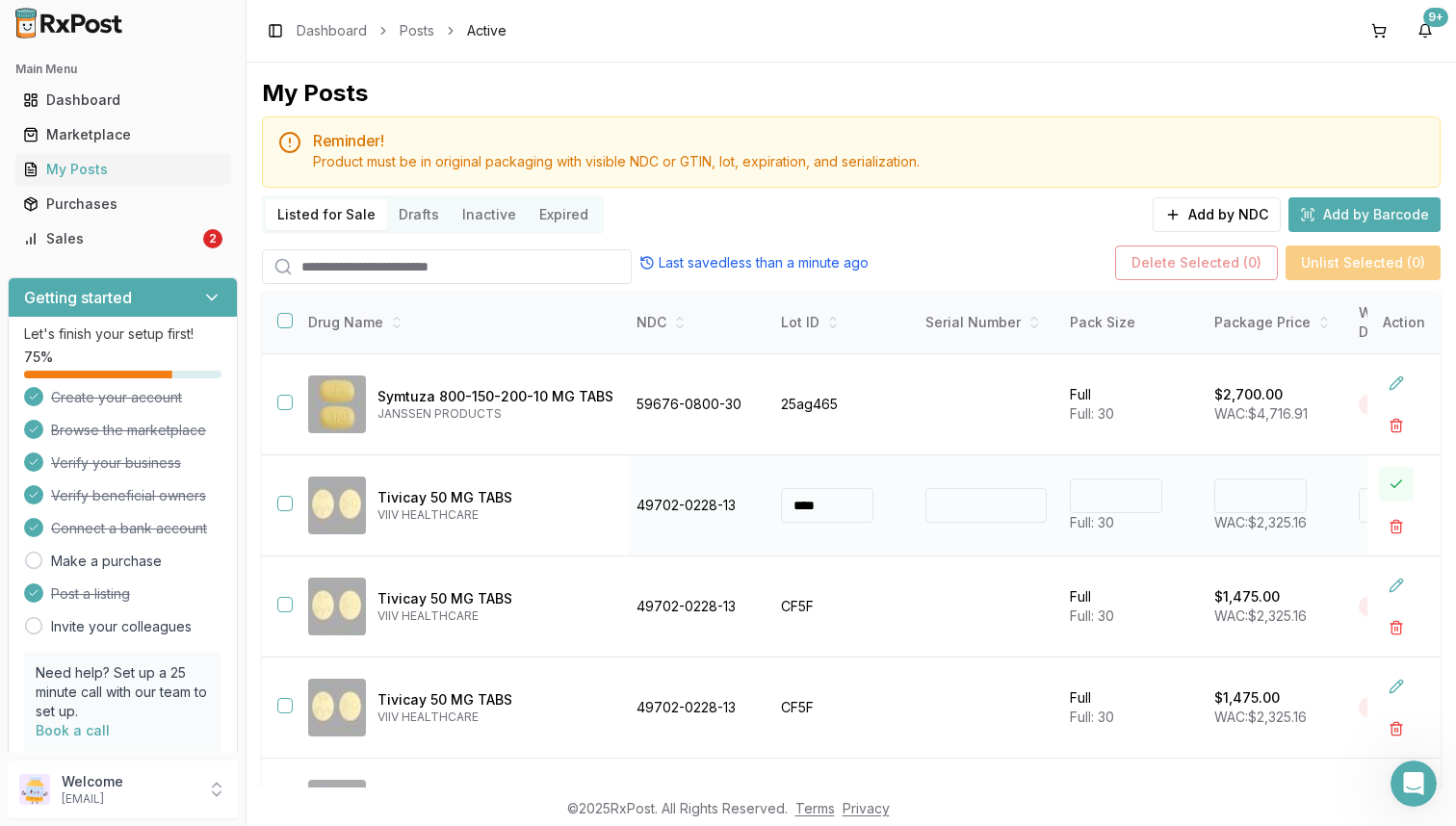 type on "*******" 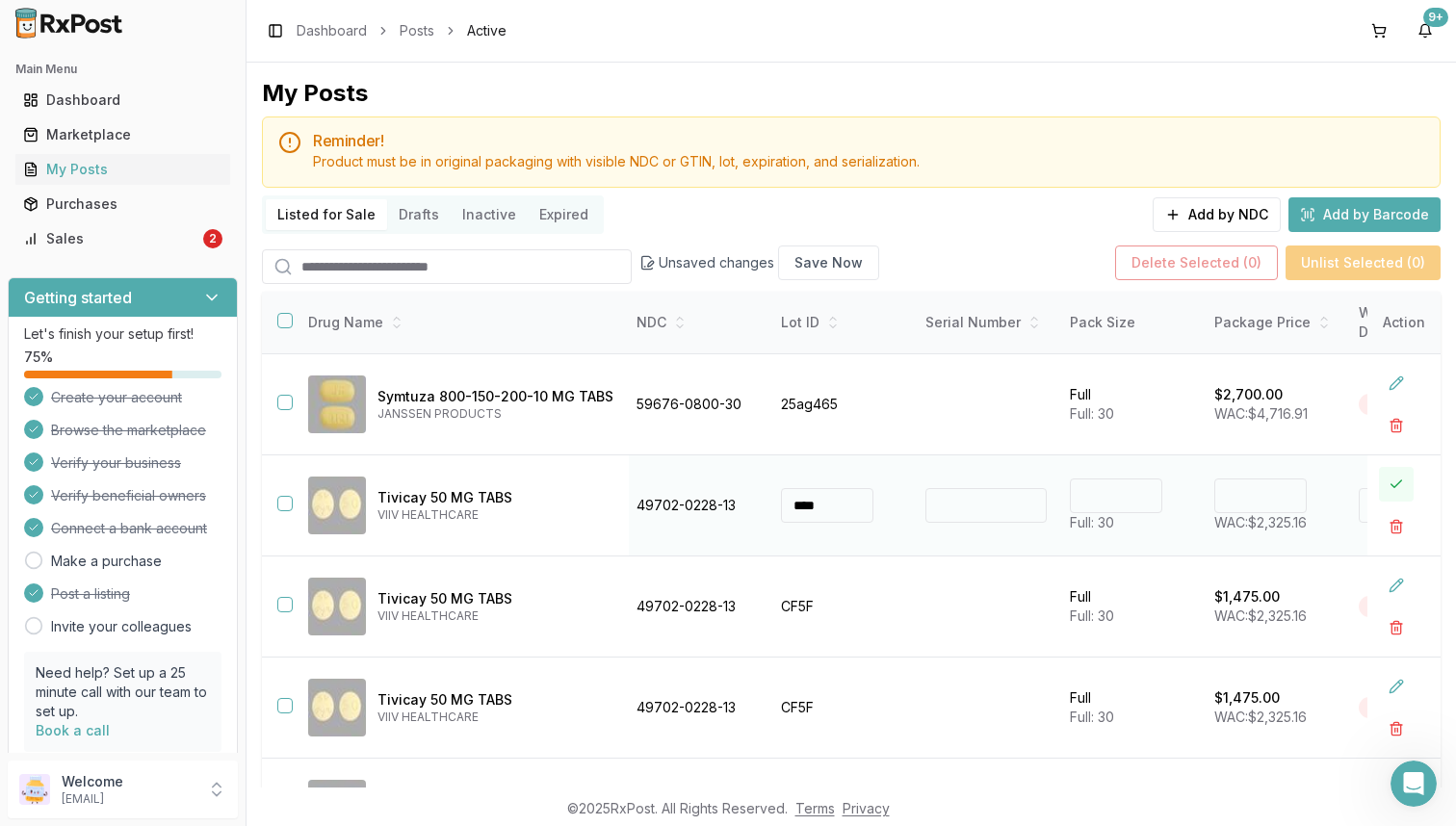 click at bounding box center [1396, 484] 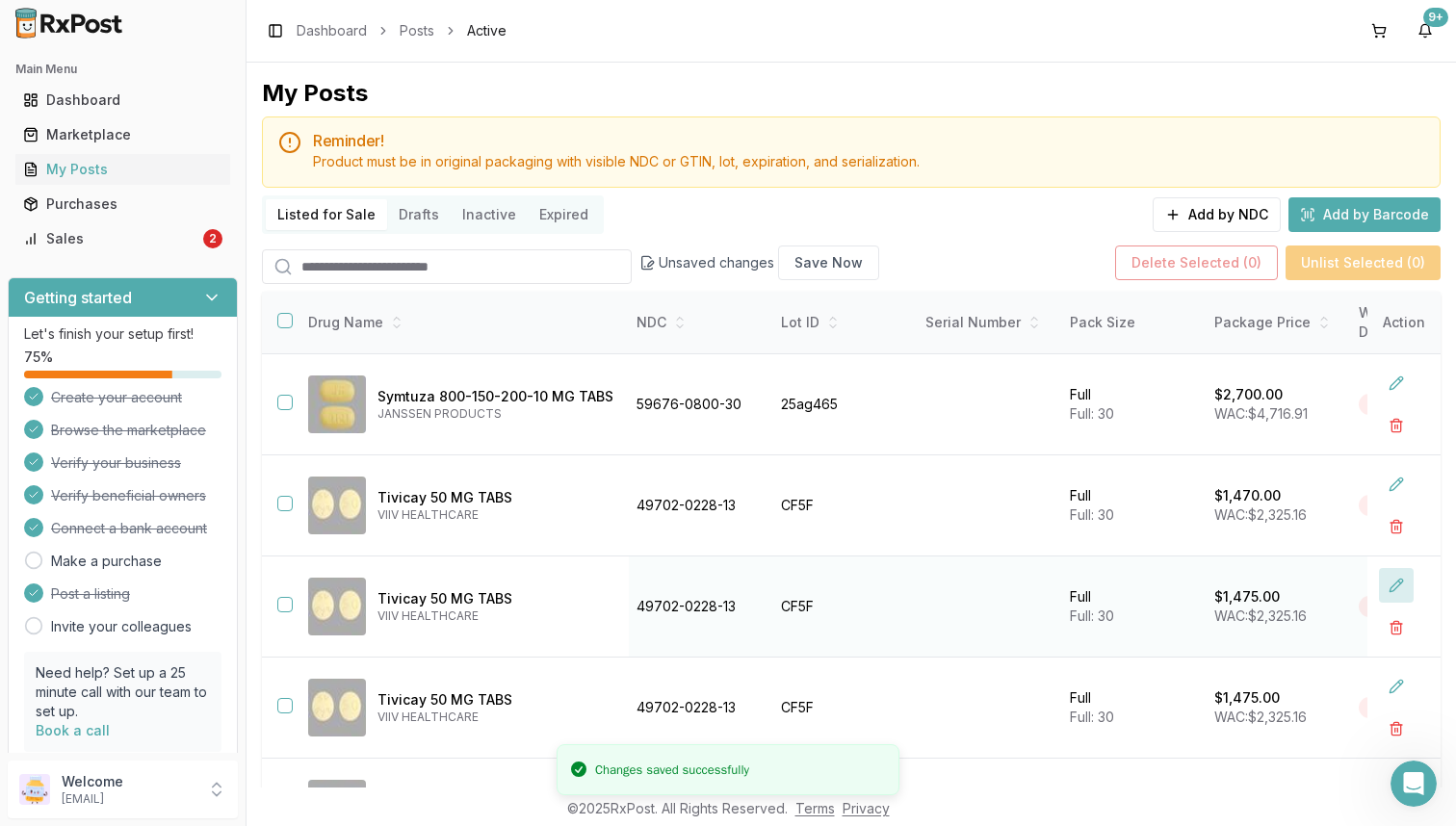 click at bounding box center (1396, 585) 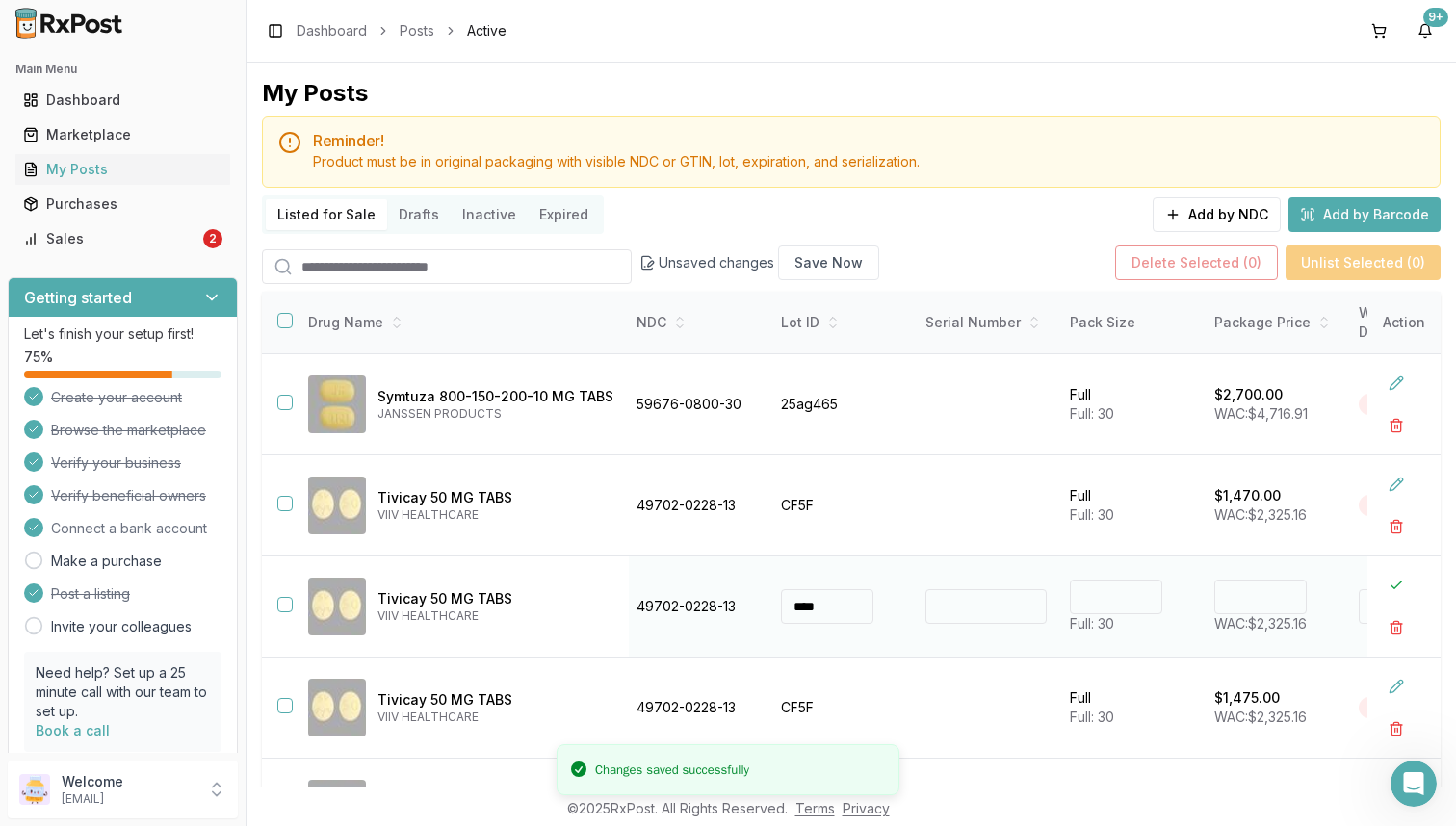 click on "****" at bounding box center [1261, 597] 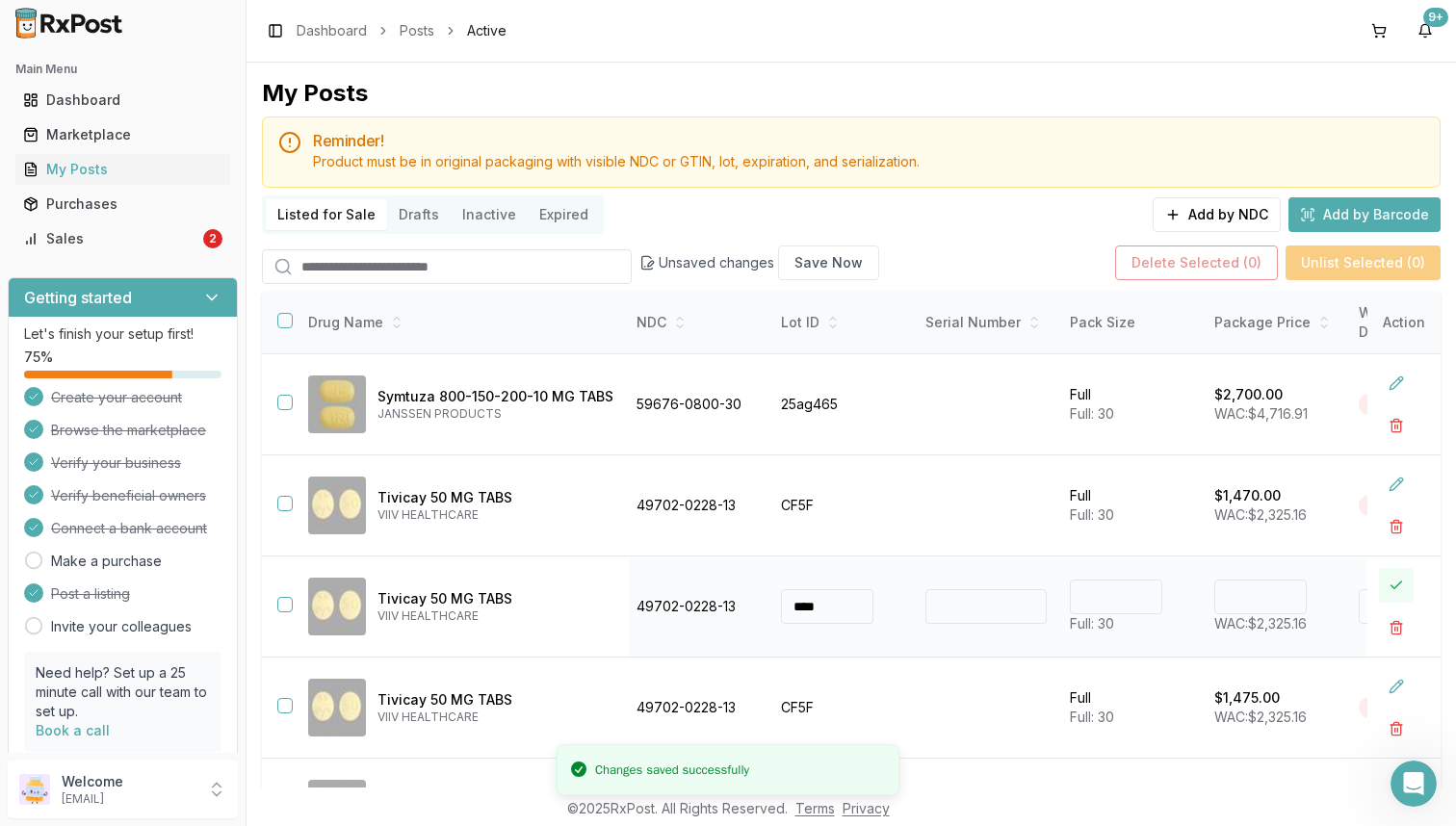 type on "*******" 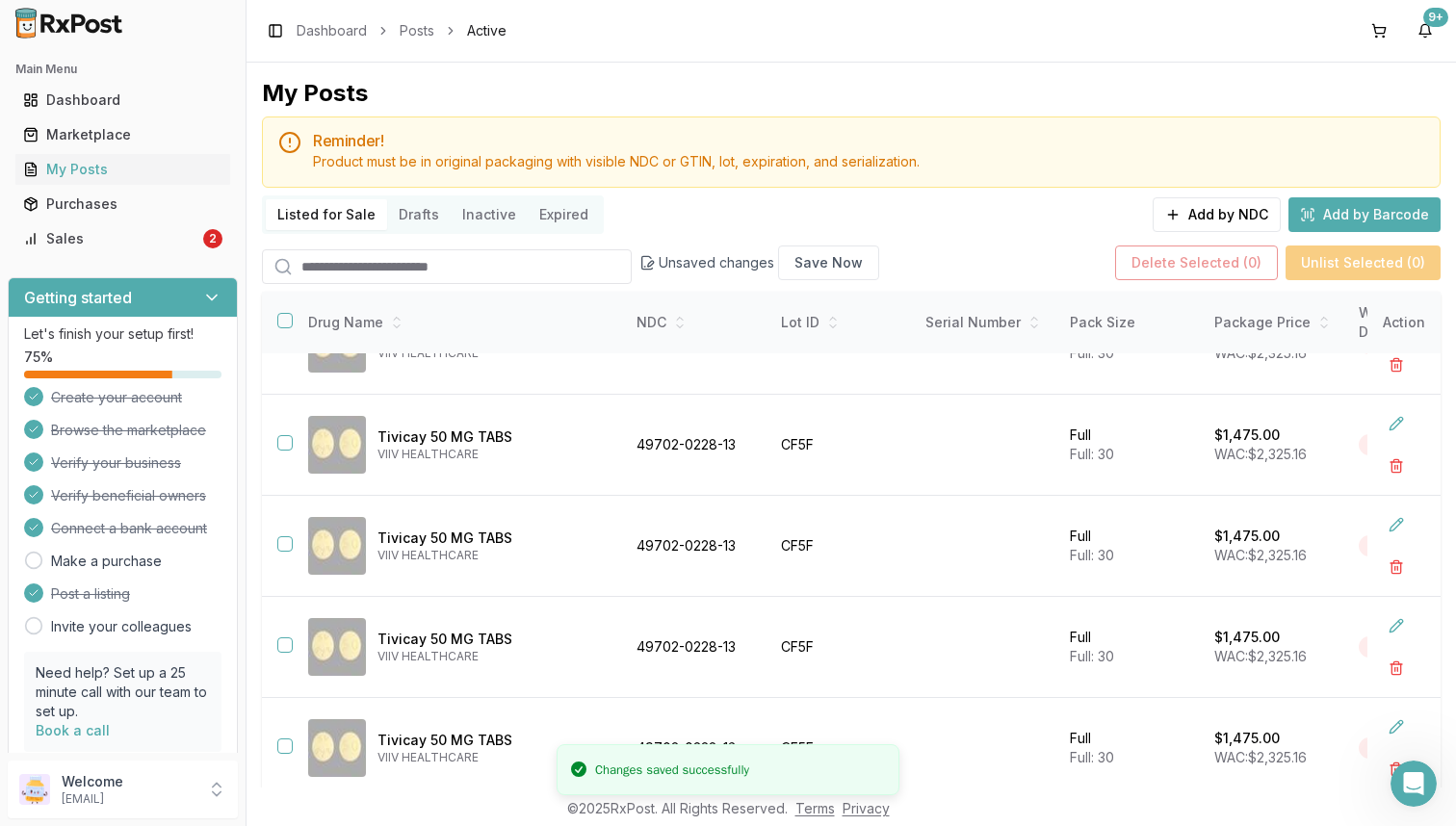 scroll, scrollTop: 365, scrollLeft: 4, axis: both 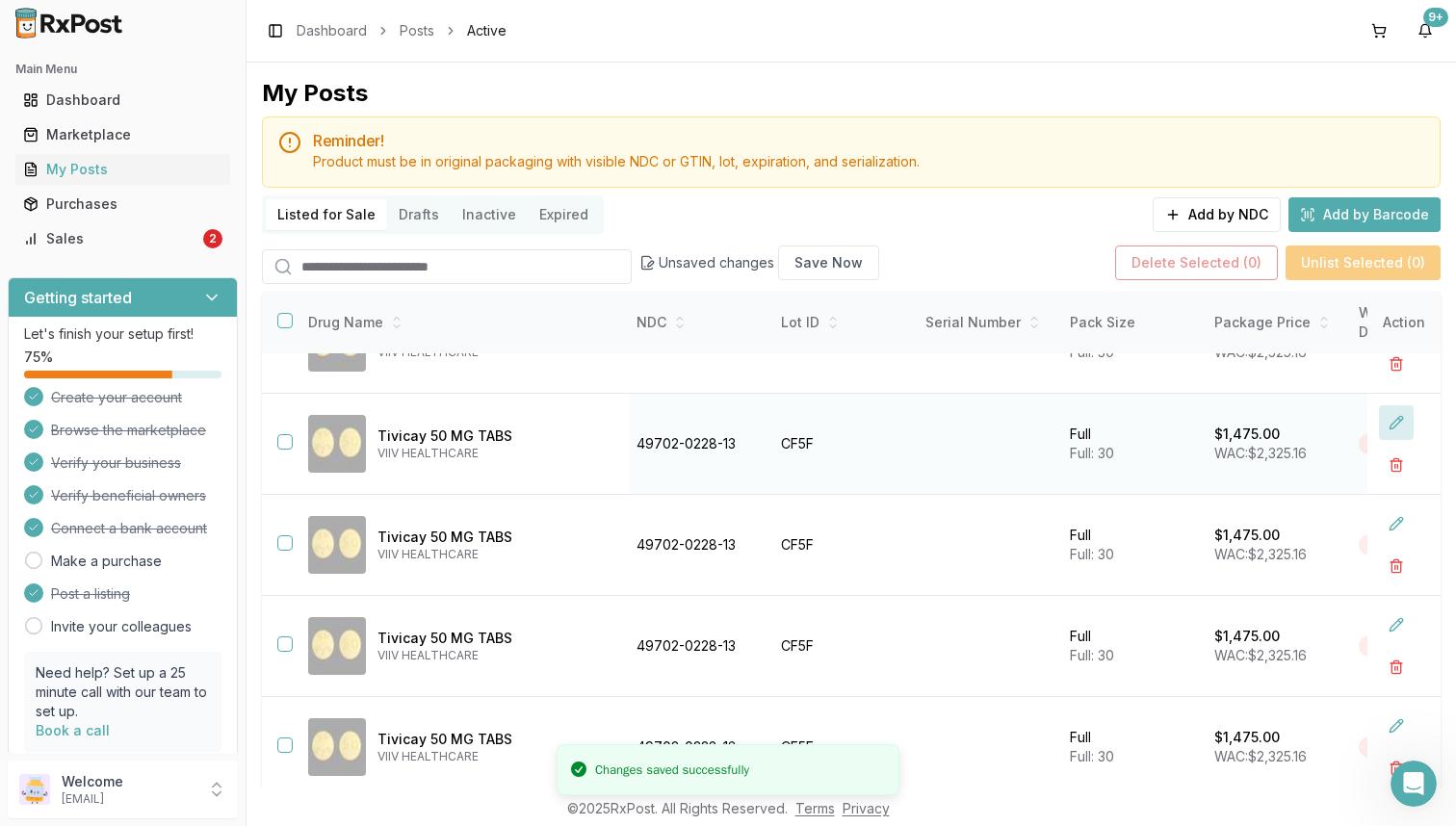click at bounding box center (1396, 423) 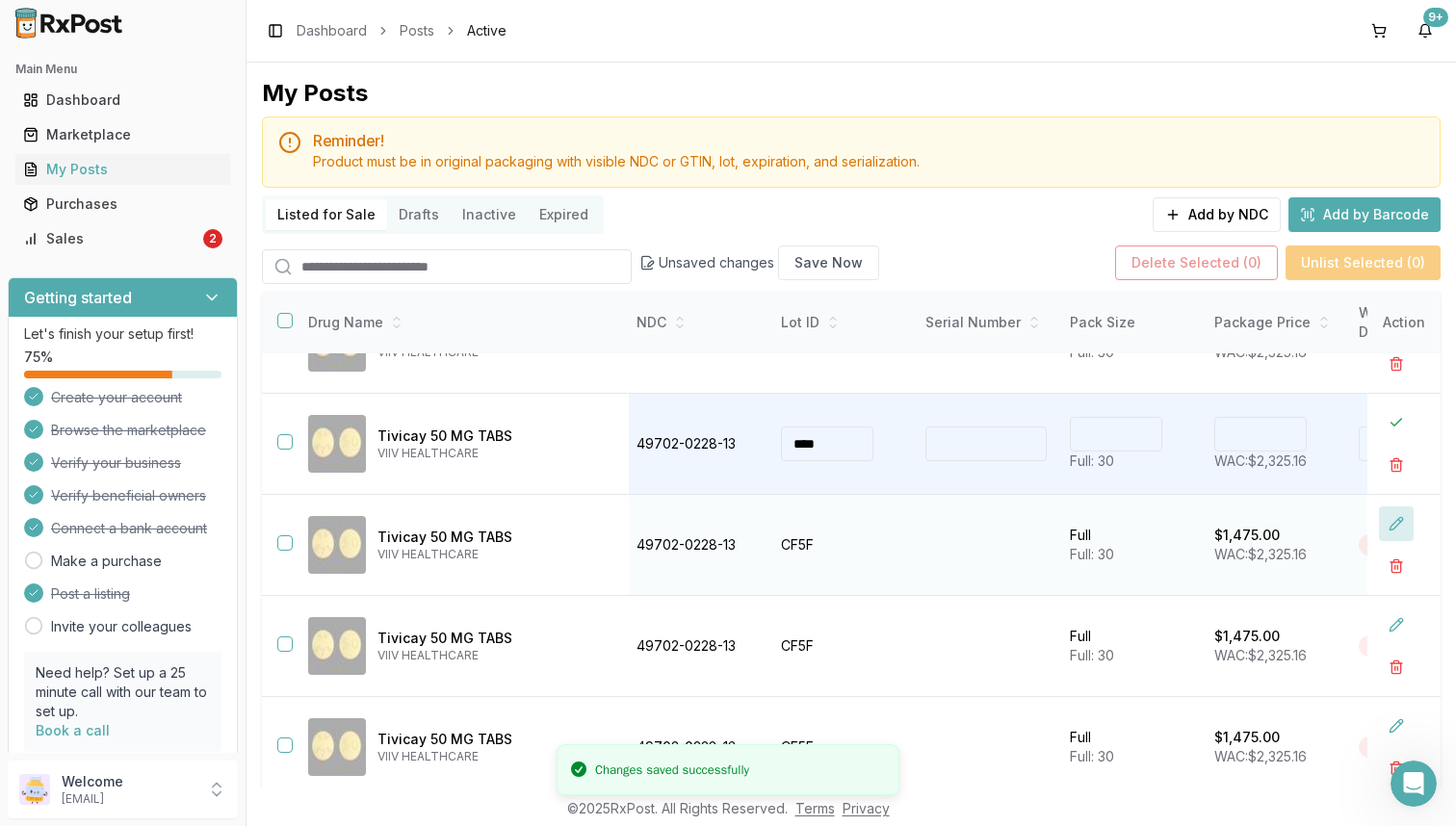 click at bounding box center (1396, 524) 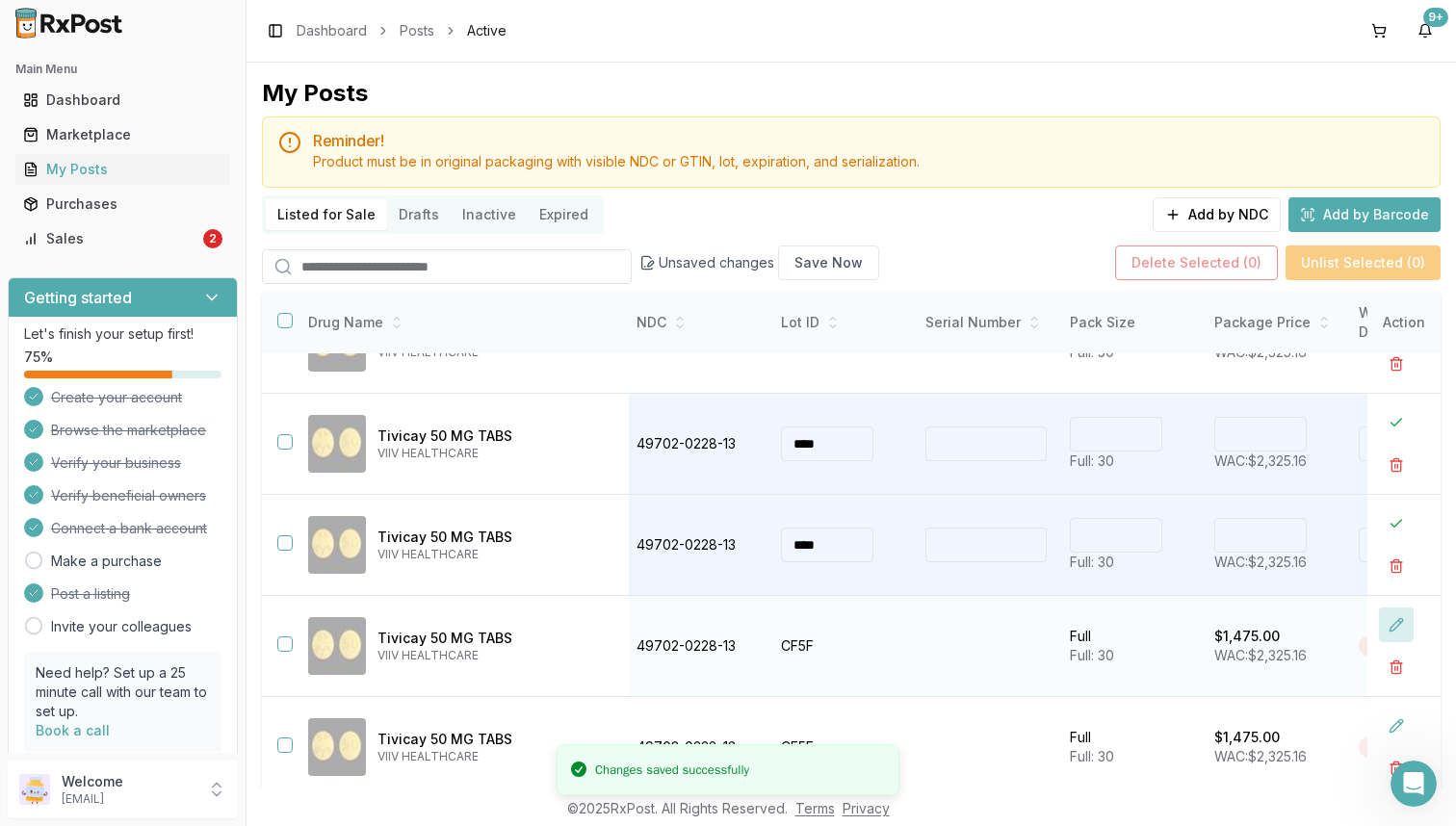 click at bounding box center [1396, 625] 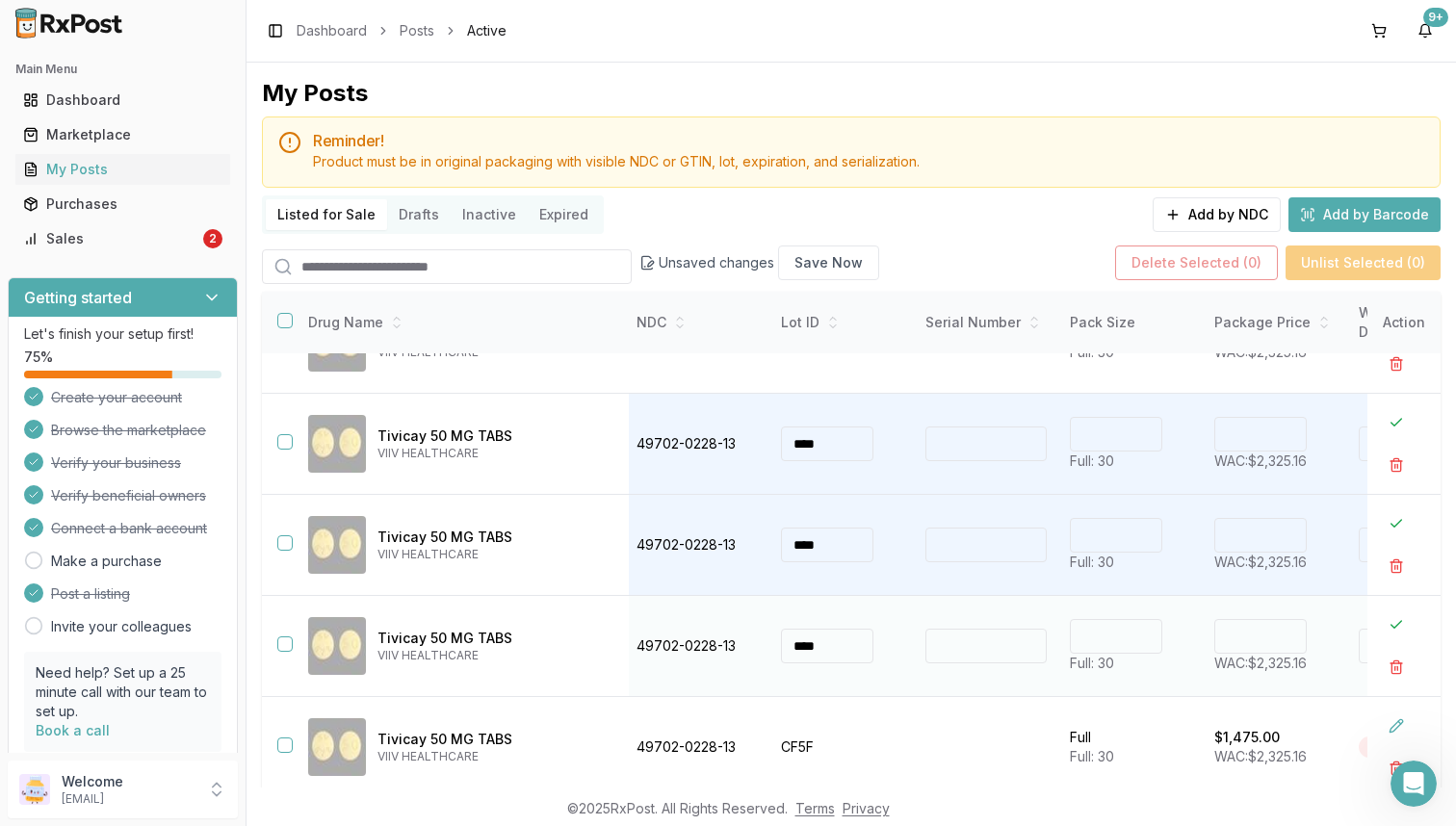 click on "****" at bounding box center [1261, 636] 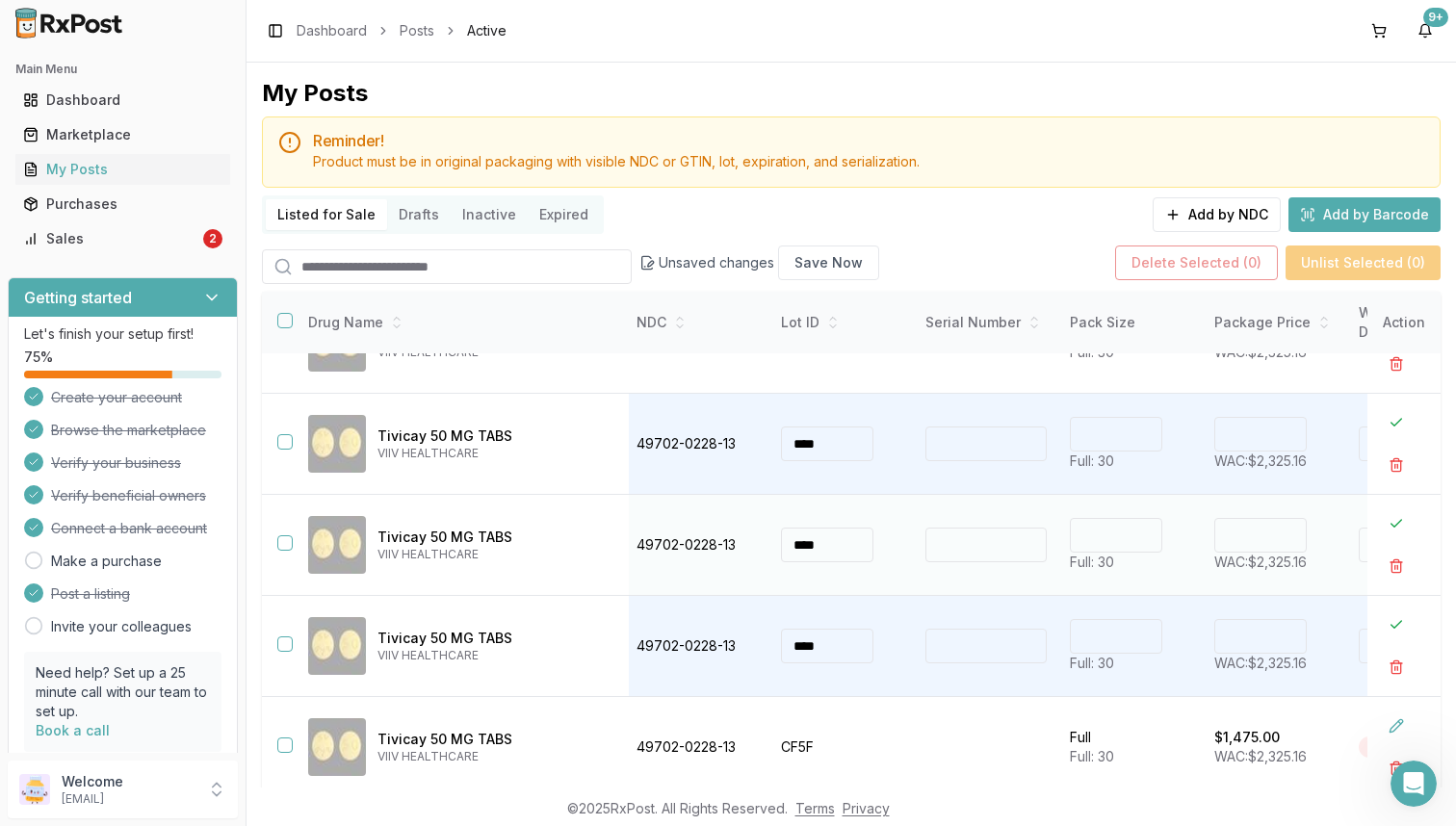 type on "****" 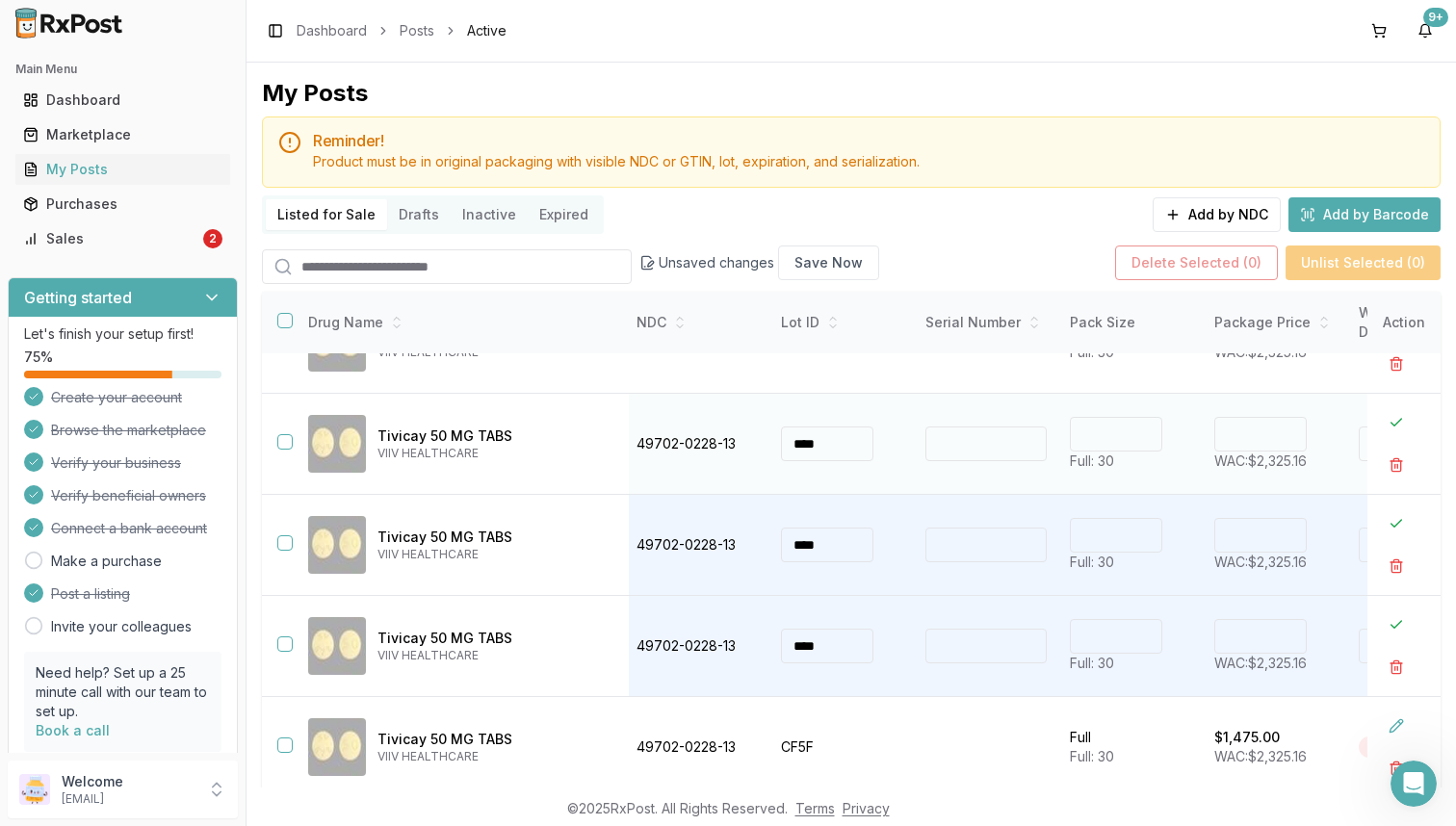 type on "****" 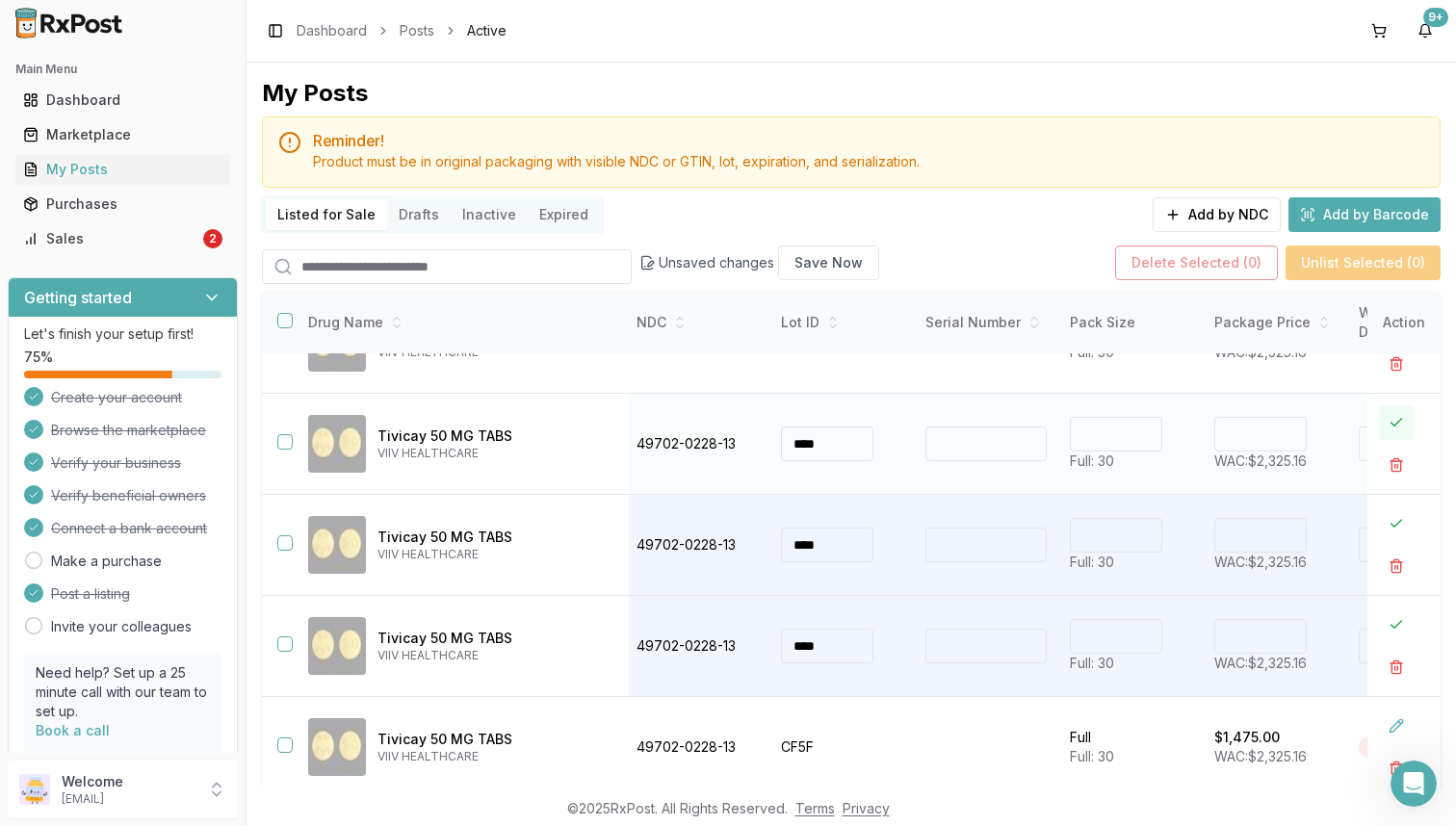 type on "*******" 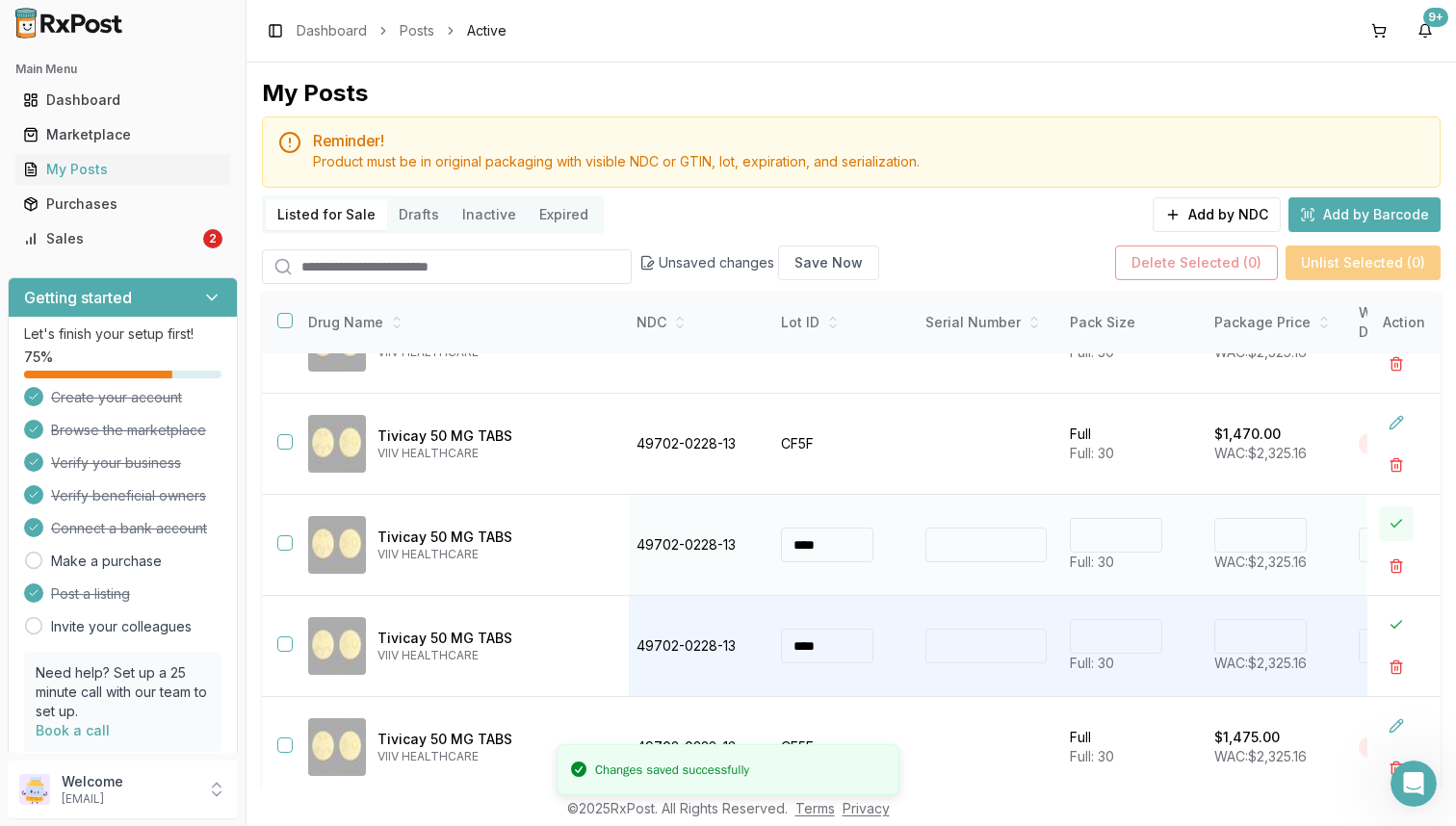 click at bounding box center [1396, 524] 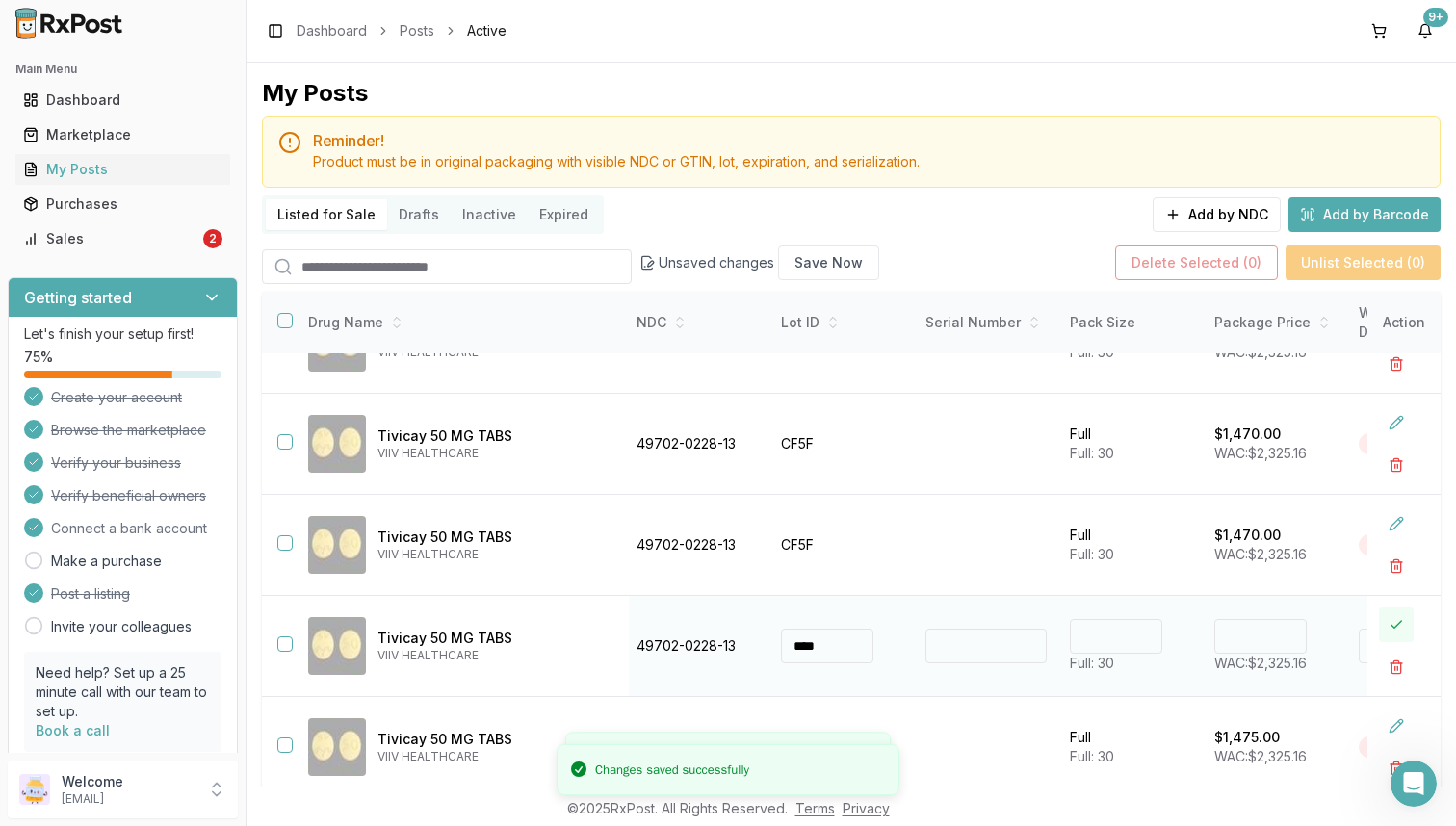 click at bounding box center (1396, 625) 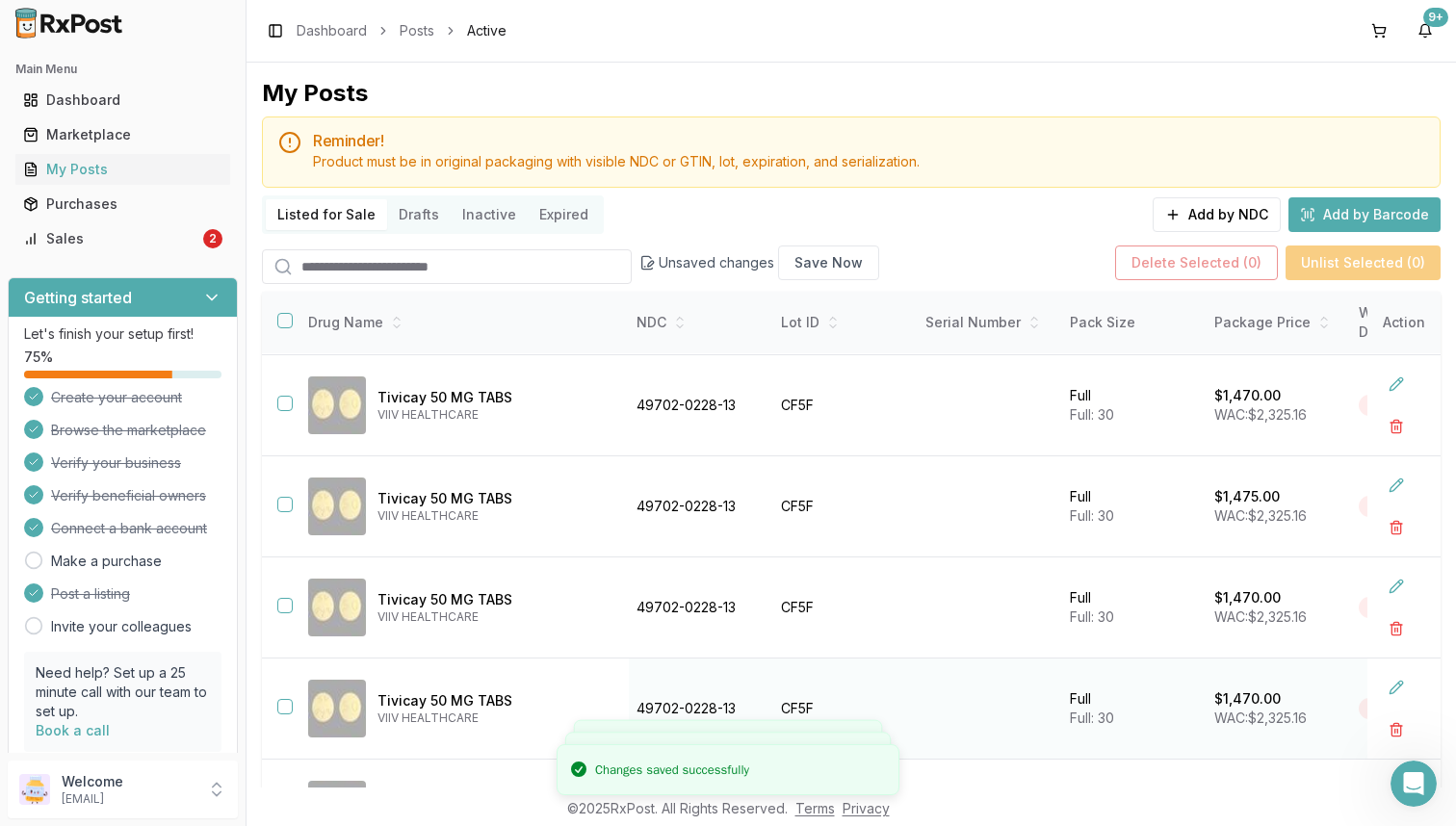 scroll, scrollTop: 193, scrollLeft: 4, axis: both 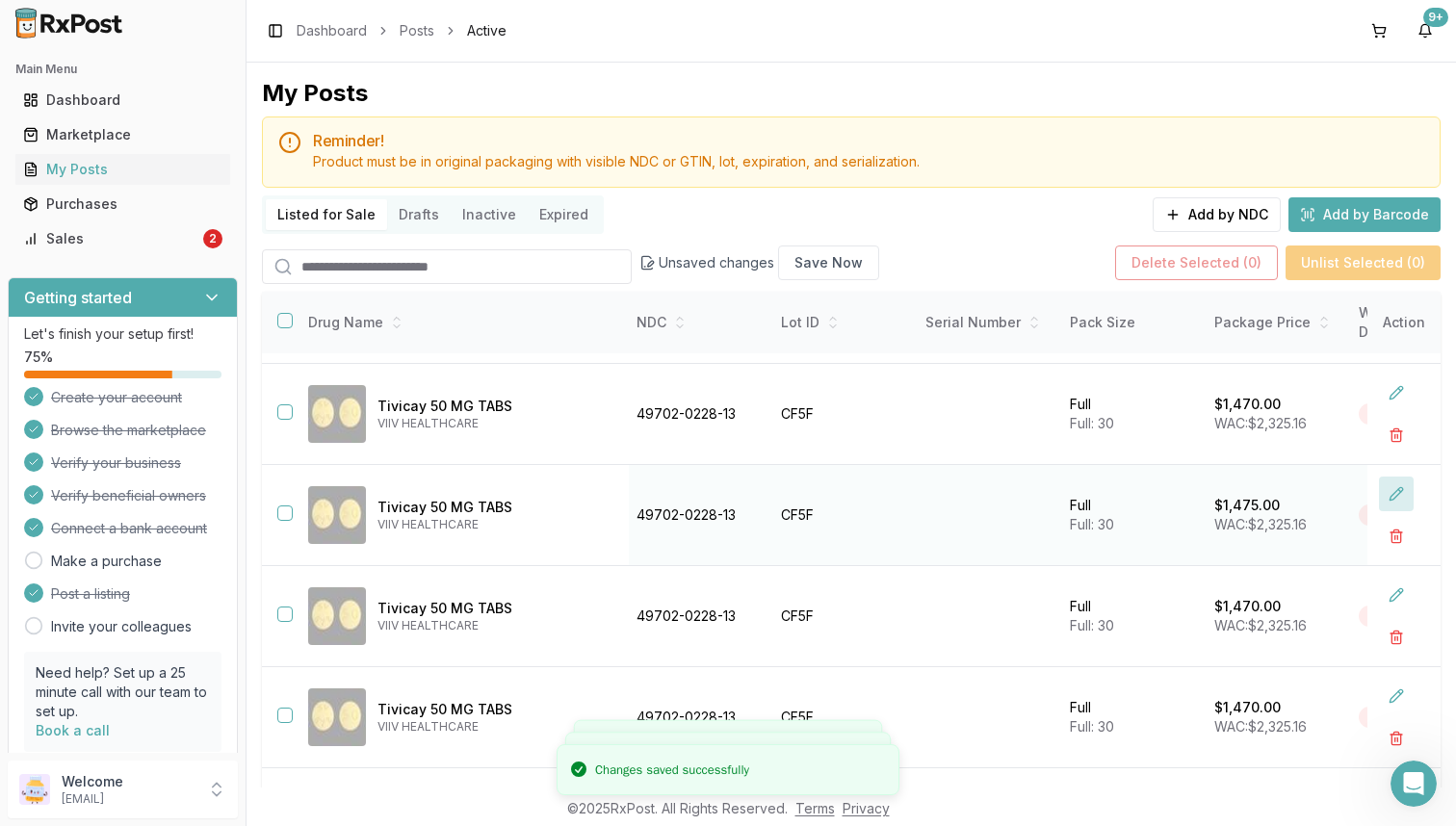 click at bounding box center (1396, 494) 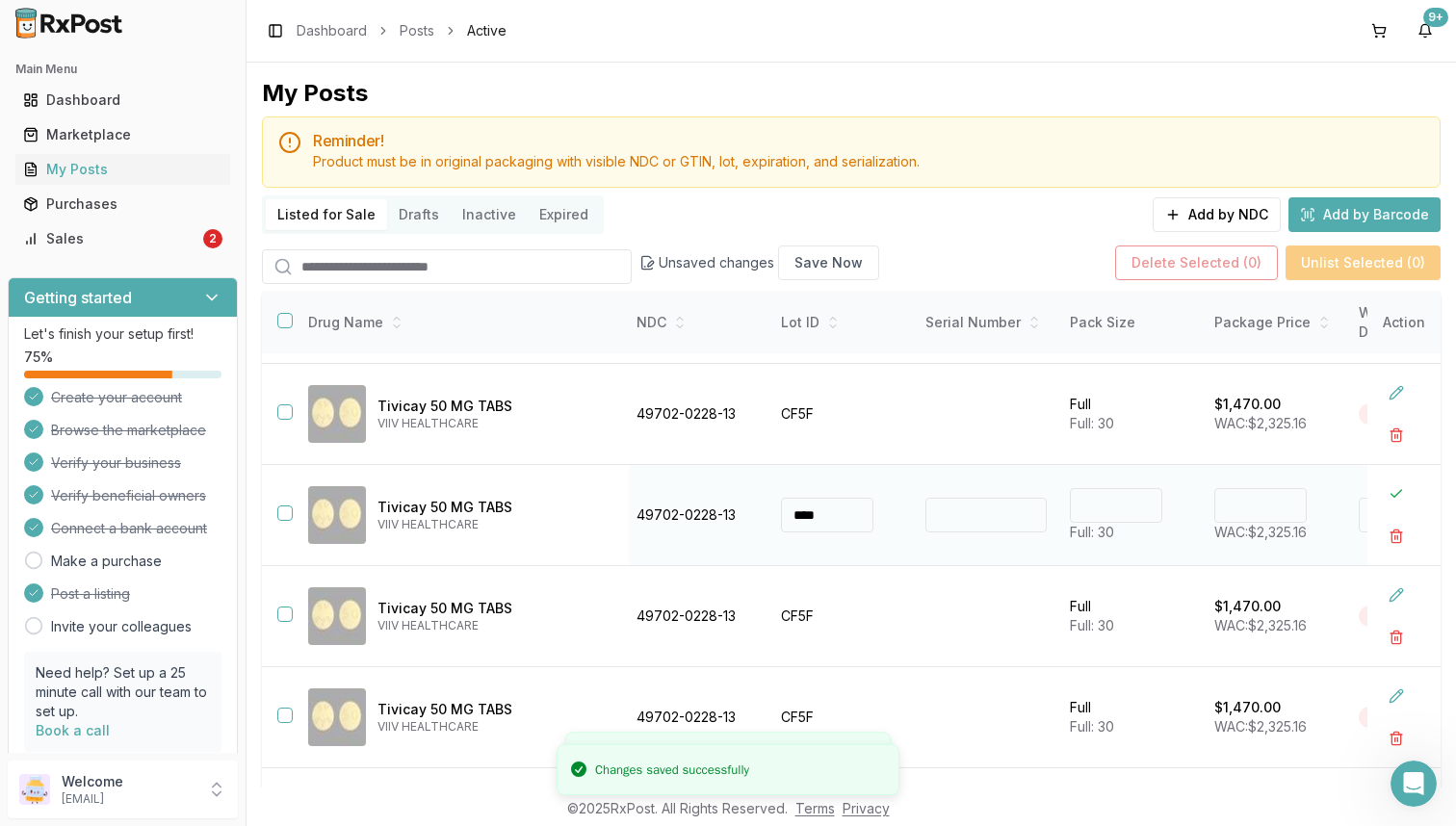 click on "****" at bounding box center [1261, 505] 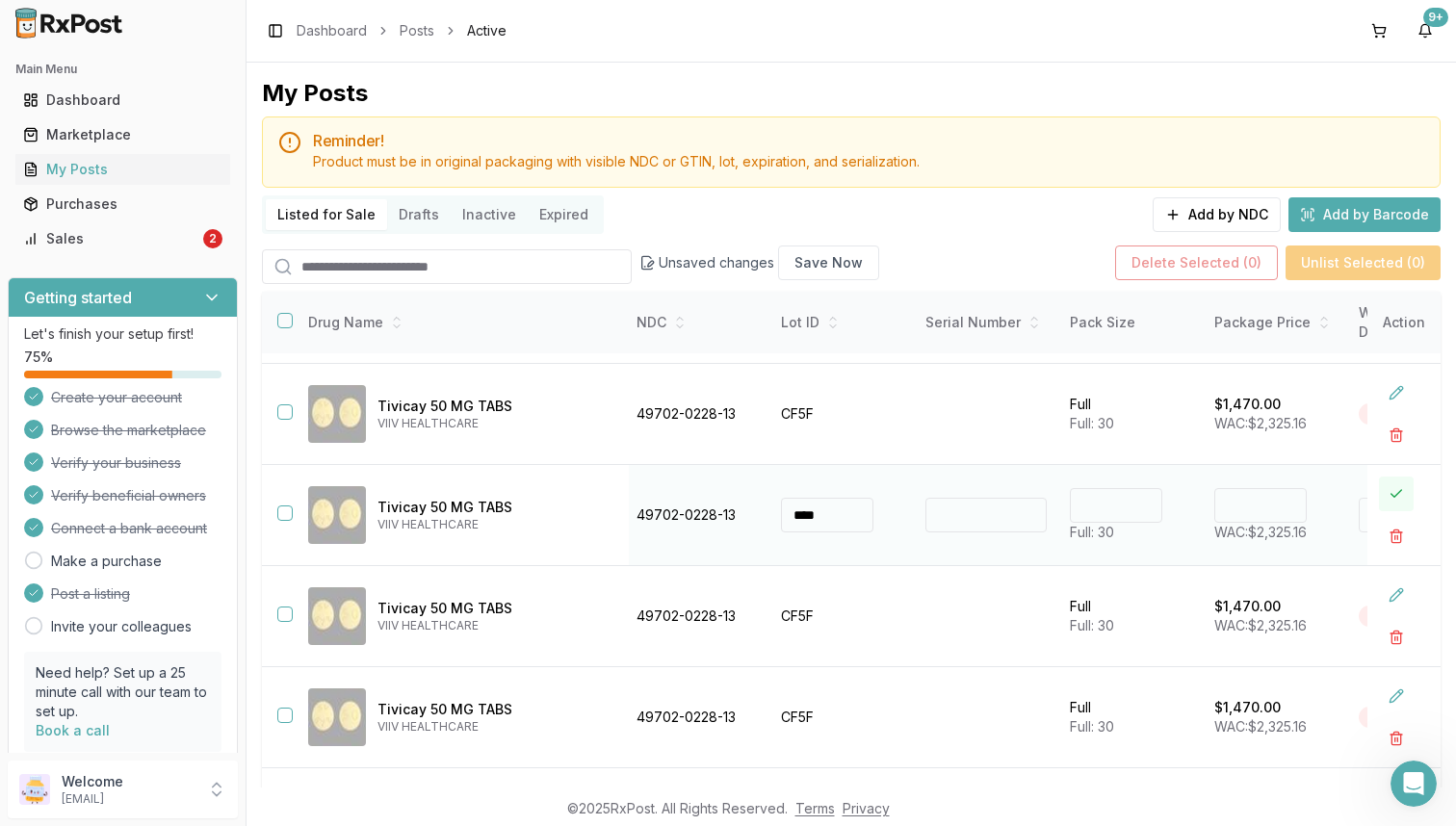 type on "*******" 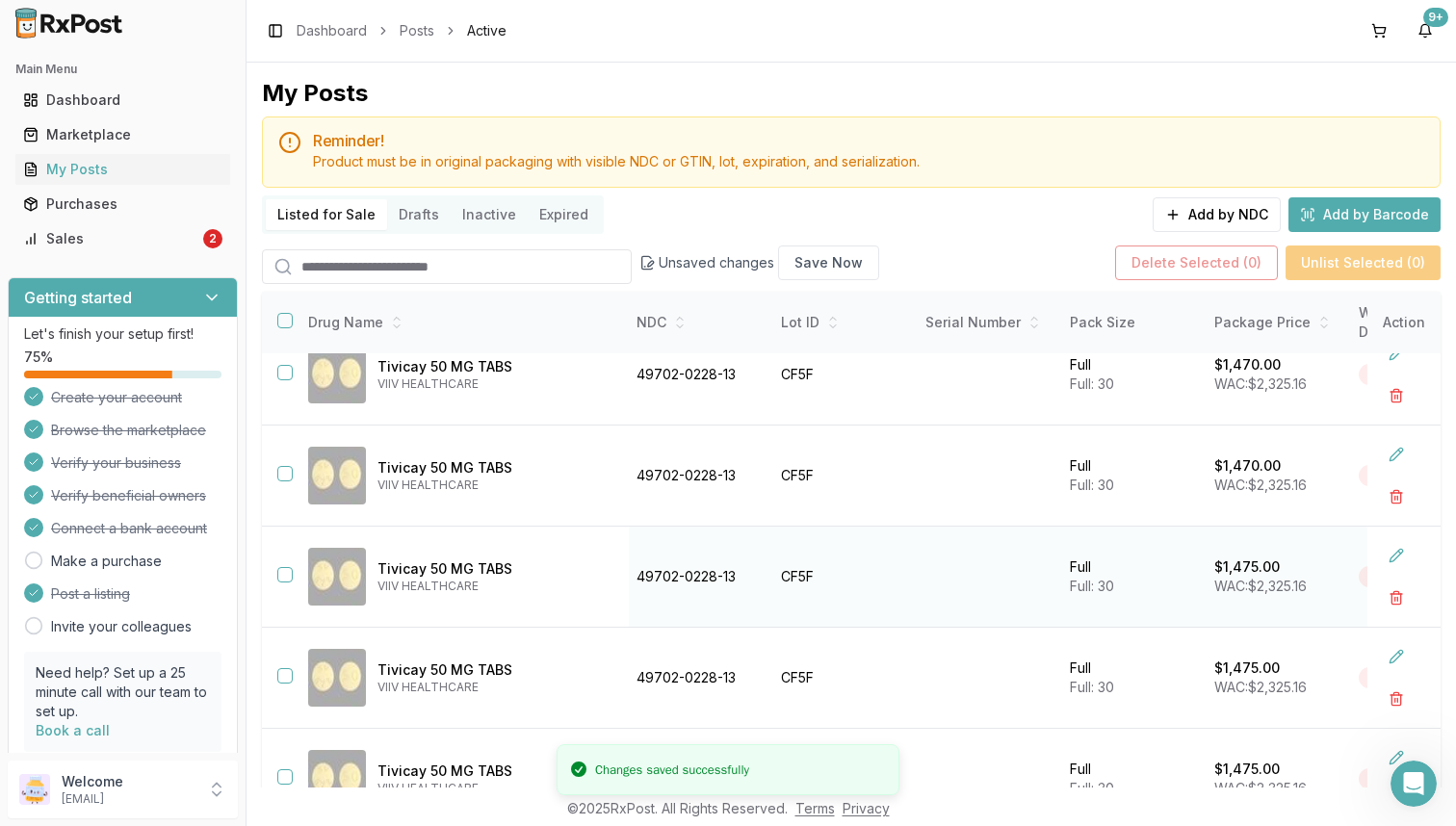 scroll, scrollTop: 542, scrollLeft: 4, axis: both 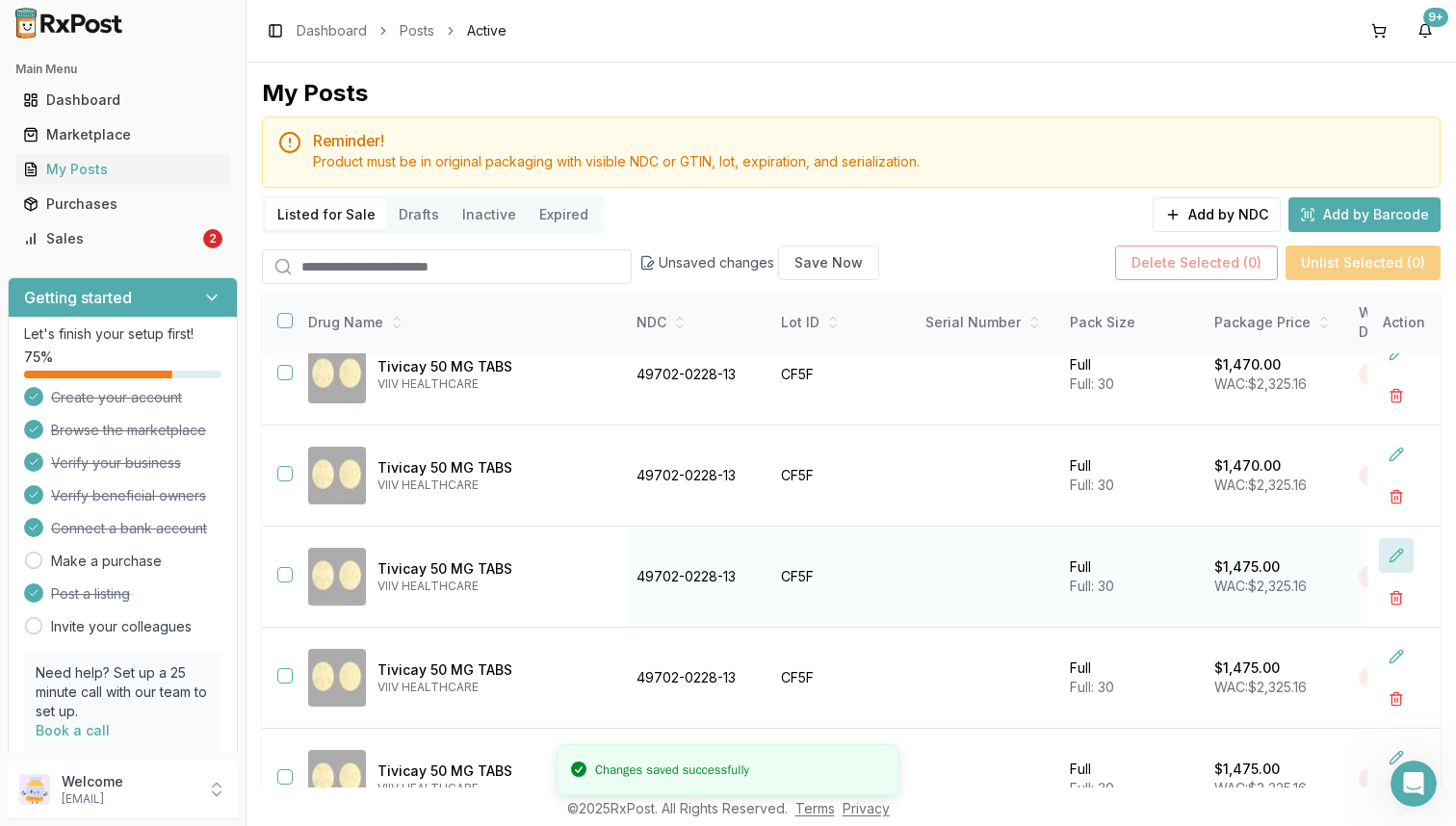 click at bounding box center (1396, 555) 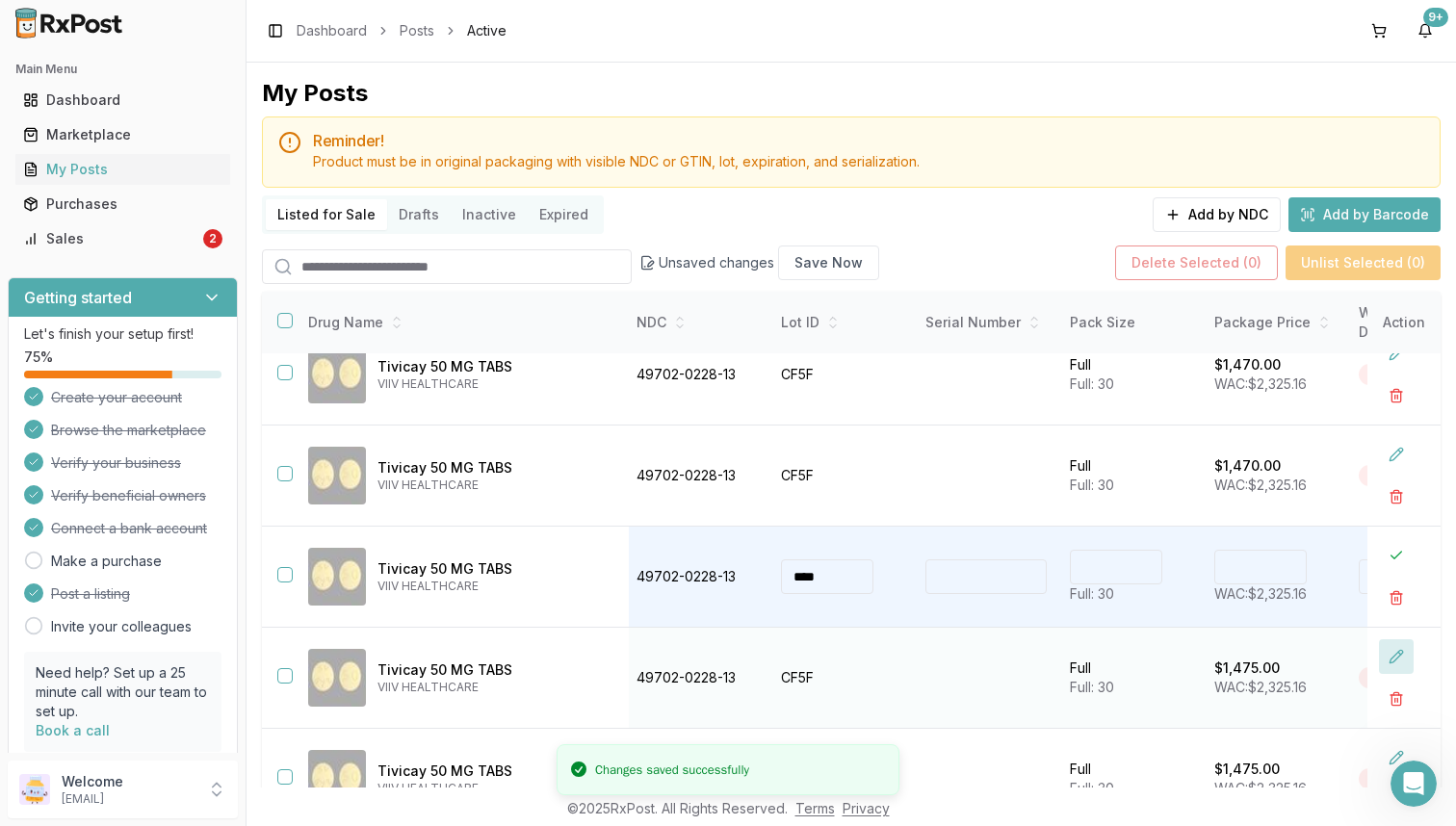 click at bounding box center (1396, 657) 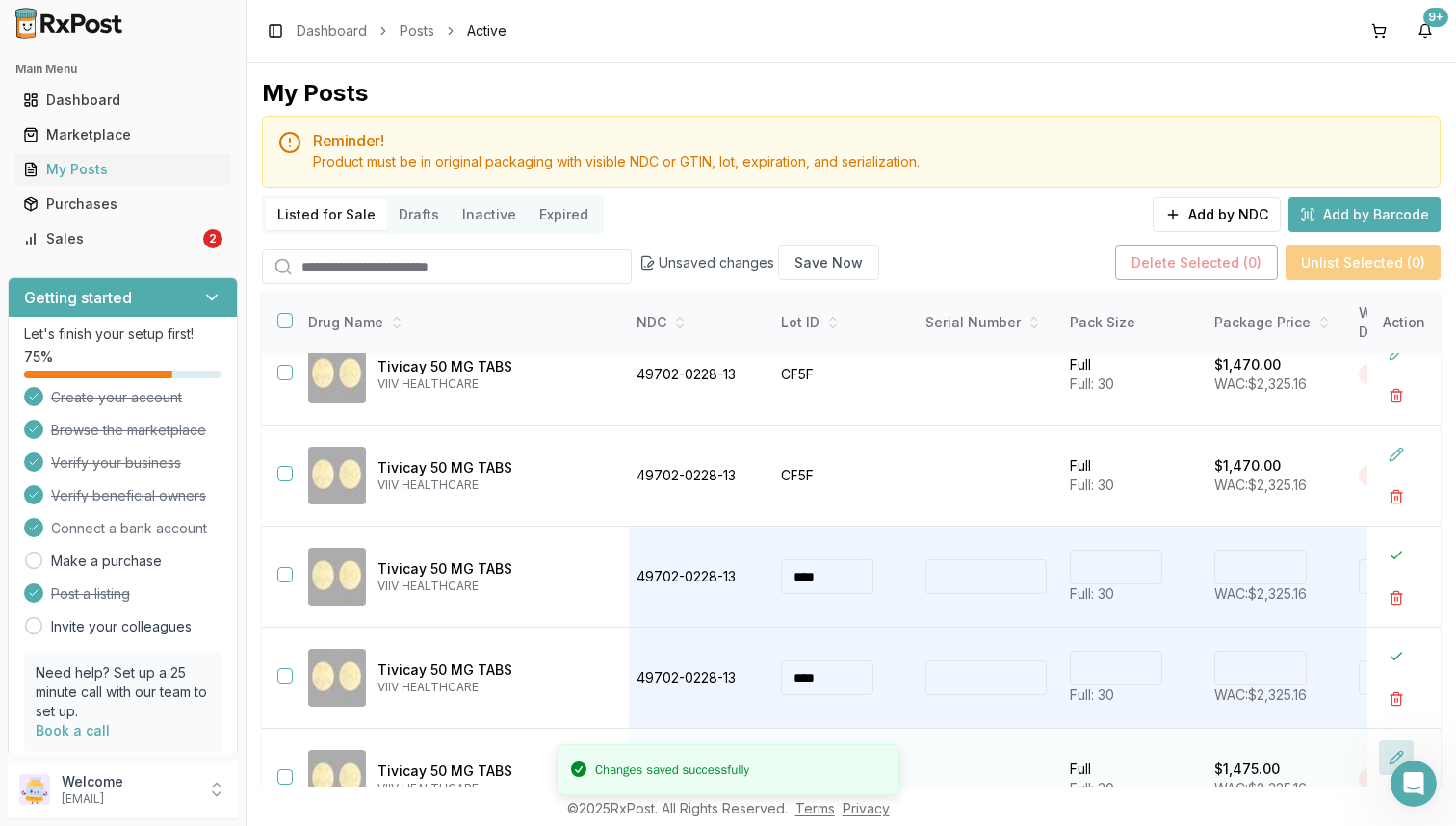 click at bounding box center (1396, 758) 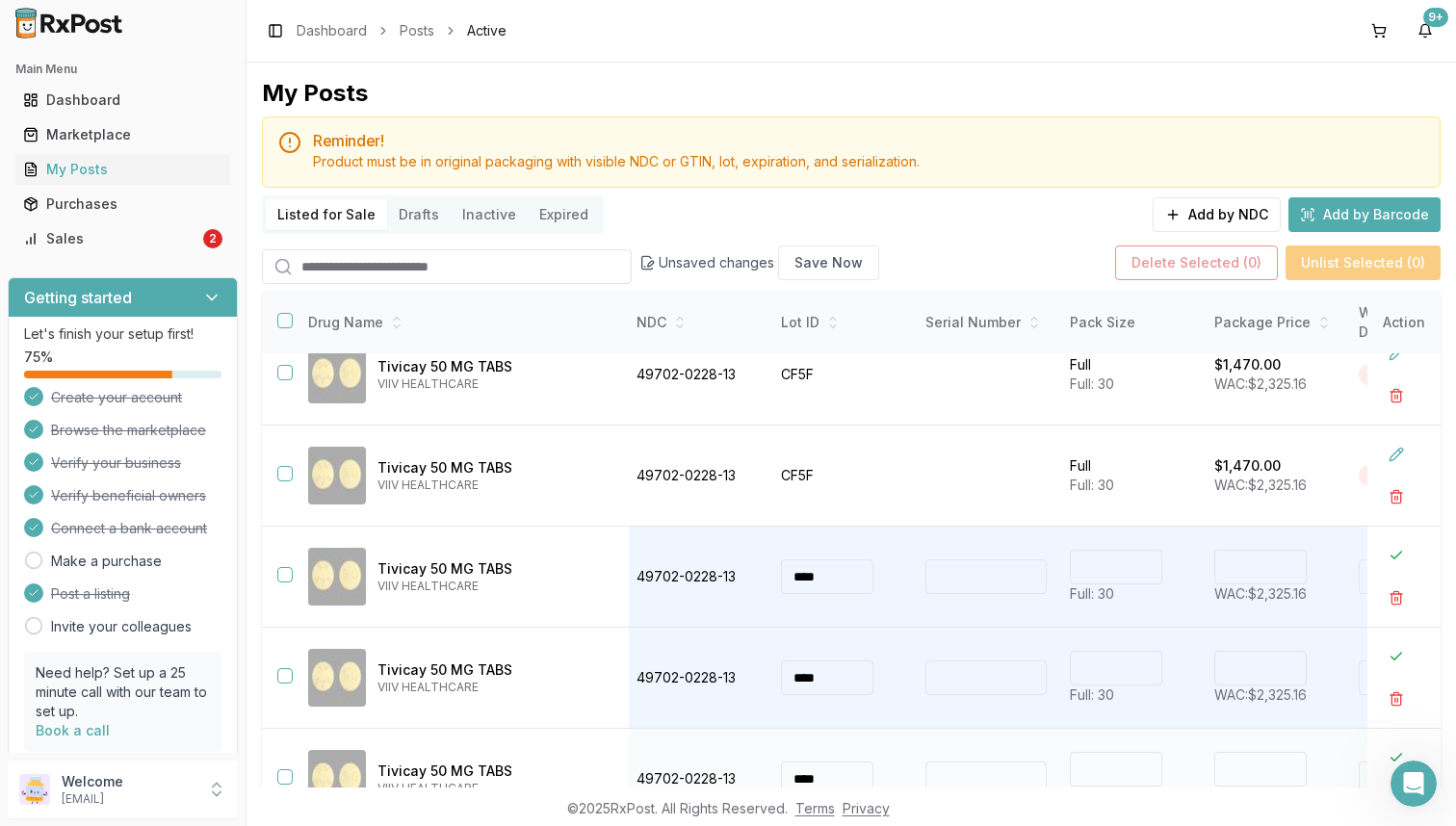 click on "****" at bounding box center [1261, 769] 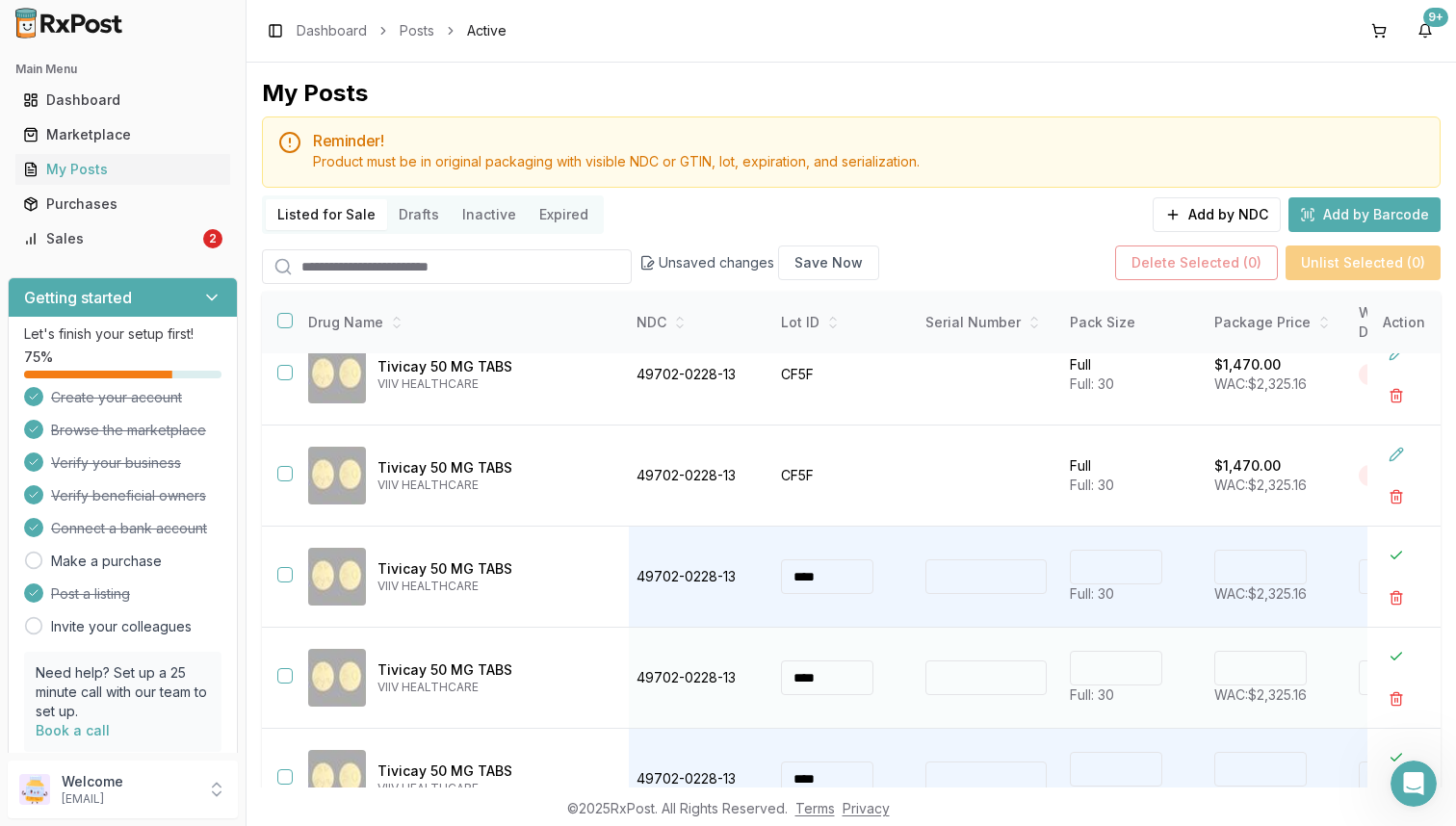 type on "****" 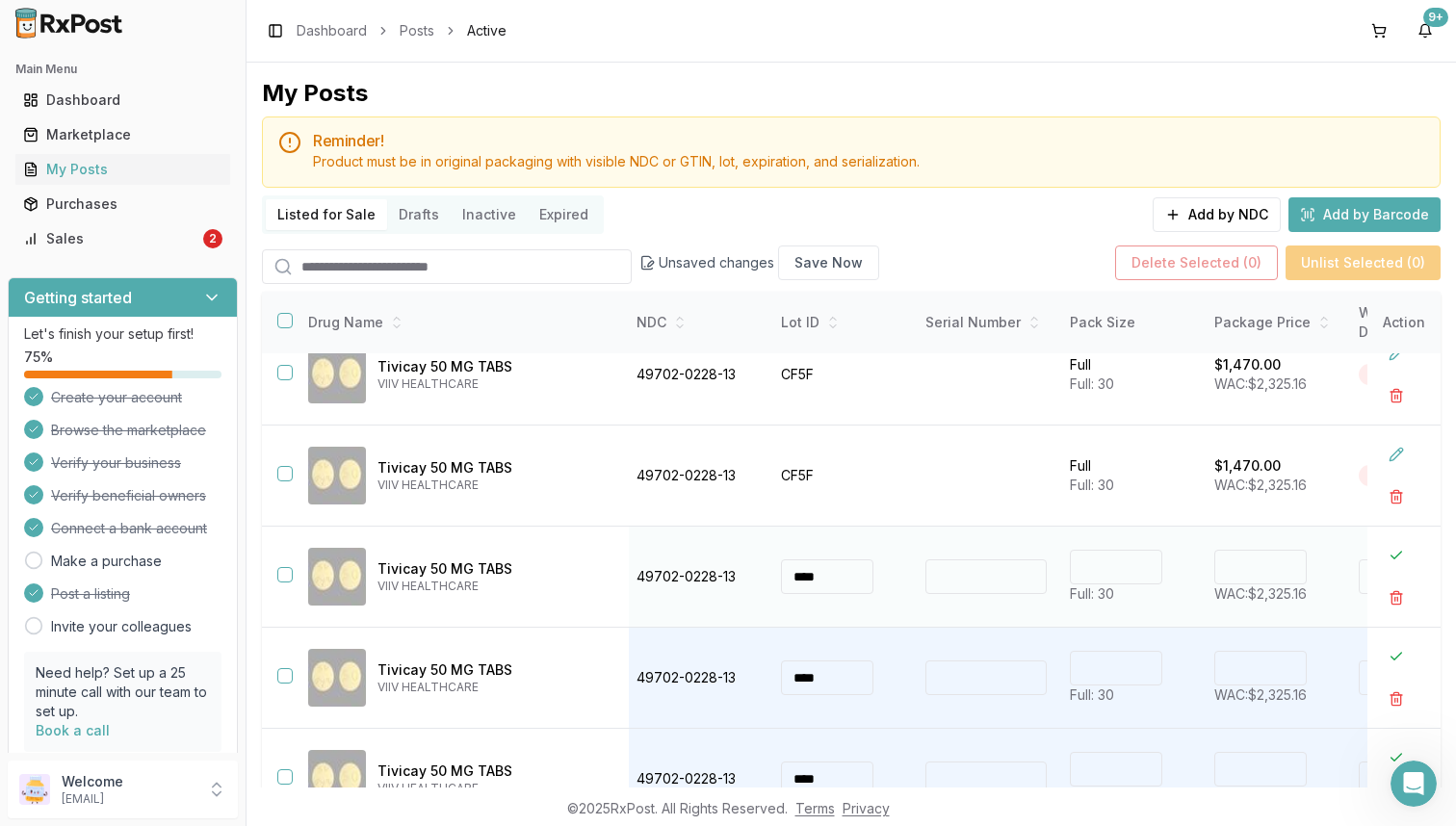 type on "****" 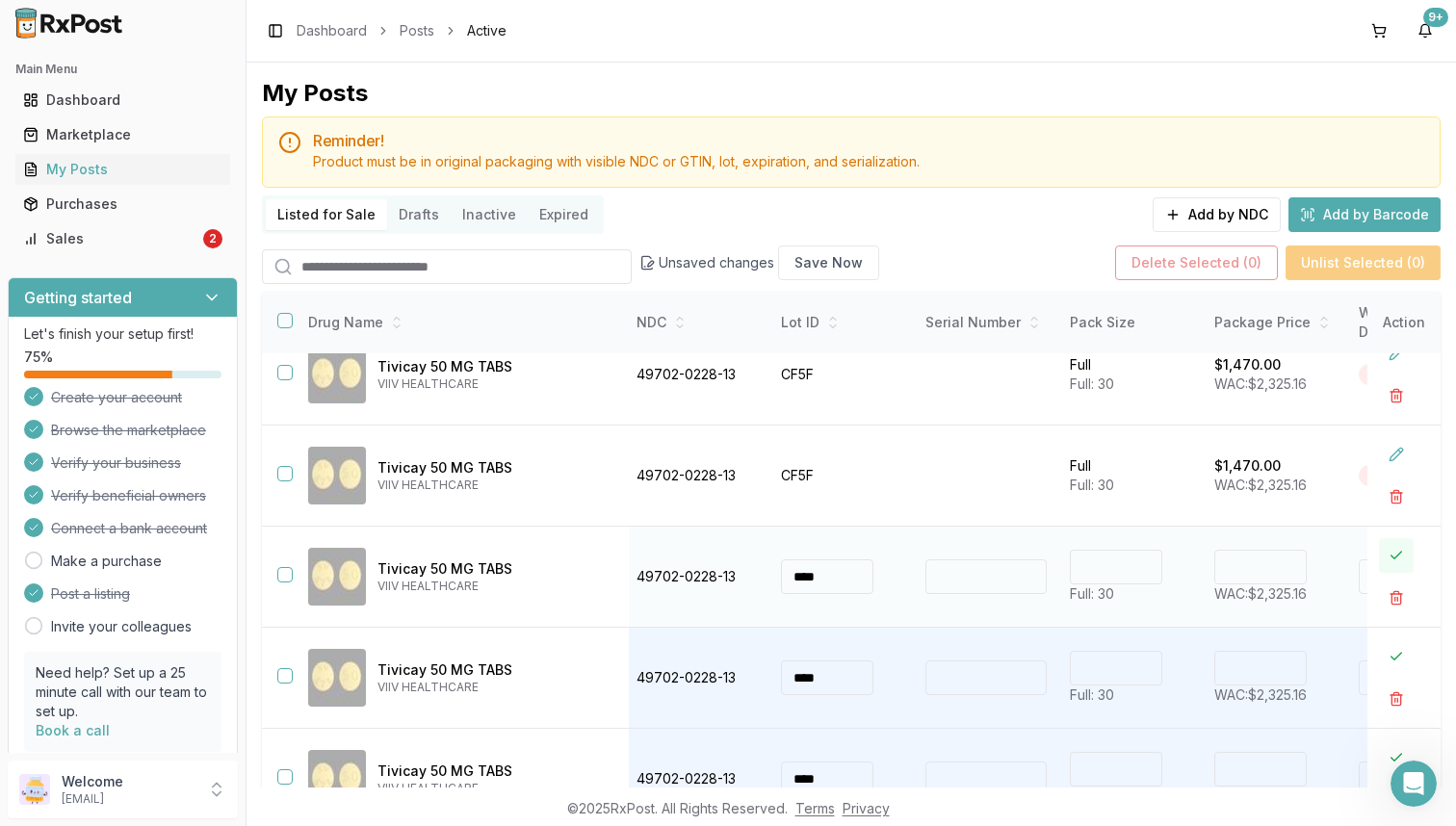 type on "*******" 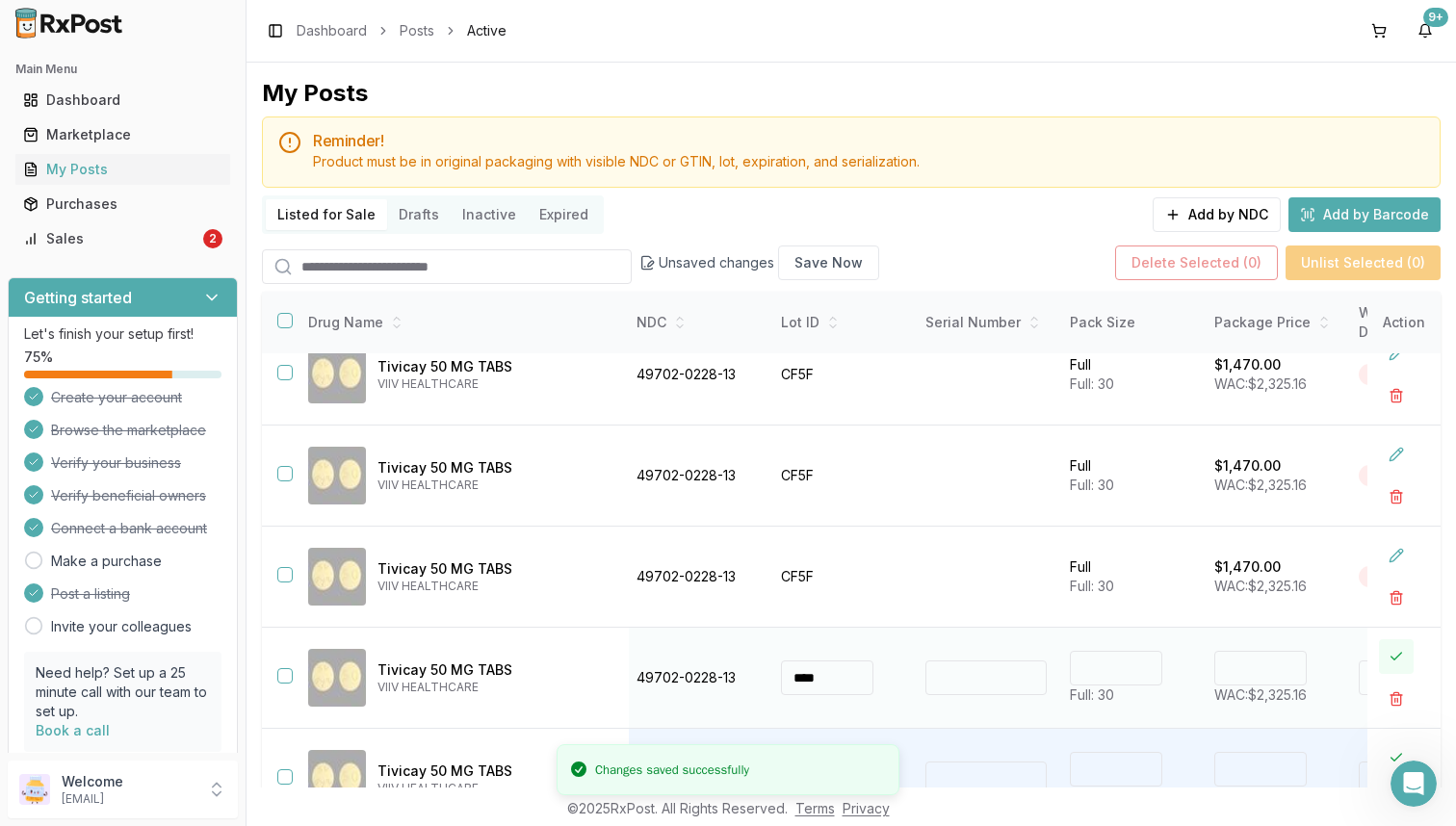 click at bounding box center [1396, 657] 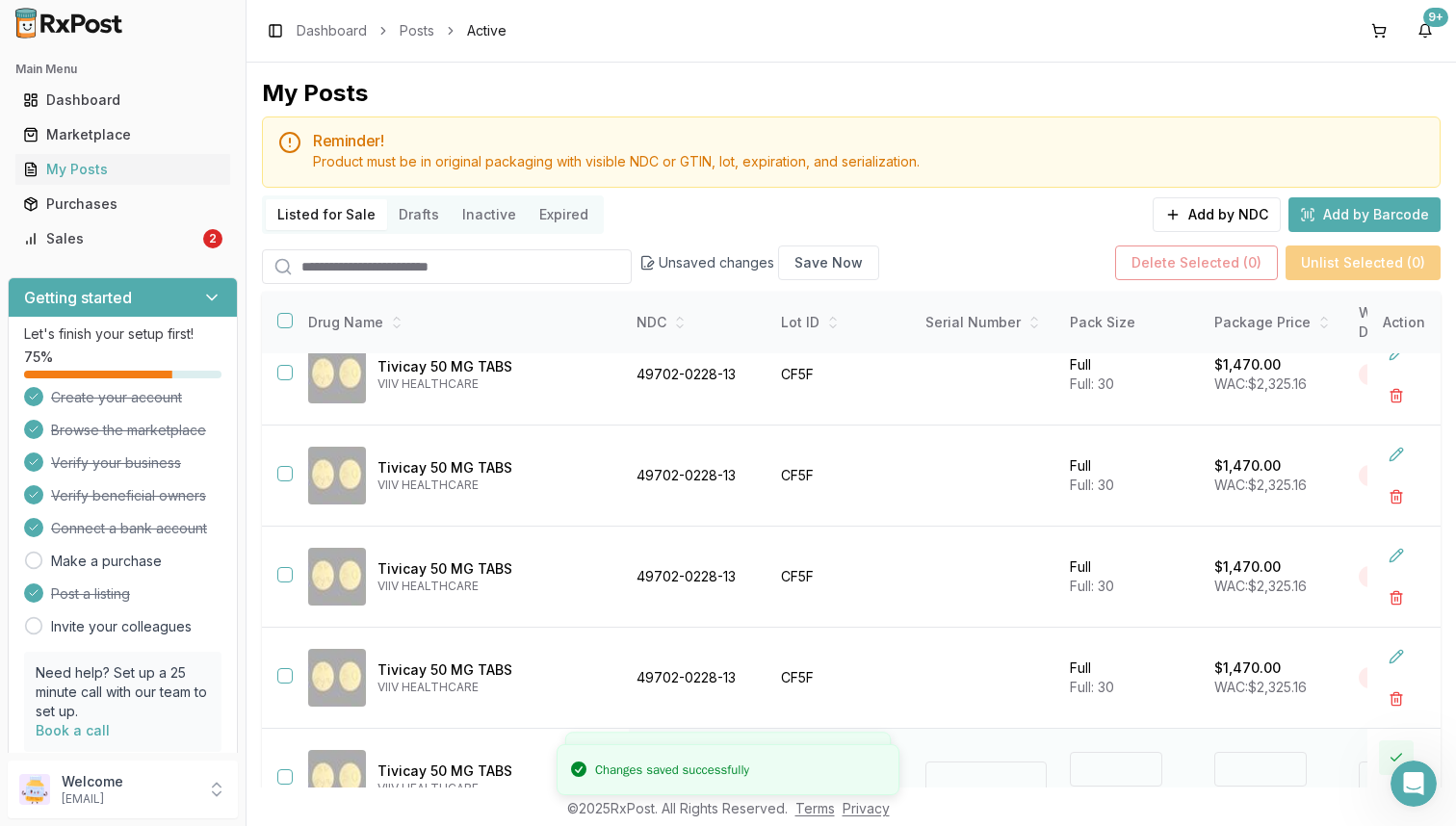 click at bounding box center [1396, 758] 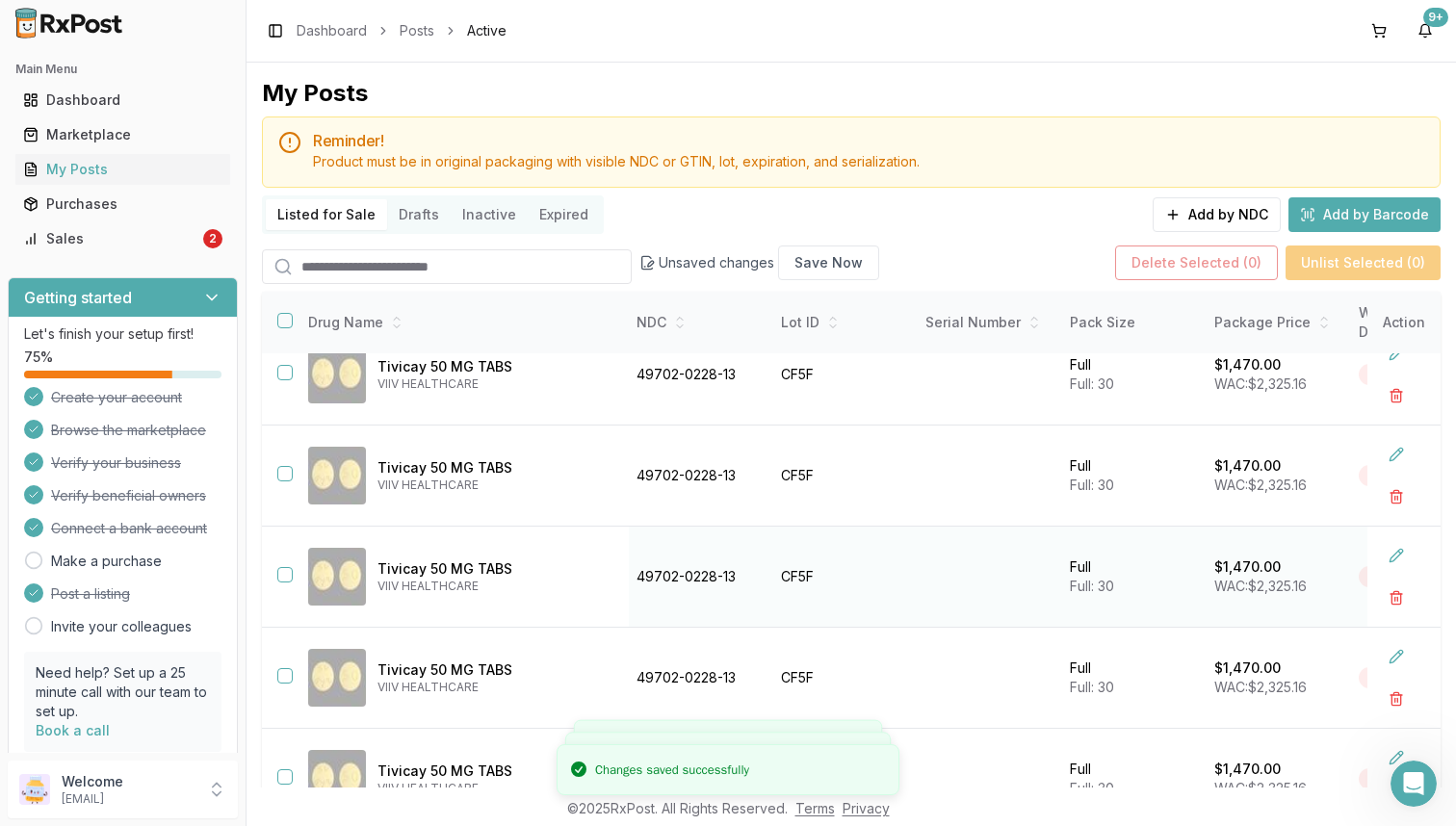 scroll, scrollTop: 543, scrollLeft: 4, axis: both 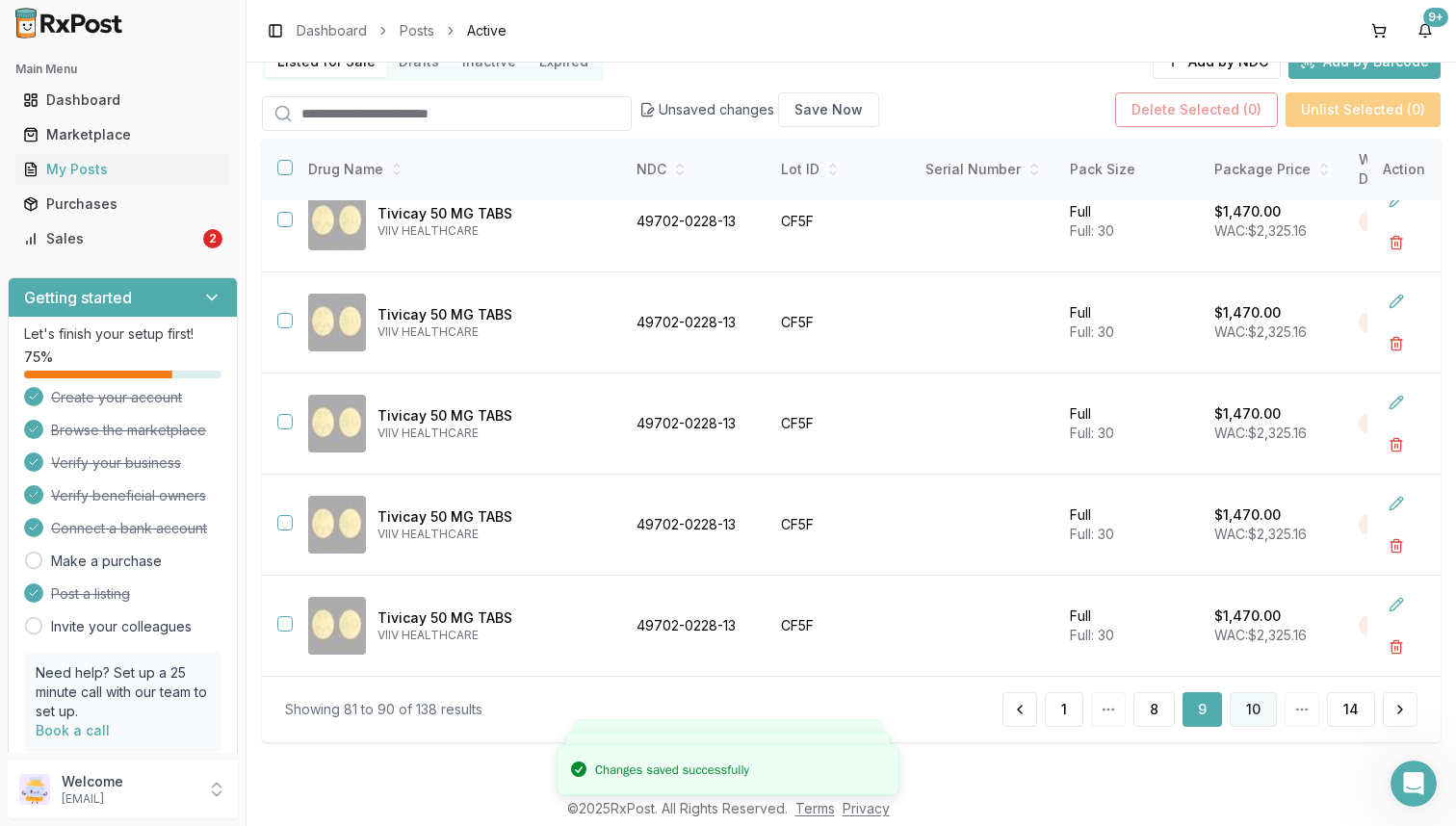 click on "10" at bounding box center [1253, 710] 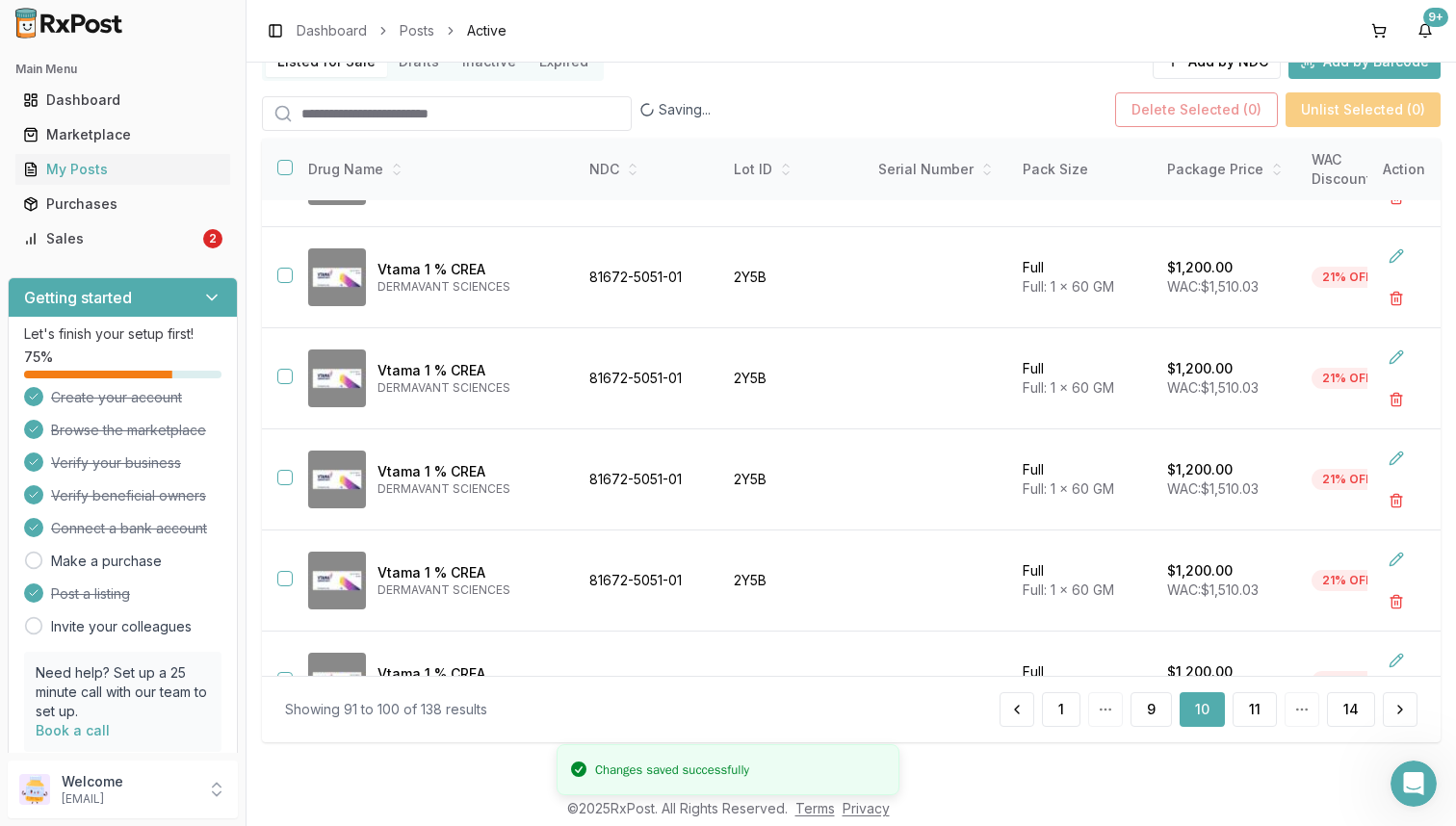 scroll, scrollTop: 0, scrollLeft: 4, axis: horizontal 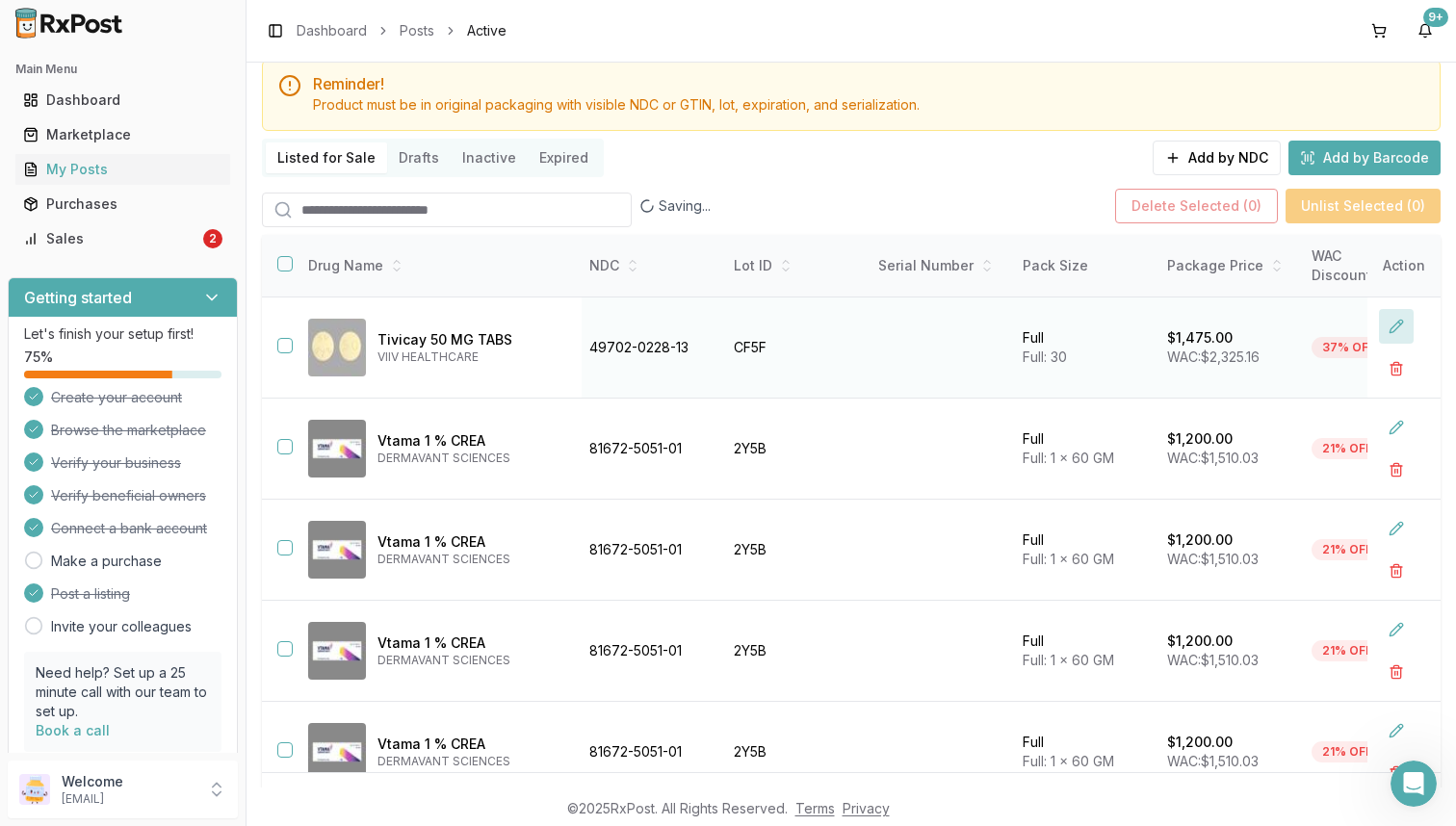 click at bounding box center [1396, 326] 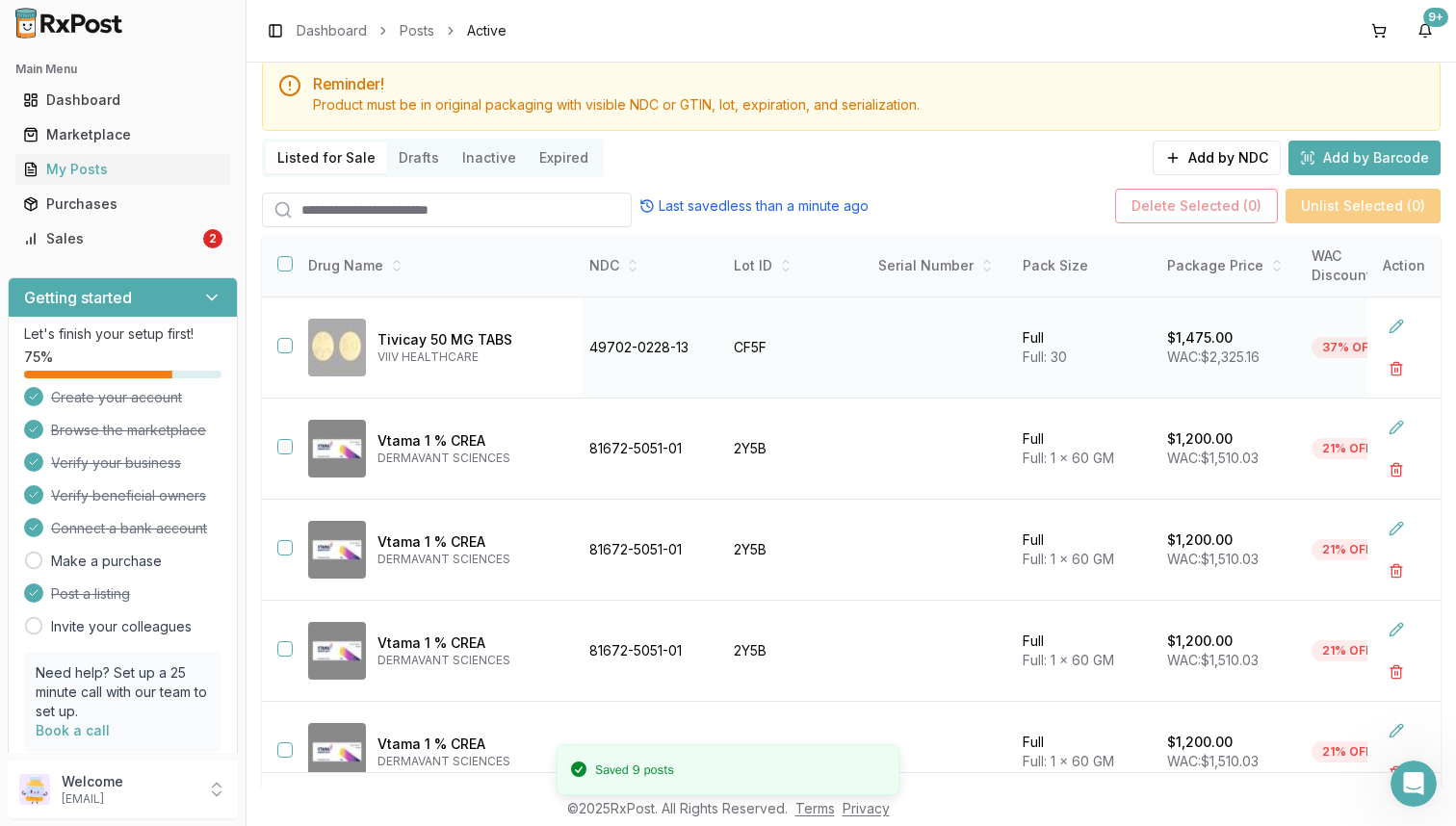 click on "$1,475.00" at bounding box center (1200, 338) 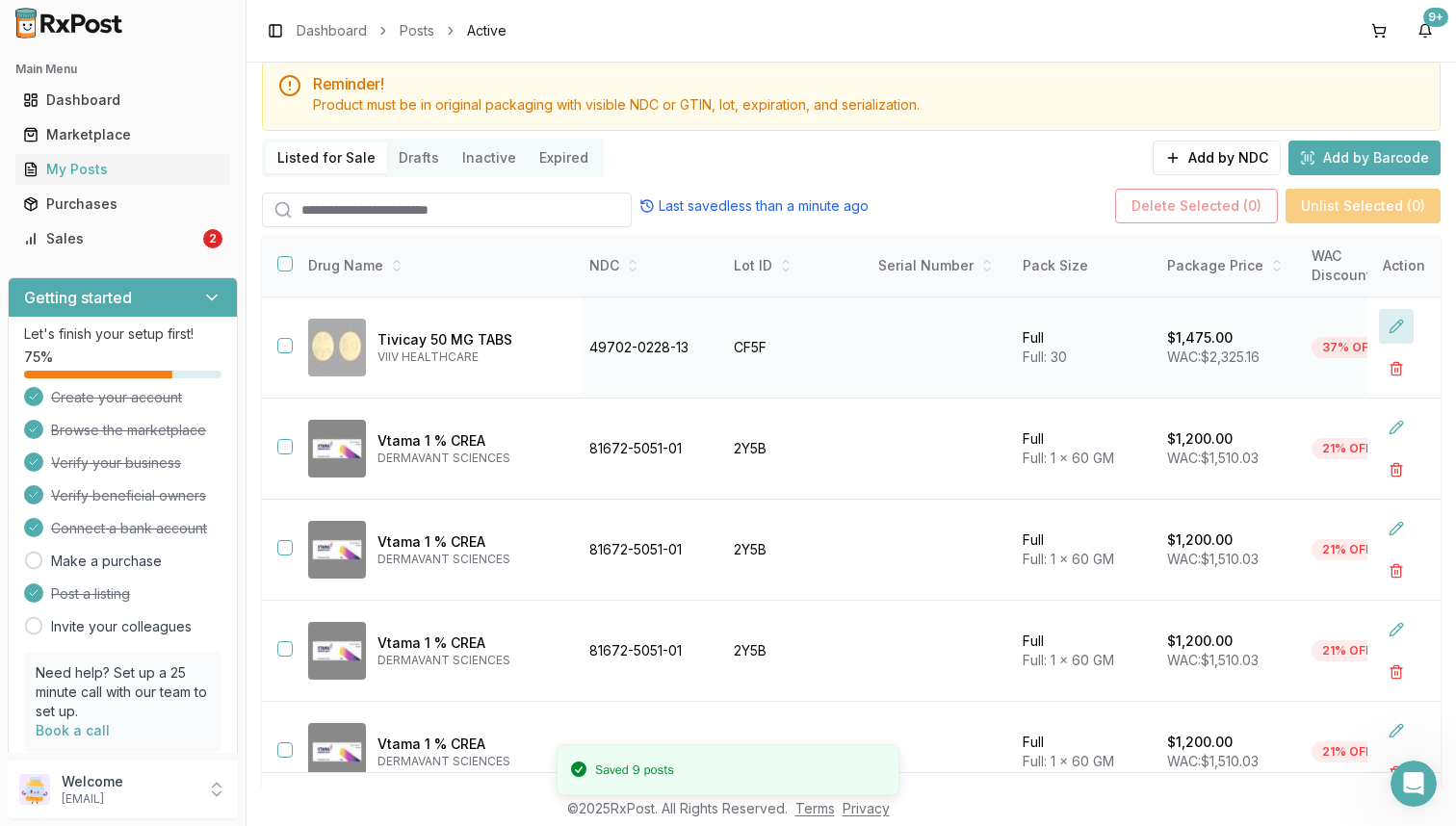 click at bounding box center (1396, 326) 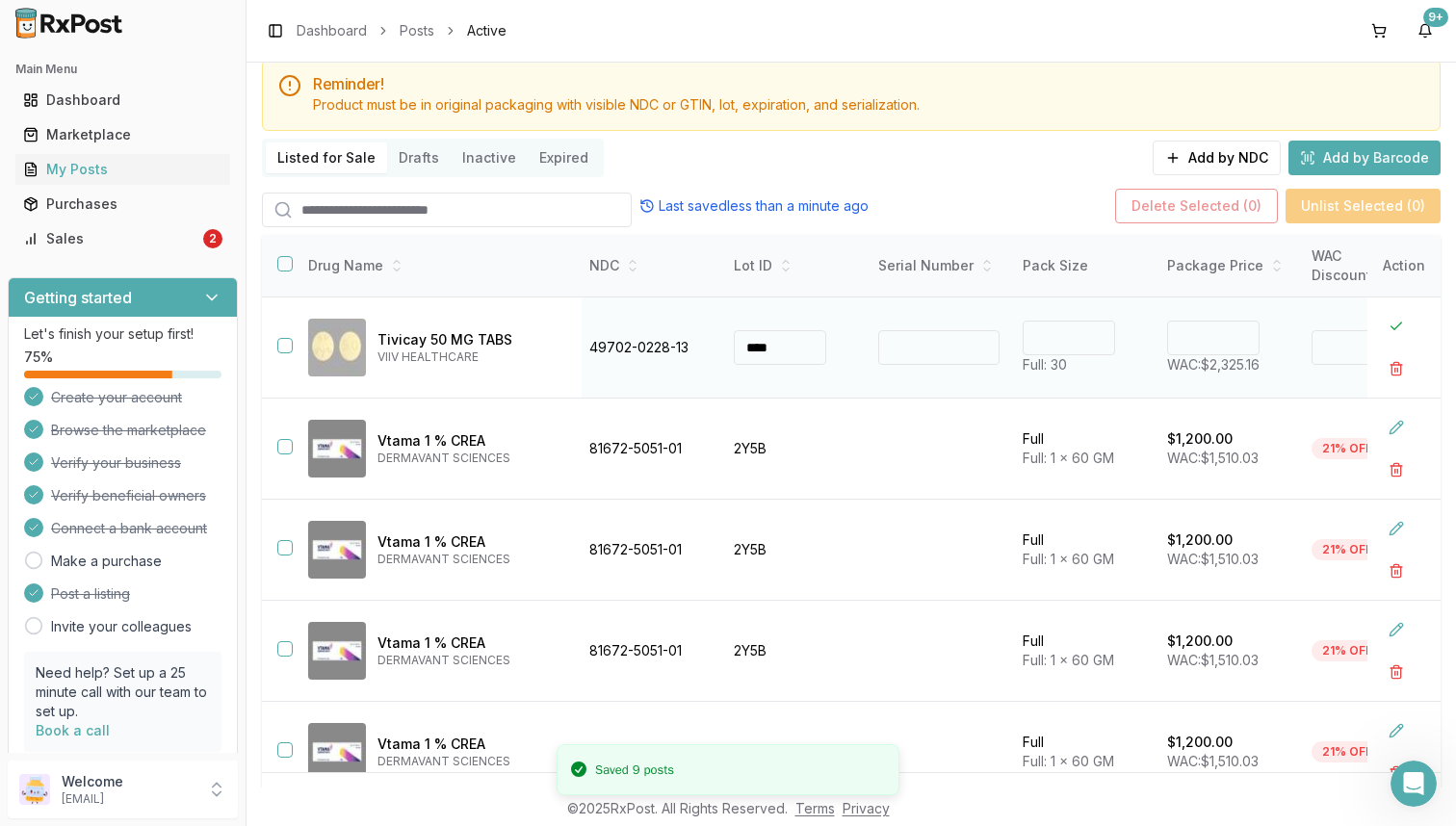 click on "****" at bounding box center (1213, 338) 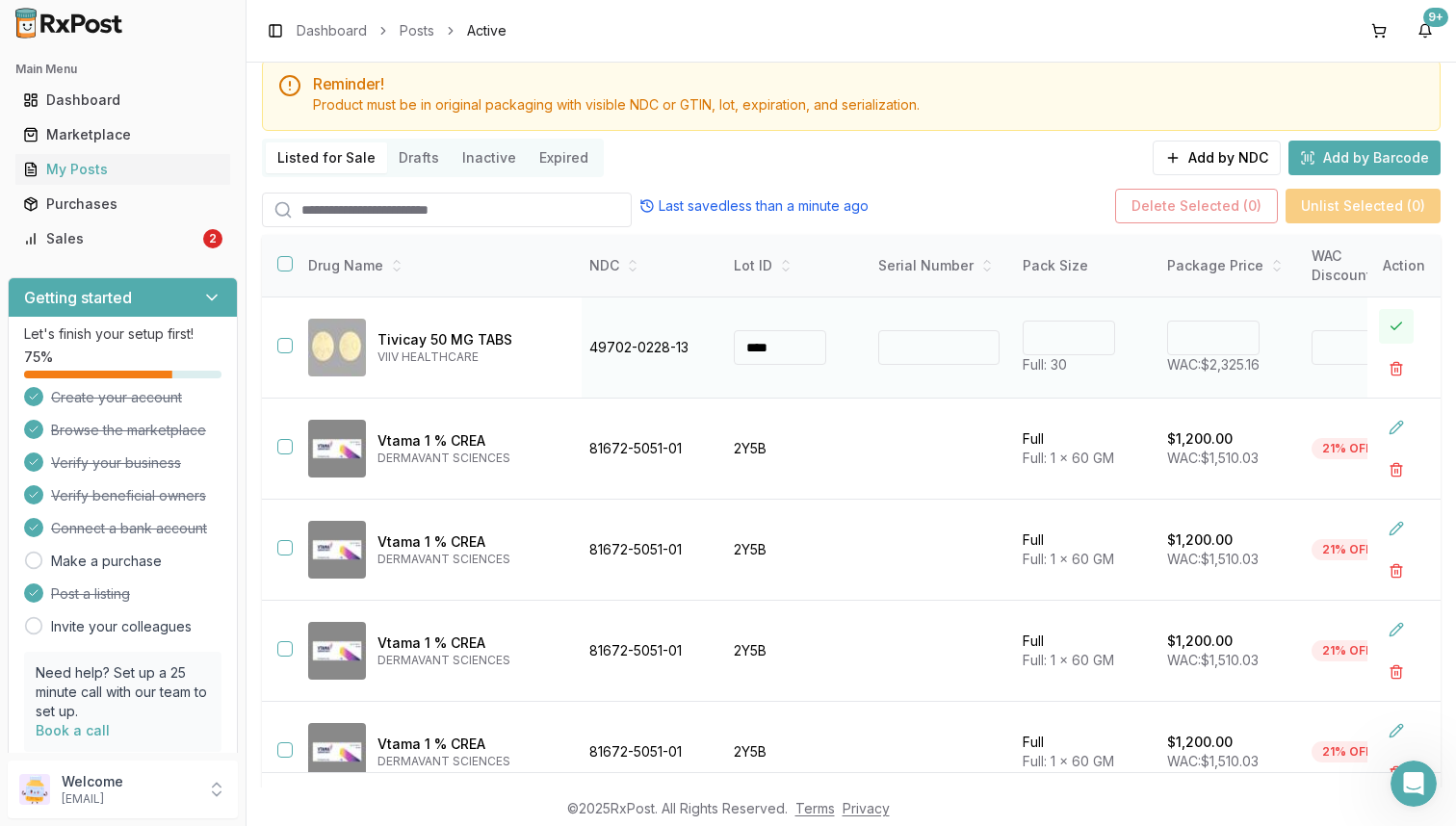 type on "*******" 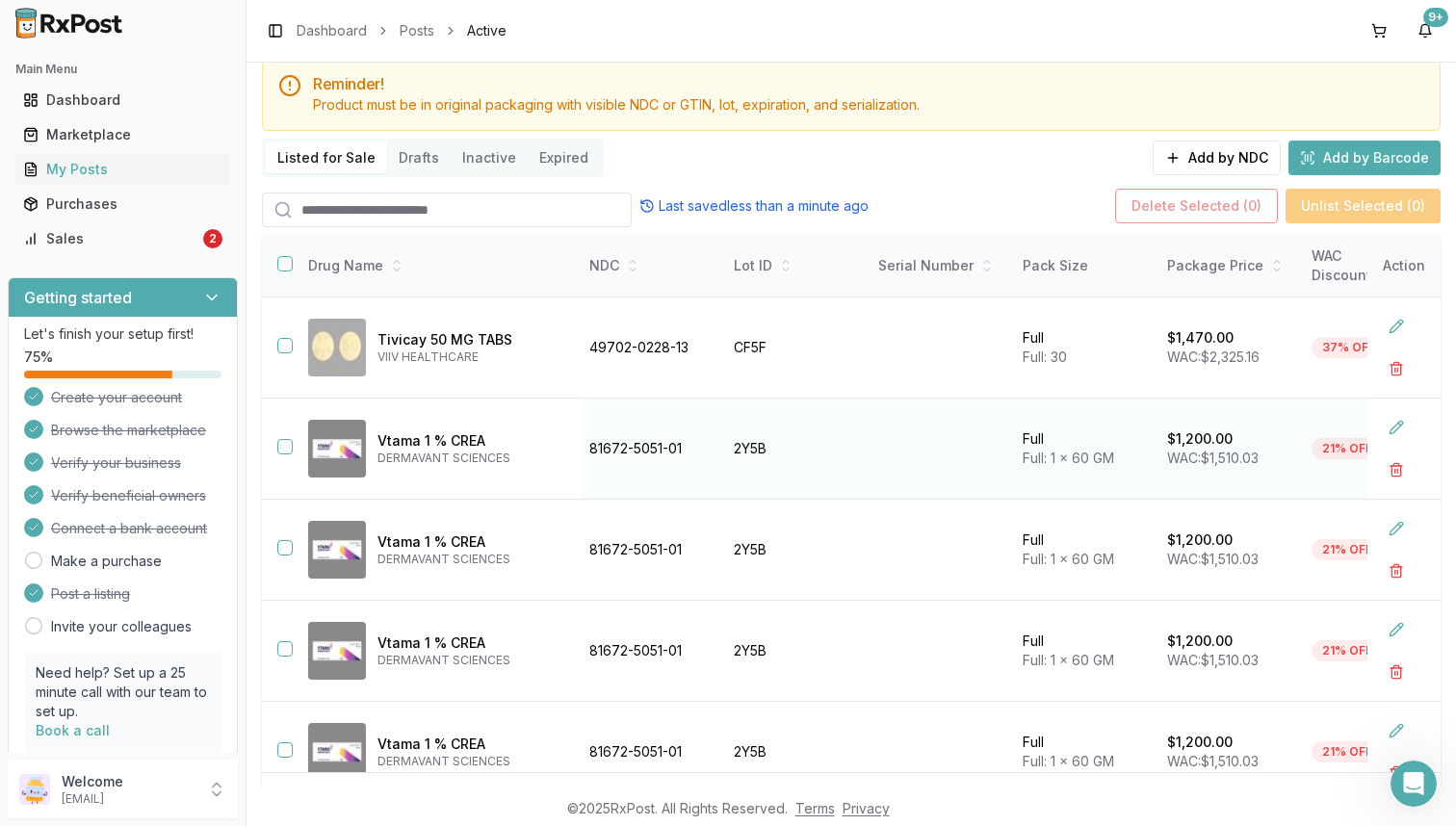 click on "81672-5051-01" at bounding box center [650, 449] 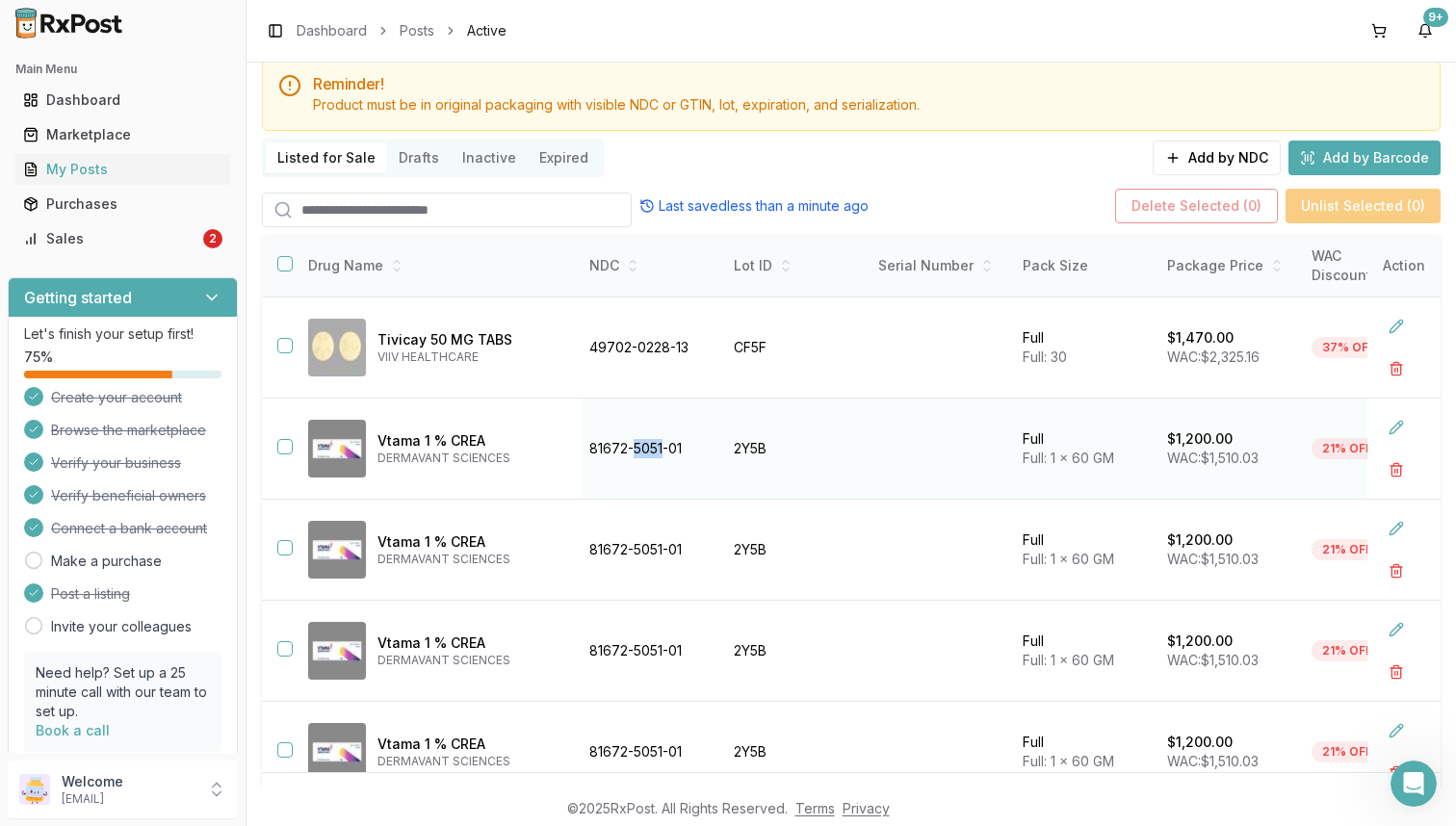 click on "81672-5051-01" at bounding box center [650, 449] 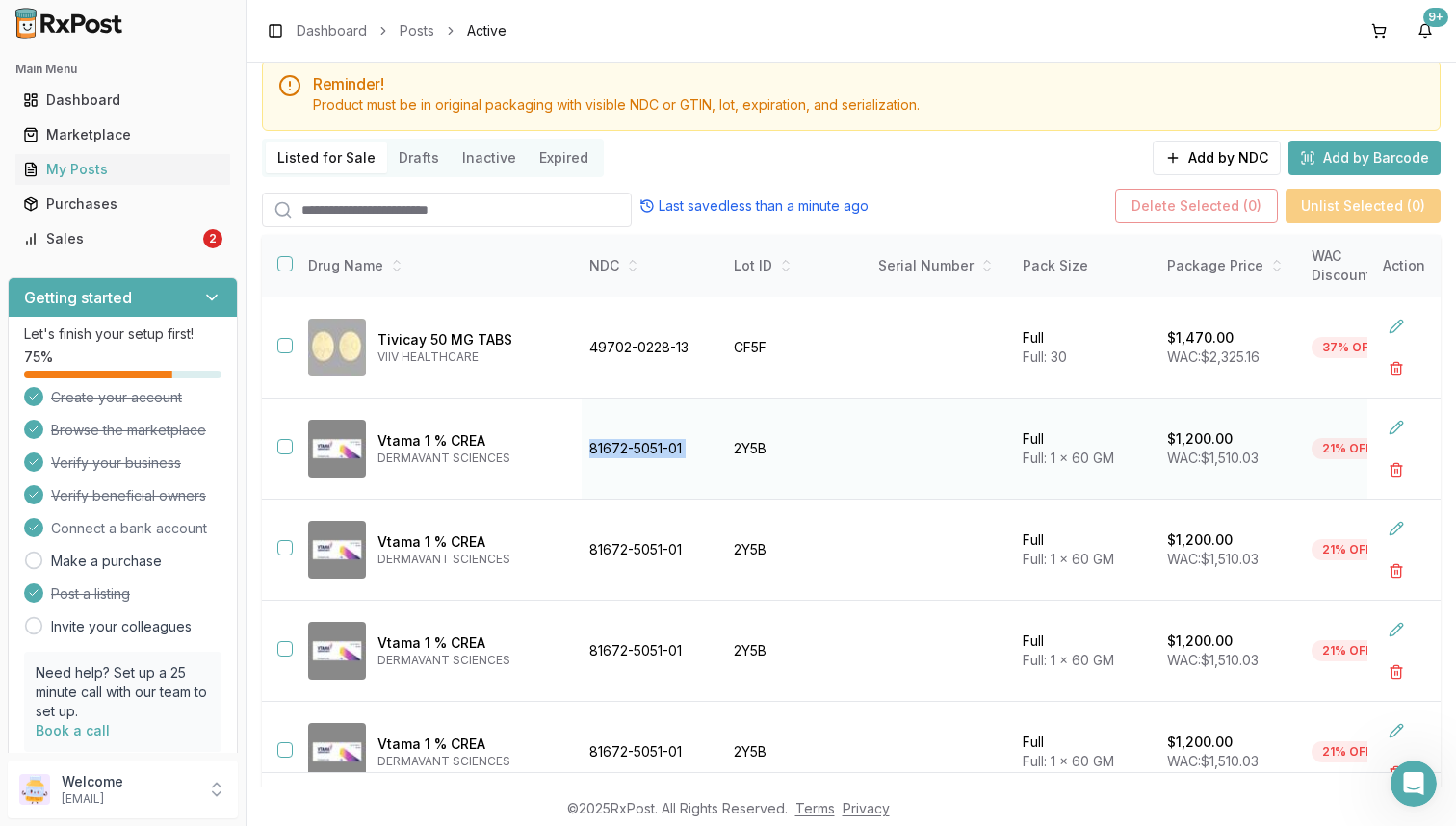 click on "81672-5051-01" at bounding box center [650, 449] 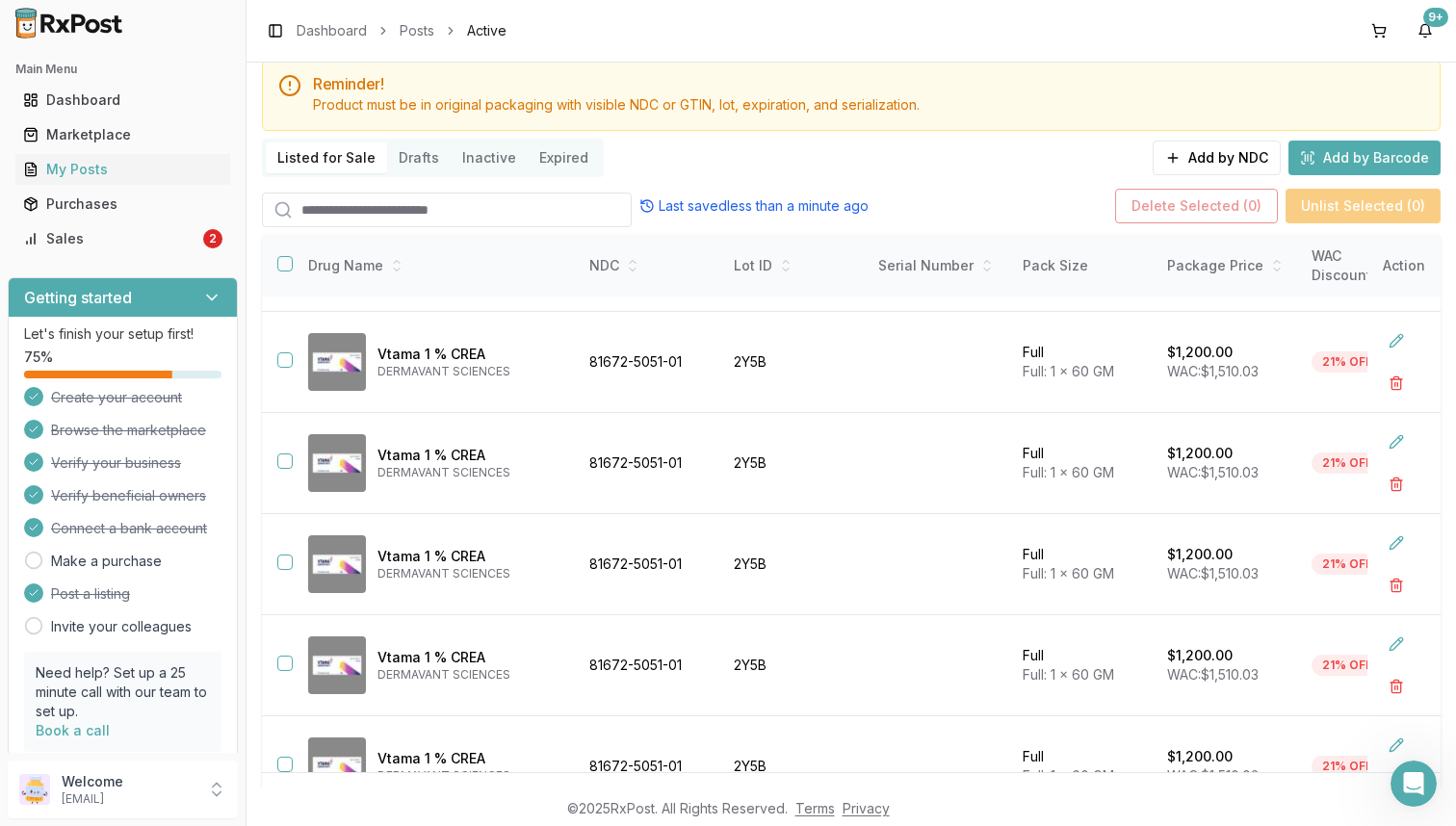 scroll, scrollTop: 543, scrollLeft: 4, axis: both 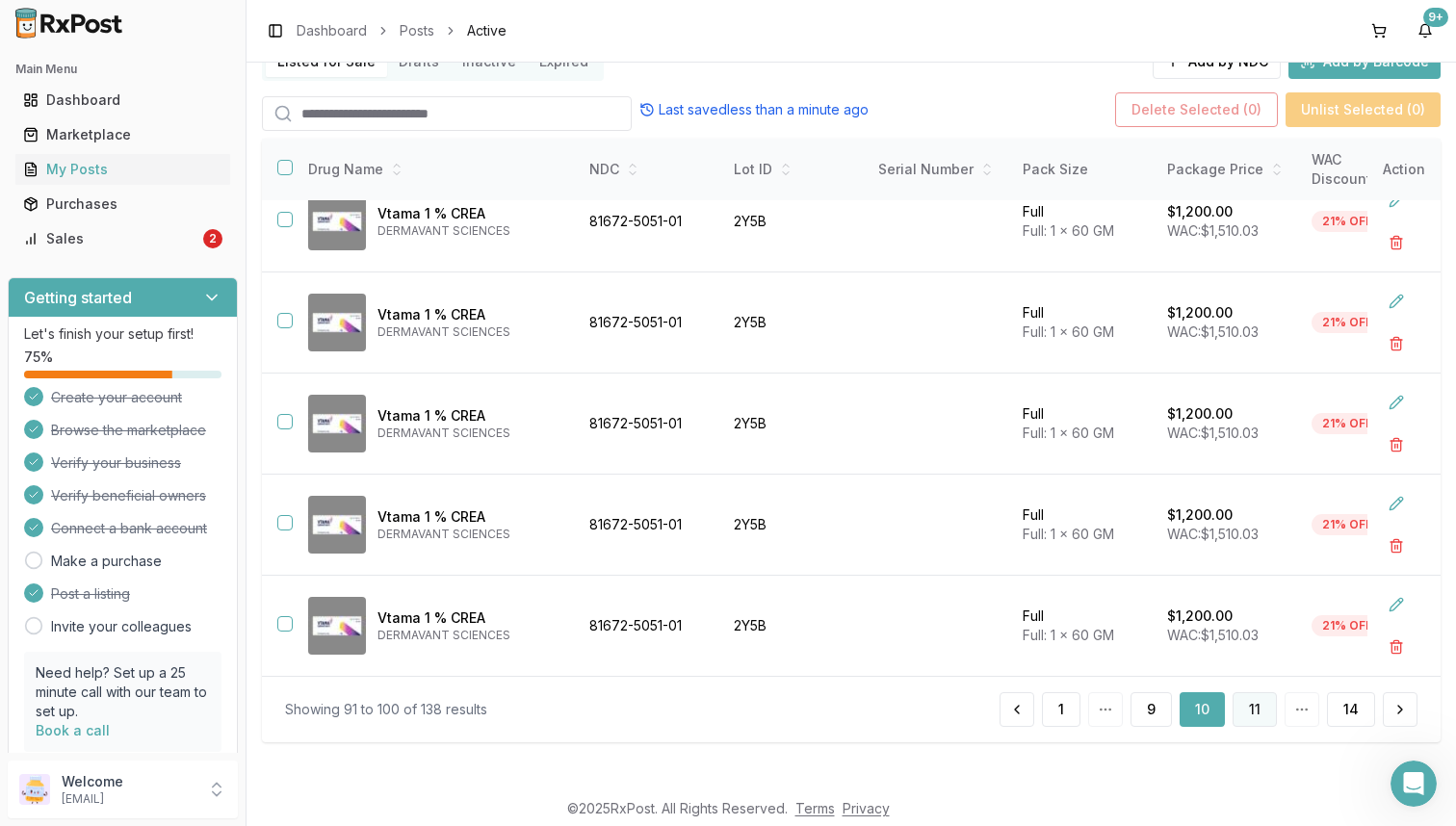 click on "11" at bounding box center [1255, 710] 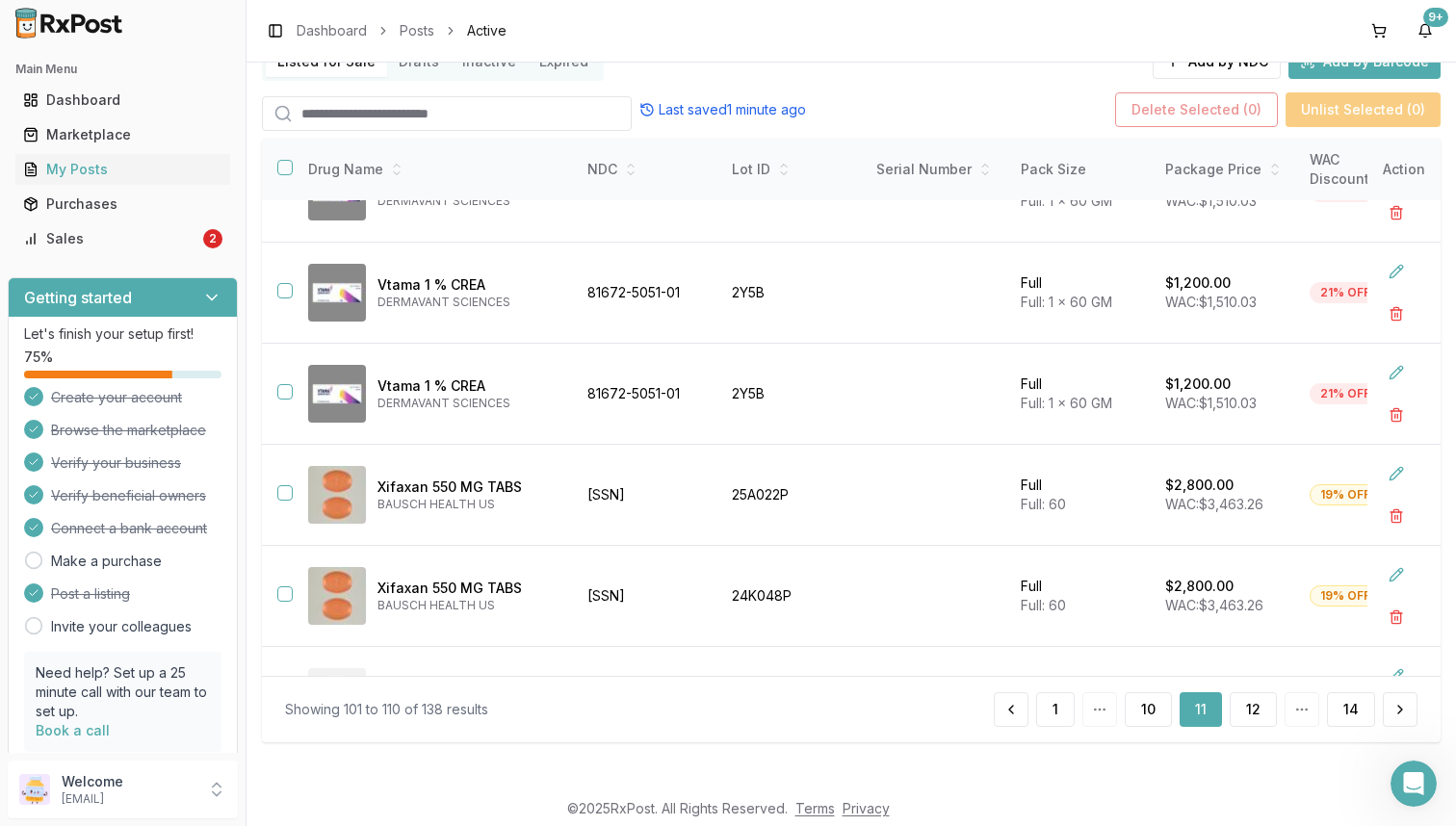 scroll, scrollTop: 0, scrollLeft: 6, axis: horizontal 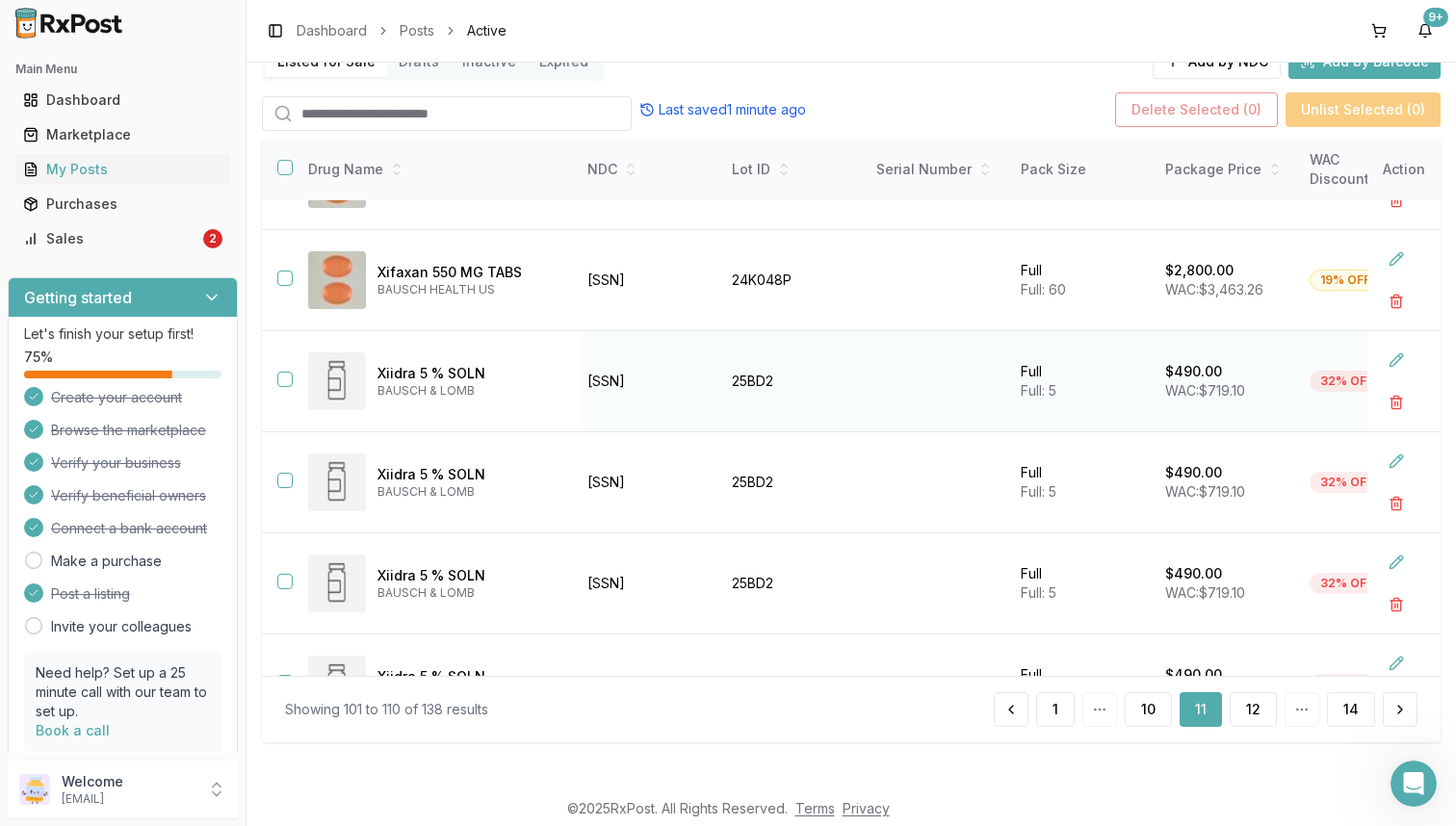 click on "[PRODUCT_CODE]" at bounding box center (648, 381) 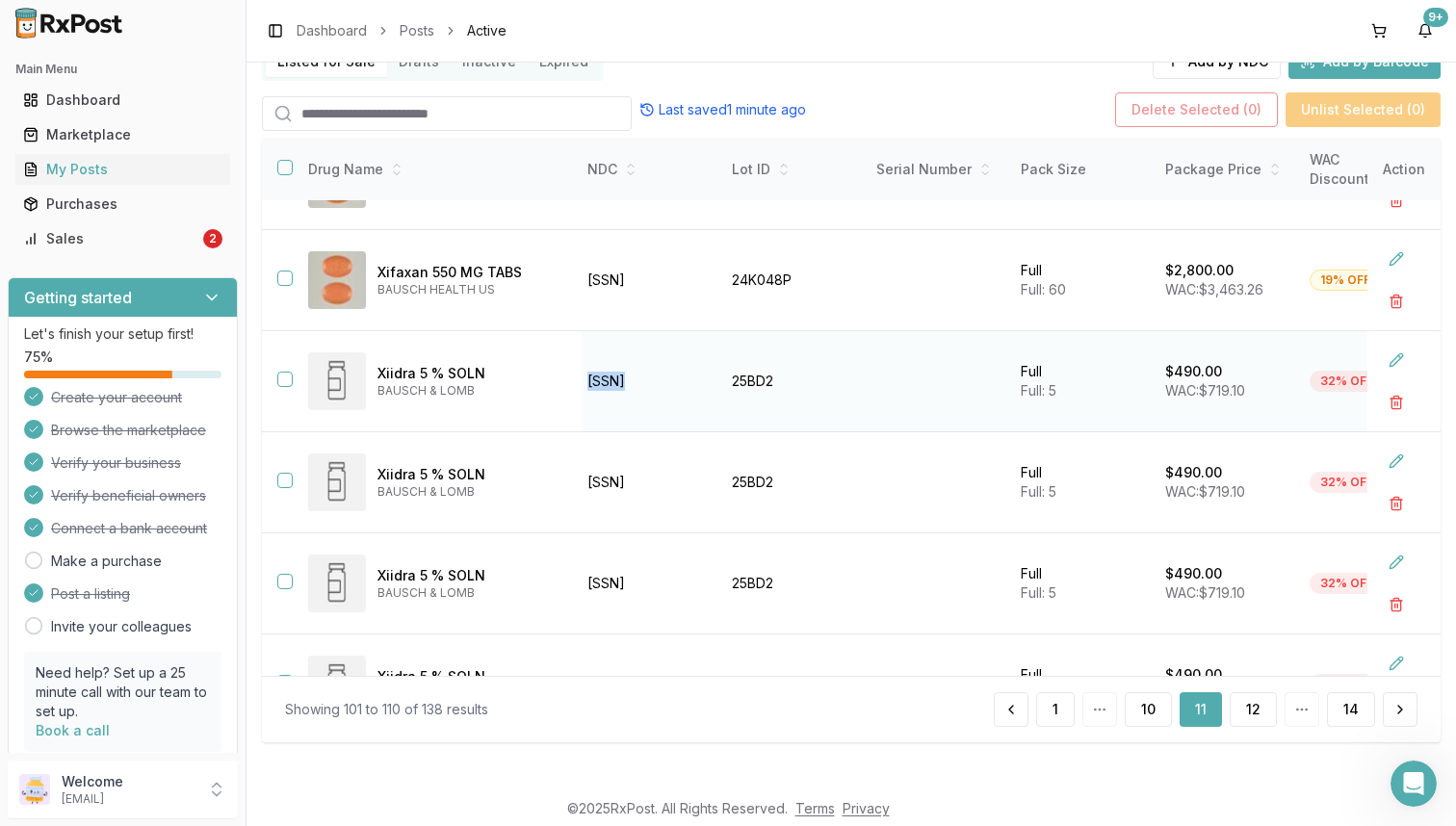 click on "[PRODUCT_CODE]" at bounding box center [648, 381] 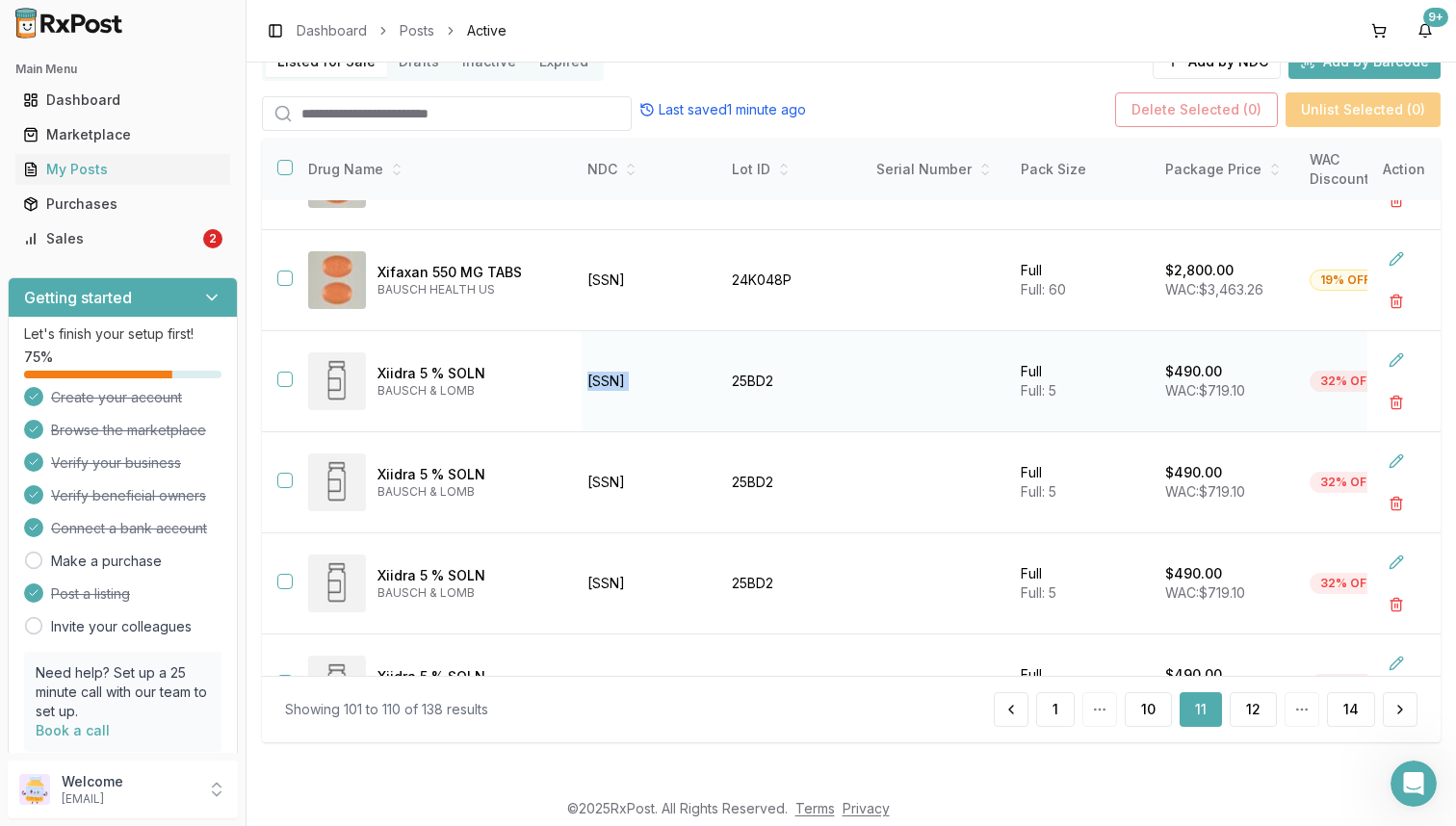 click on "[PRODUCT_CODE]" at bounding box center (648, 381) 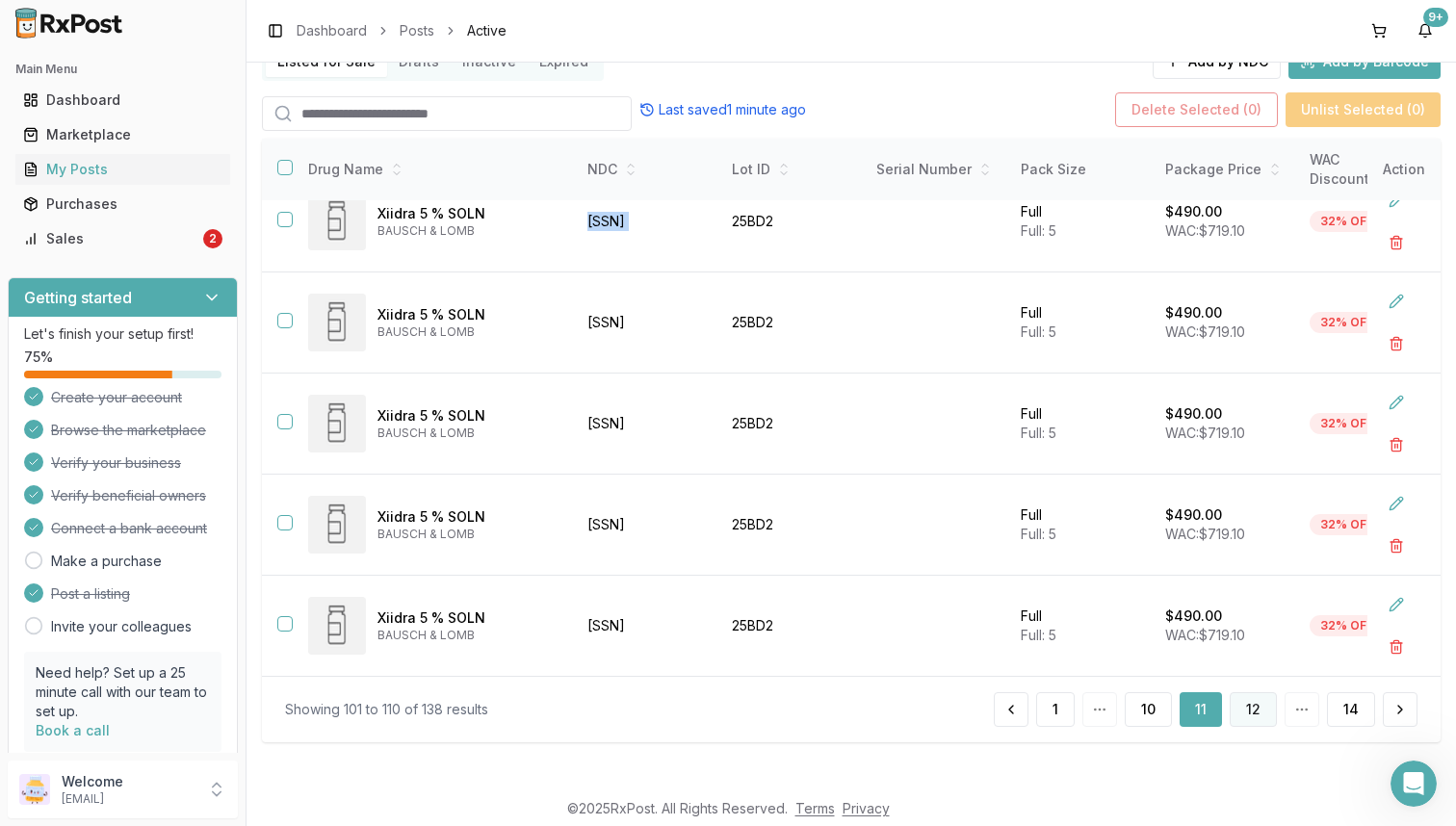 click on "12" at bounding box center (1253, 710) 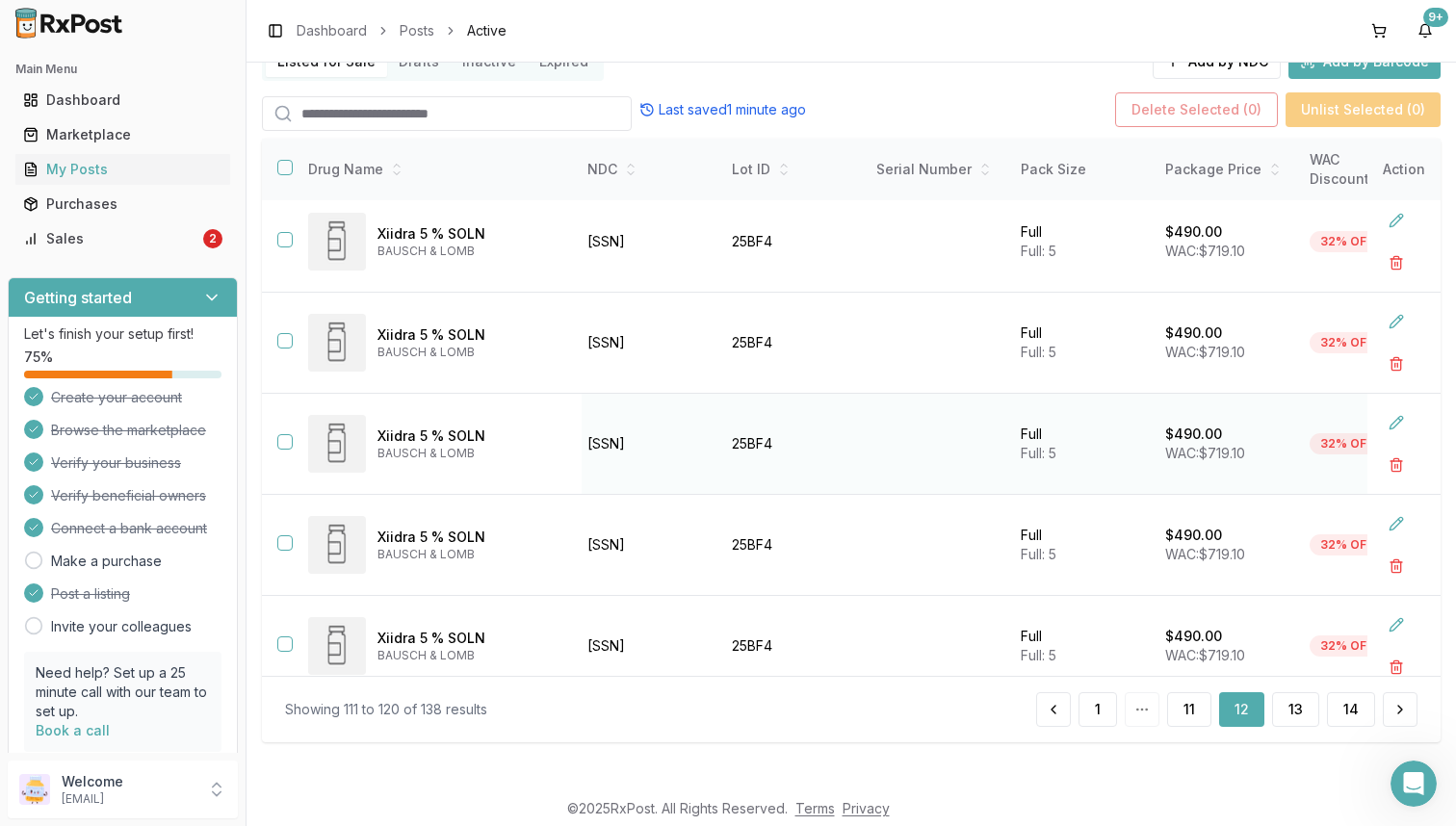 scroll, scrollTop: 543, scrollLeft: 6, axis: both 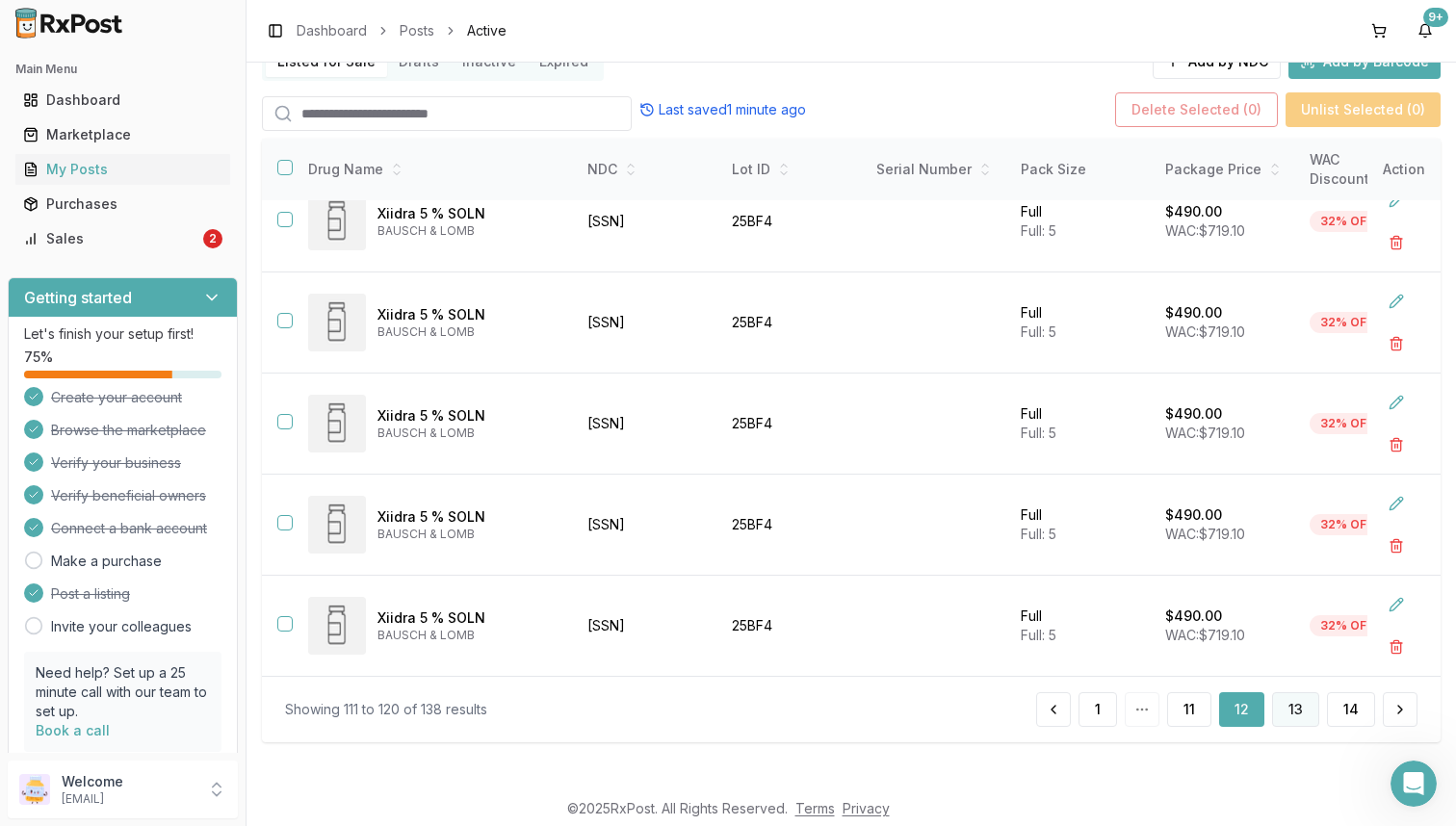 click on "13" at bounding box center [1295, 710] 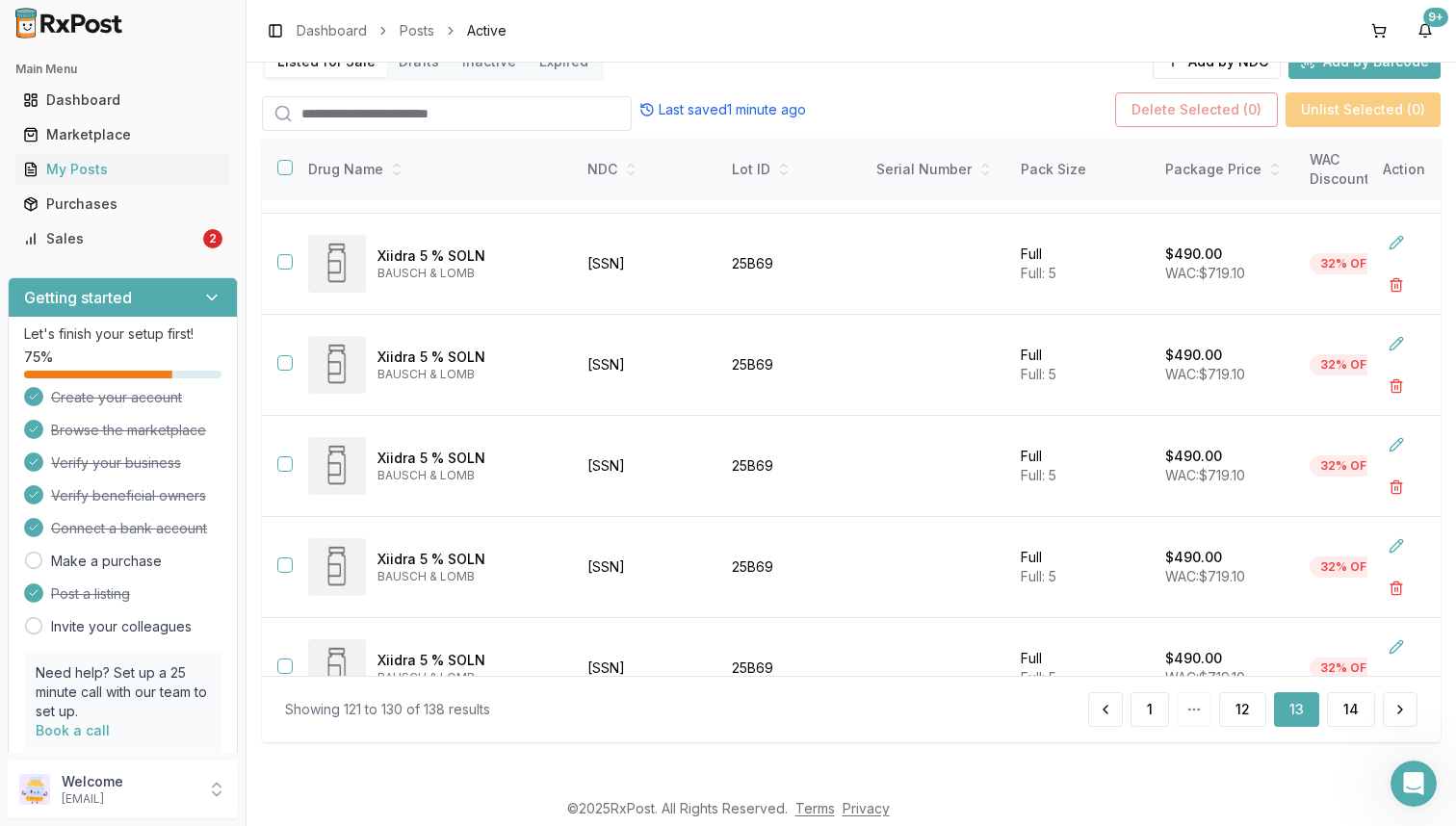 scroll, scrollTop: 0, scrollLeft: 6, axis: horizontal 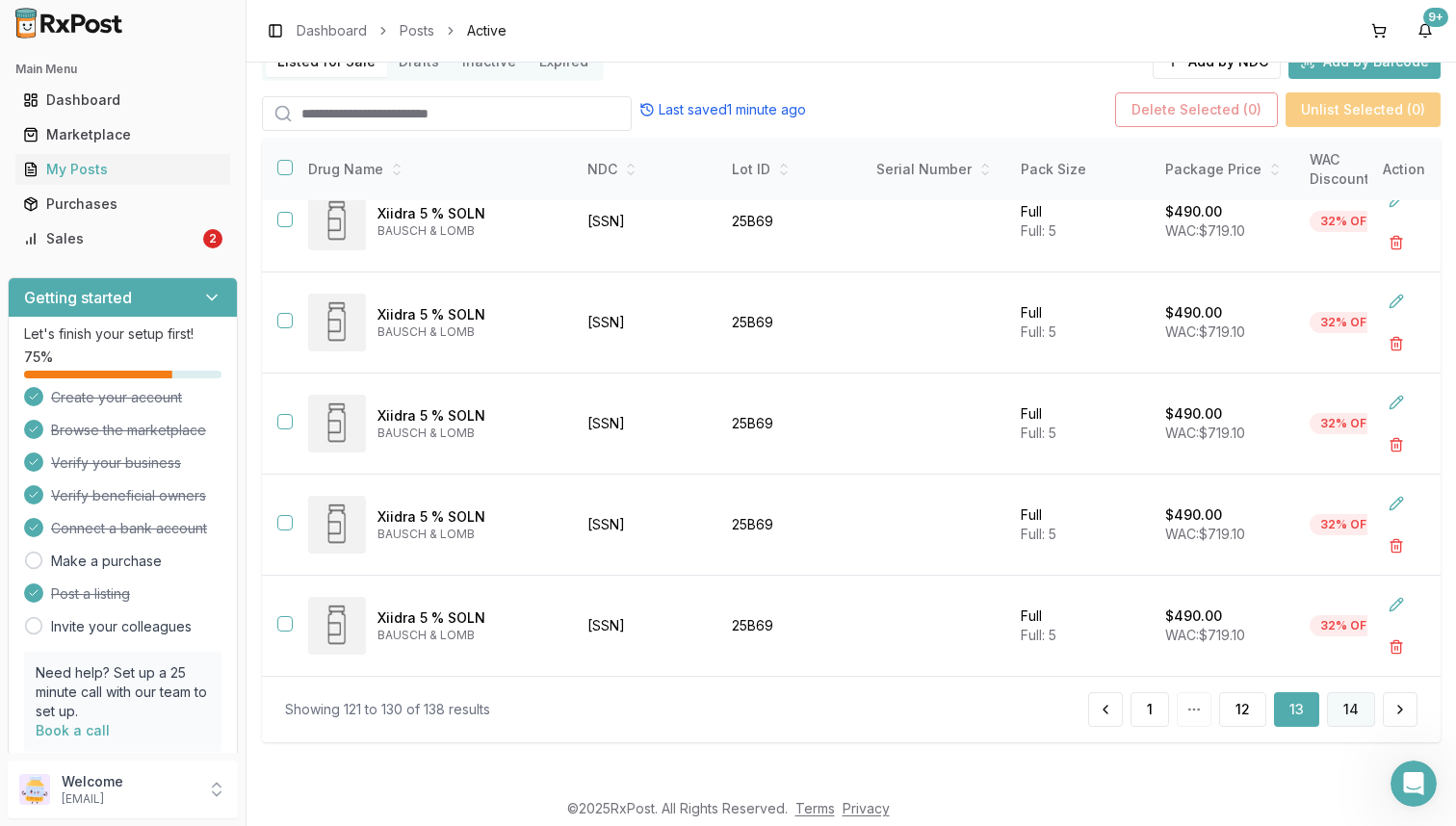 click on "14" at bounding box center (1351, 710) 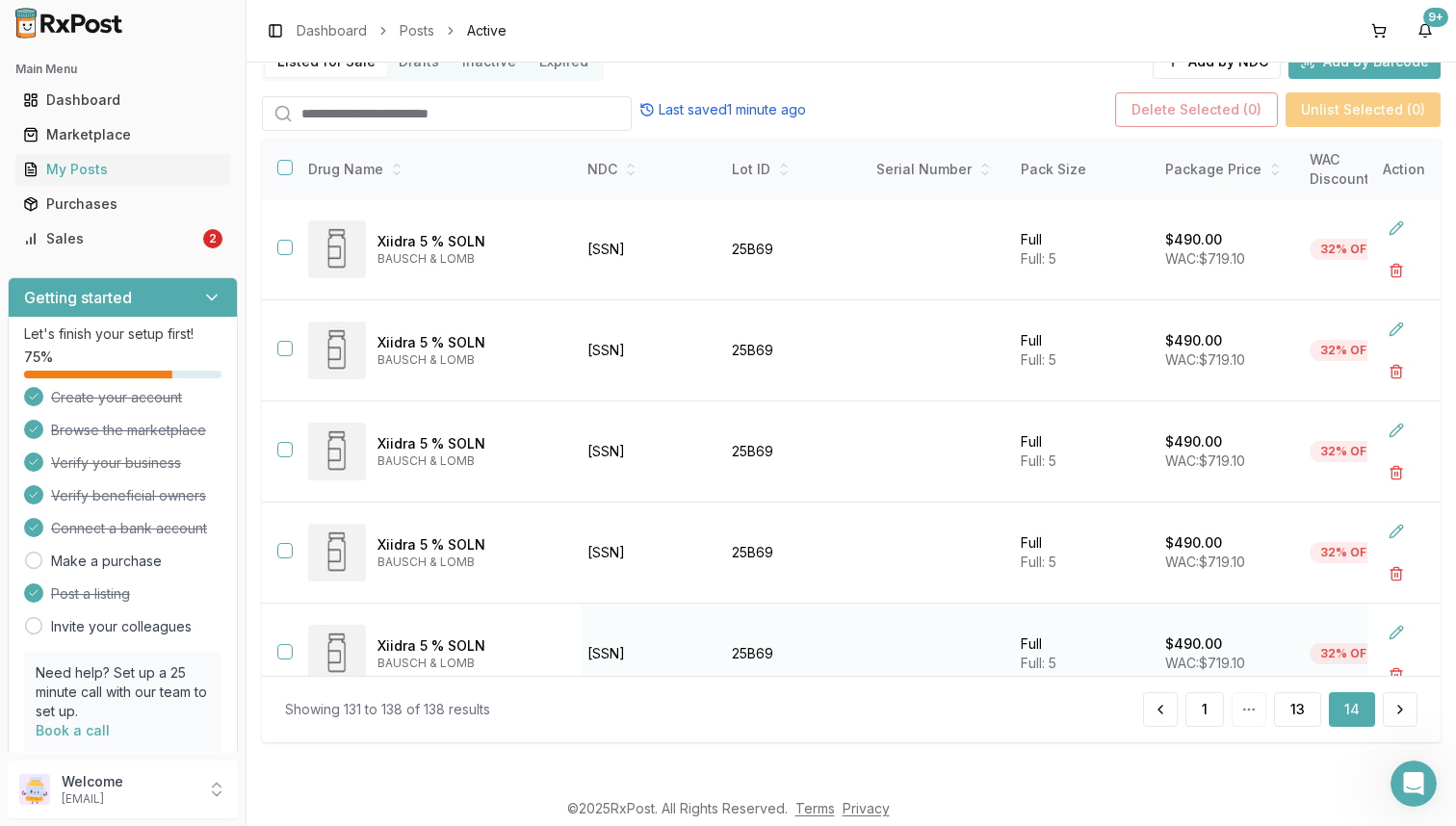 scroll, scrollTop: 0, scrollLeft: 6, axis: horizontal 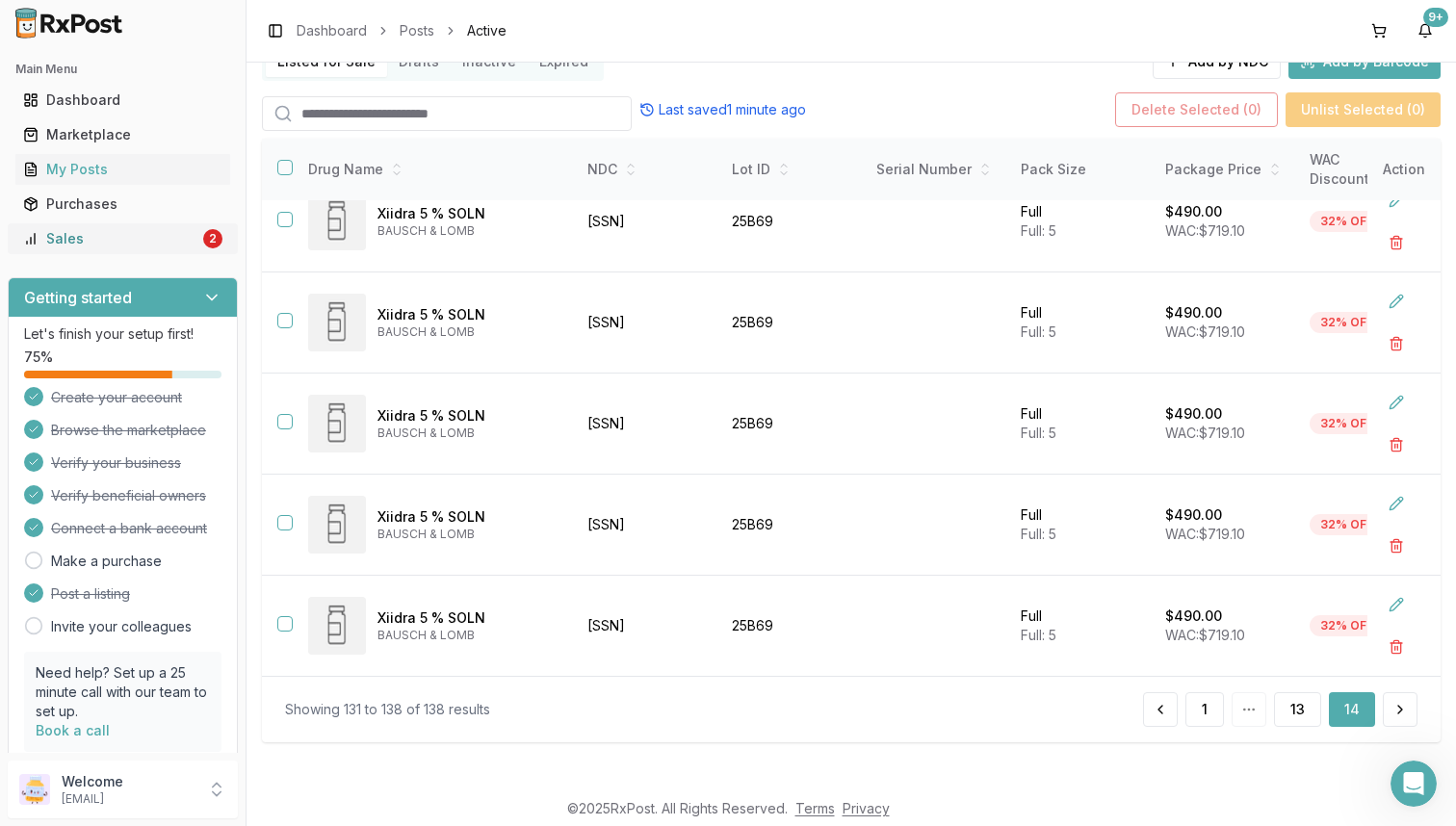 click on "Sales 2" at bounding box center (122, 239) 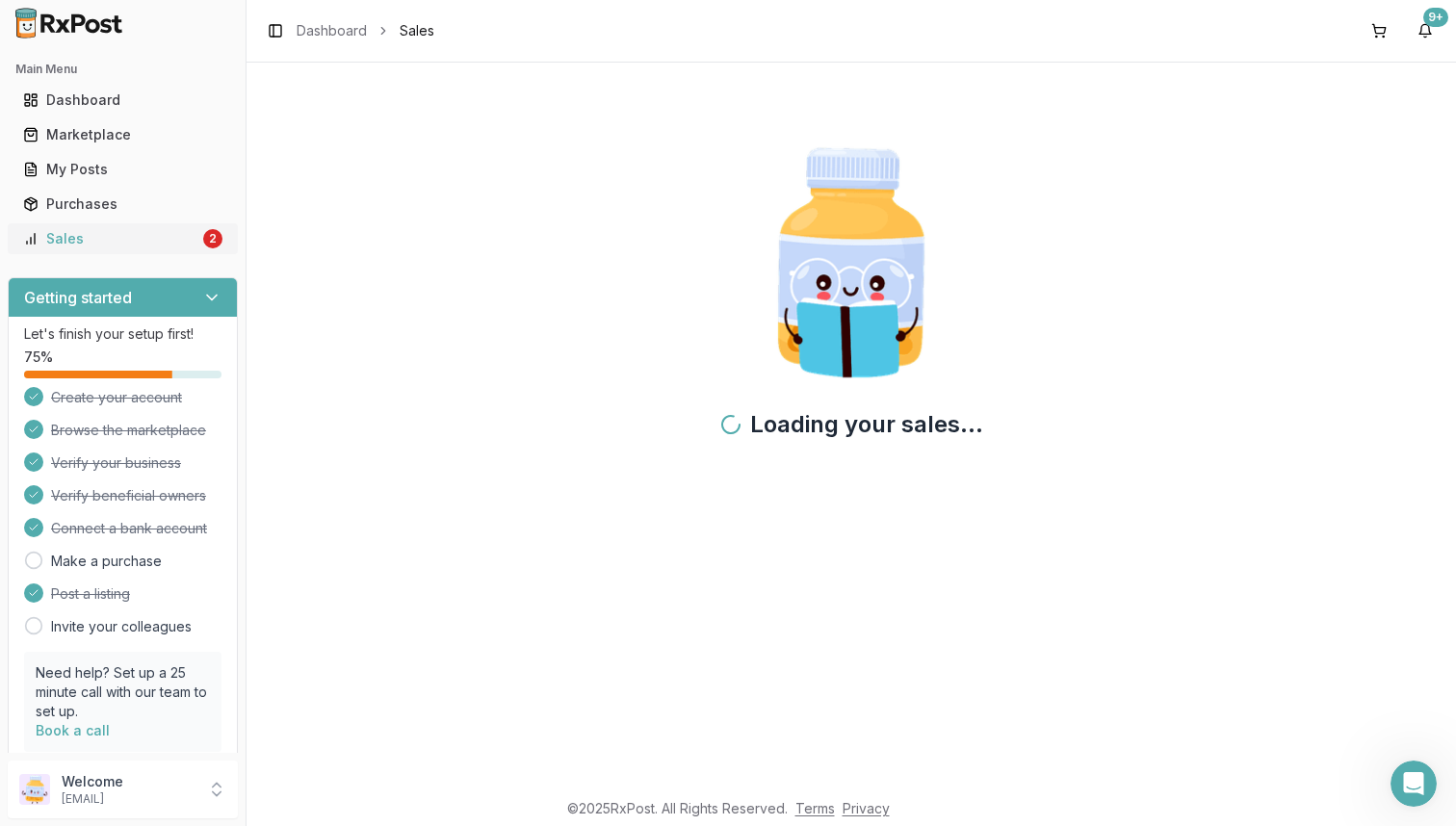 scroll, scrollTop: 0, scrollLeft: 0, axis: both 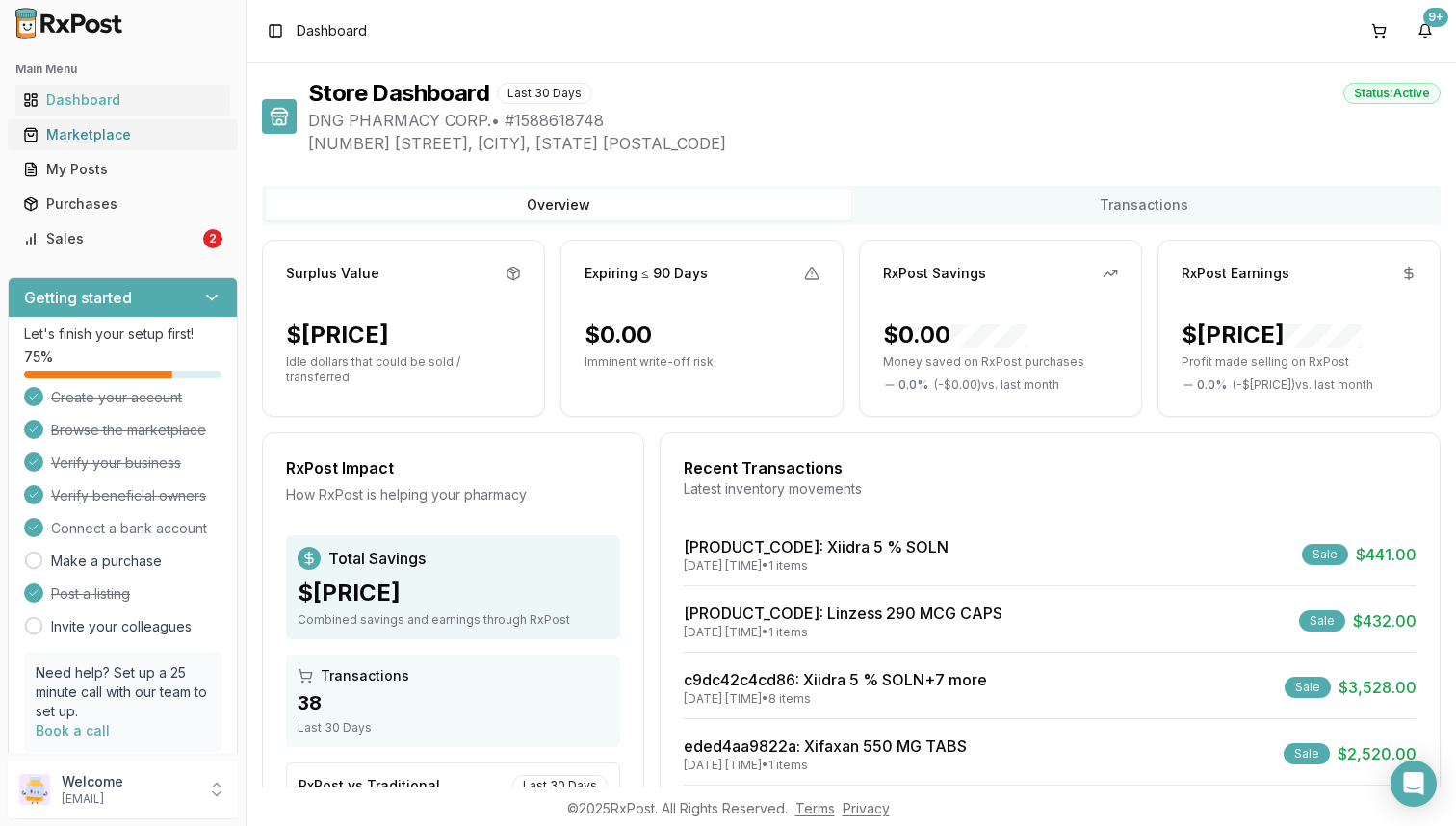click on "Marketplace" at bounding box center (122, 135) 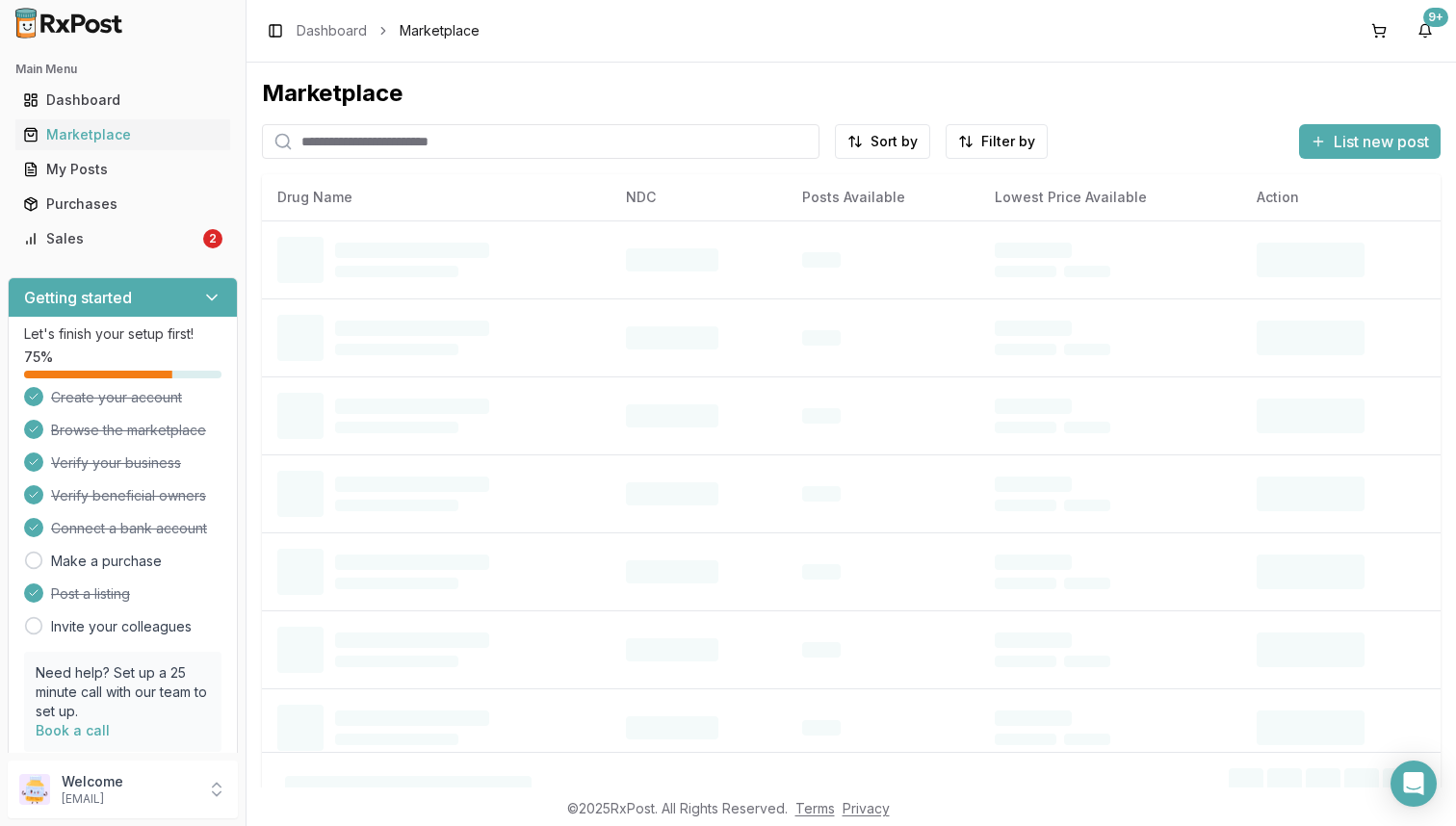 click at bounding box center (540, 142) 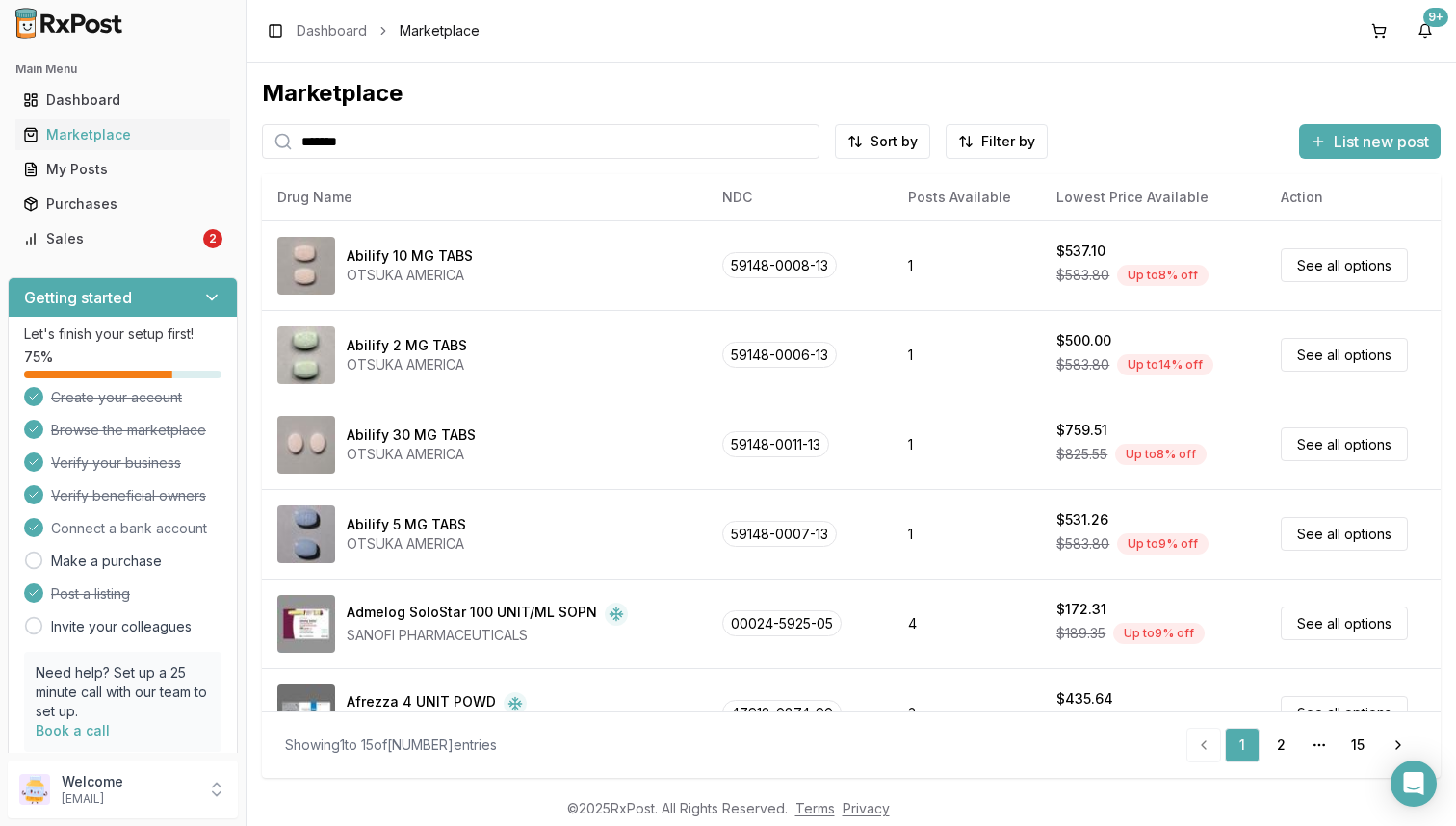 type on "*******" 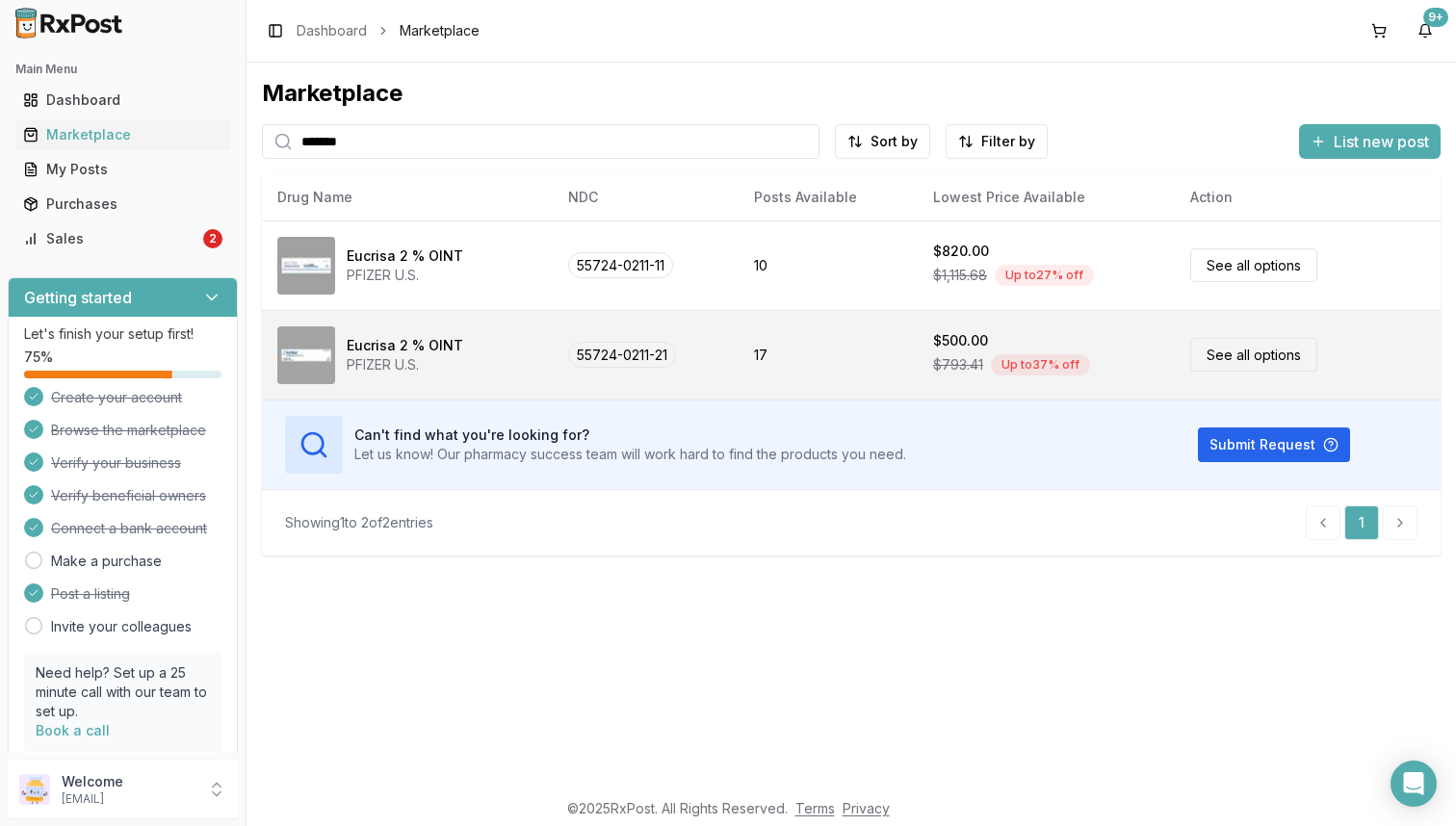 click on "Eucrisa 2 % OINT PFIZER U.S." at bounding box center (407, 355) 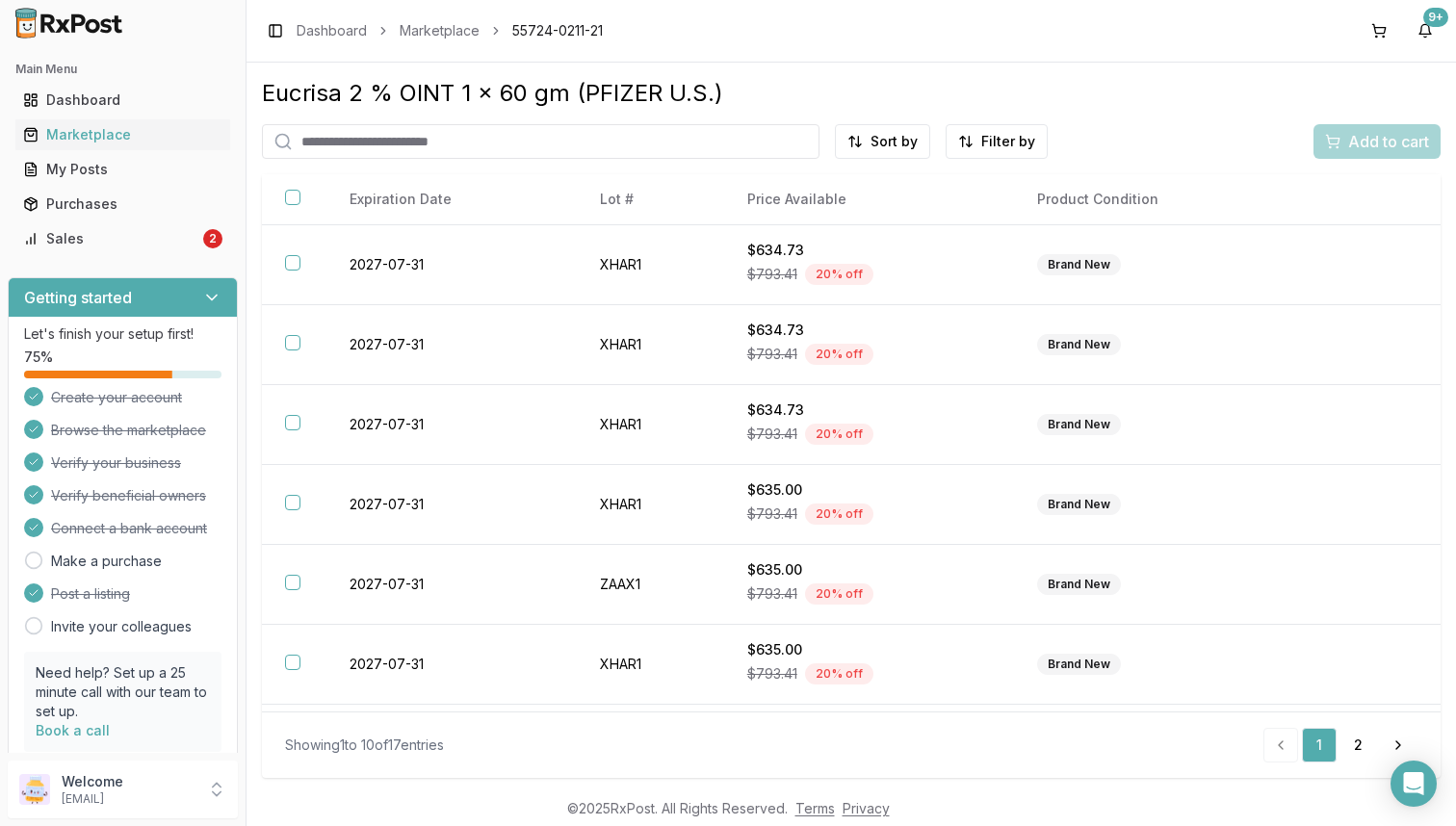 scroll, scrollTop: 312, scrollLeft: 0, axis: vertical 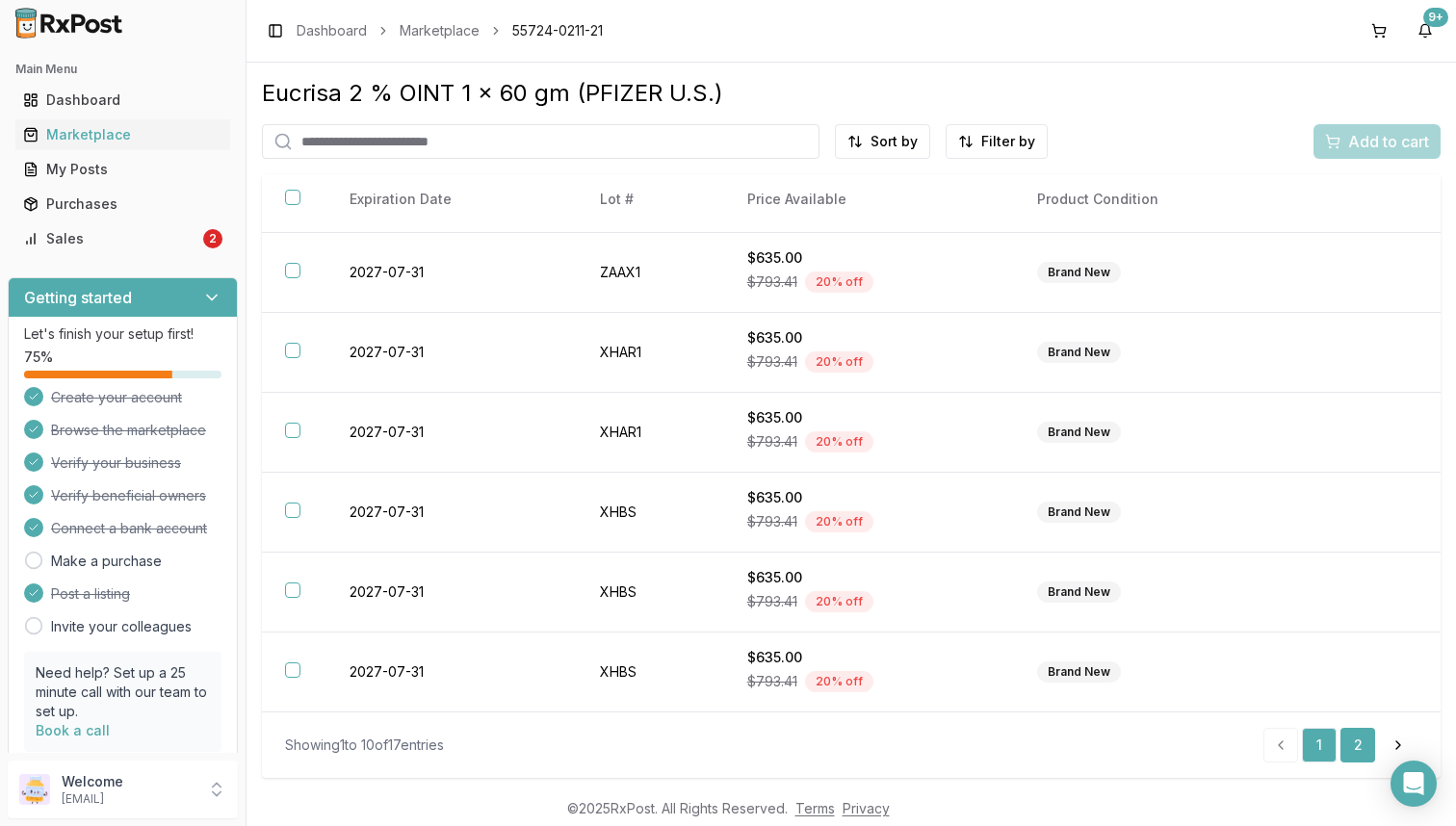 click on "2" at bounding box center (1358, 745) 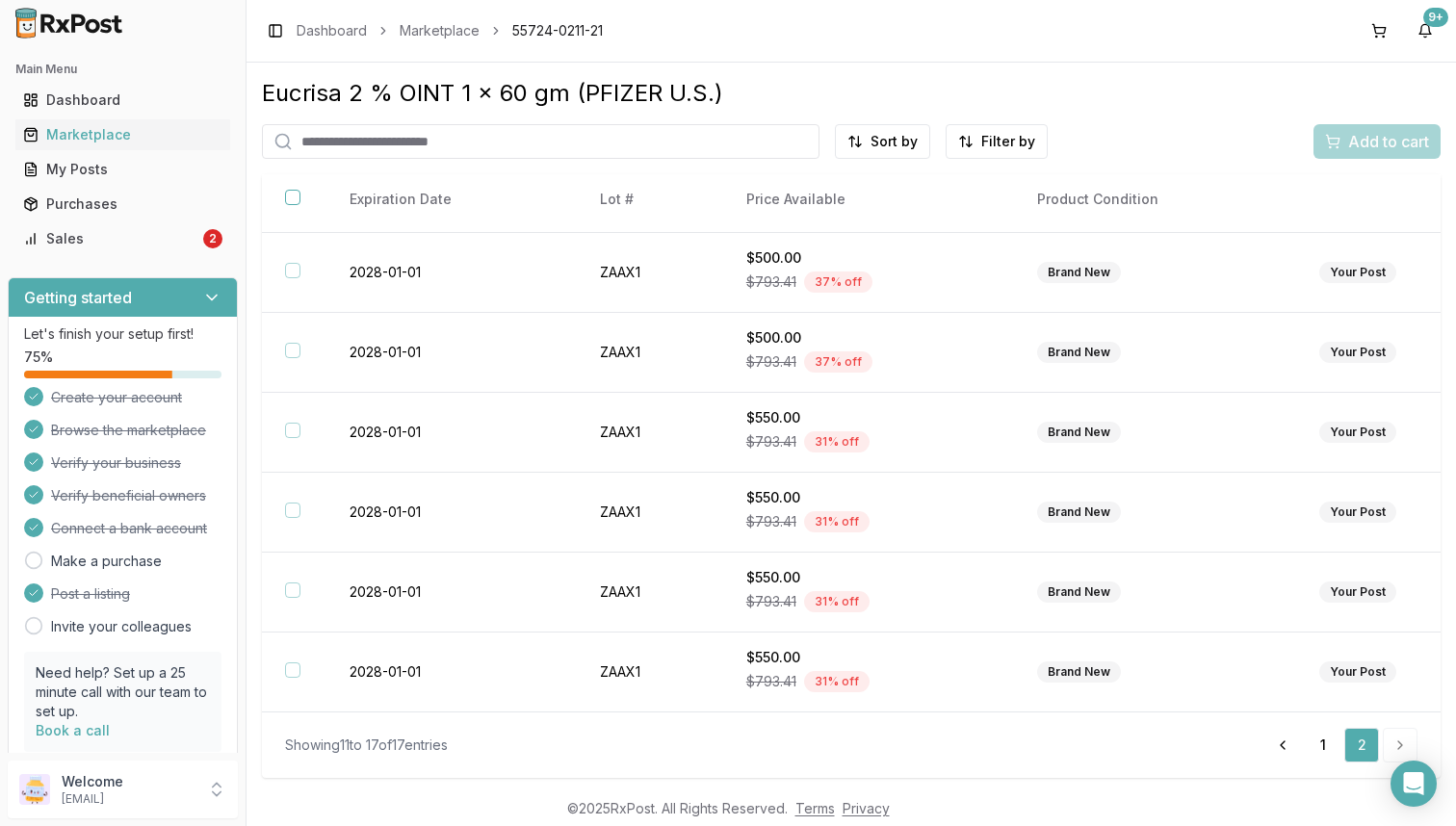 scroll, scrollTop: 72, scrollLeft: 0, axis: vertical 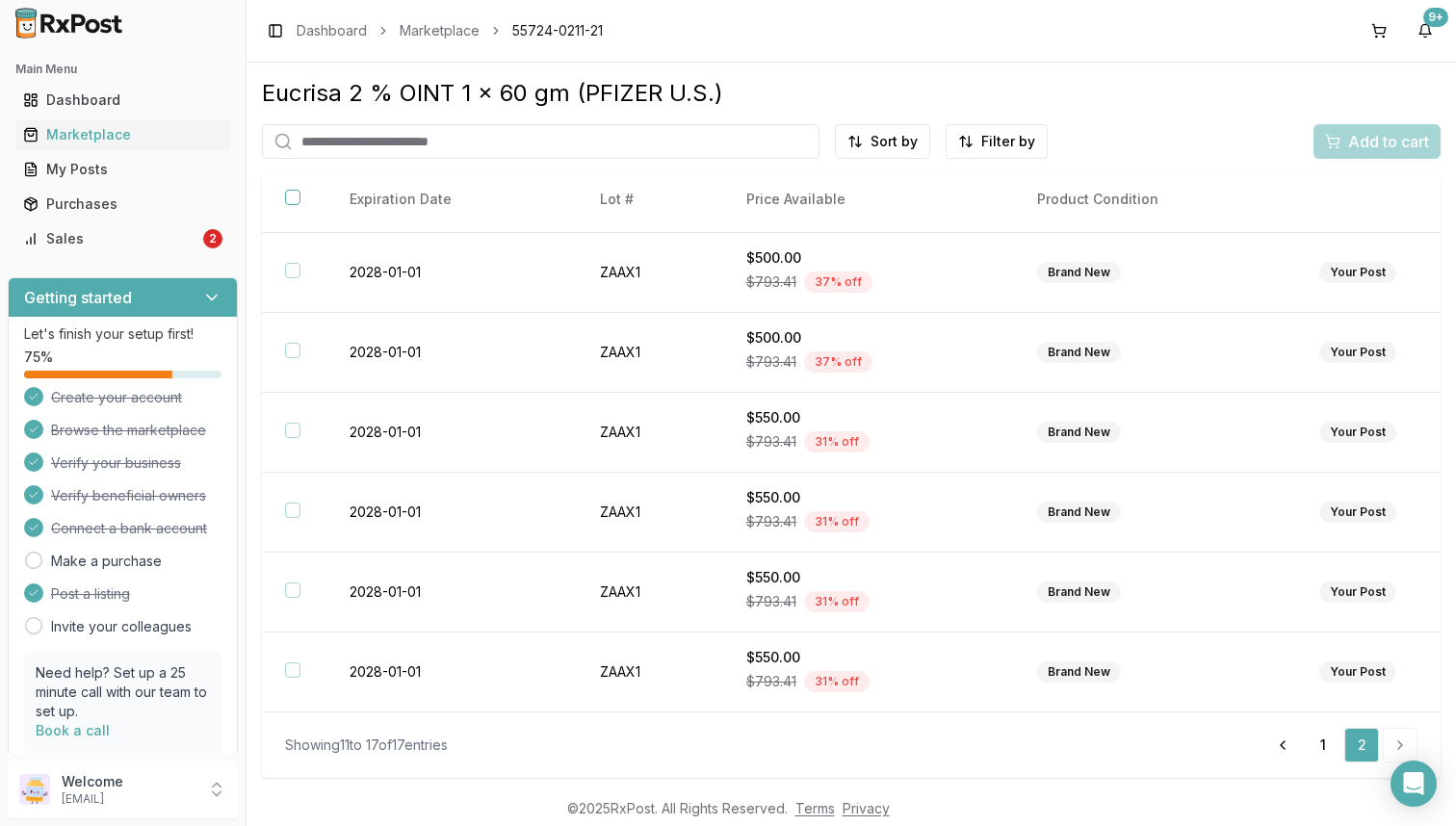 click at bounding box center [540, 142] 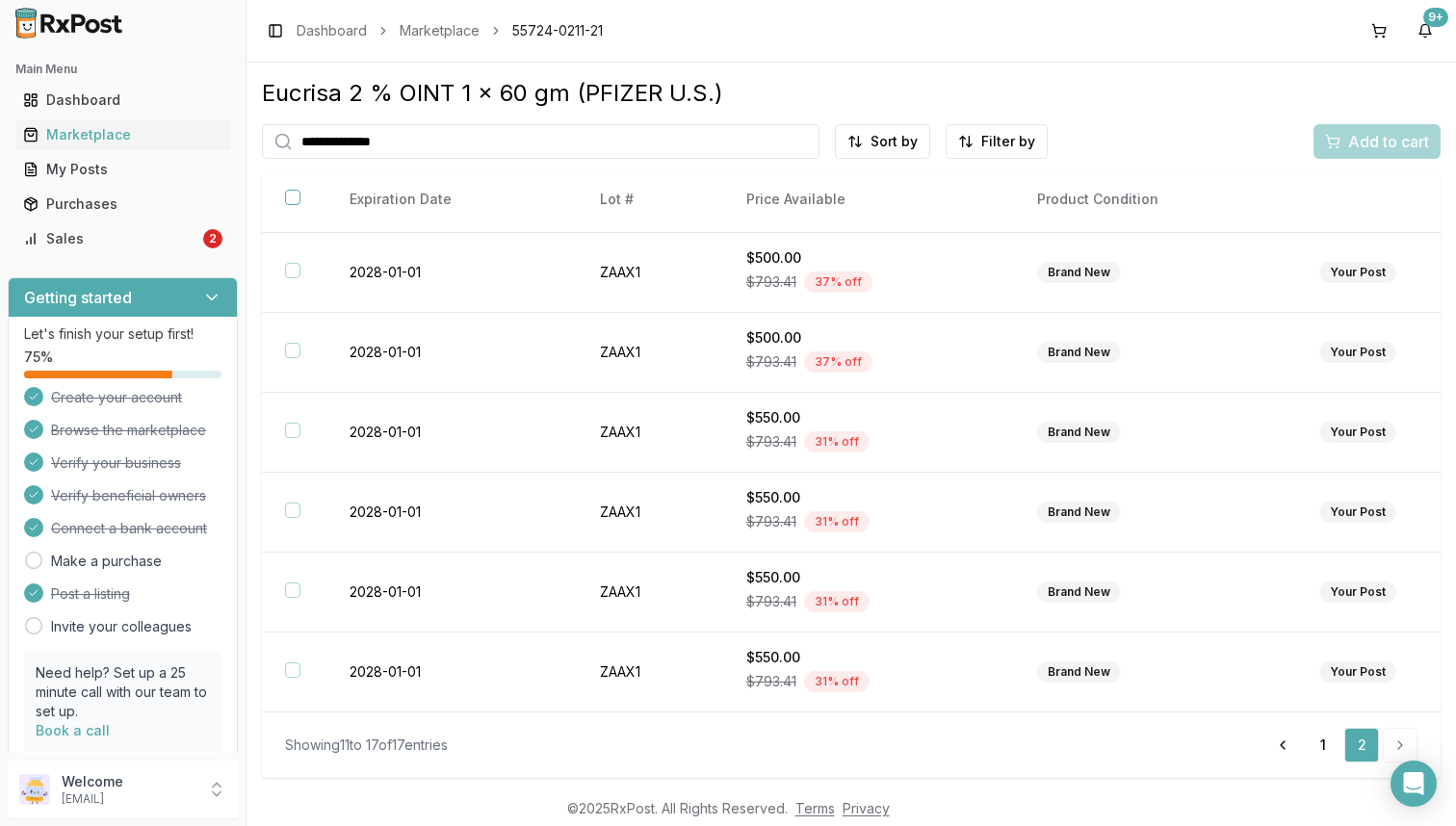 type on "**********" 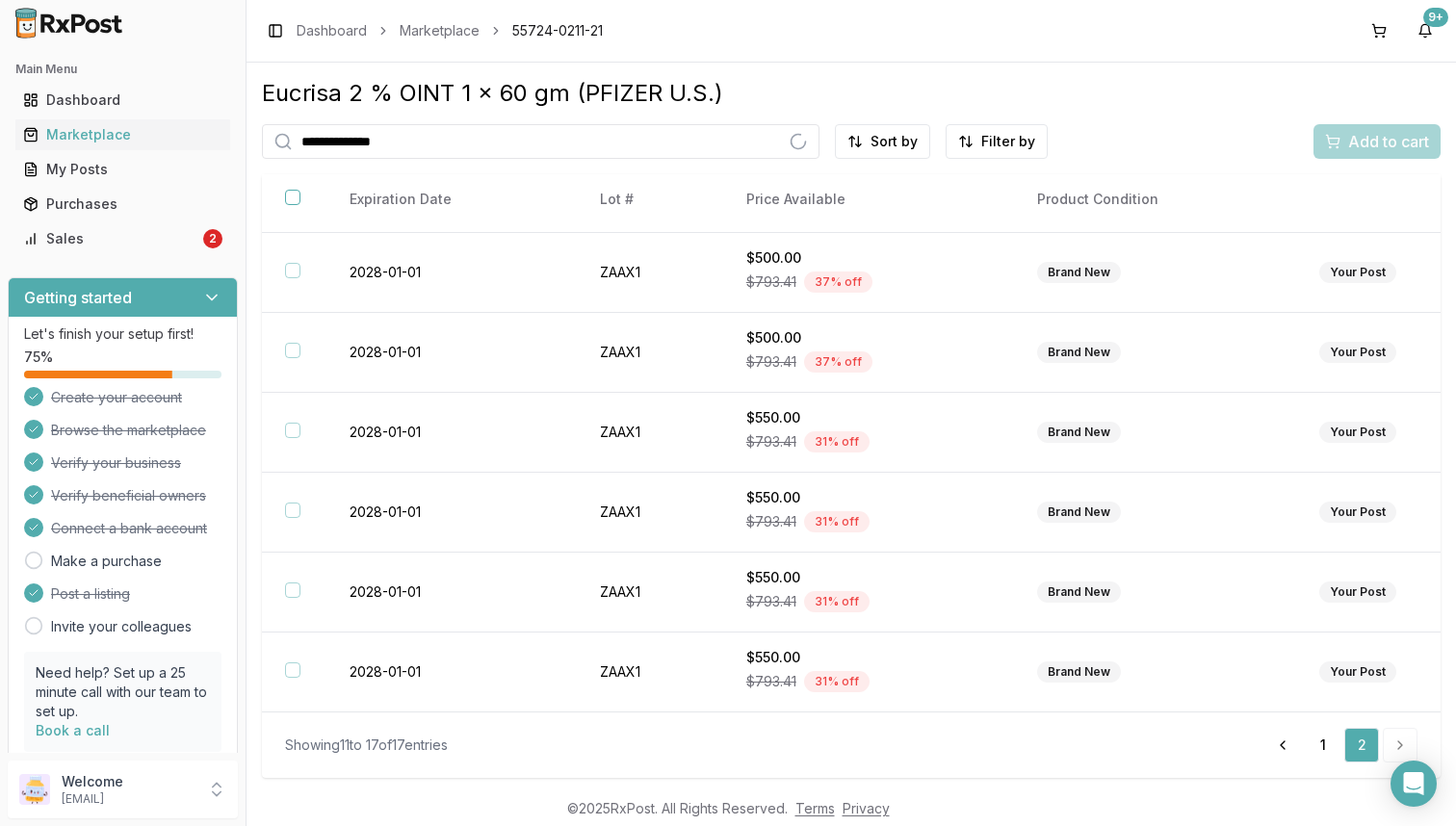 scroll, scrollTop: 312, scrollLeft: 0, axis: vertical 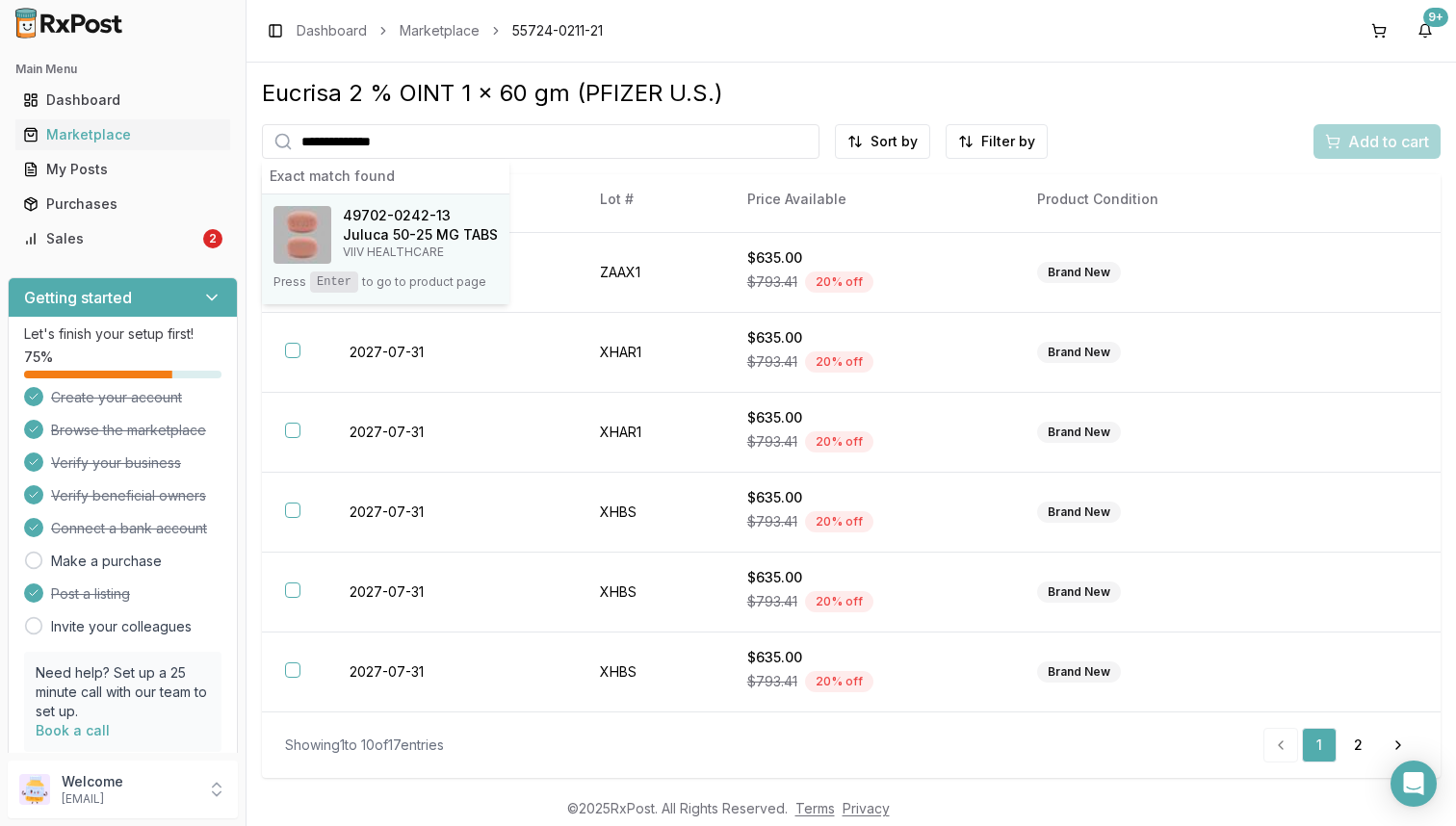 click on "Juluca 50-25 MG TABS" at bounding box center [420, 235] 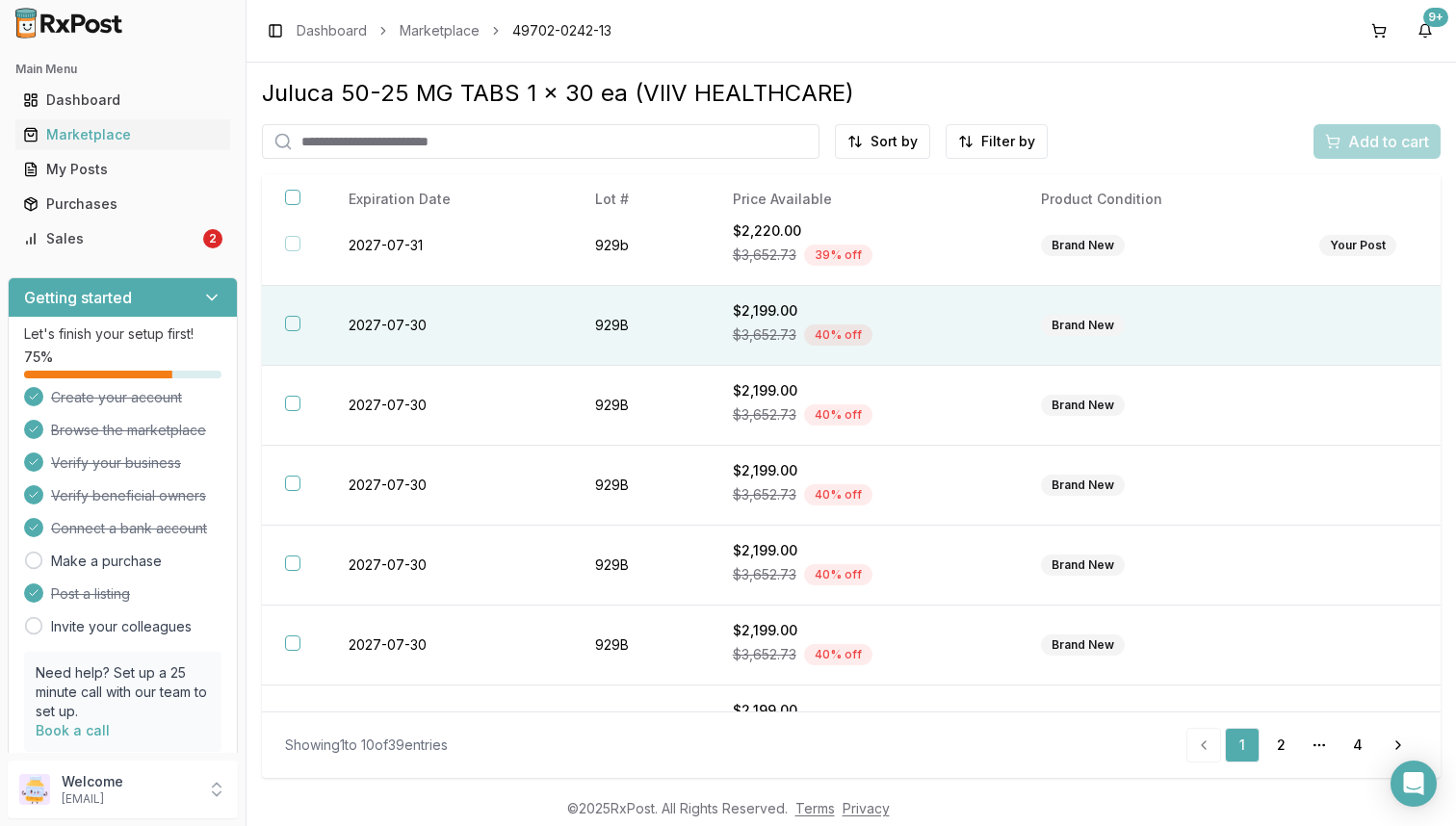 scroll, scrollTop: 312, scrollLeft: 0, axis: vertical 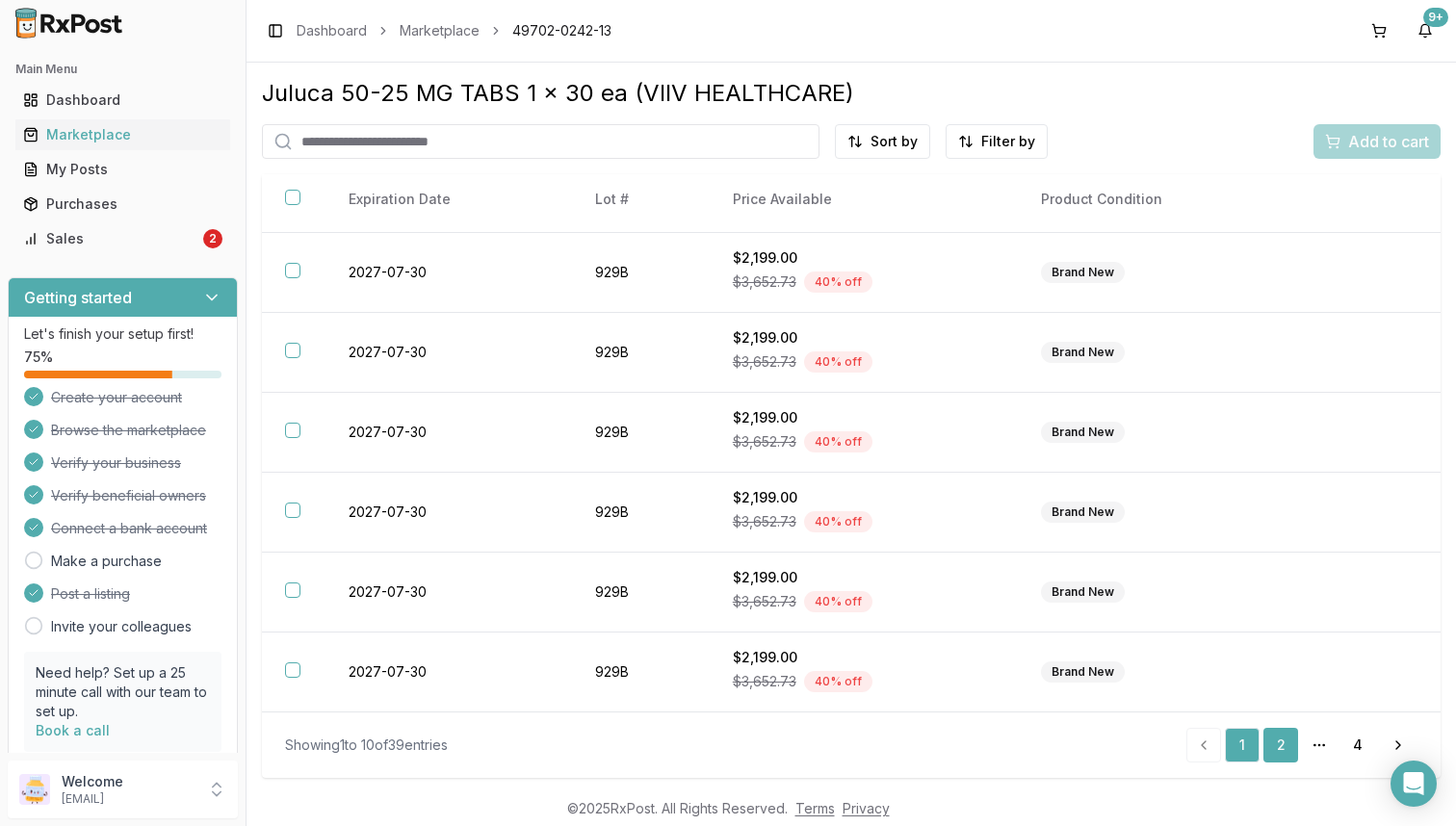 click on "2" at bounding box center (1281, 745) 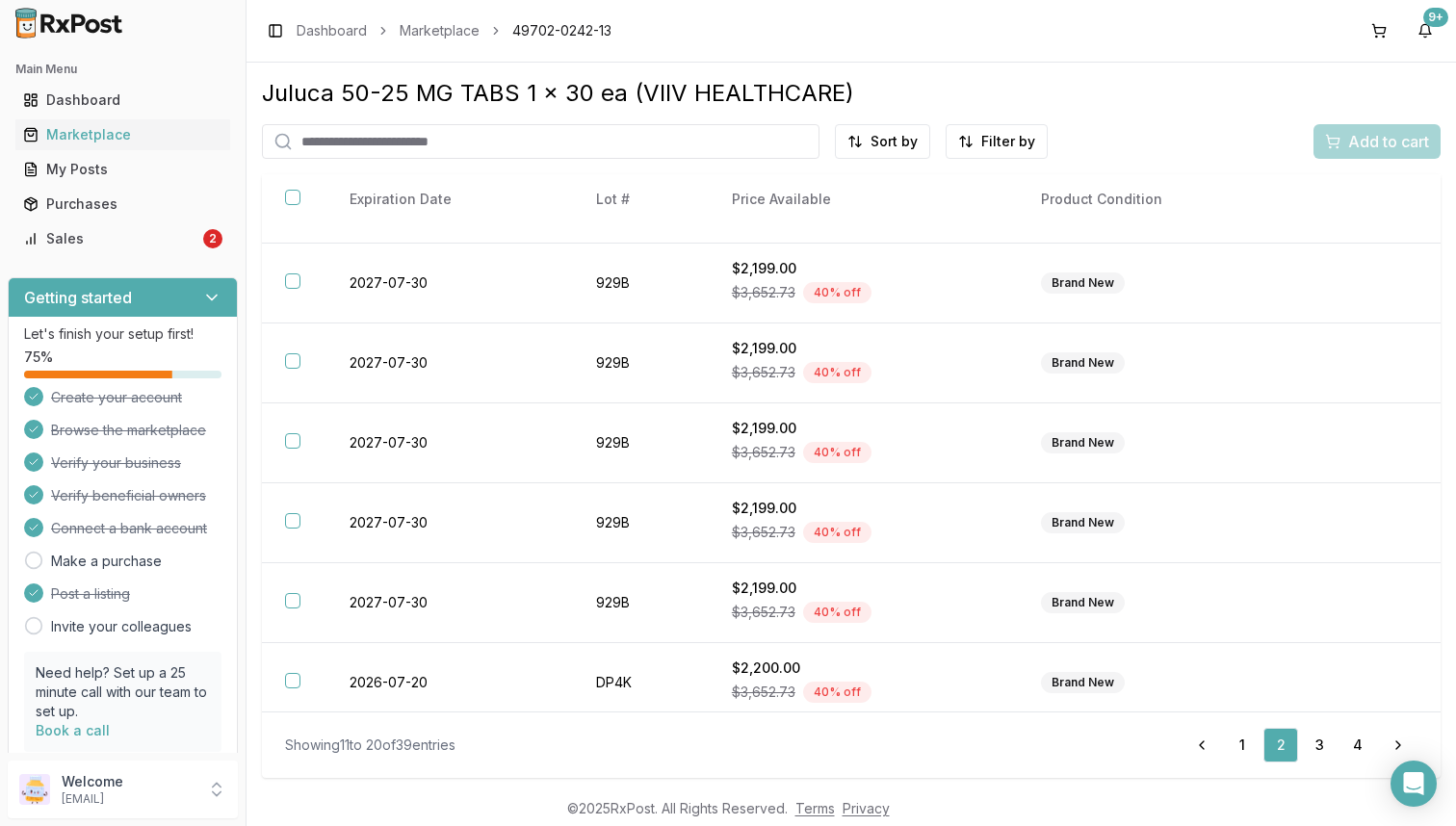 scroll, scrollTop: 0, scrollLeft: 0, axis: both 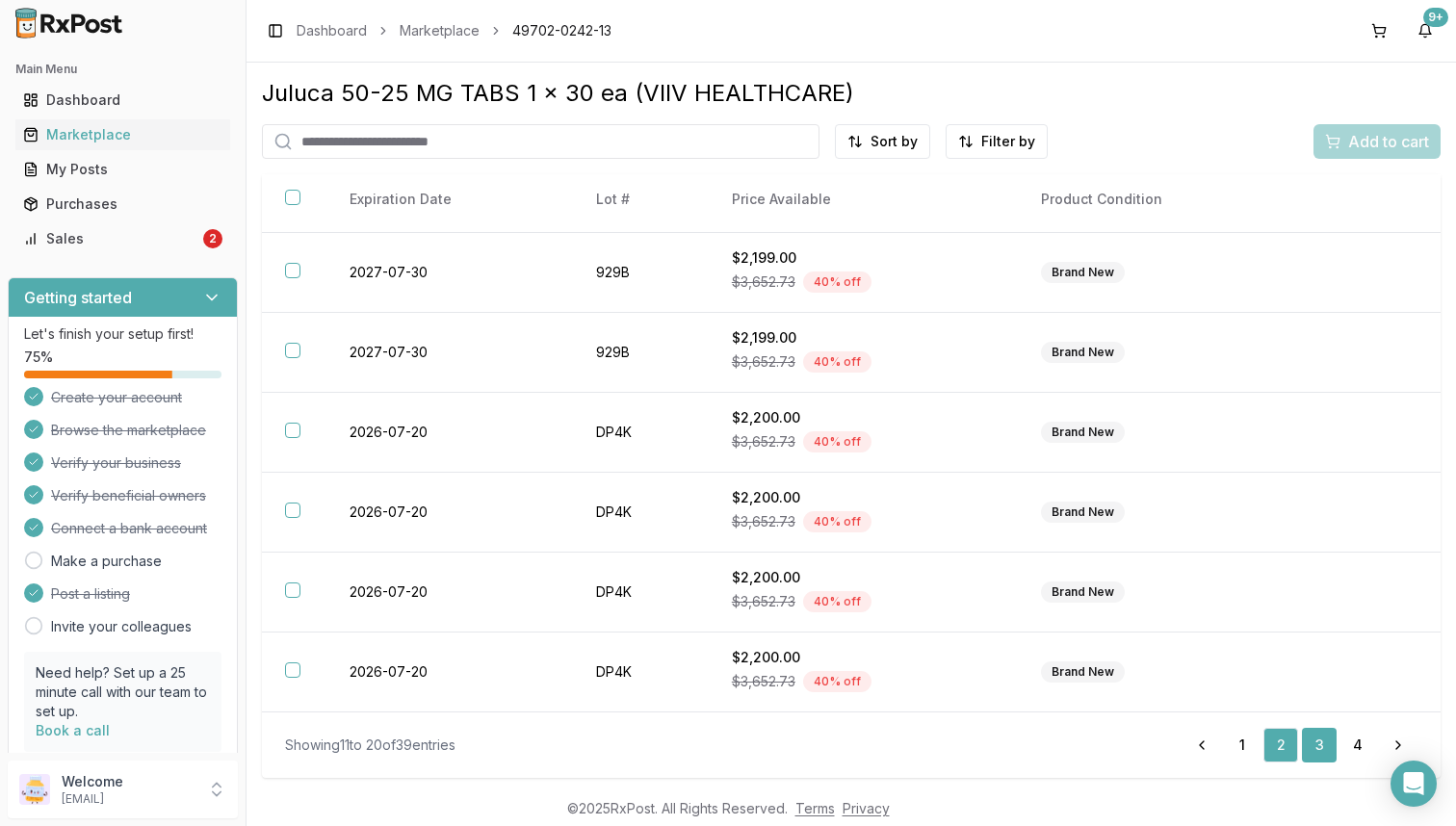 click on "3" at bounding box center (1319, 745) 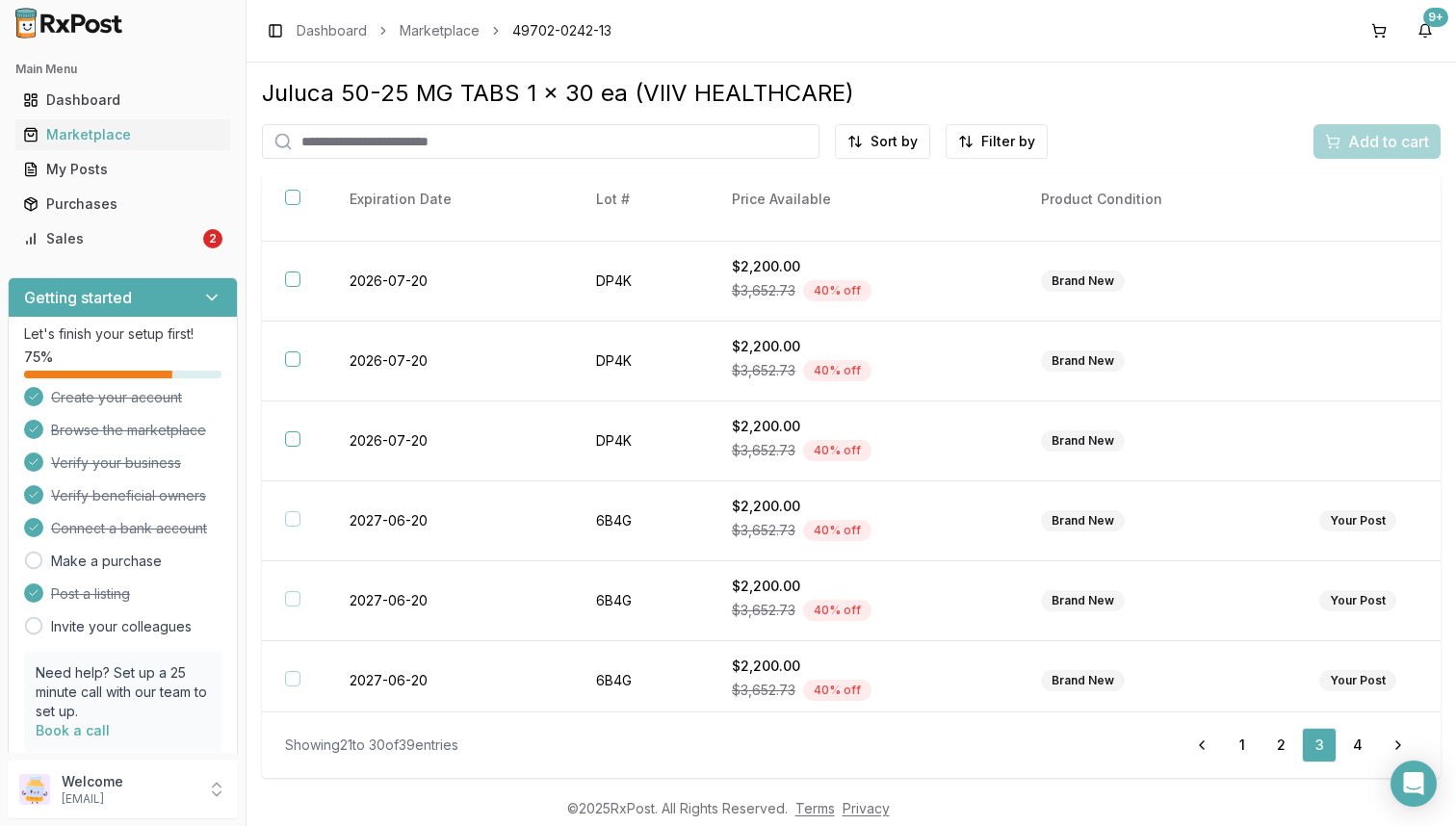 scroll, scrollTop: 312, scrollLeft: 0, axis: vertical 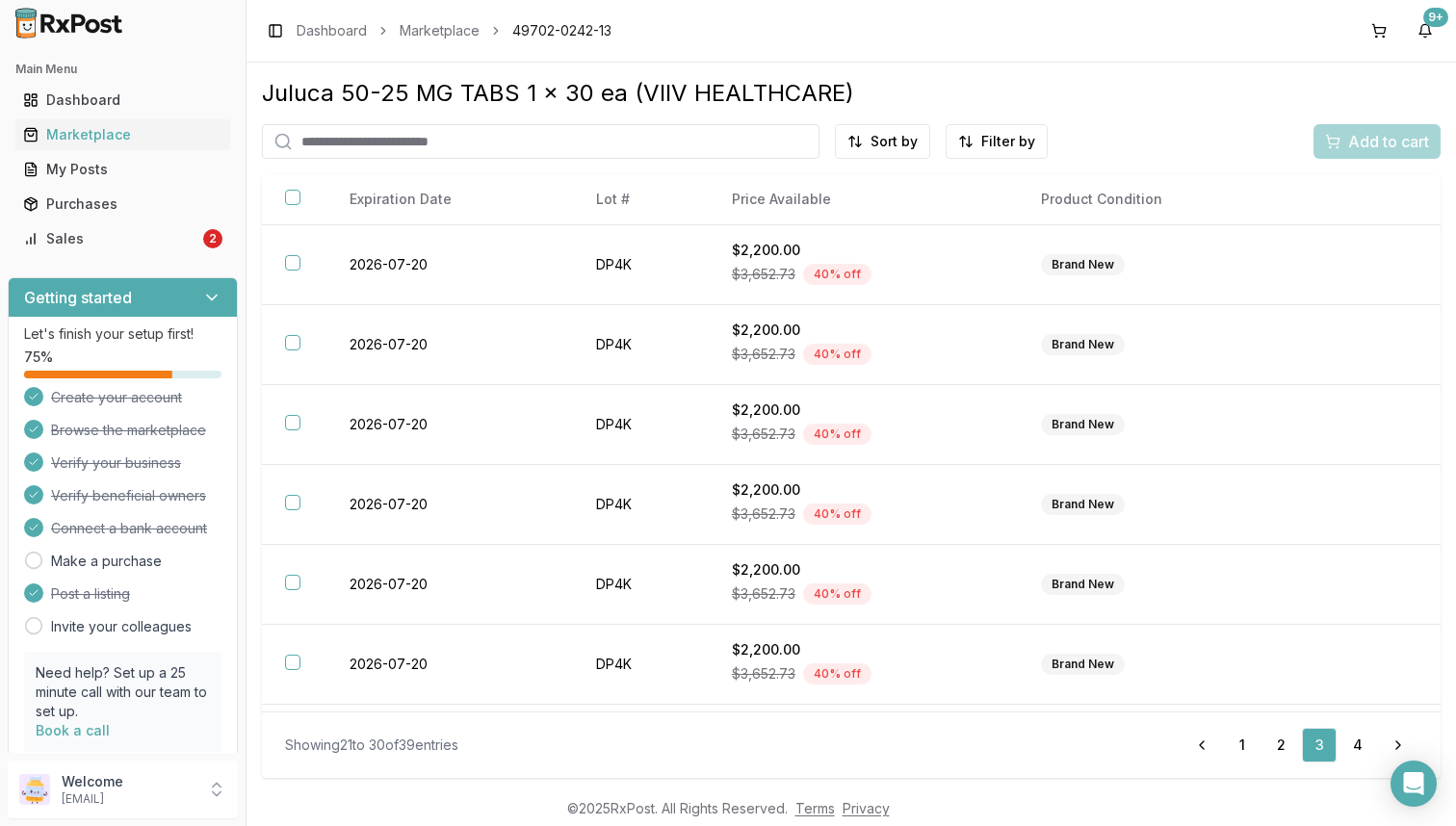 click at bounding box center (540, 142) 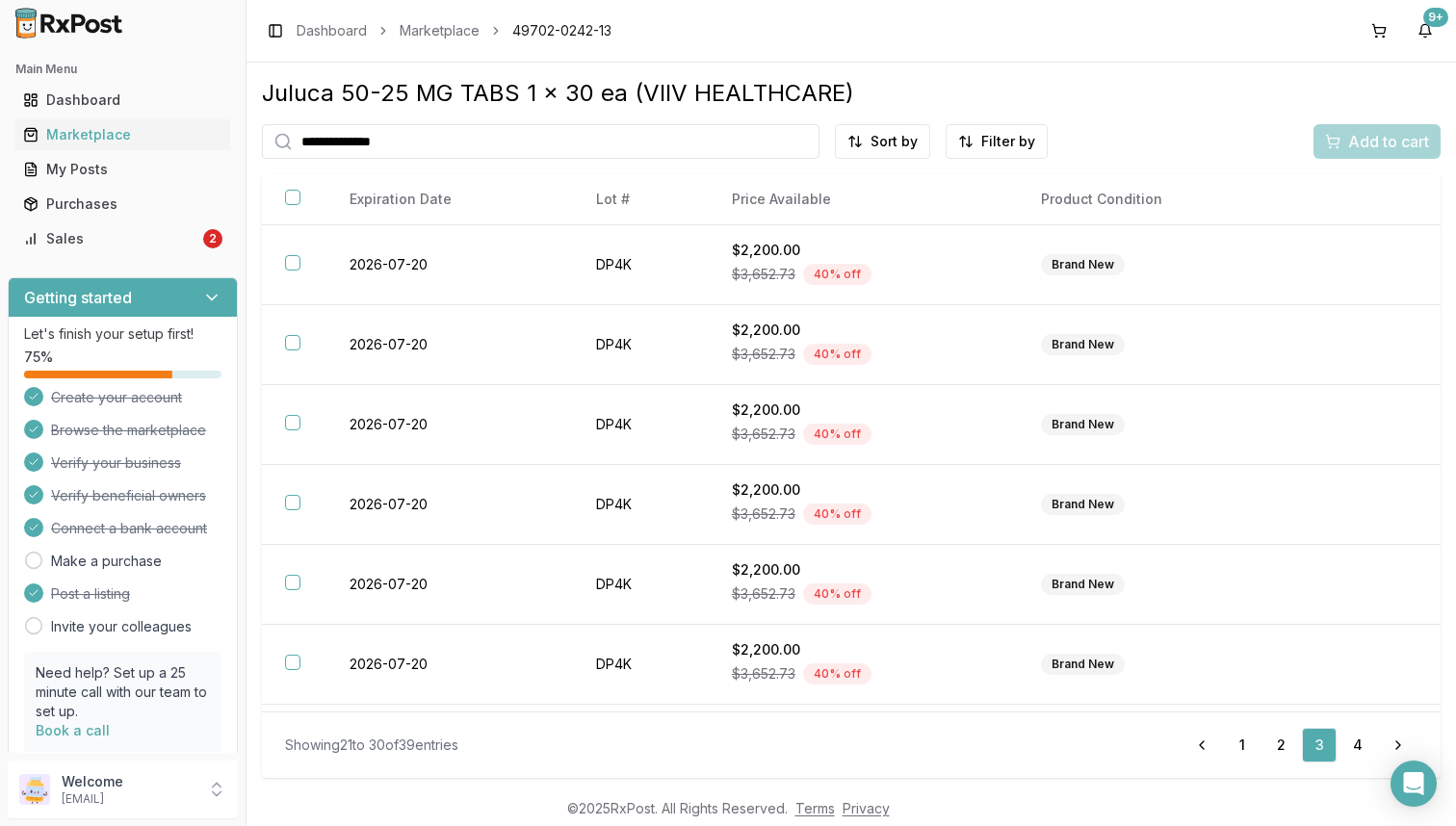 type on "**********" 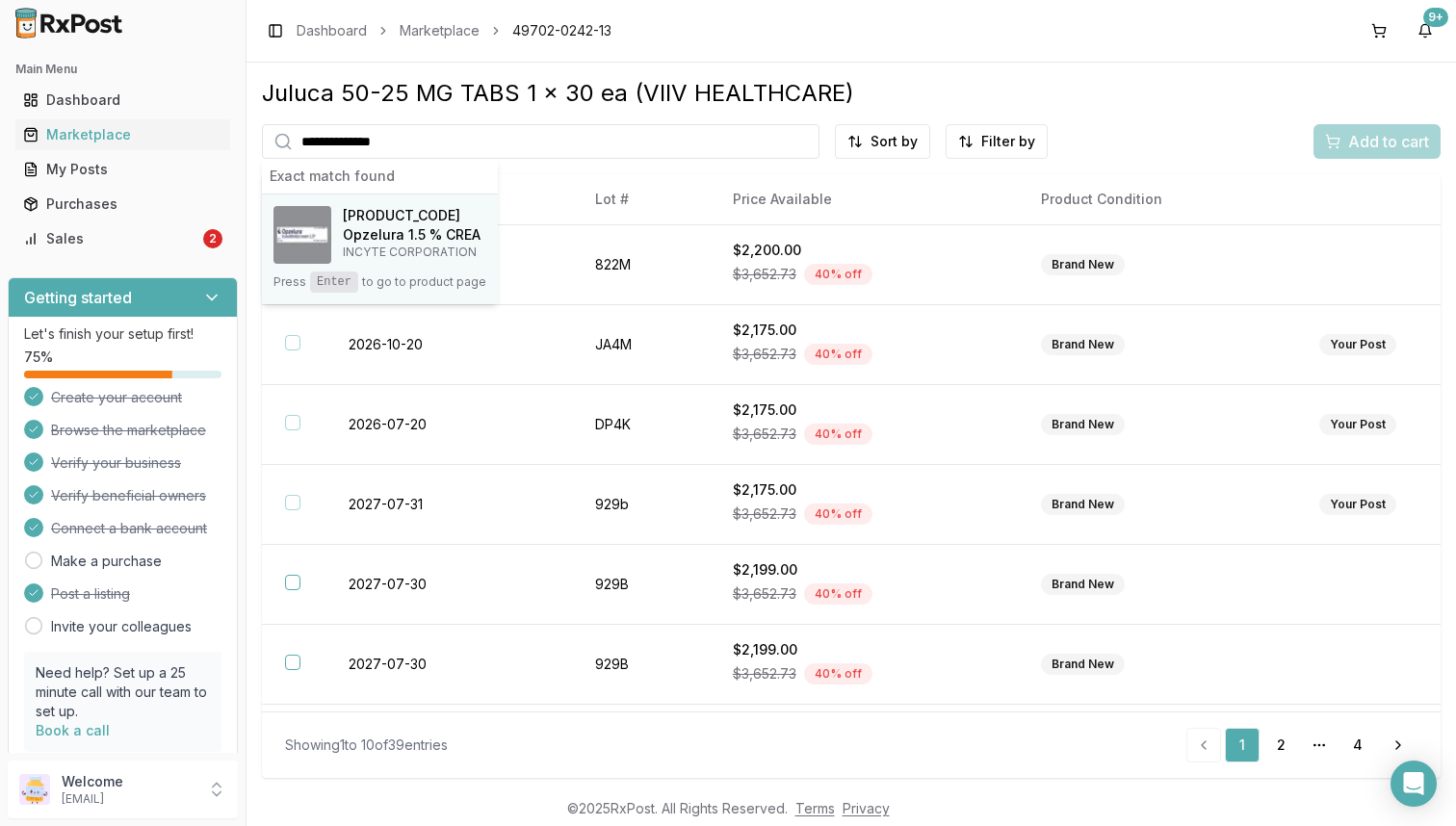 click on "INCYTE CORPORATION" at bounding box center (411, 252) 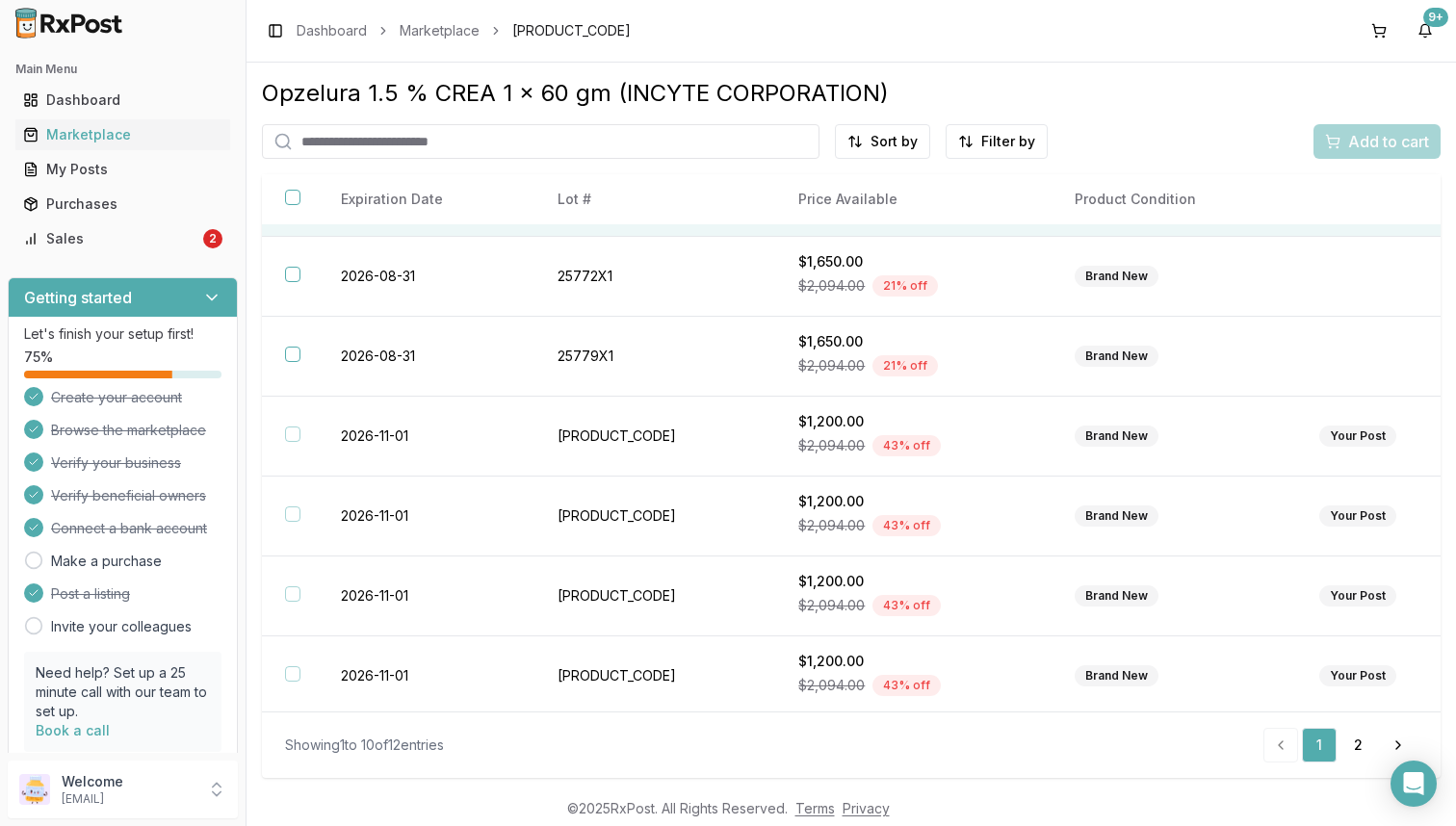 scroll, scrollTop: 312, scrollLeft: 0, axis: vertical 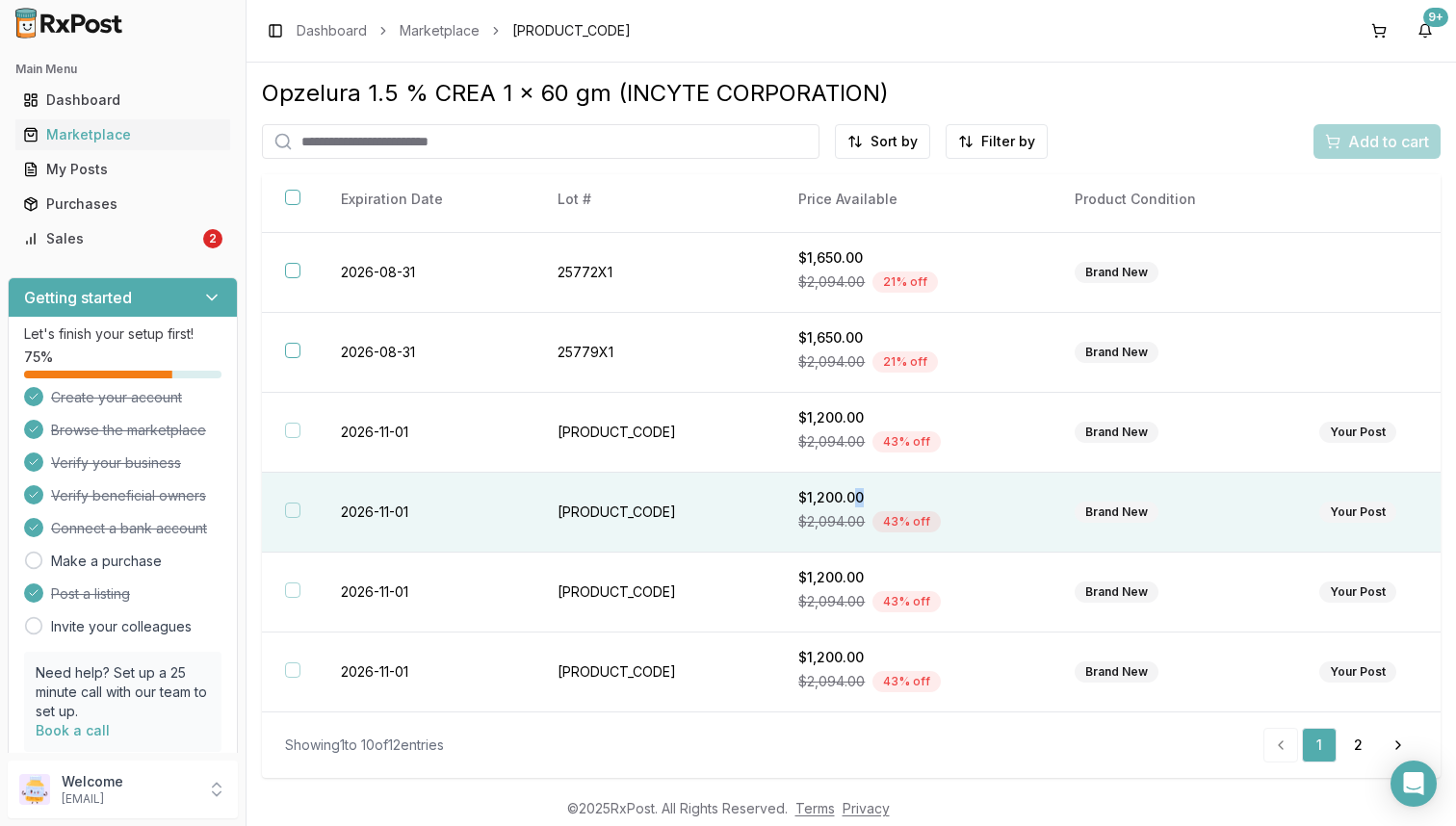 drag, startPoint x: 806, startPoint y: 503, endPoint x: 951, endPoint y: 508, distance: 145.08618 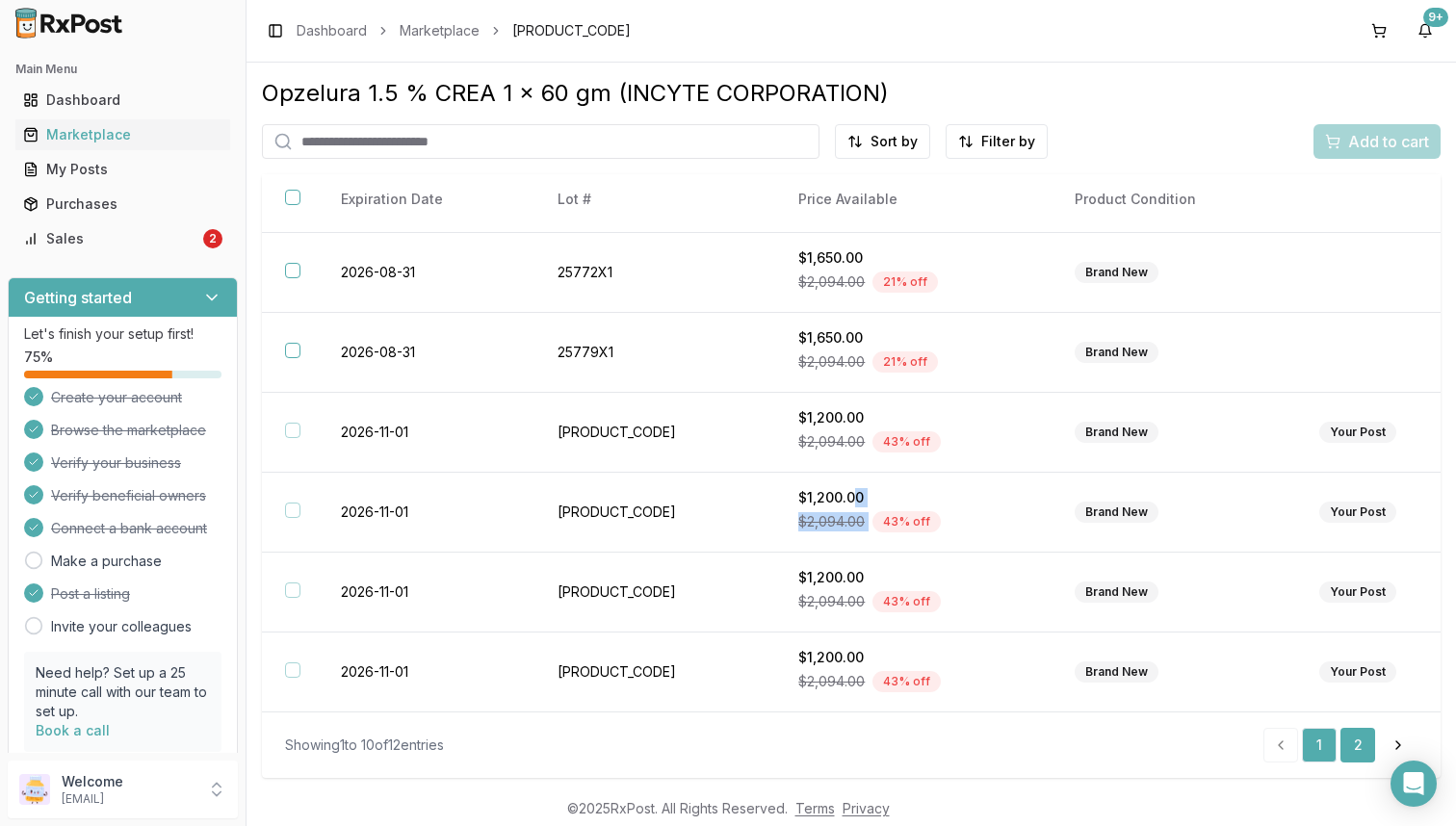 click on "2" at bounding box center (1358, 745) 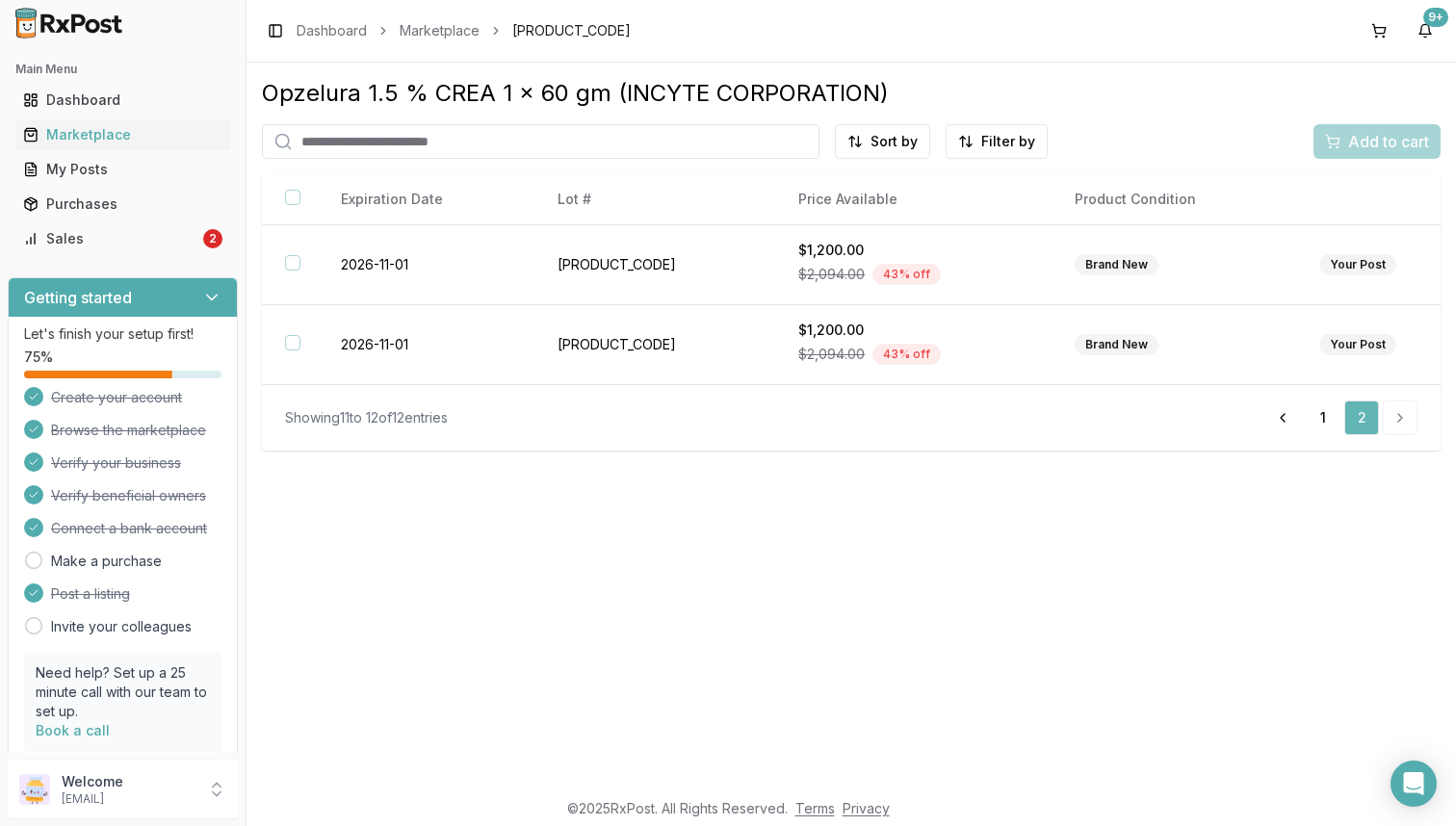 scroll, scrollTop: 0, scrollLeft: 0, axis: both 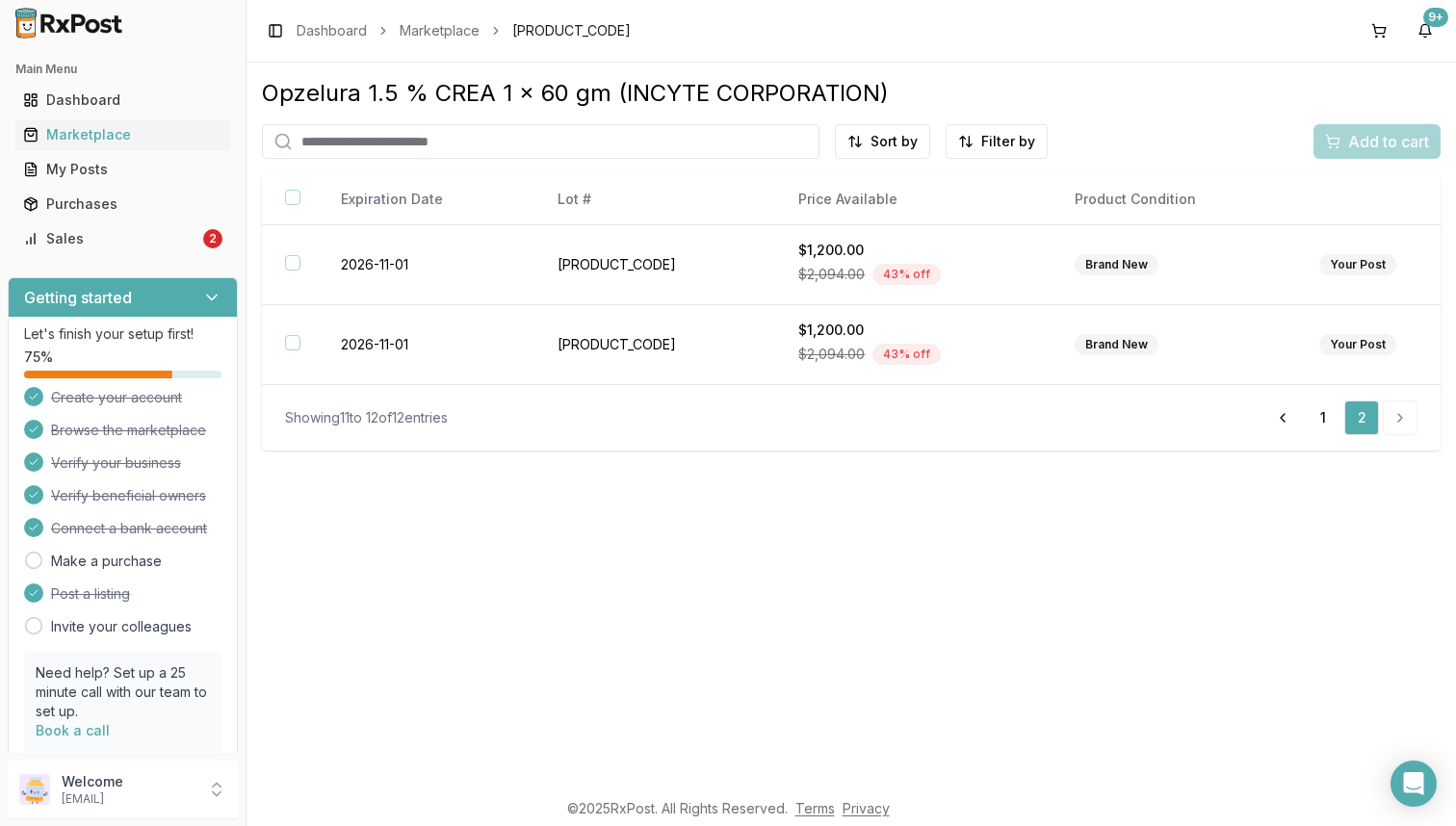 click at bounding box center (540, 142) 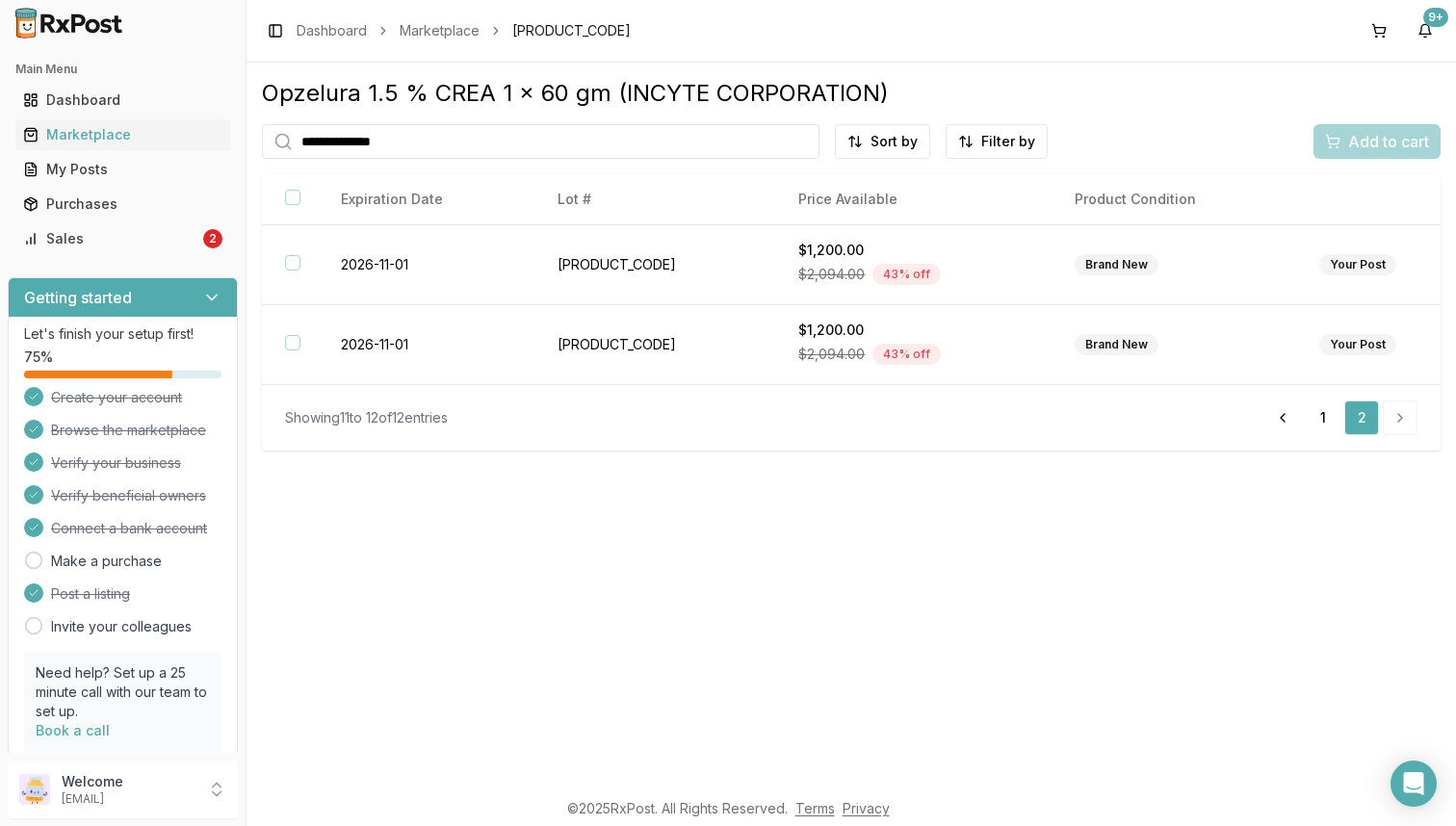 type on "**********" 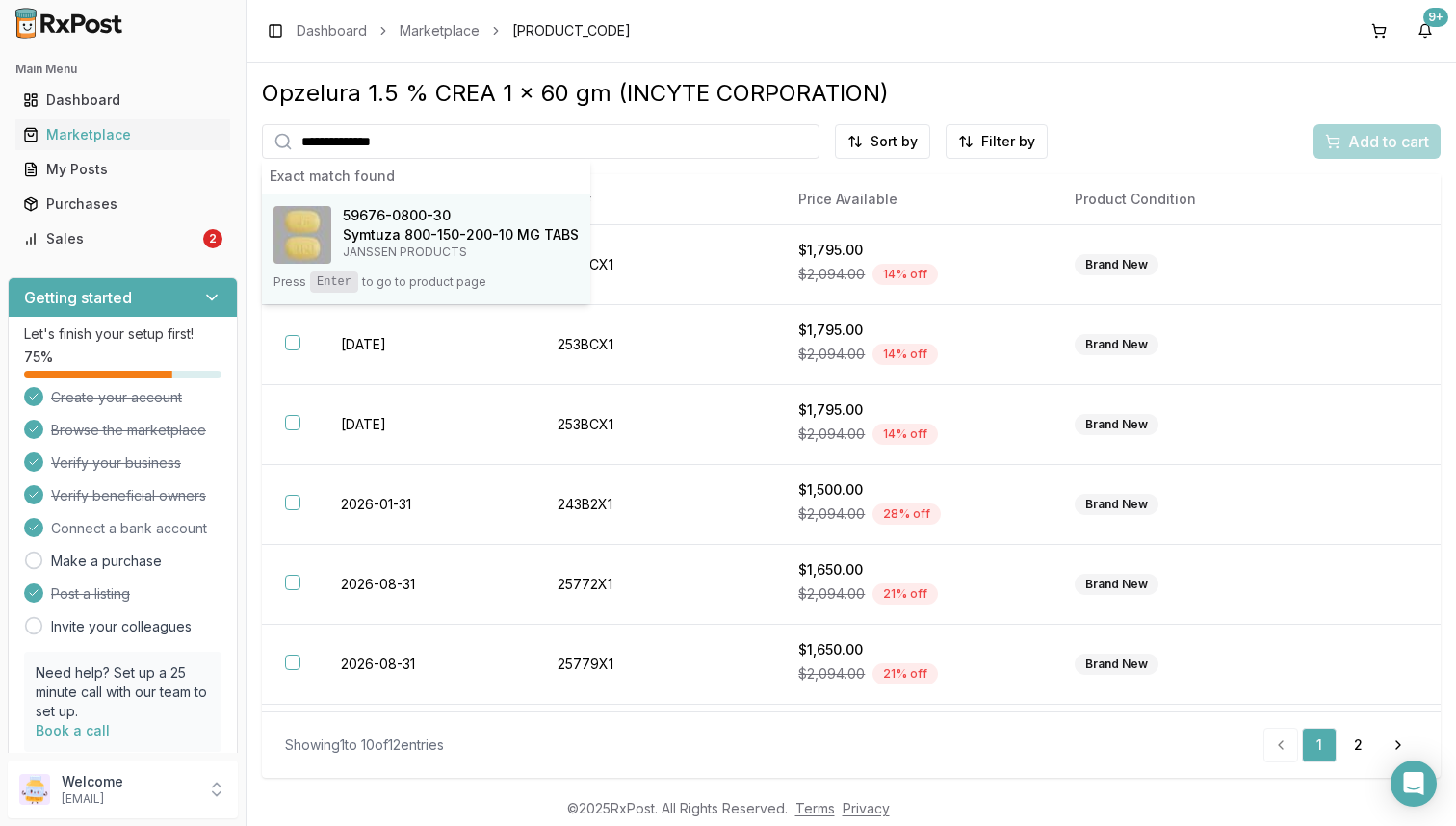 click on "Symtuza 800-150-200-10 MG TABS" at bounding box center [460, 235] 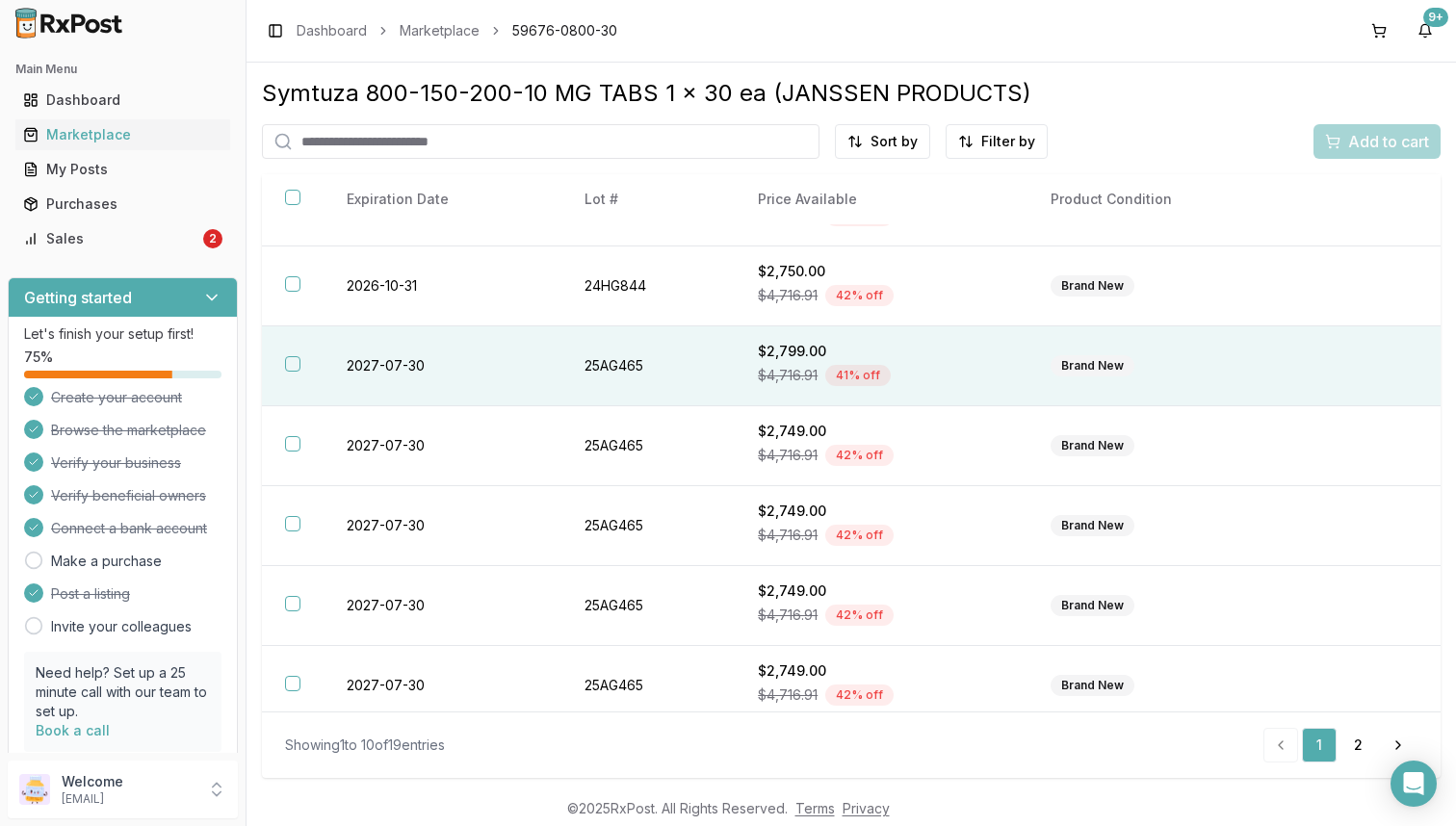 scroll, scrollTop: 312, scrollLeft: 0, axis: vertical 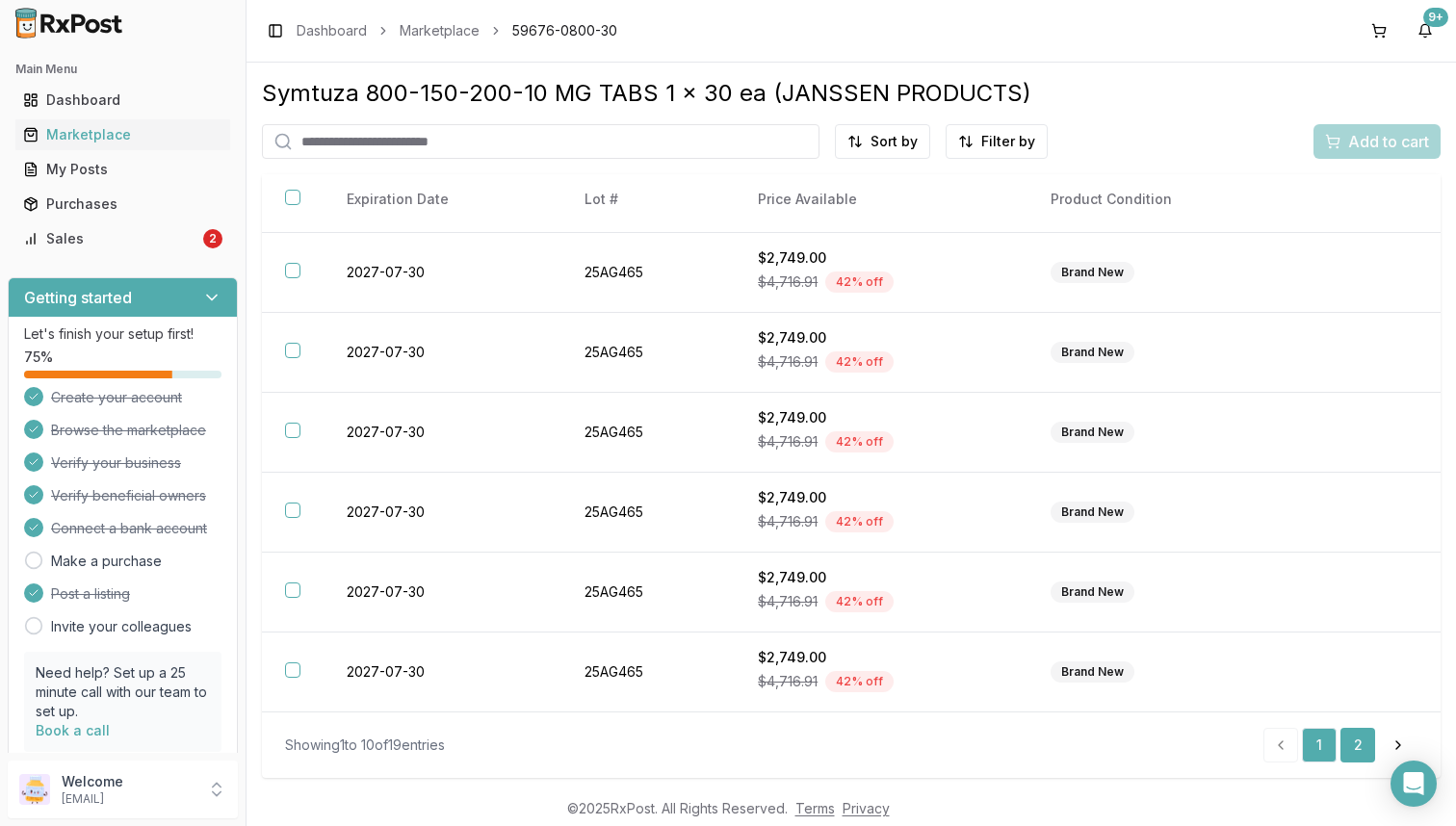 click on "2" at bounding box center (1358, 745) 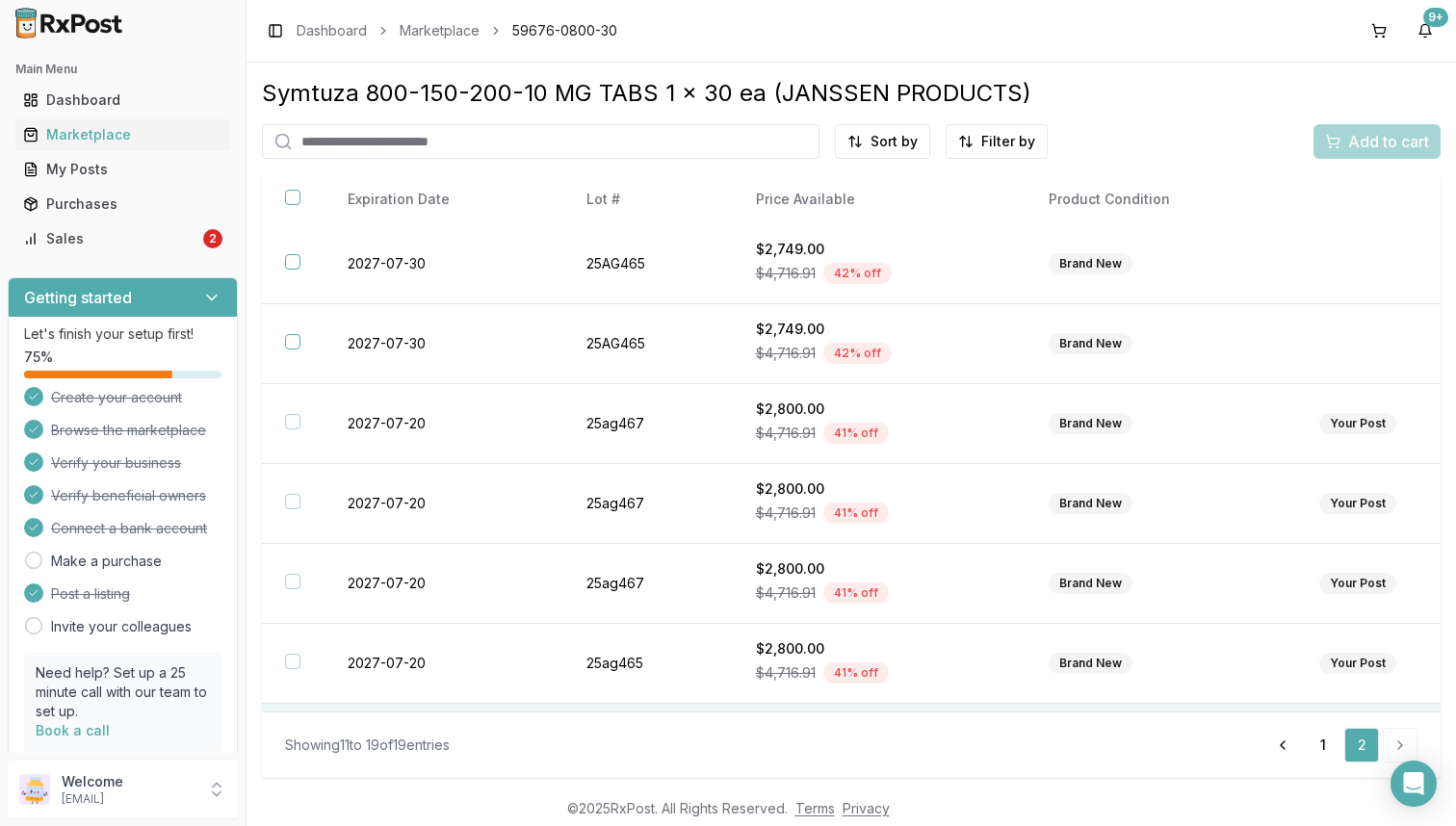 scroll, scrollTop: 0, scrollLeft: 0, axis: both 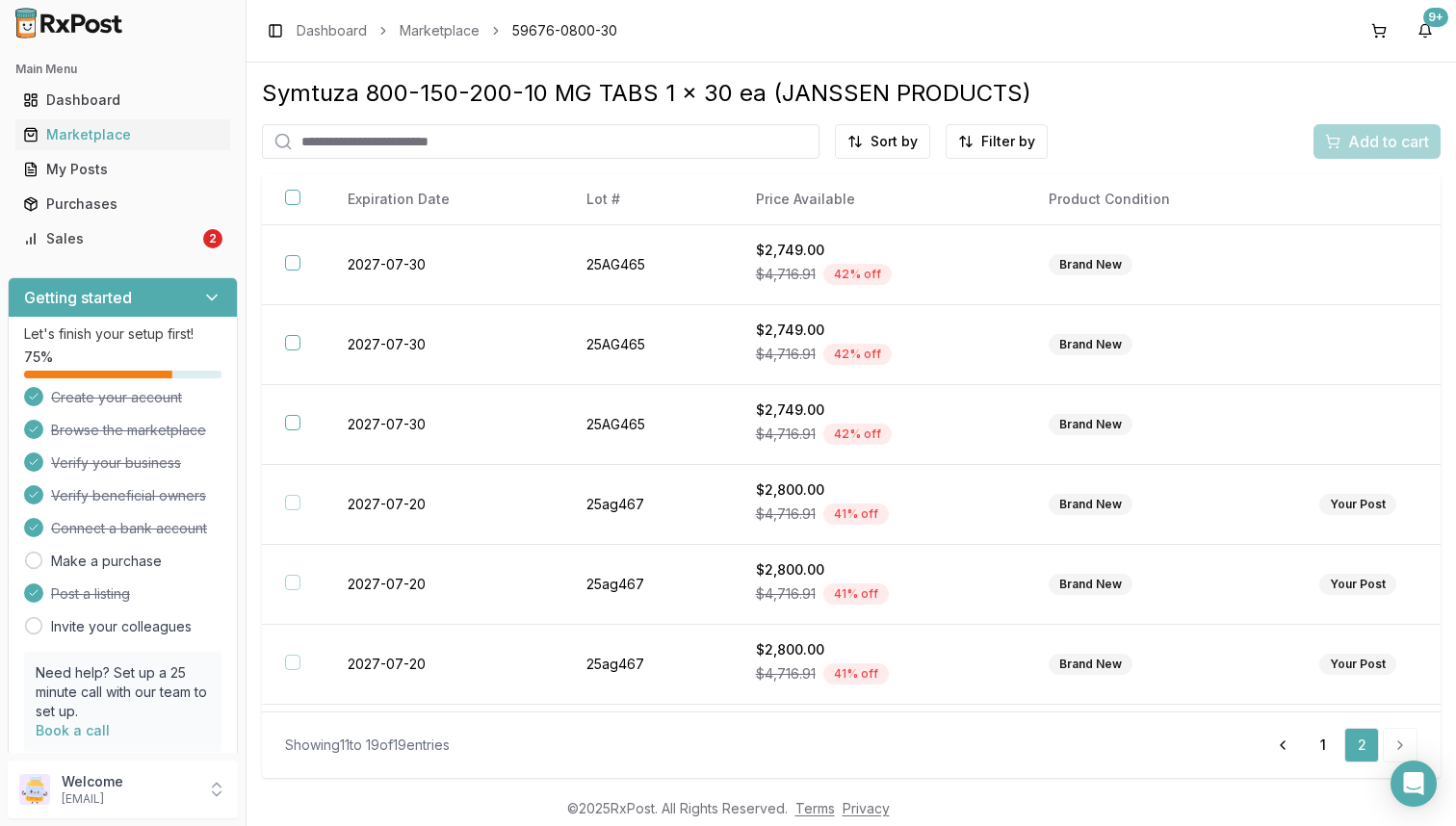 click at bounding box center (540, 142) 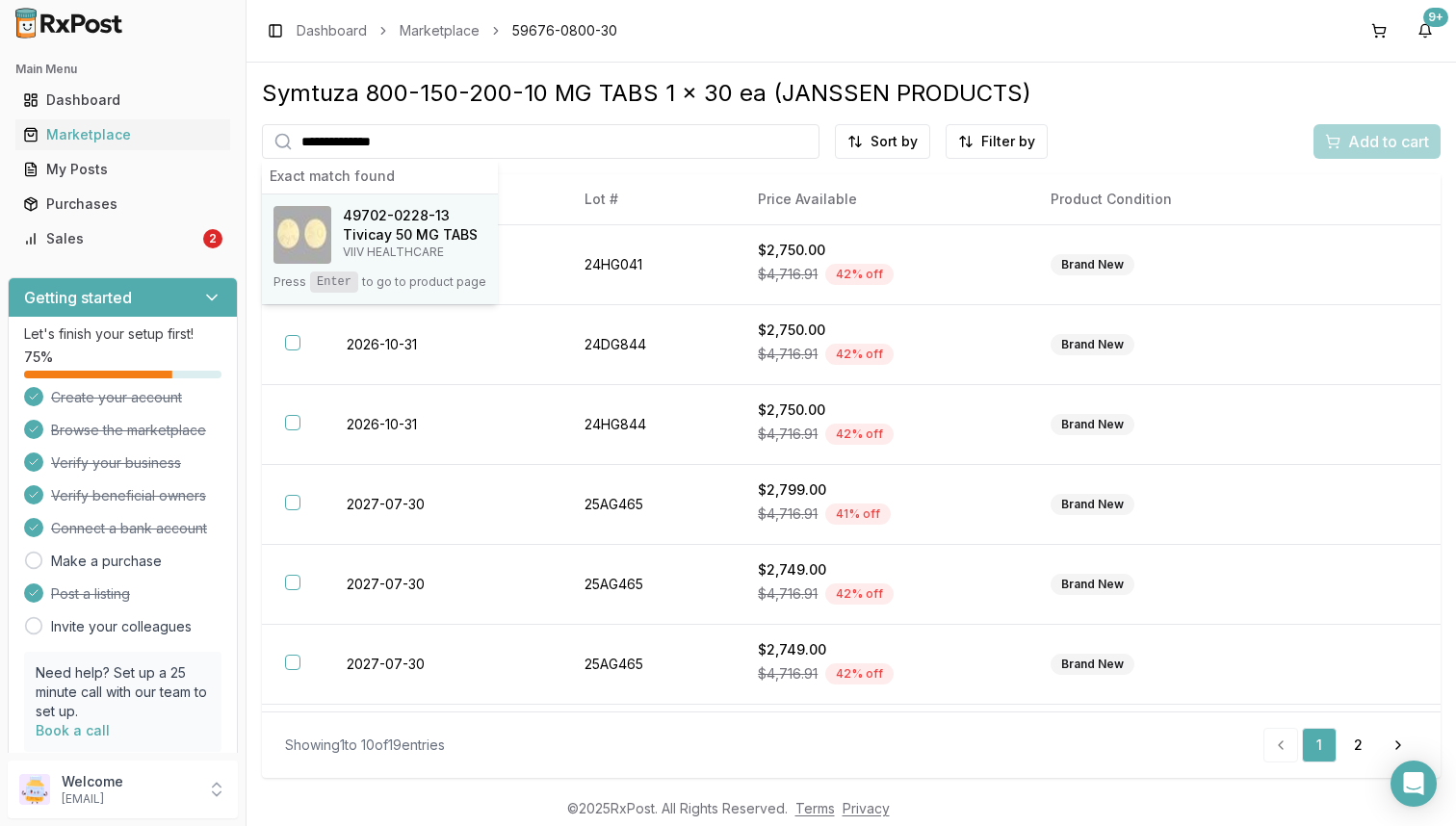 type on "**********" 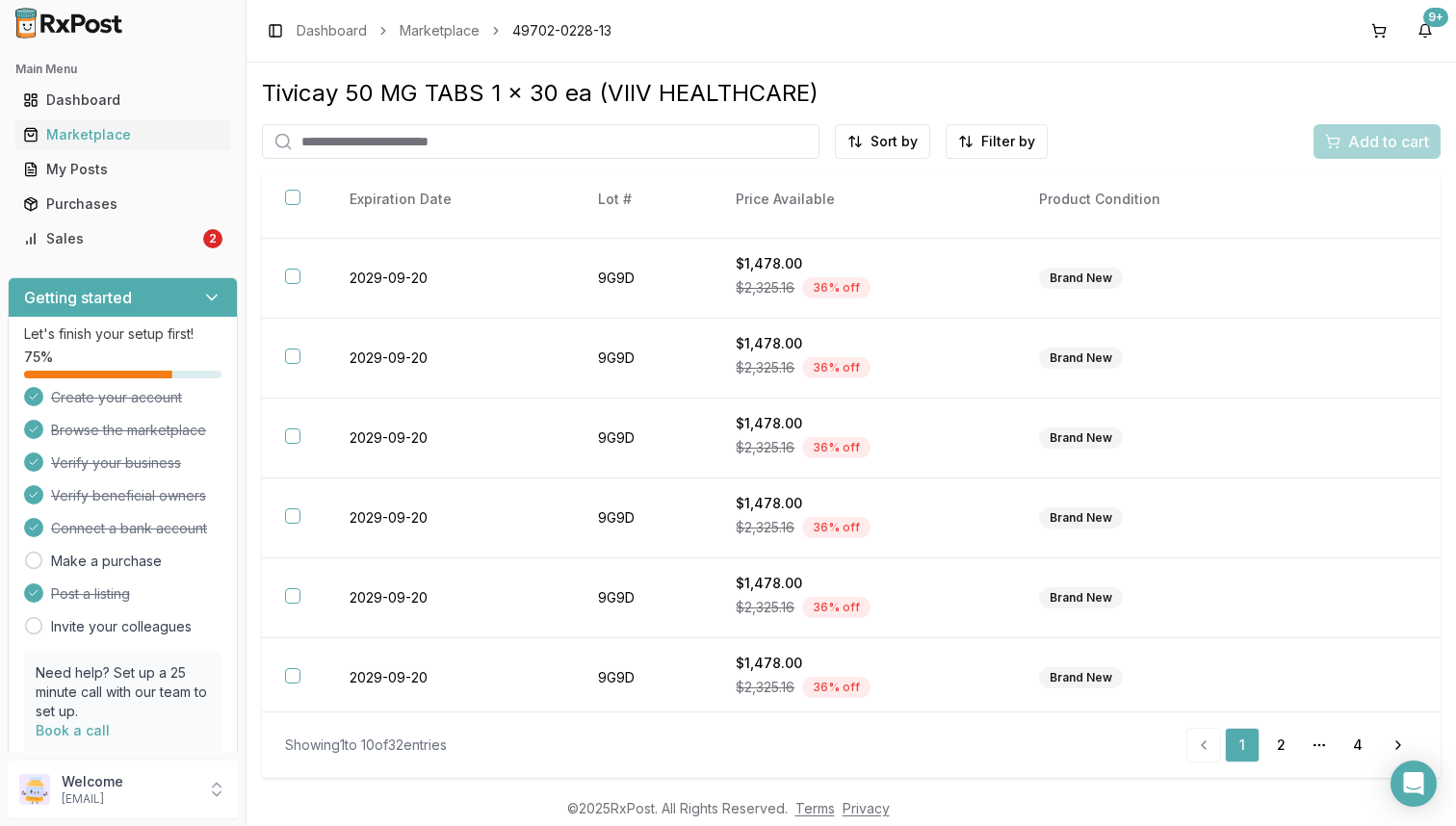 scroll, scrollTop: 312, scrollLeft: 0, axis: vertical 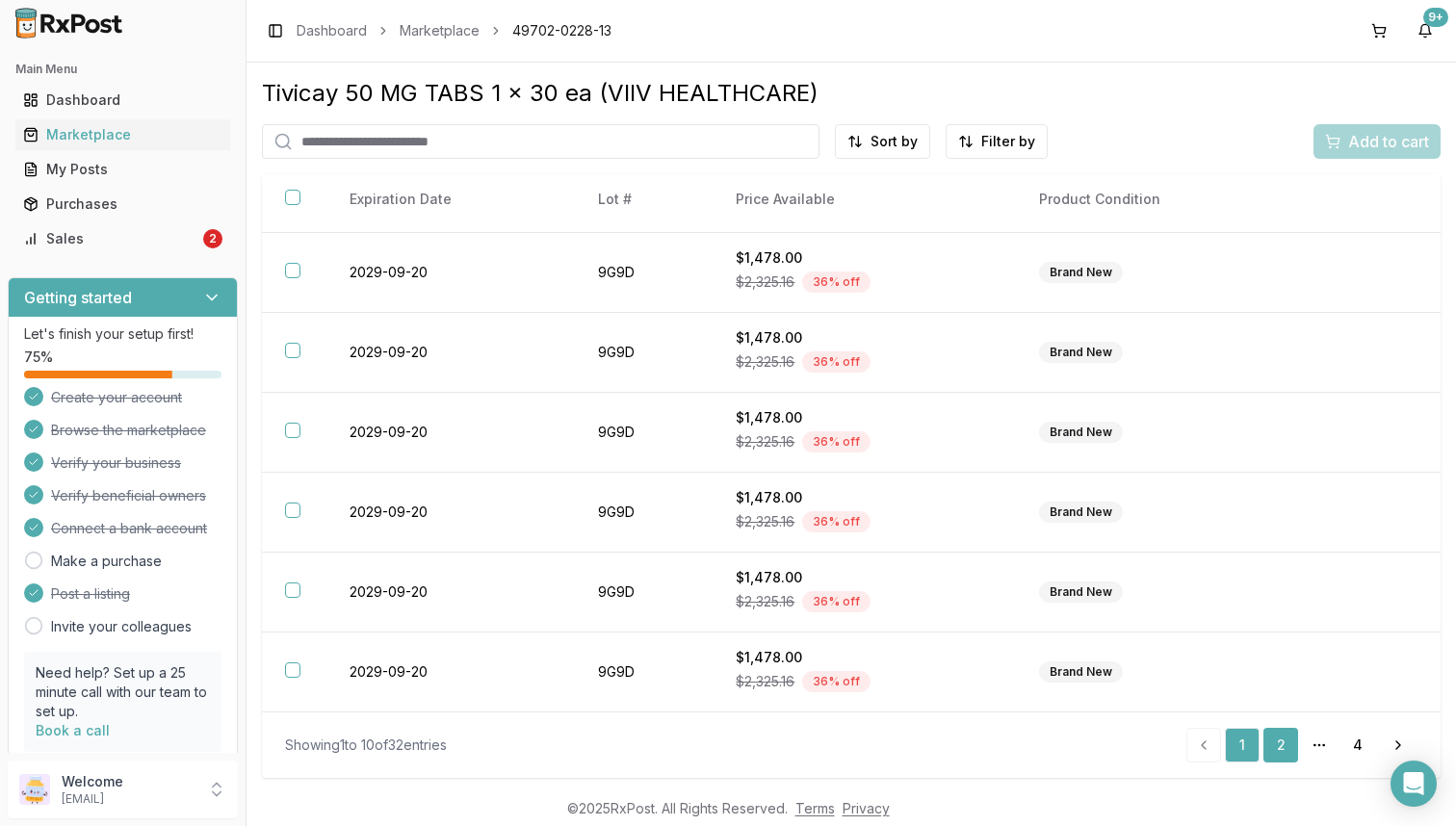 click on "2" at bounding box center [1281, 745] 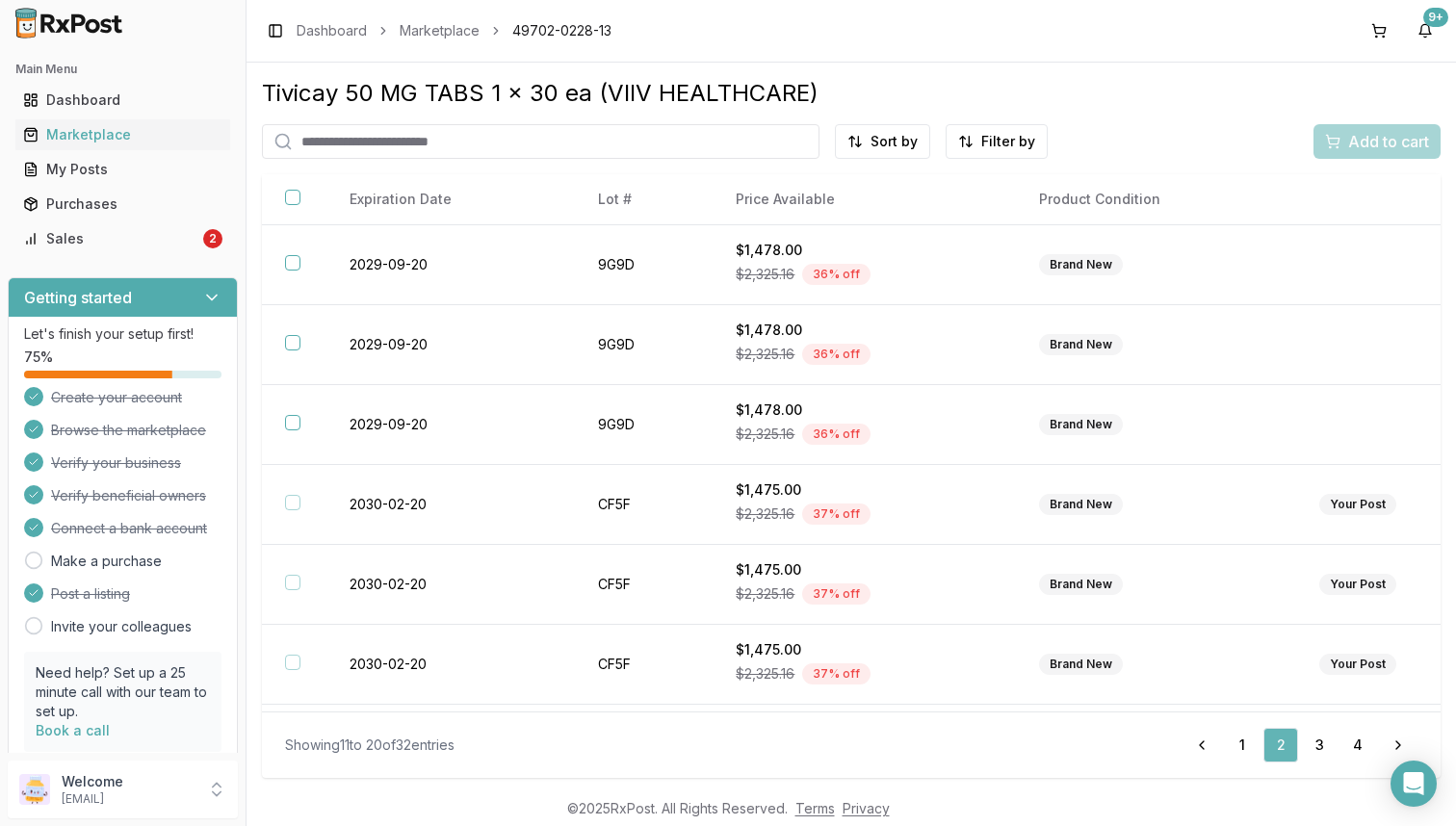 scroll, scrollTop: 312, scrollLeft: 0, axis: vertical 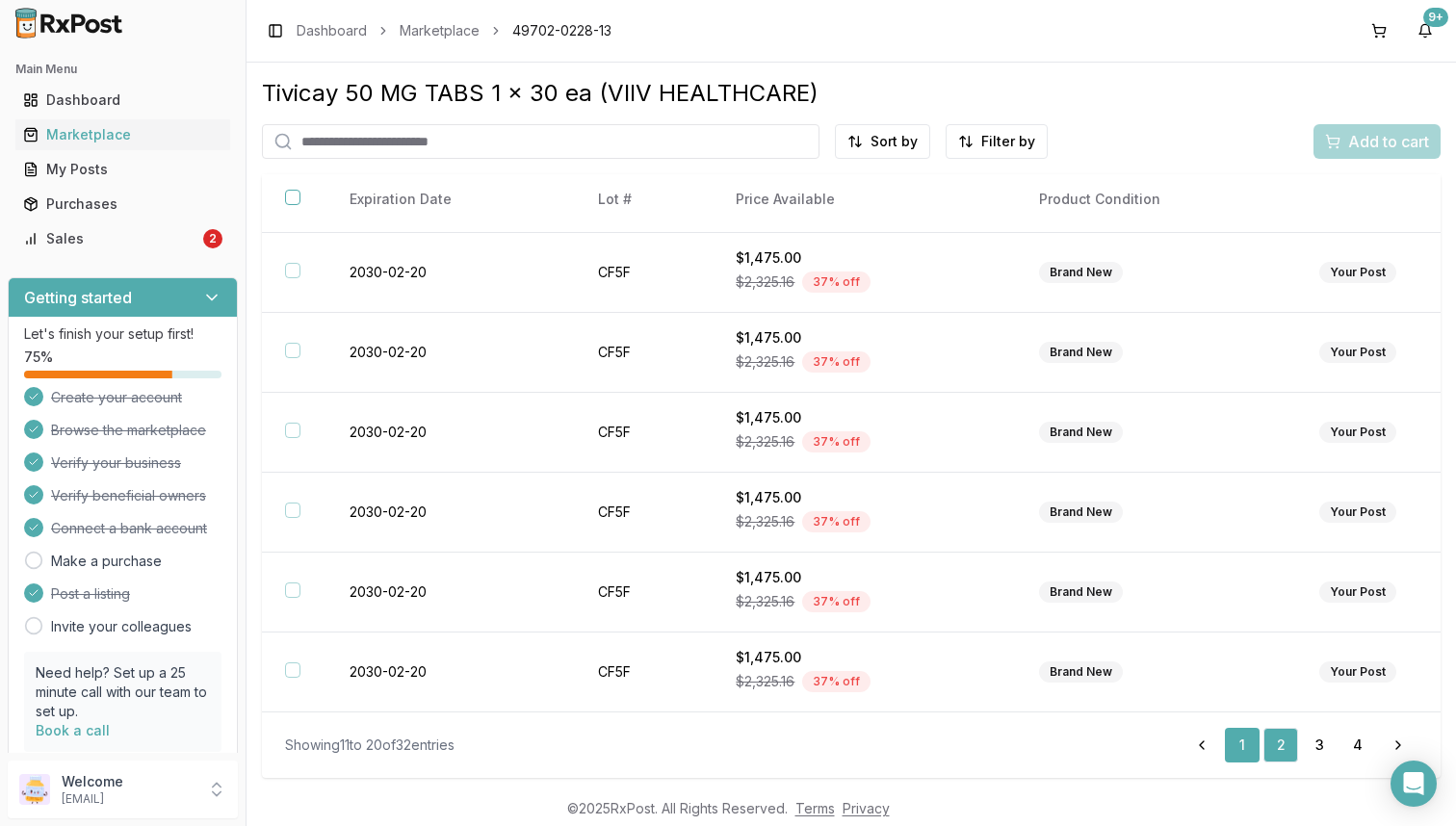 click on "1" at bounding box center [1242, 745] 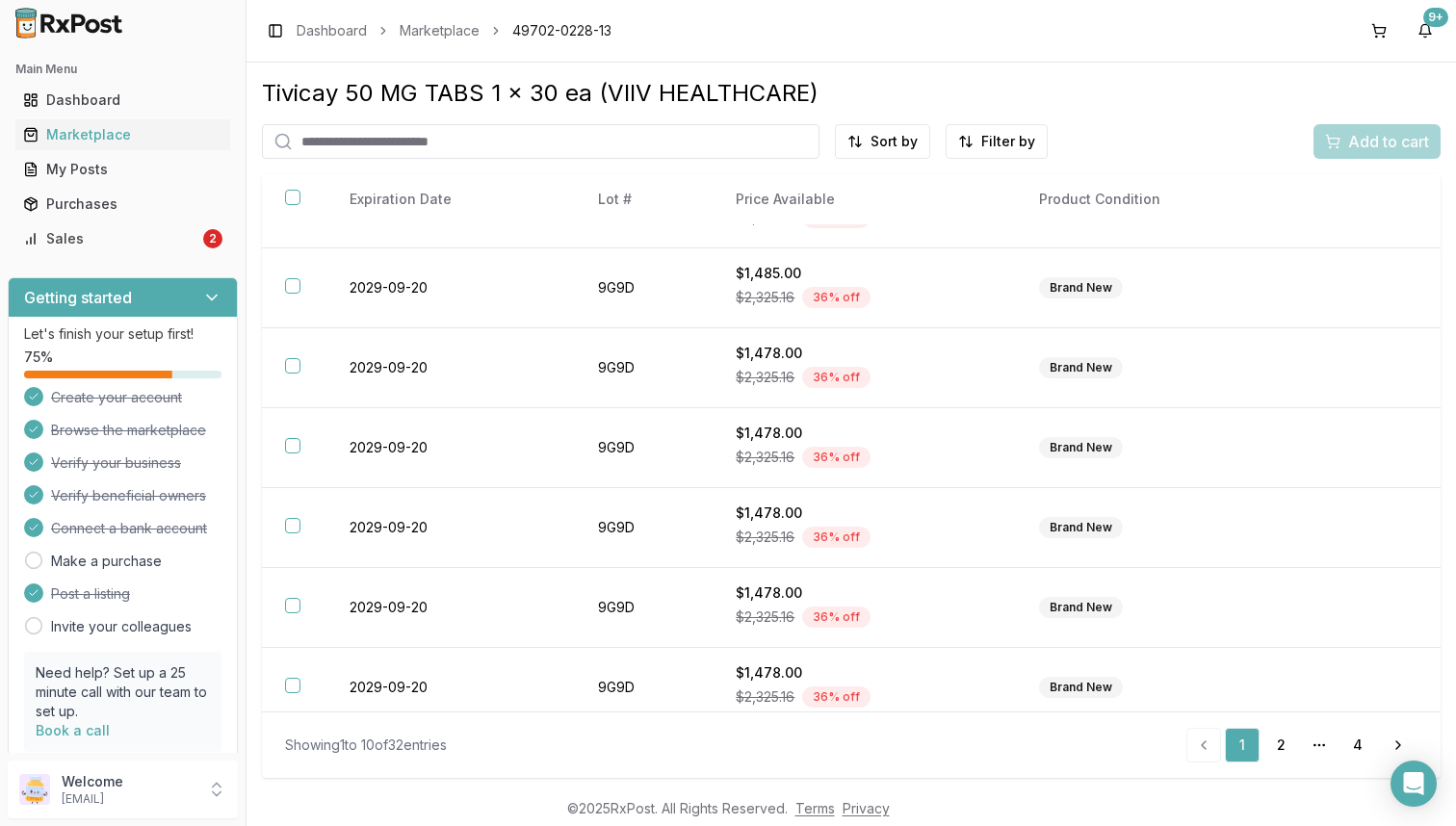 scroll, scrollTop: 312, scrollLeft: 0, axis: vertical 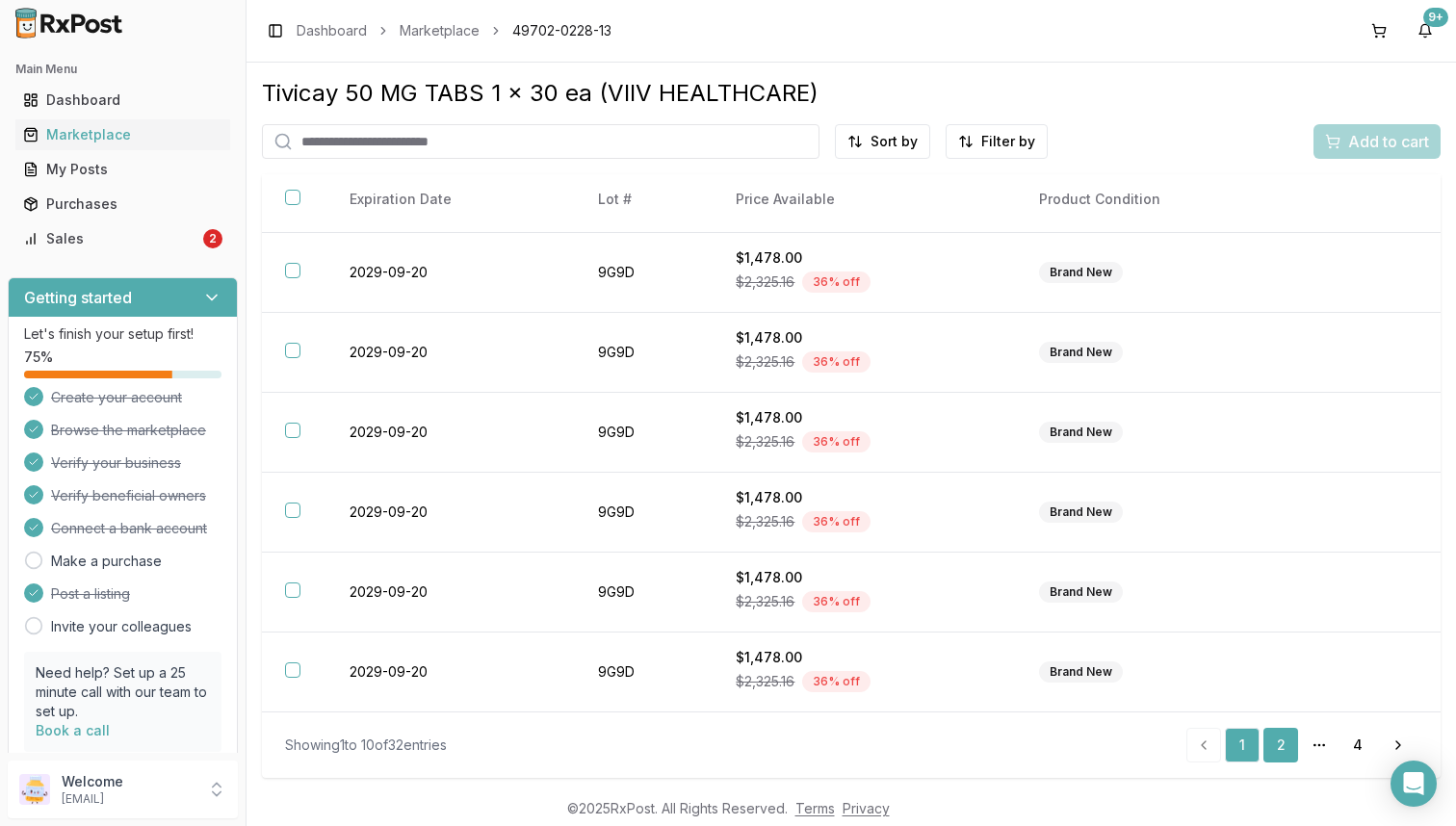 click on "2" at bounding box center [1281, 745] 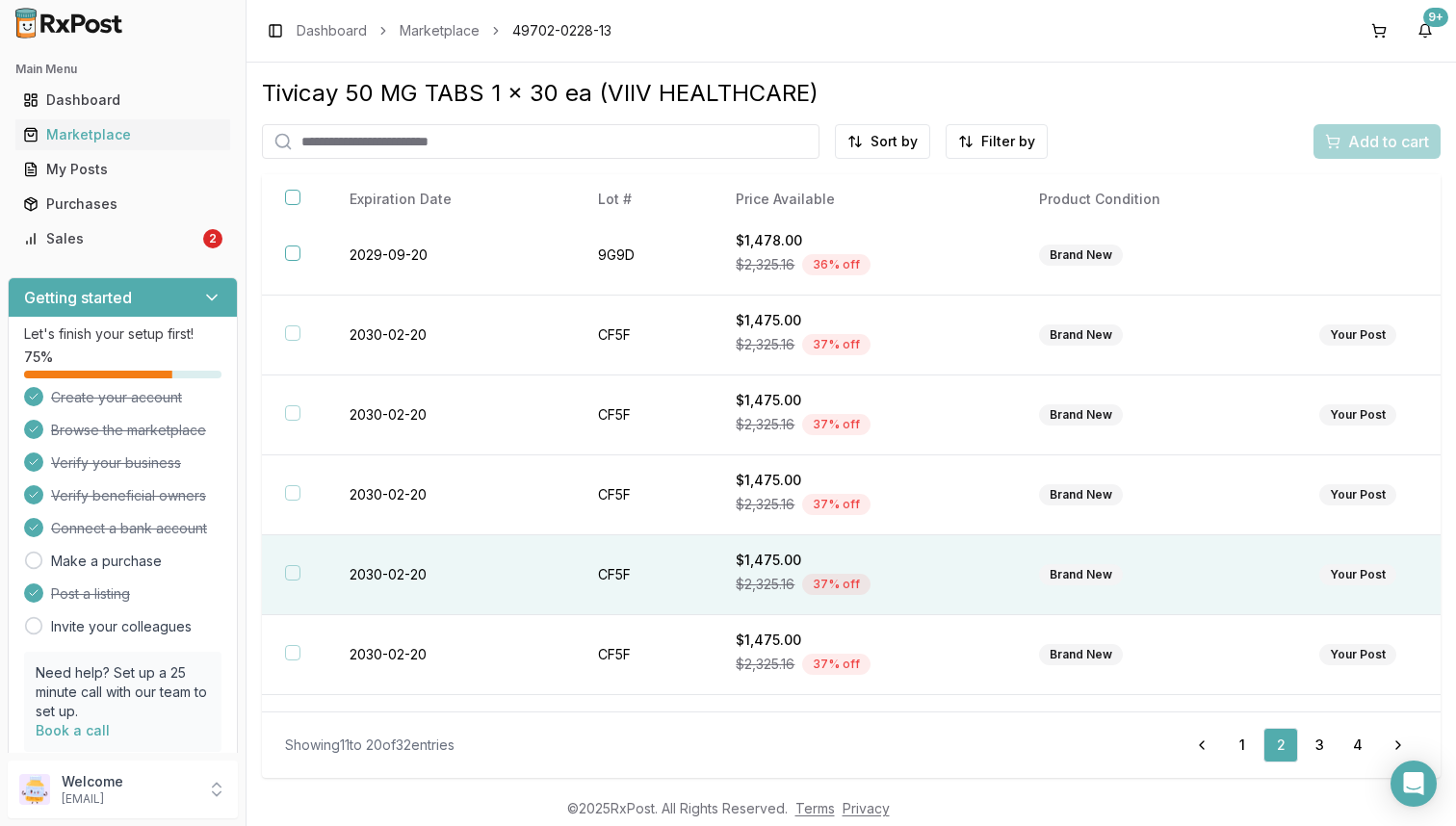 scroll, scrollTop: 312, scrollLeft: 0, axis: vertical 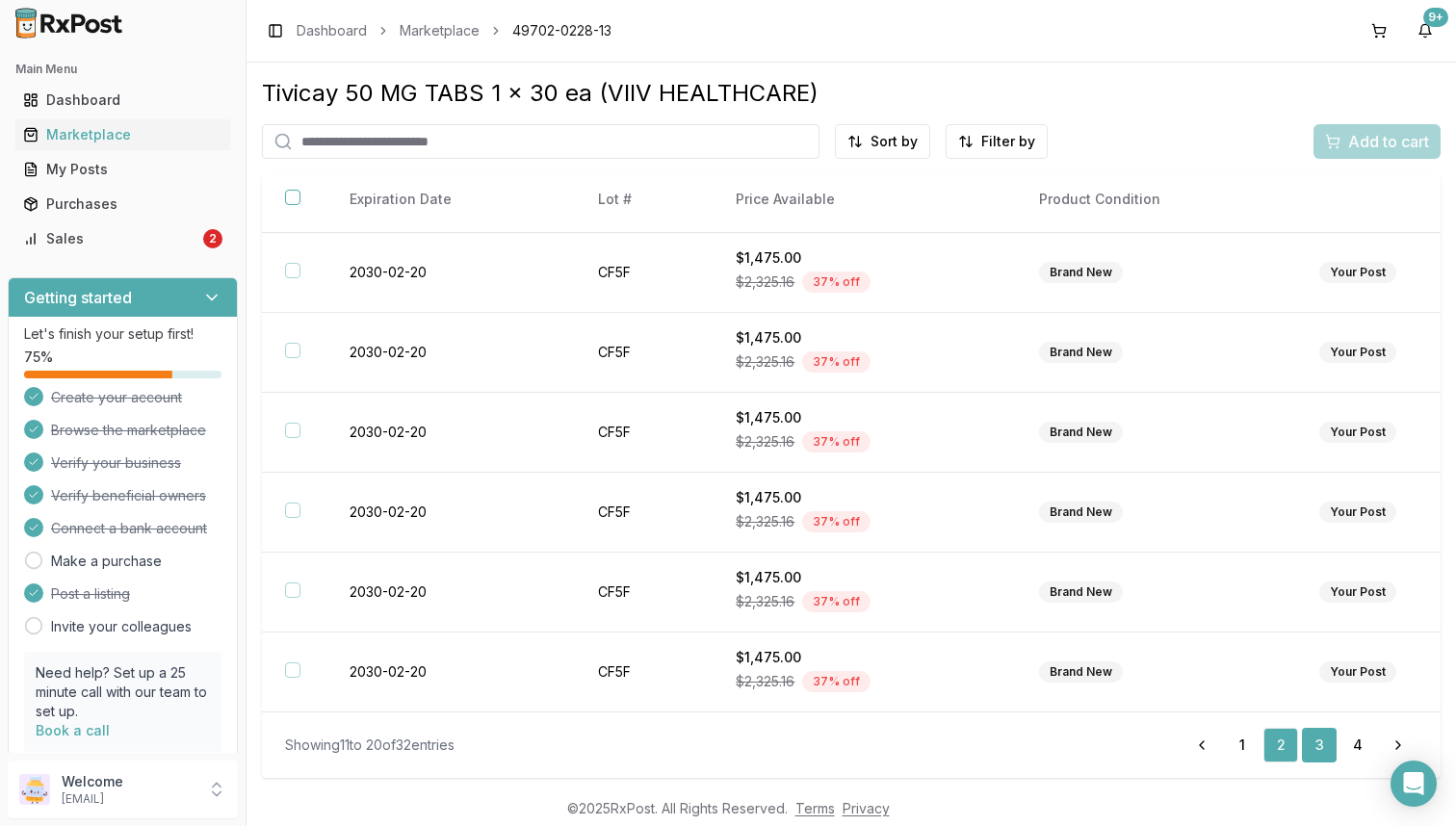 click on "3" at bounding box center [1319, 745] 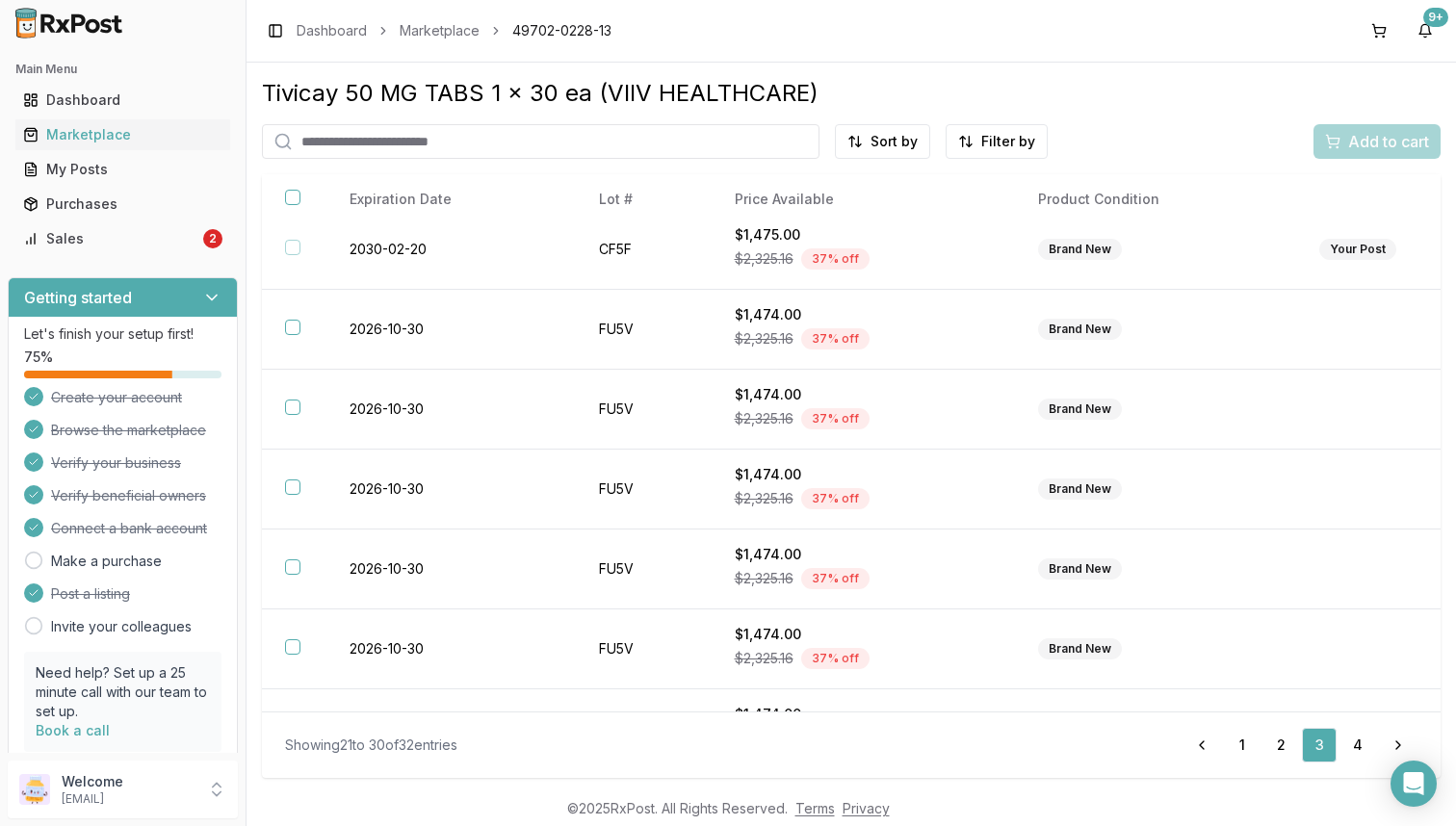 scroll, scrollTop: 312, scrollLeft: 0, axis: vertical 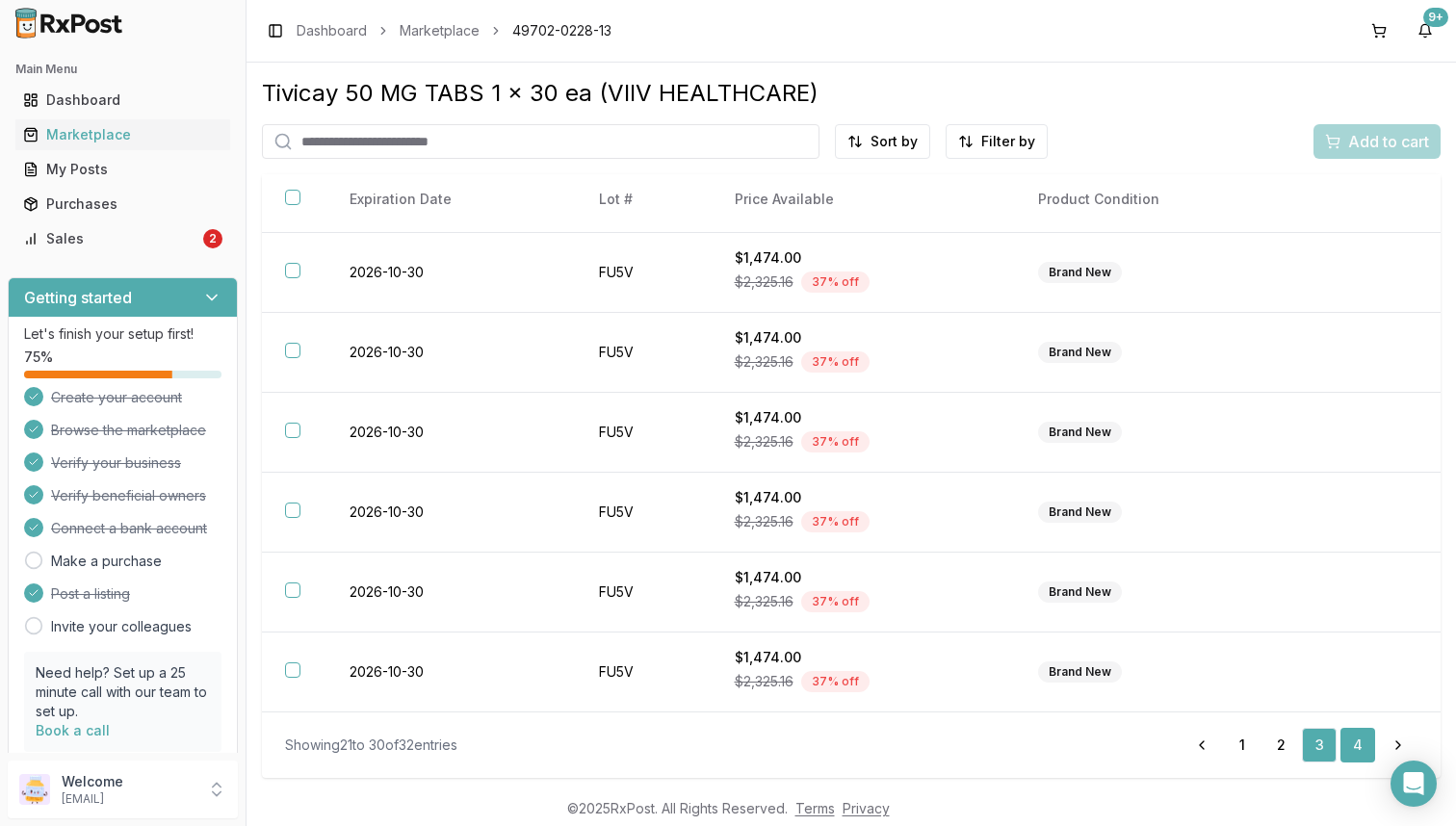 click on "4" at bounding box center [1358, 745] 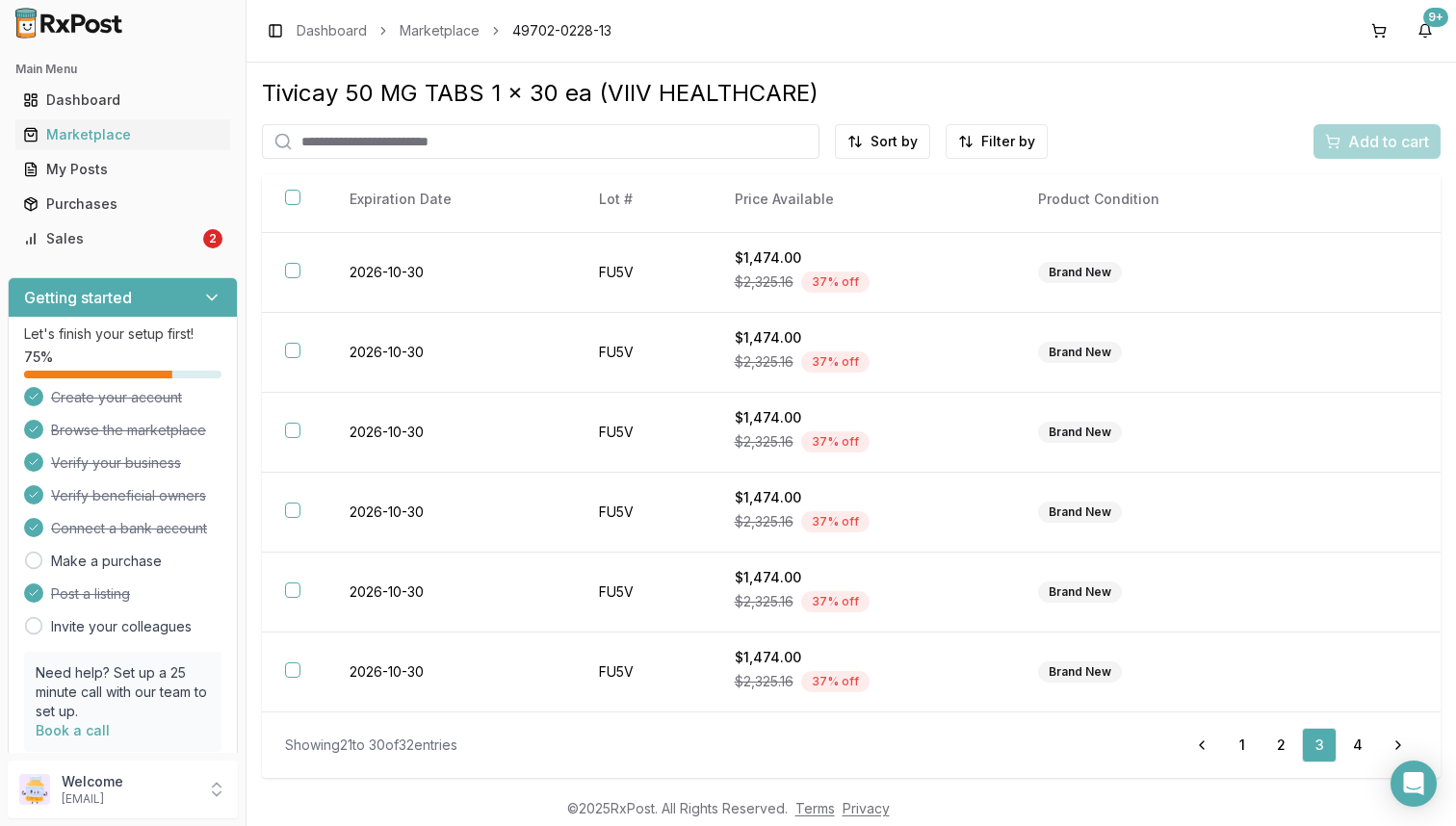 scroll, scrollTop: 0, scrollLeft: 0, axis: both 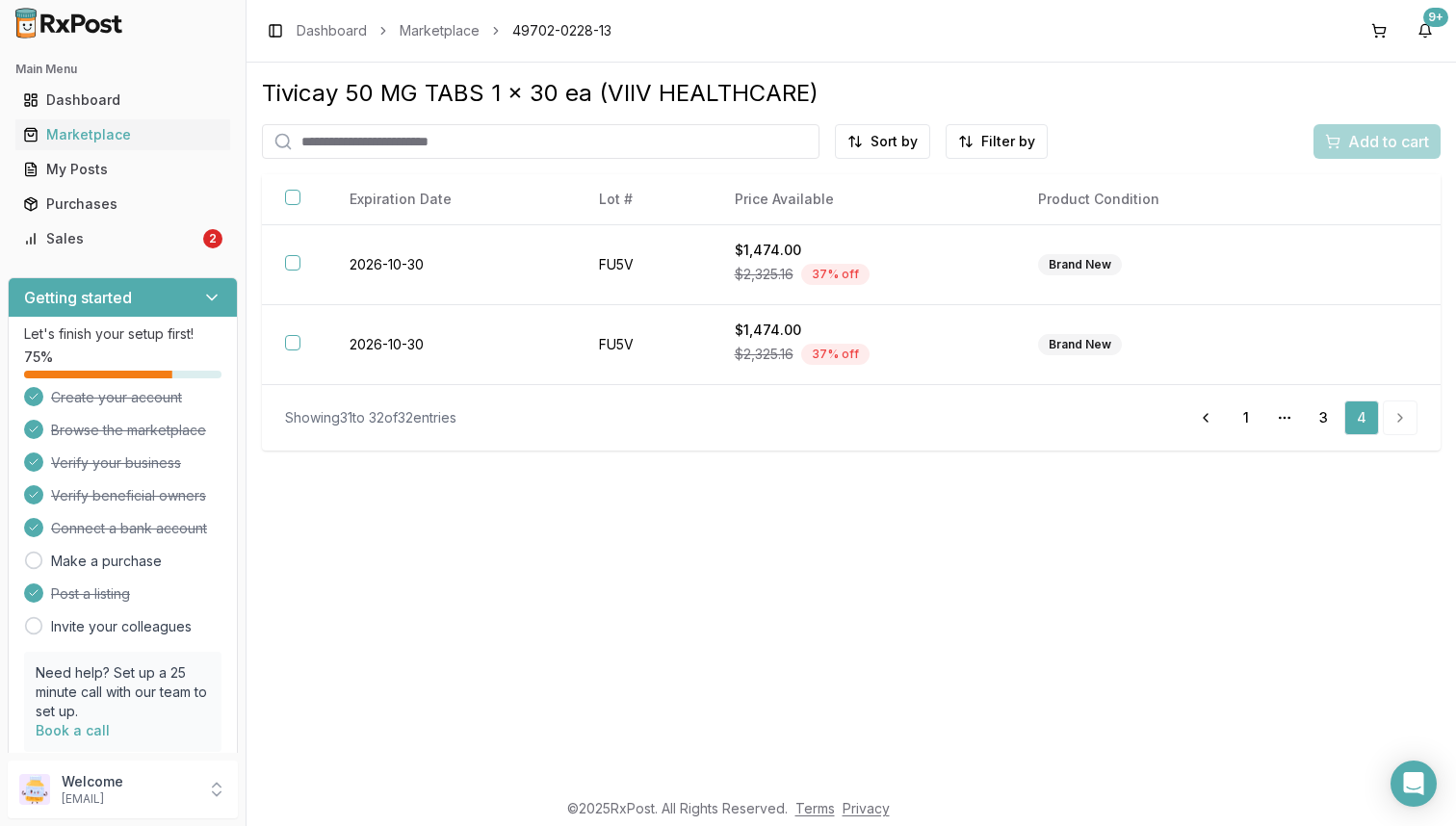 click on "Tivicay 50 MG TABS 1 x 30 ea (VIIV HEALTHCARE) Sort by Filter by Add to cart Expiration Date Lot # Price Available Product Condition [DATE] [LOT_CODE] $[PRICE] $[PRICE] 37 % off Brand New [DATE] [LOT_CODE] $[PRICE] $[PRICE] 37 % off Brand New Showing  31  to   32  of  32  entries Previous 1 More pages 3 4" at bounding box center [851, 264] 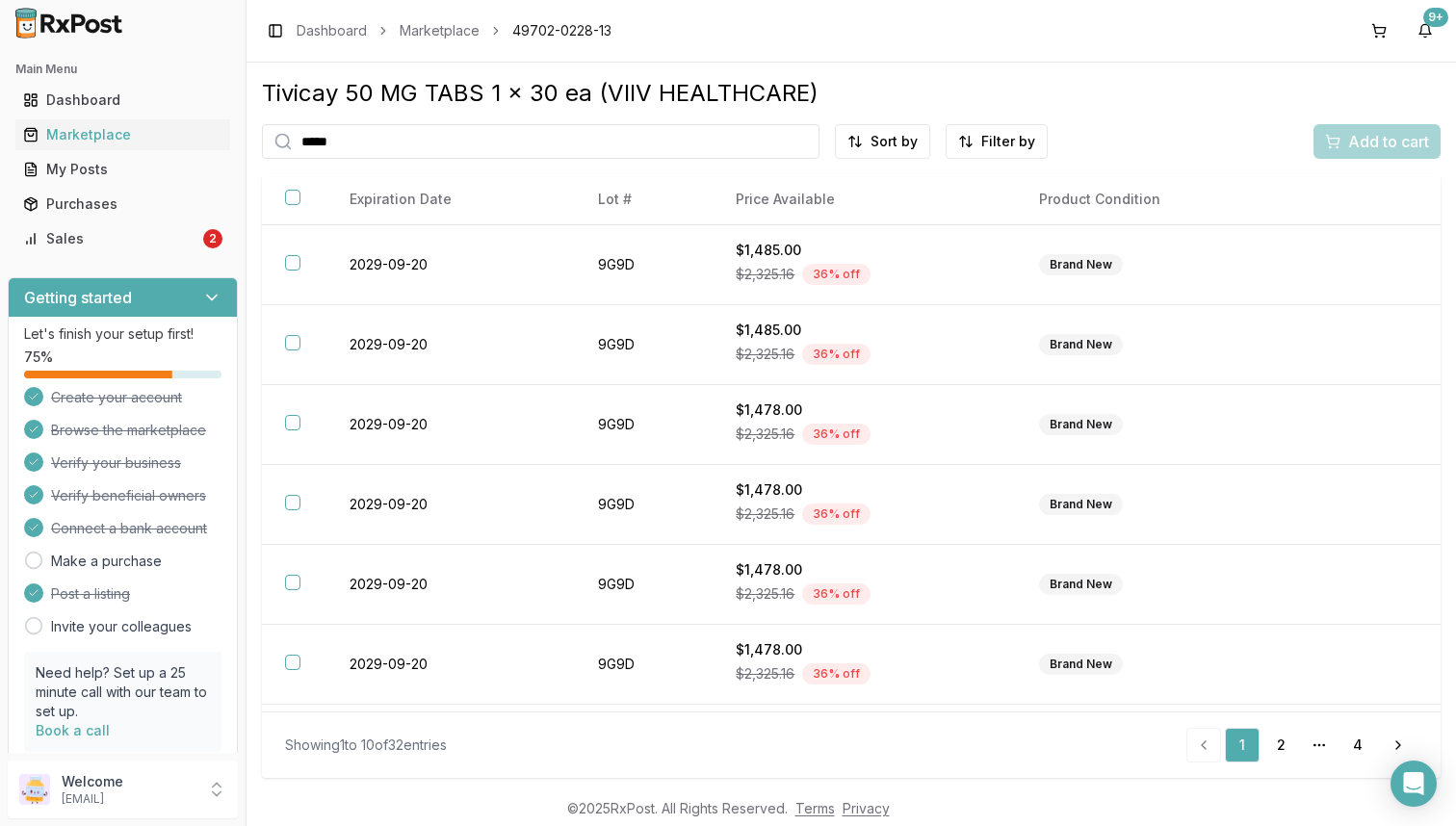 click on "*****" at bounding box center [540, 142] 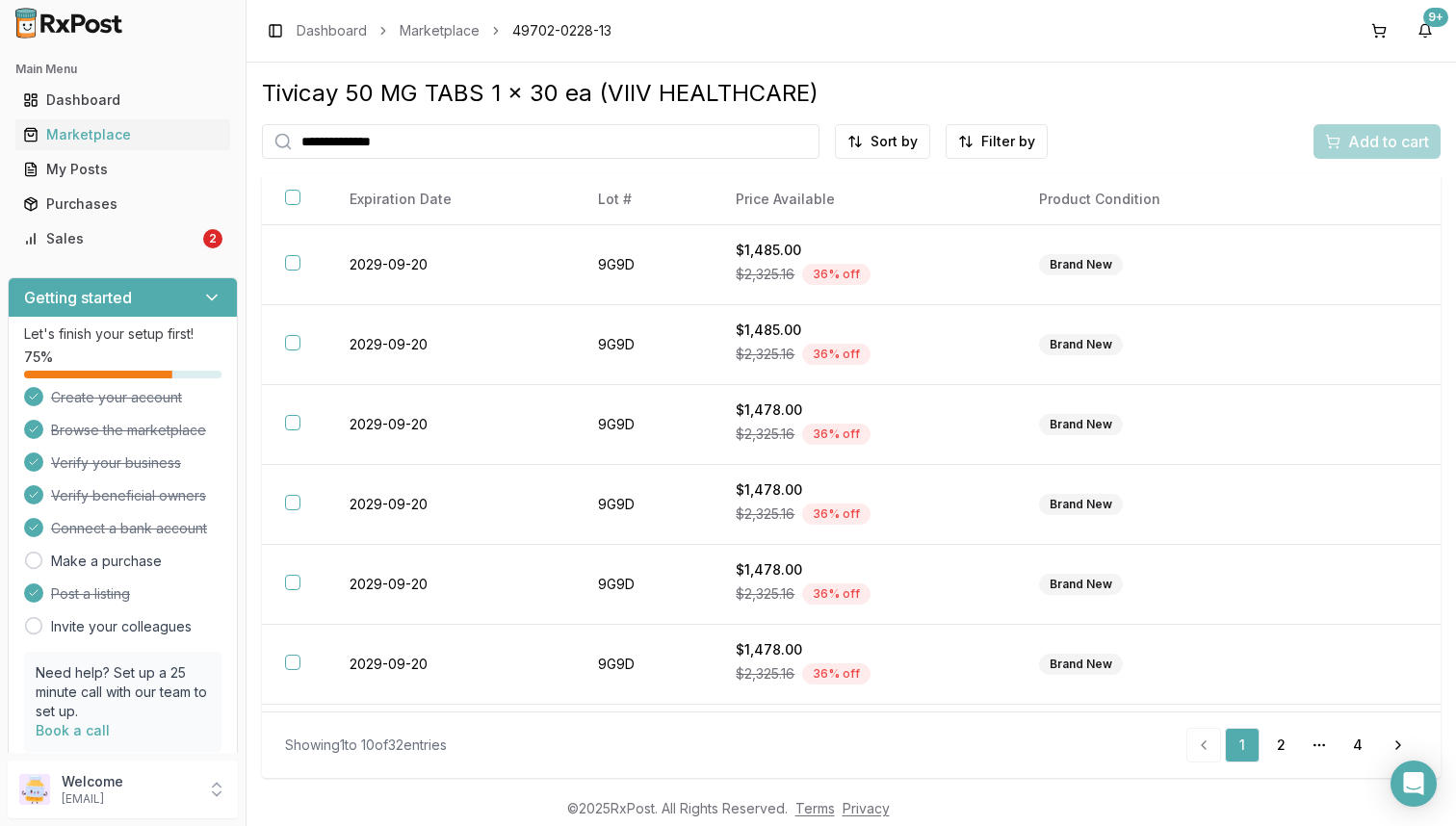 type on "**********" 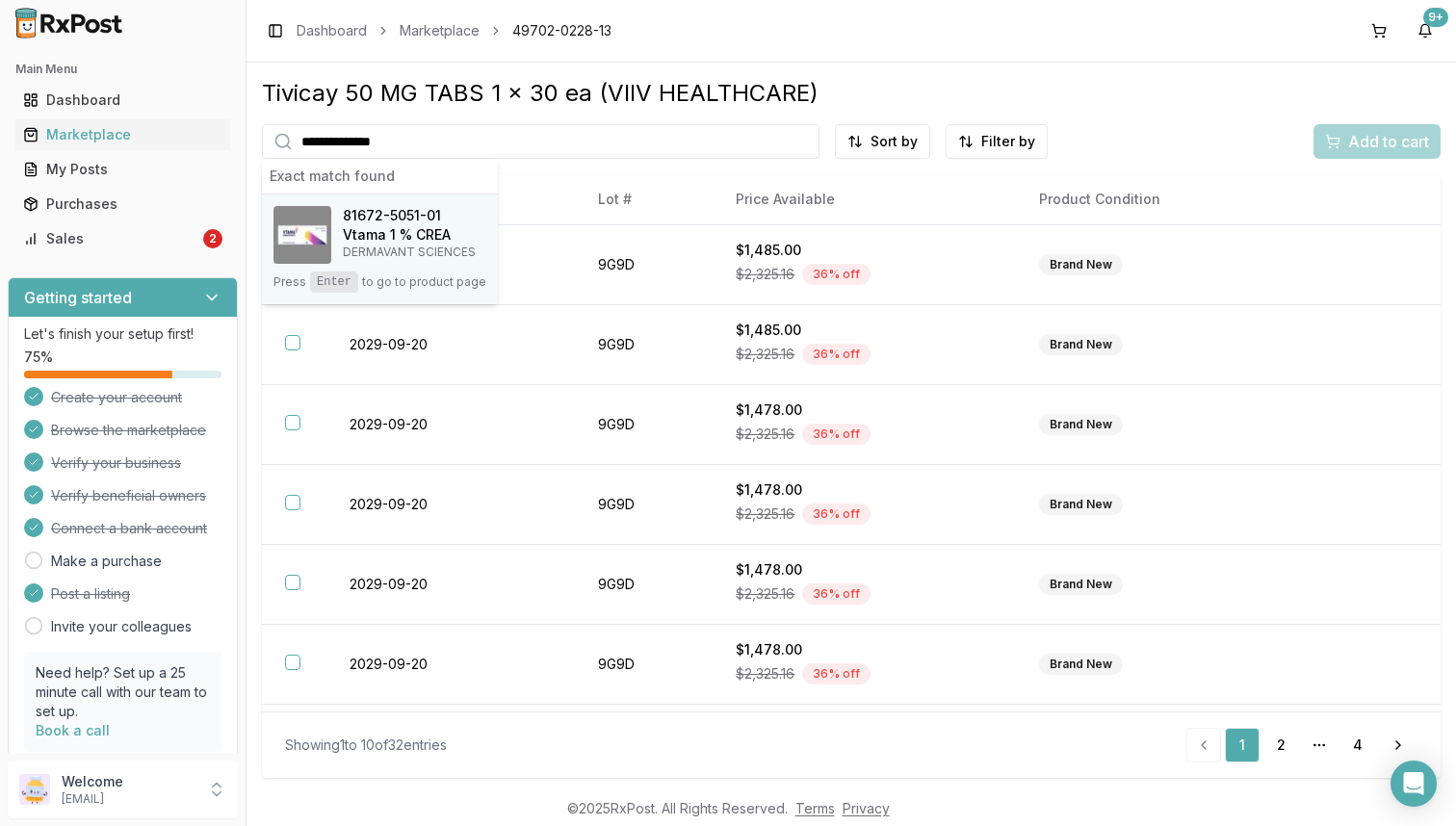 click on "DERMAVANT SCIENCES" at bounding box center [409, 252] 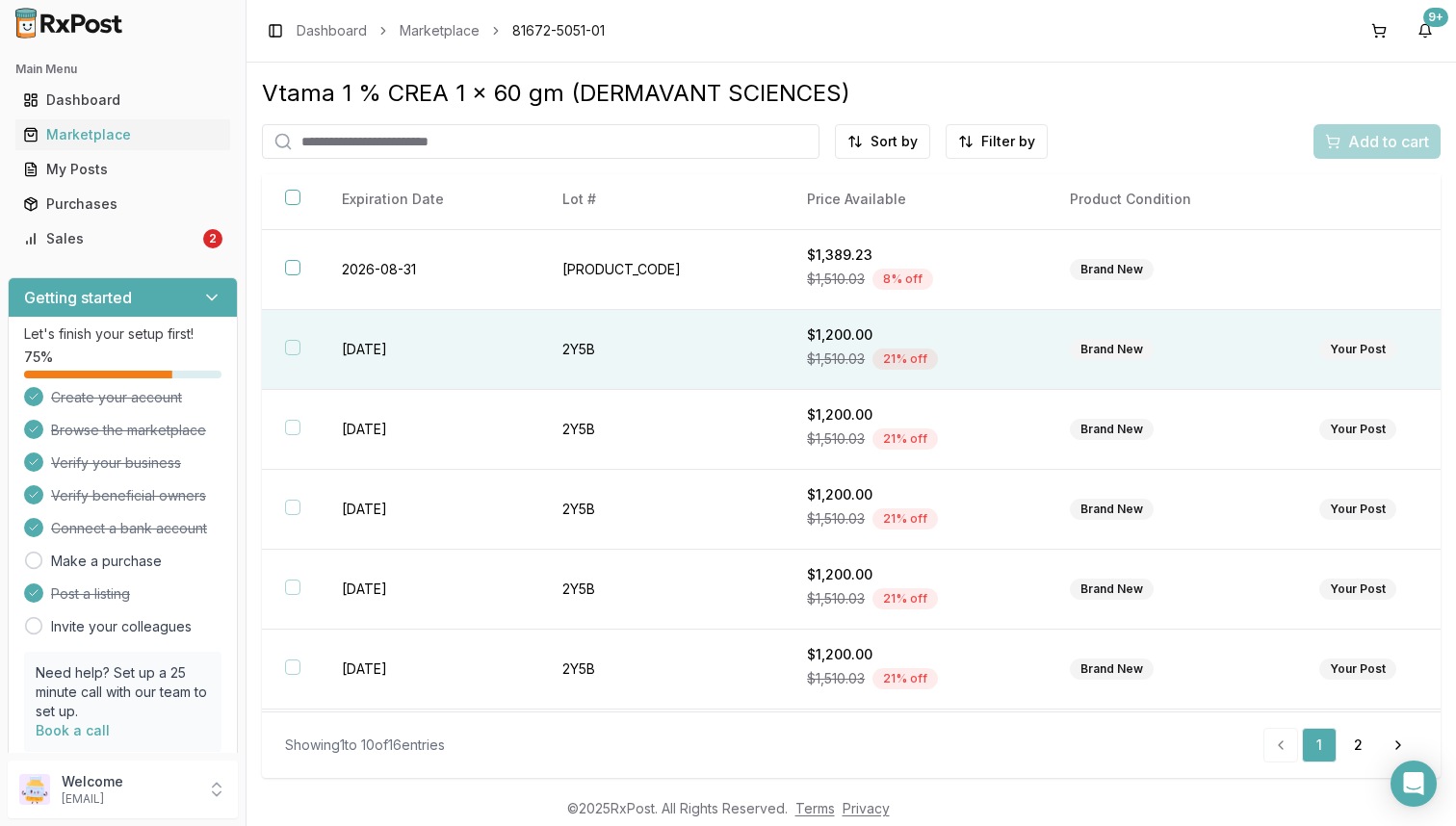 scroll, scrollTop: 312, scrollLeft: 0, axis: vertical 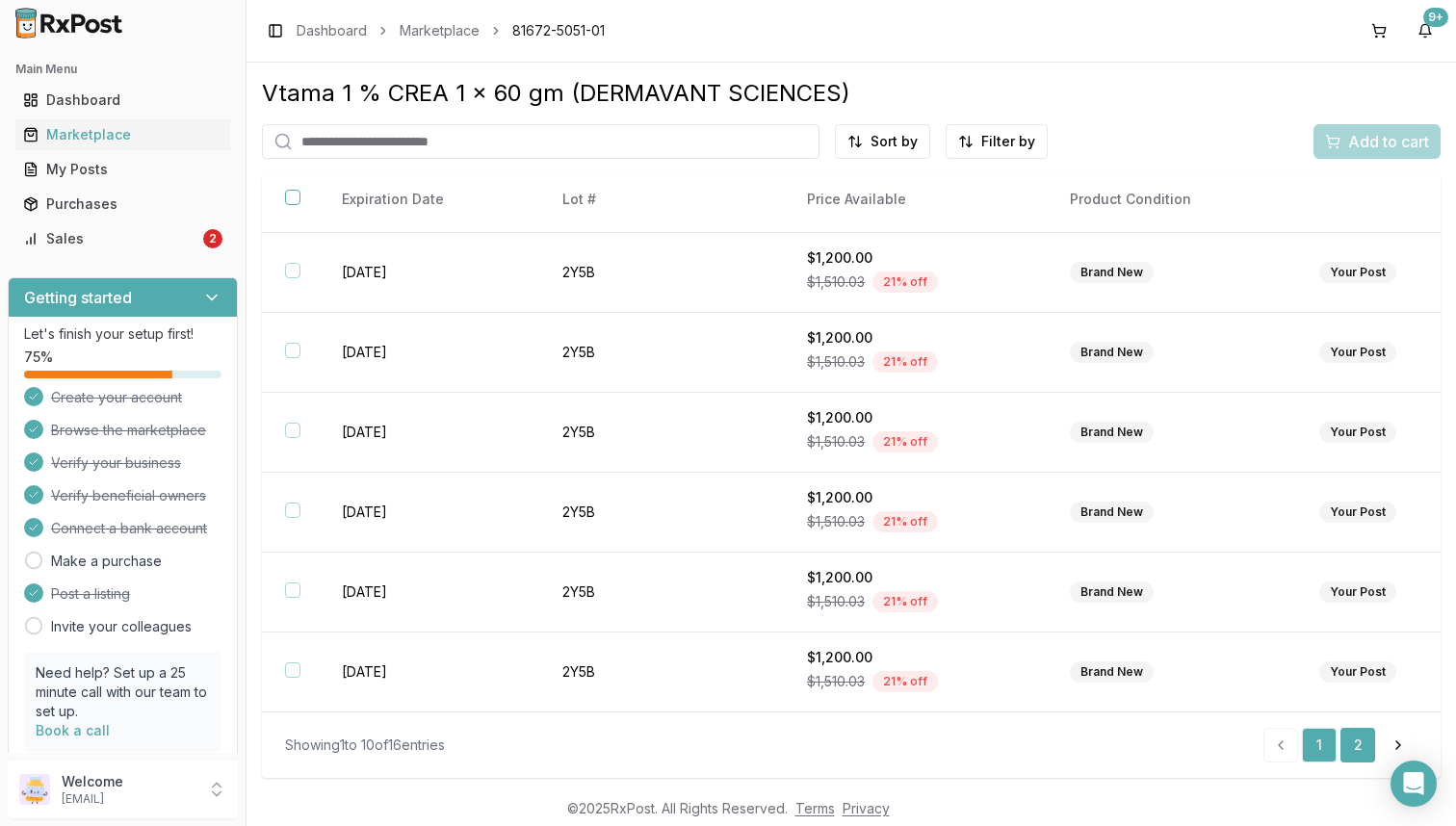 click on "2" at bounding box center (1358, 745) 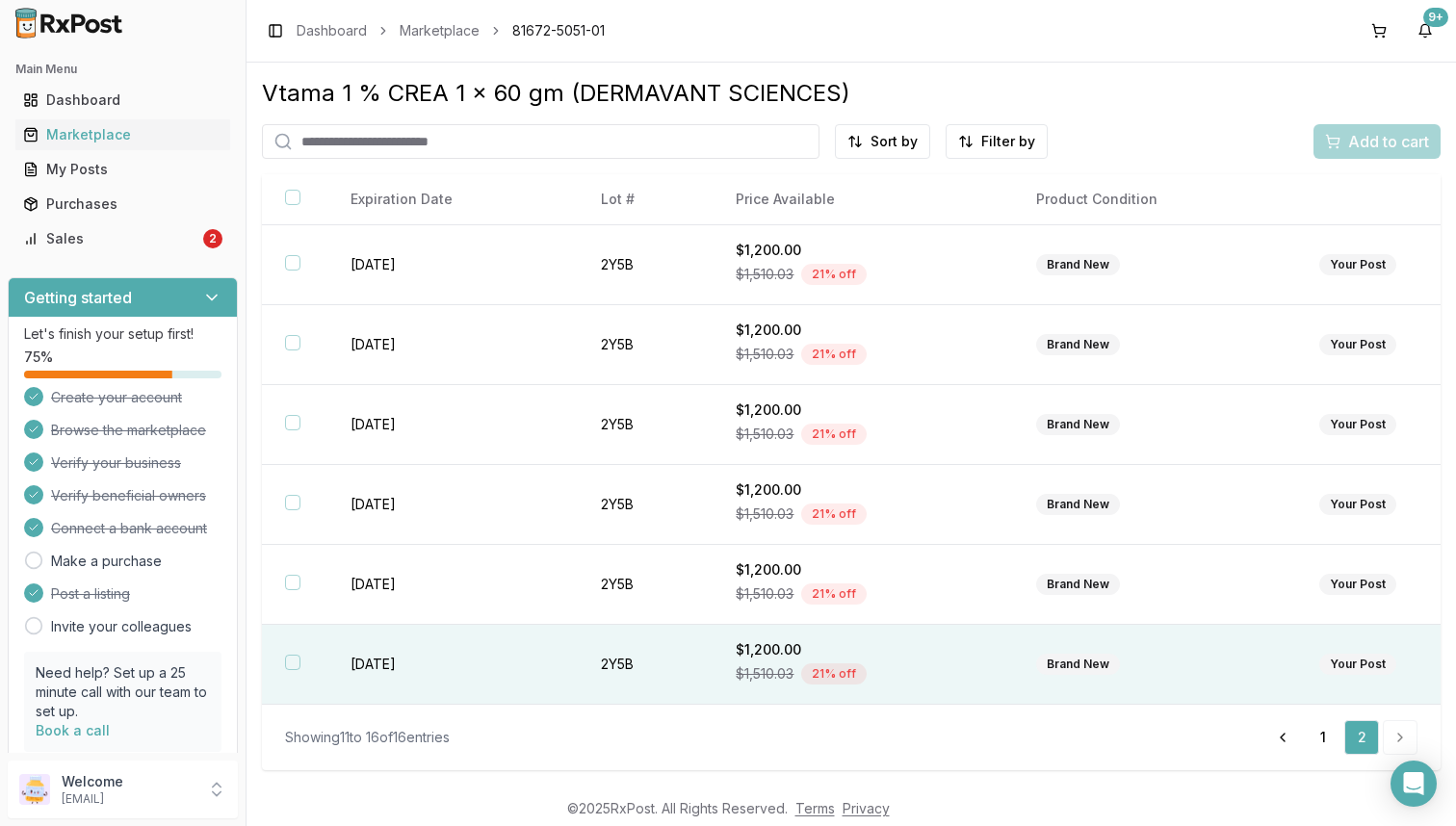 scroll, scrollTop: 0, scrollLeft: 0, axis: both 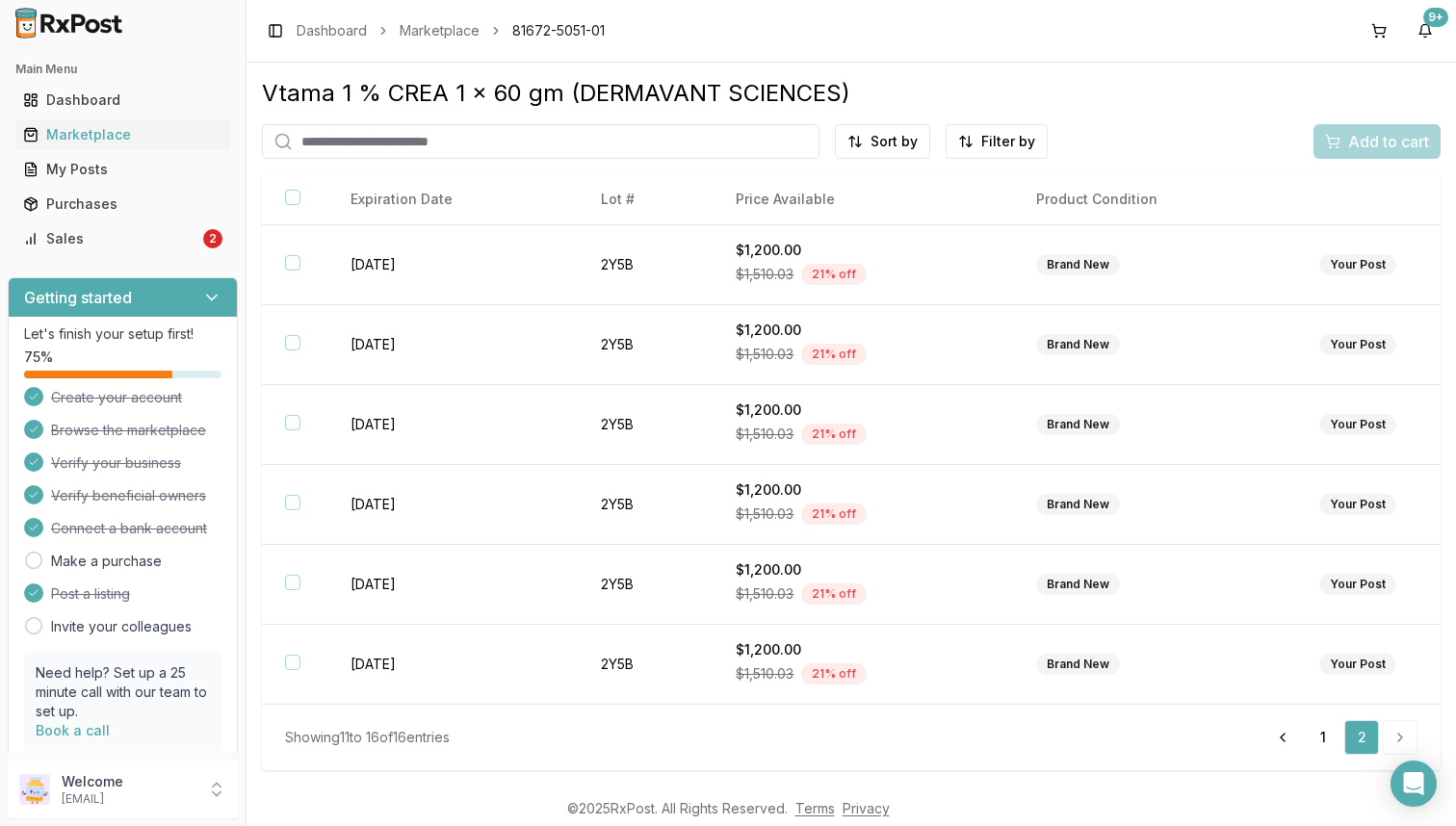 click at bounding box center (540, 142) 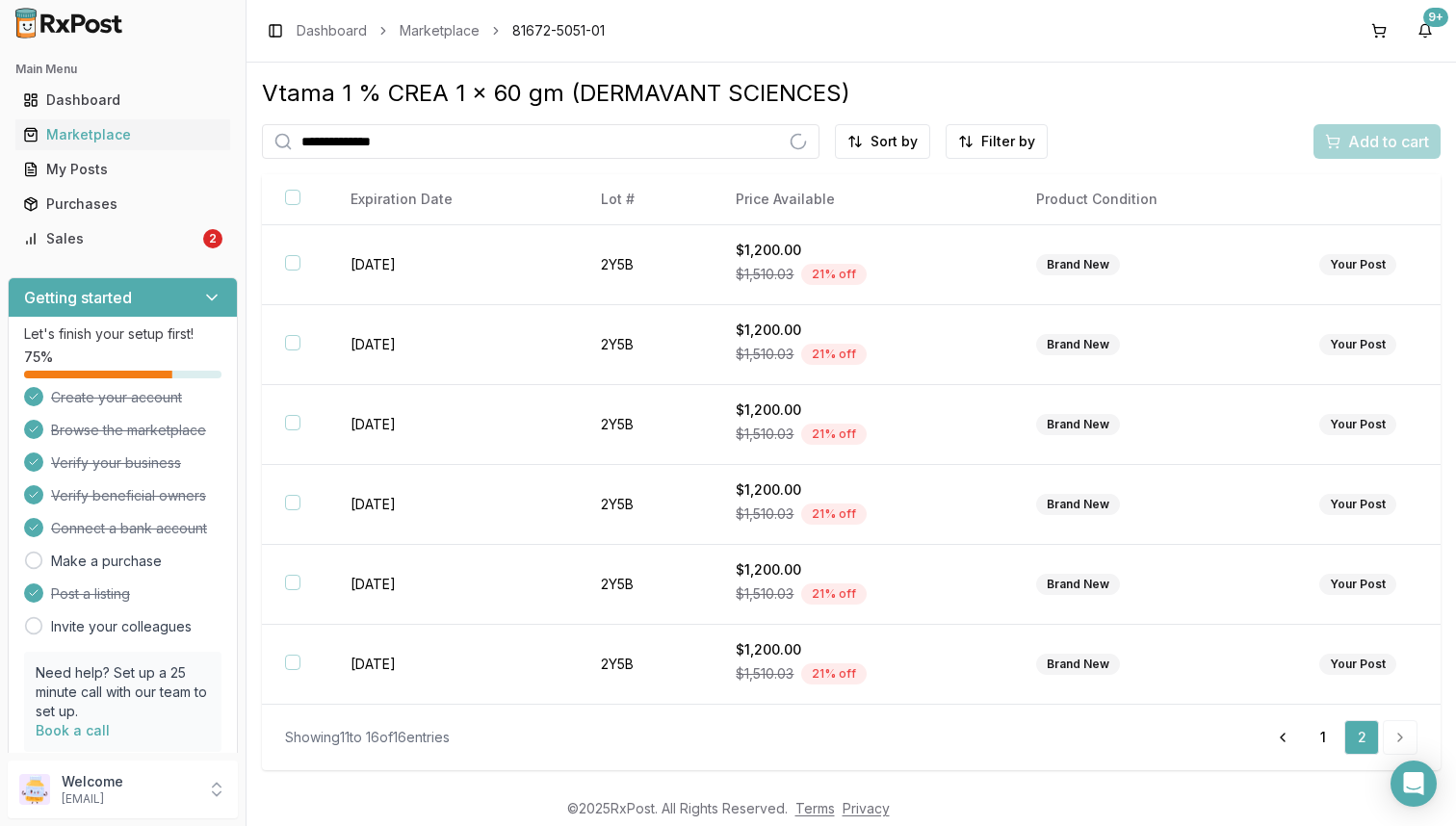 type on "**********" 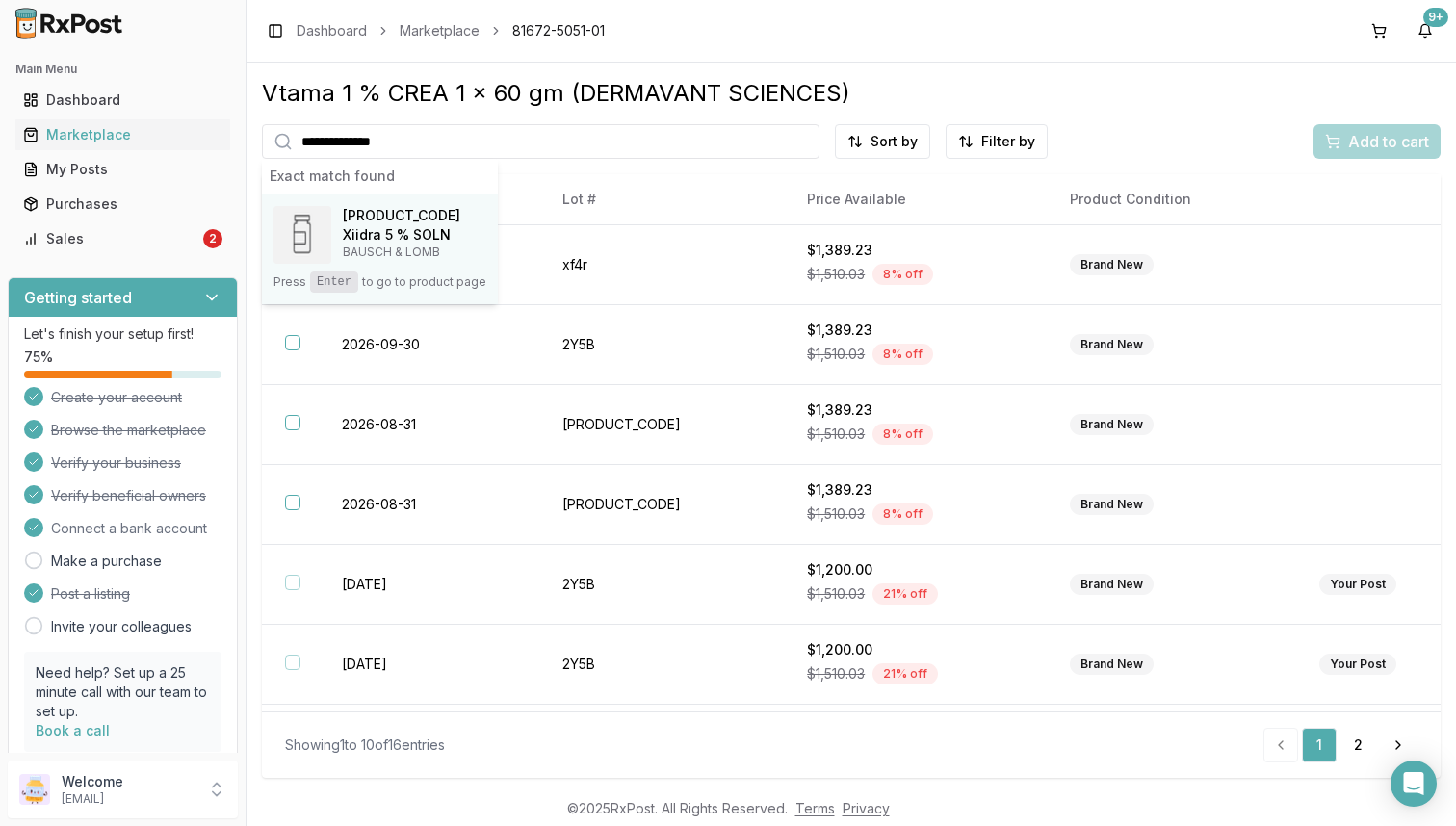 click on "Xiidra 5 % SOLN" at bounding box center (402, 235) 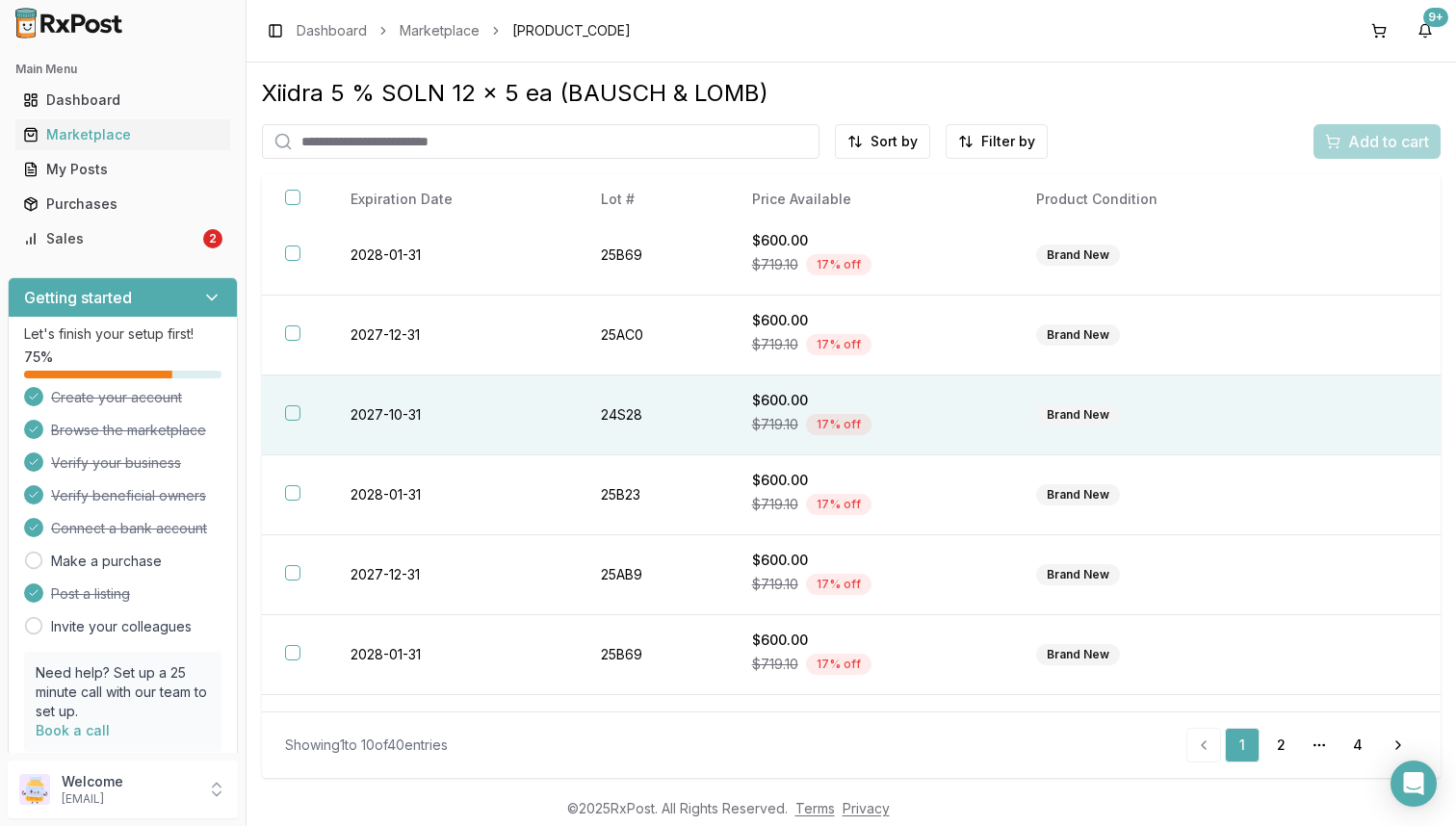 scroll, scrollTop: 312, scrollLeft: 0, axis: vertical 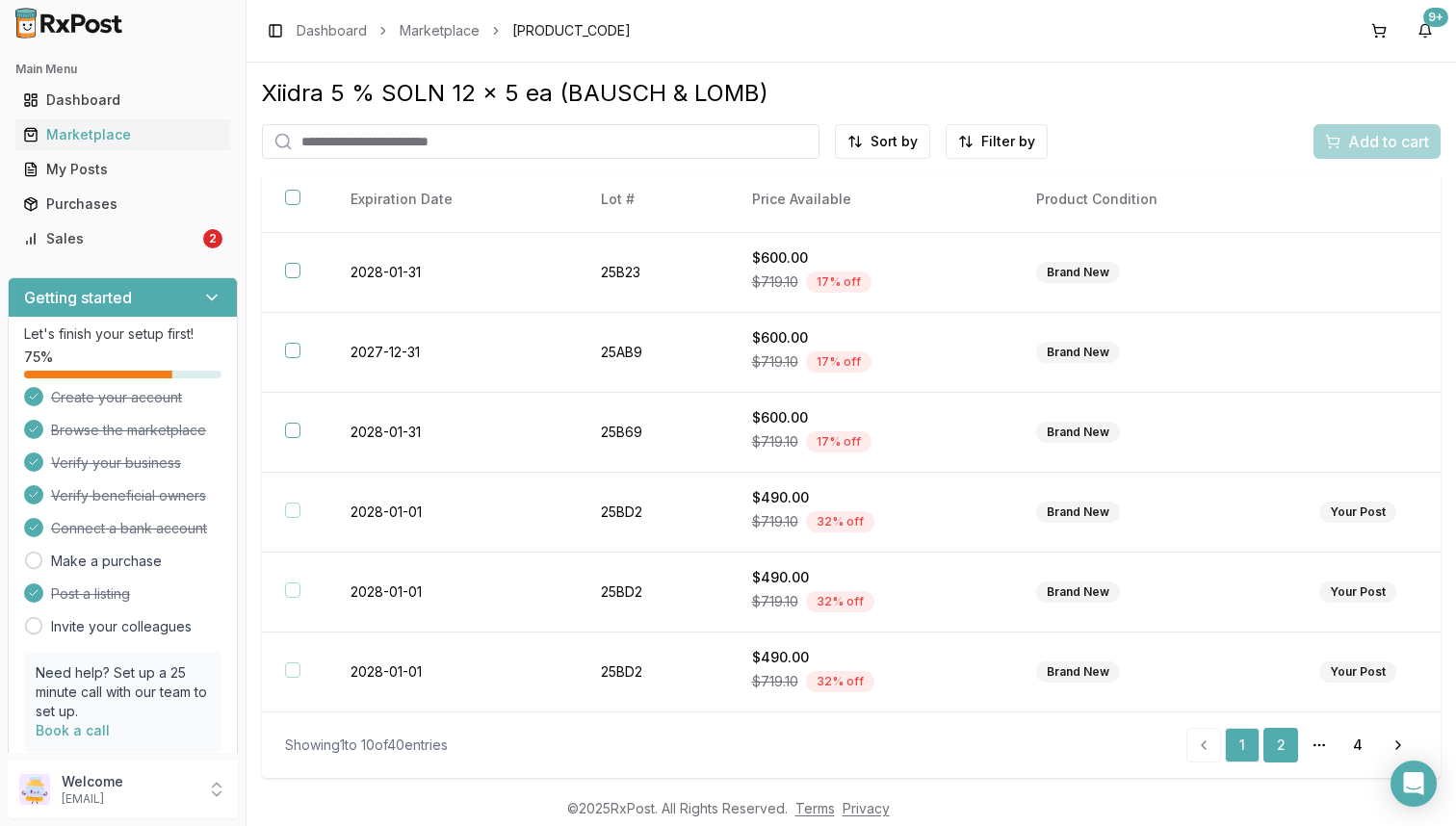 click on "2" at bounding box center [1281, 745] 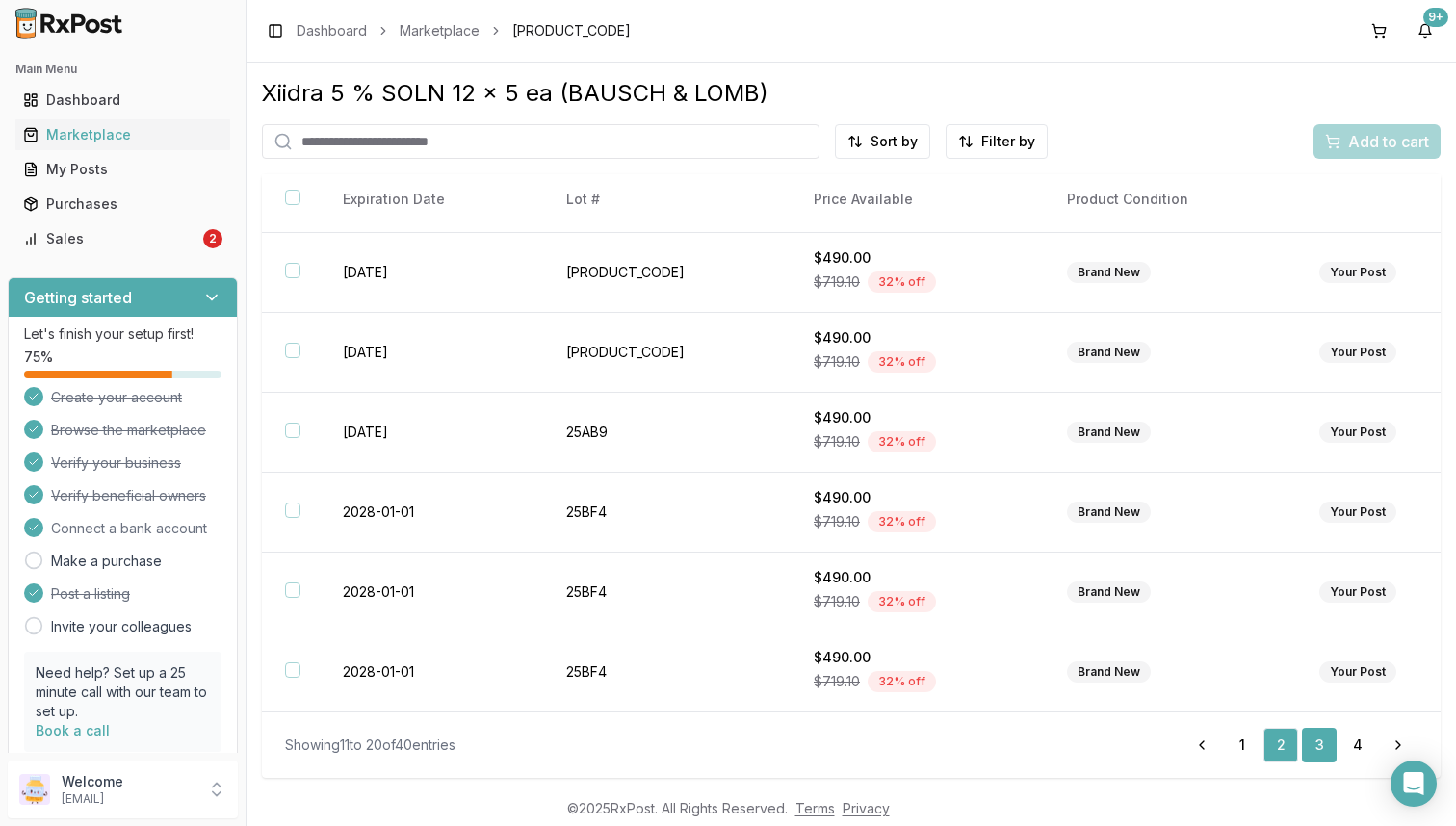 click on "3" at bounding box center (1319, 745) 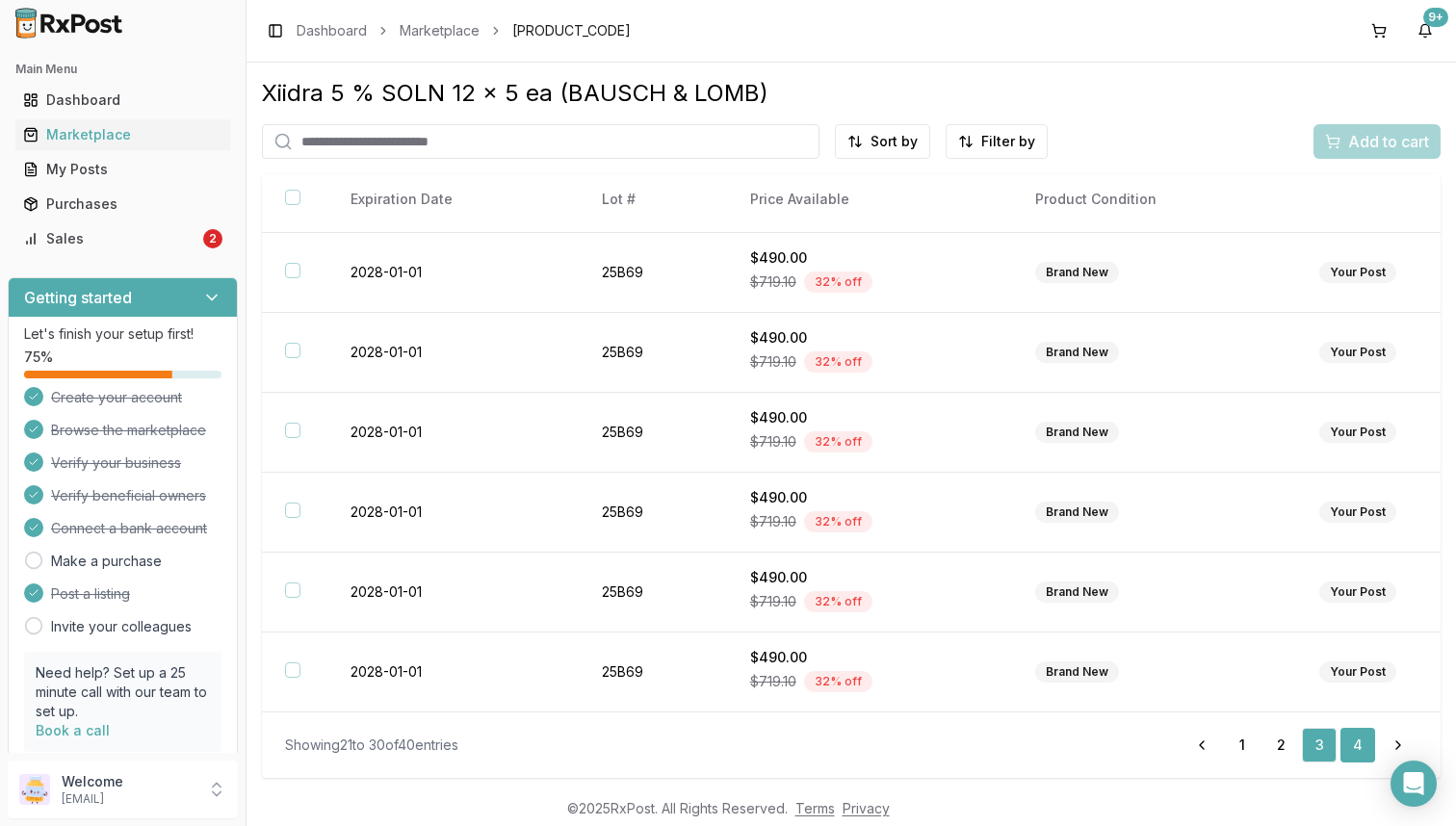 click on "4" at bounding box center (1358, 745) 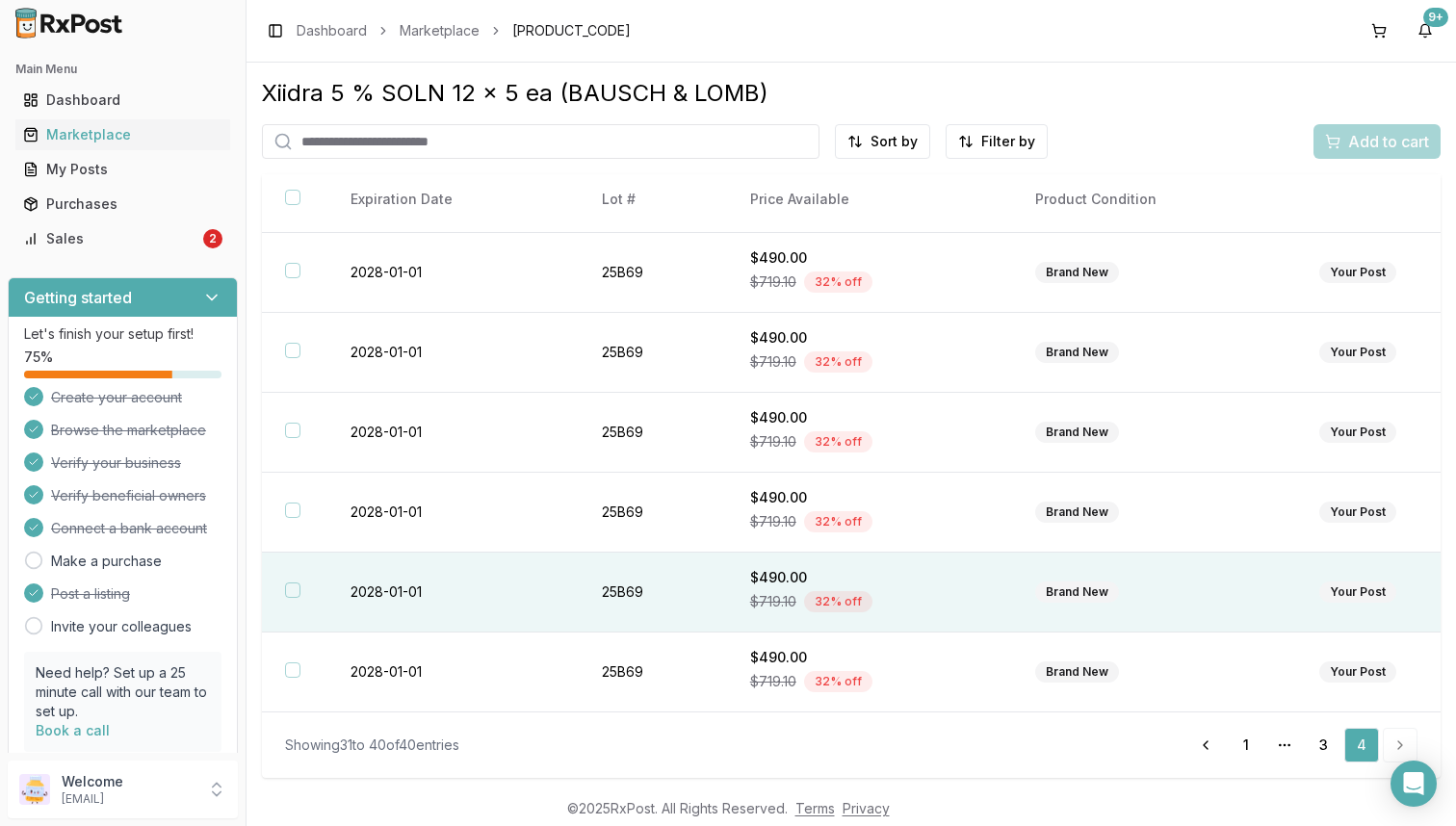 scroll, scrollTop: 0, scrollLeft: 0, axis: both 